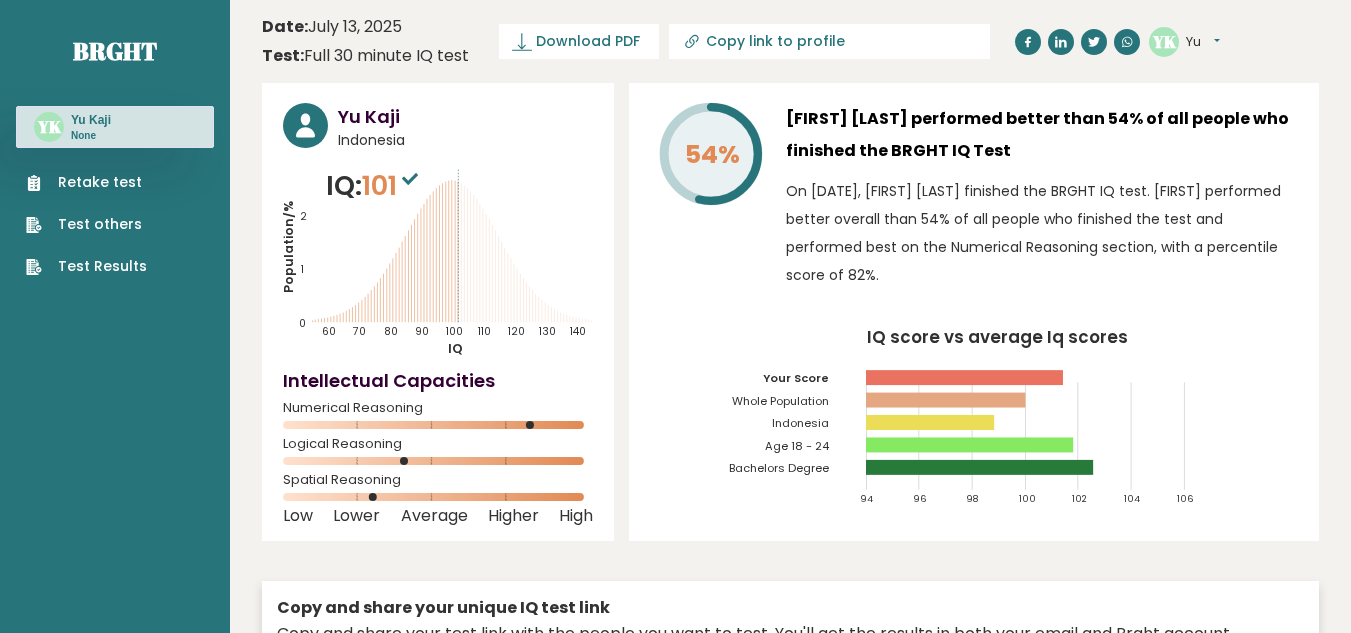 scroll, scrollTop: 5132, scrollLeft: 0, axis: vertical 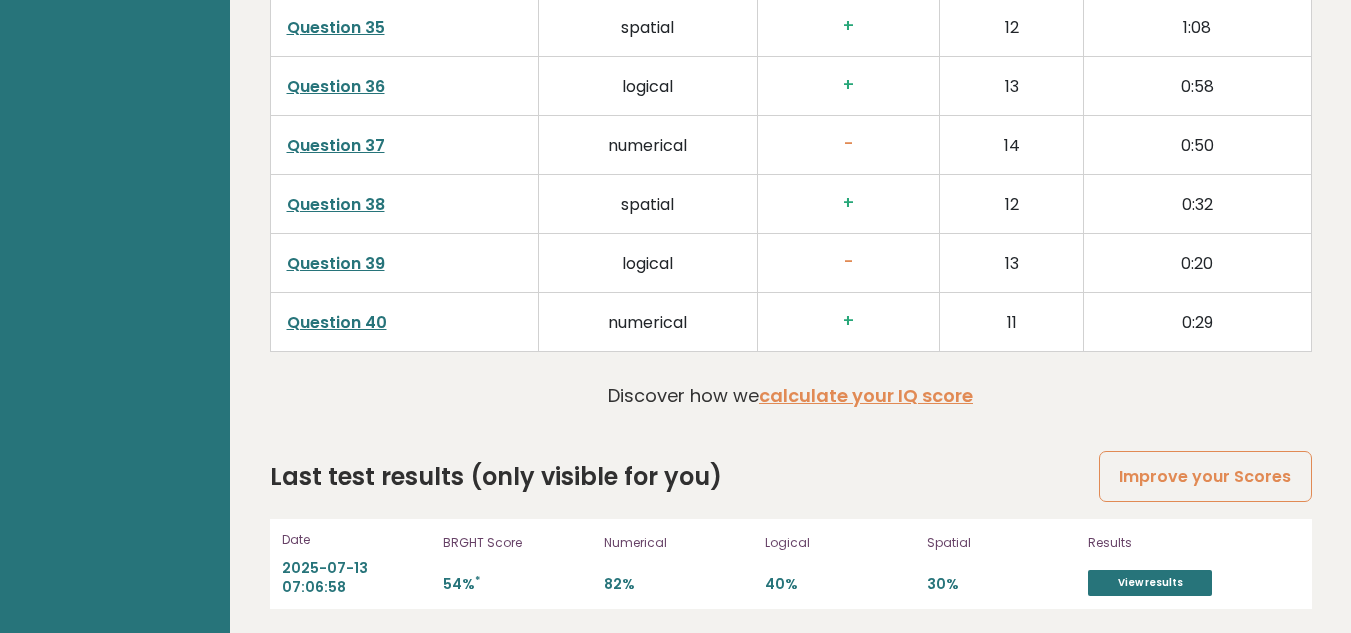 drag, startPoint x: 1334, startPoint y: 345, endPoint x: 1277, endPoint y: 14, distance: 335.872 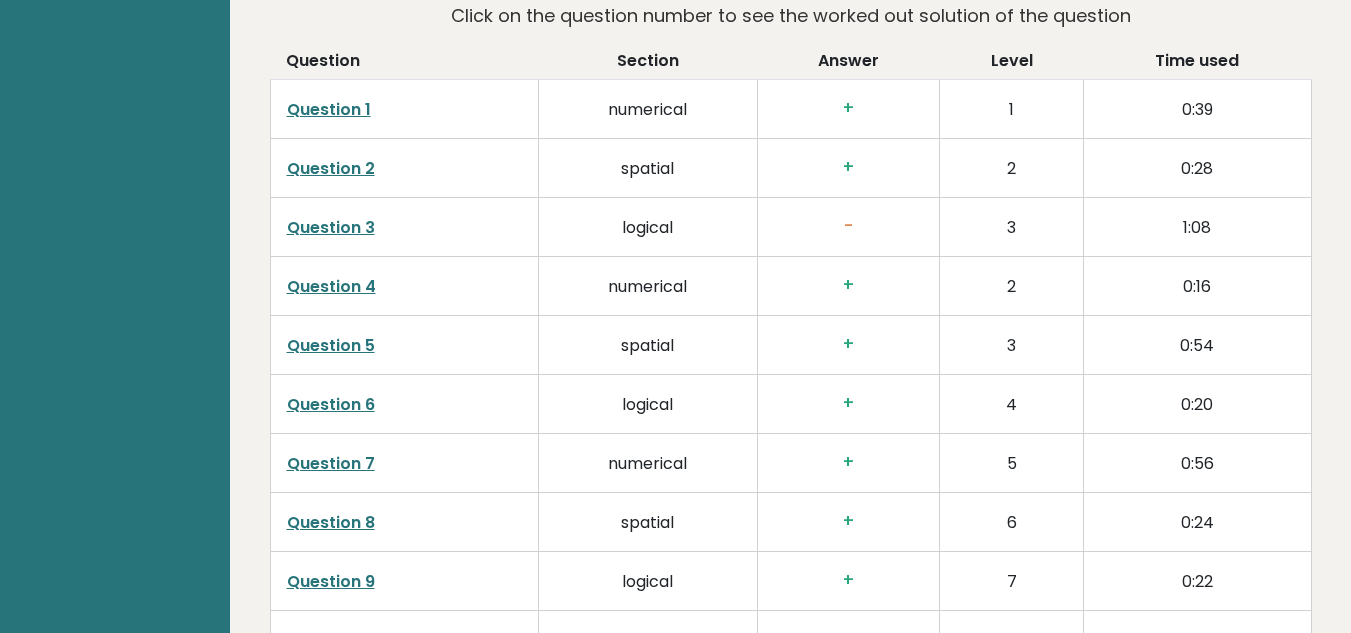 scroll, scrollTop: 3015, scrollLeft: 0, axis: vertical 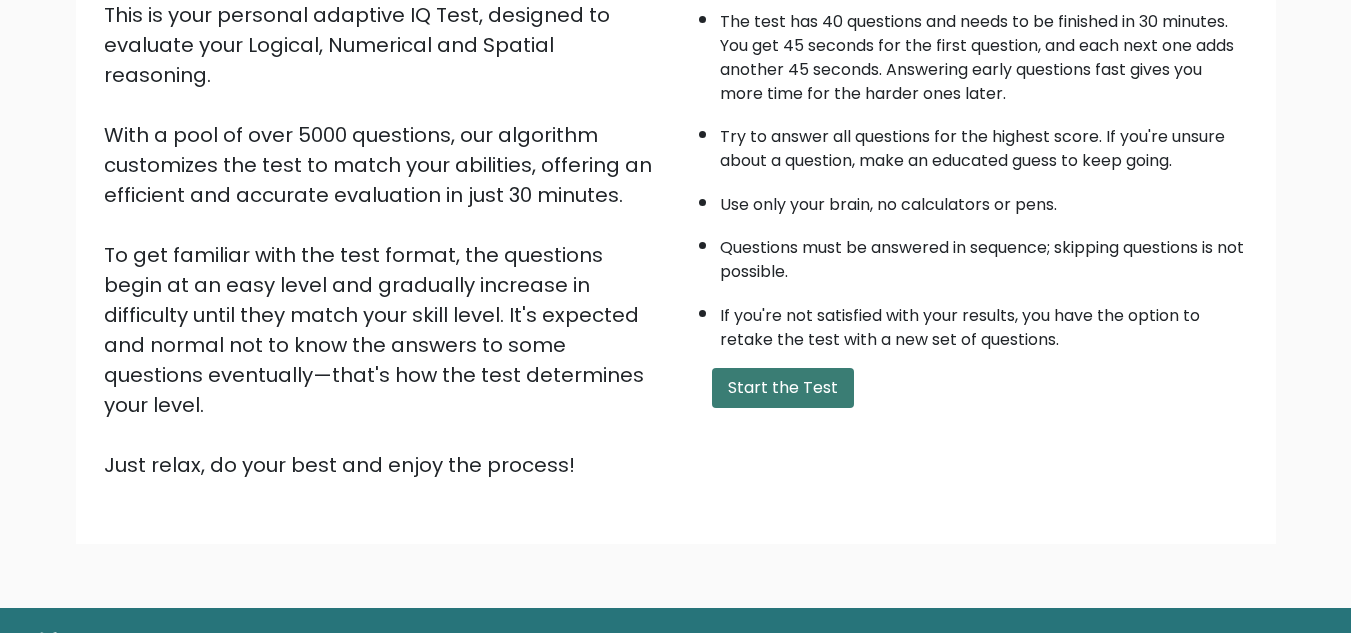 click on "Start the Test" at bounding box center (783, 388) 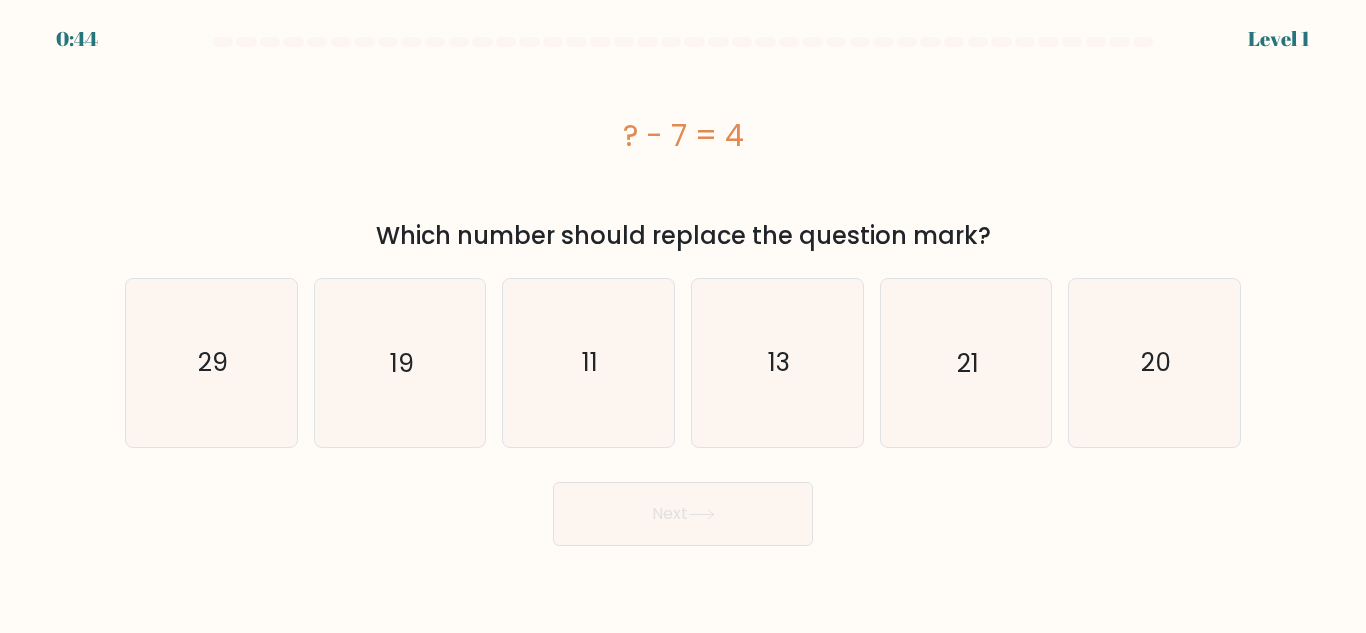 scroll, scrollTop: 0, scrollLeft: 0, axis: both 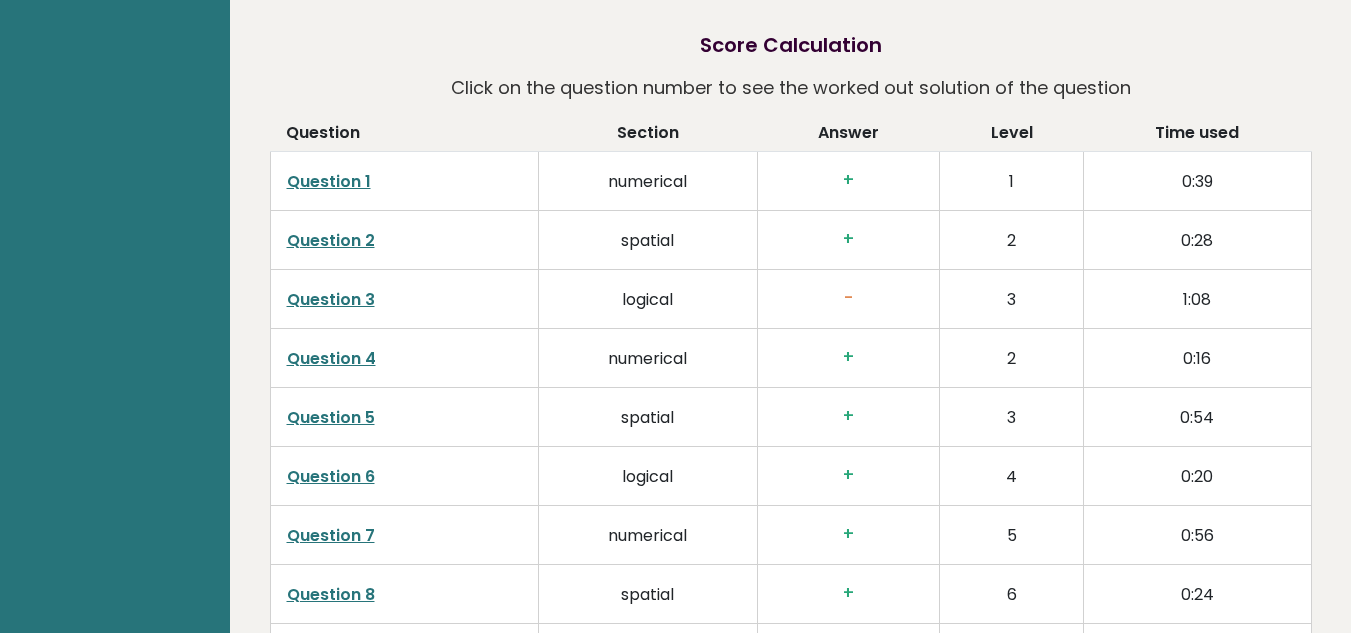 click on "Question
1" at bounding box center (329, 181) 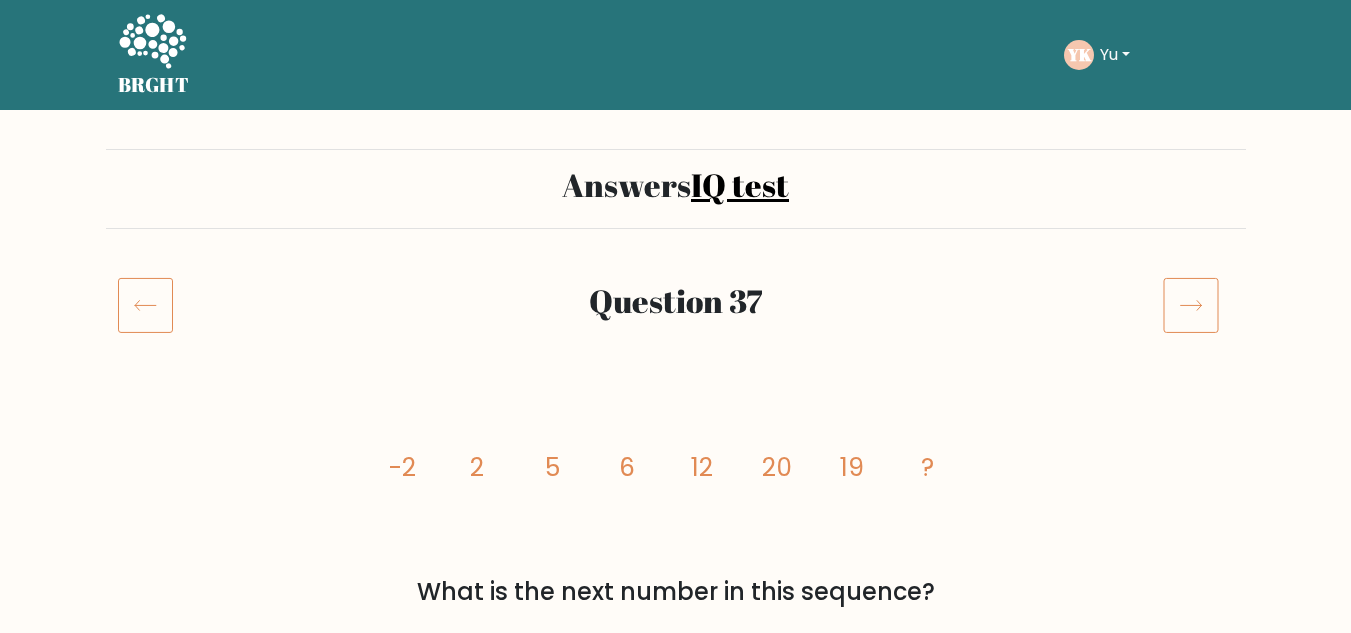 scroll, scrollTop: 0, scrollLeft: 0, axis: both 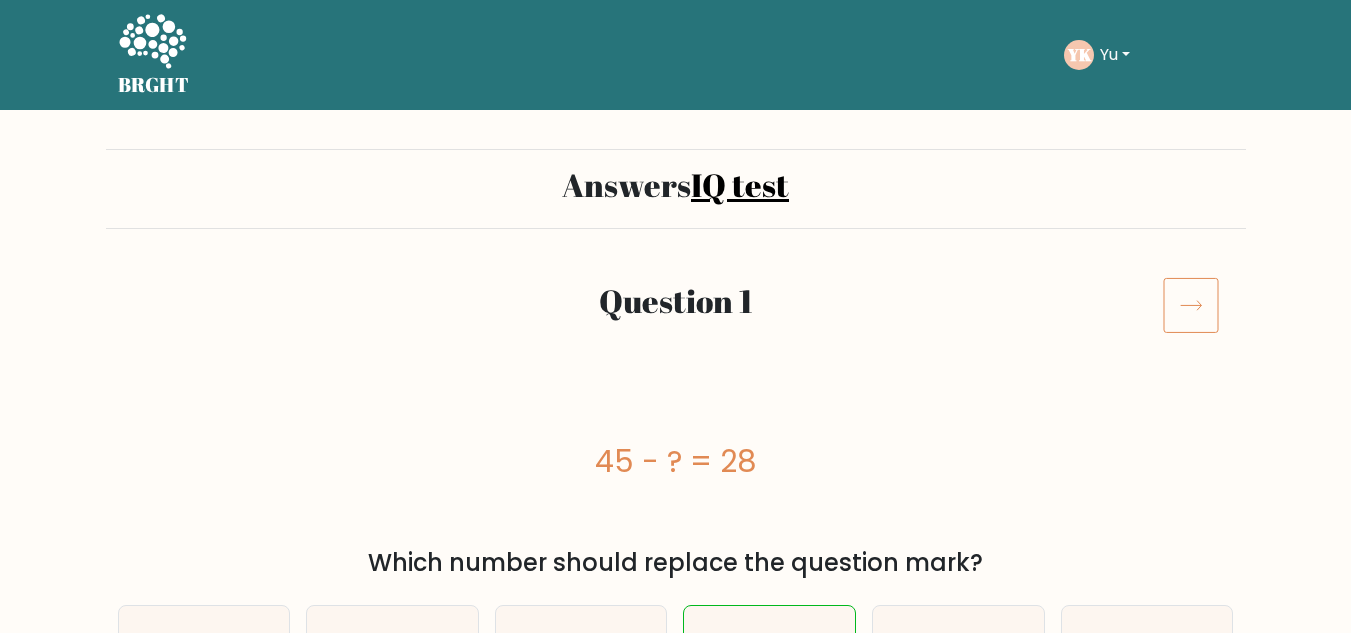 click 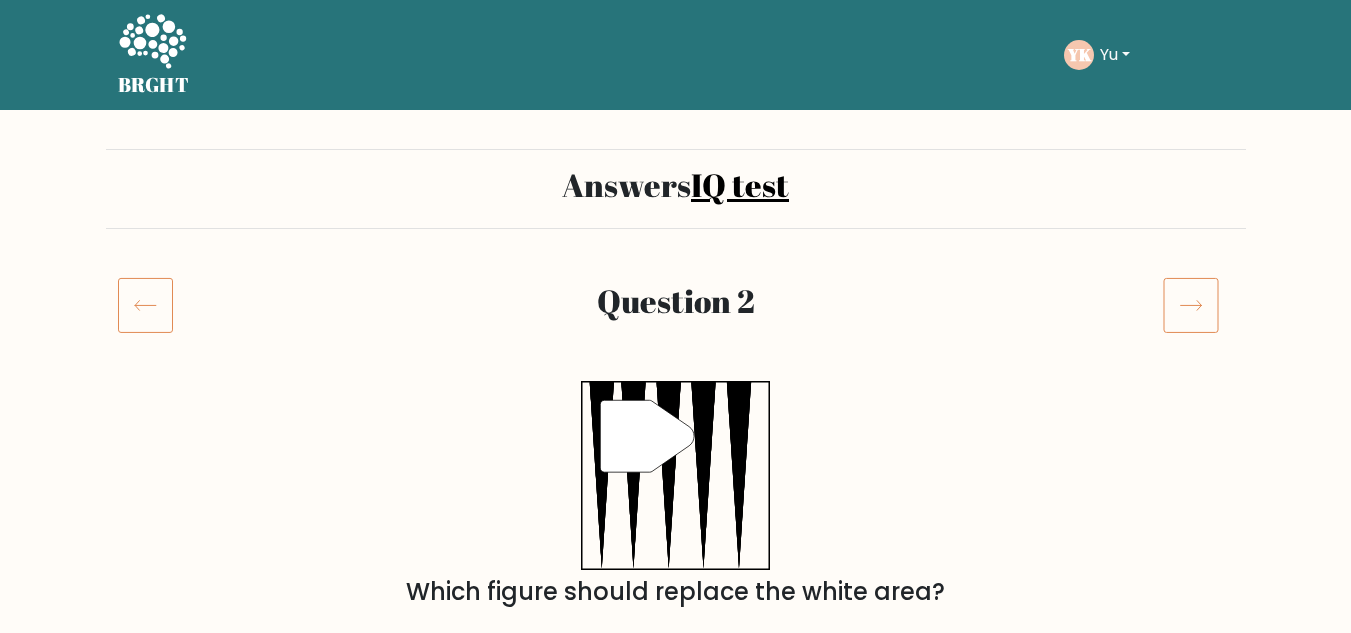 scroll, scrollTop: 0, scrollLeft: 0, axis: both 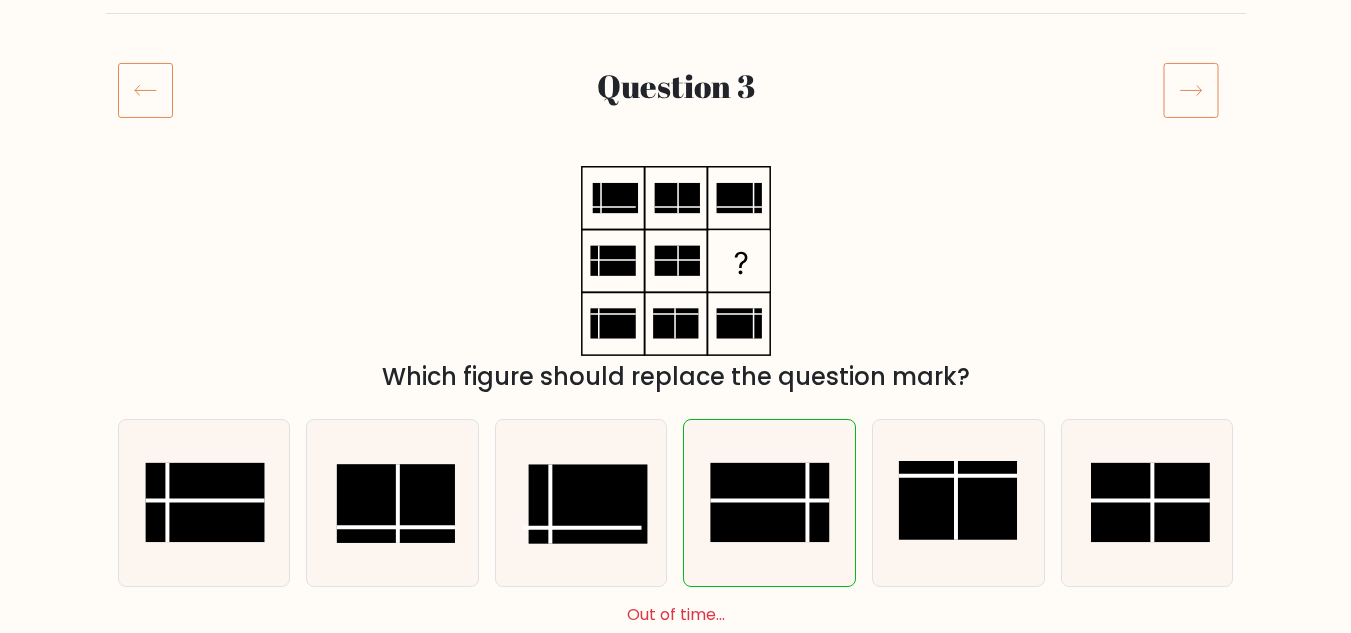 click at bounding box center (1198, 90) 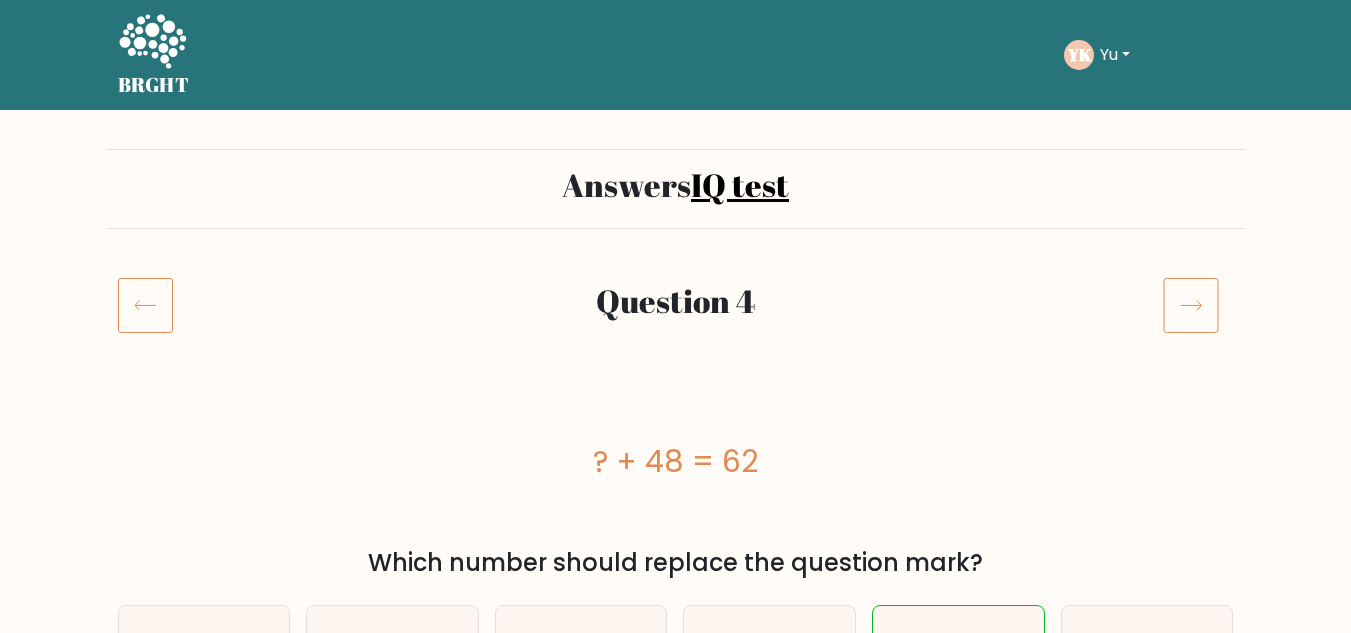 scroll, scrollTop: 0, scrollLeft: 0, axis: both 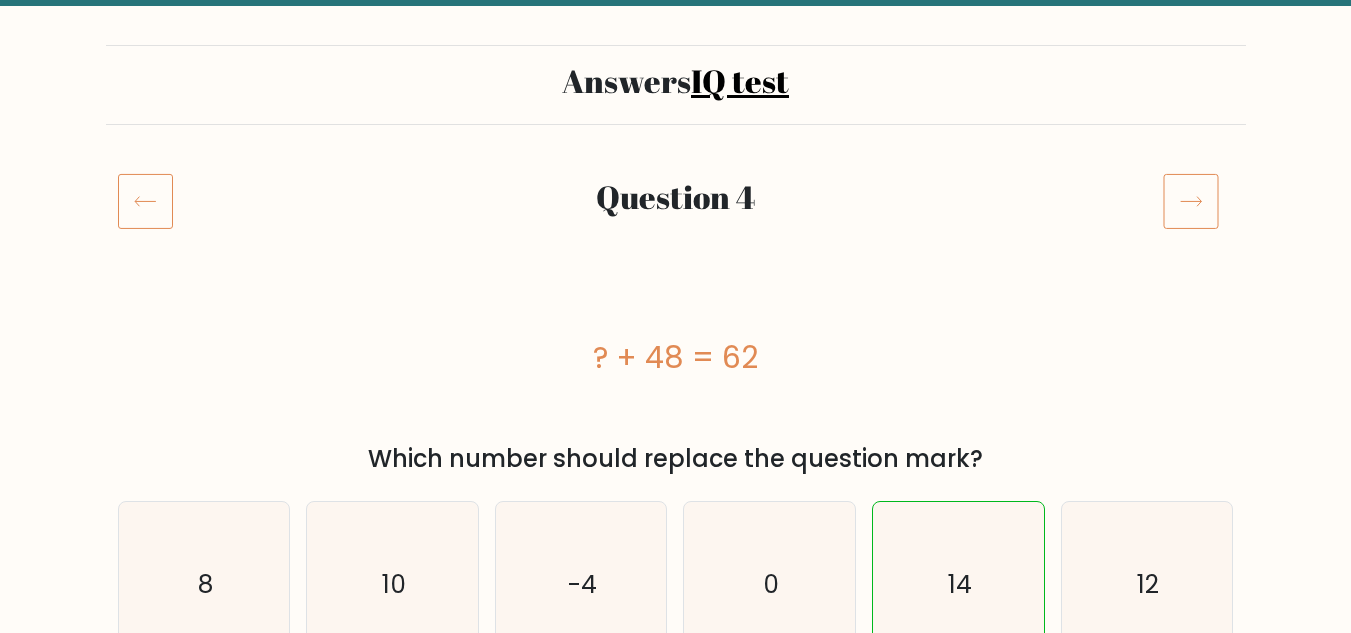 click 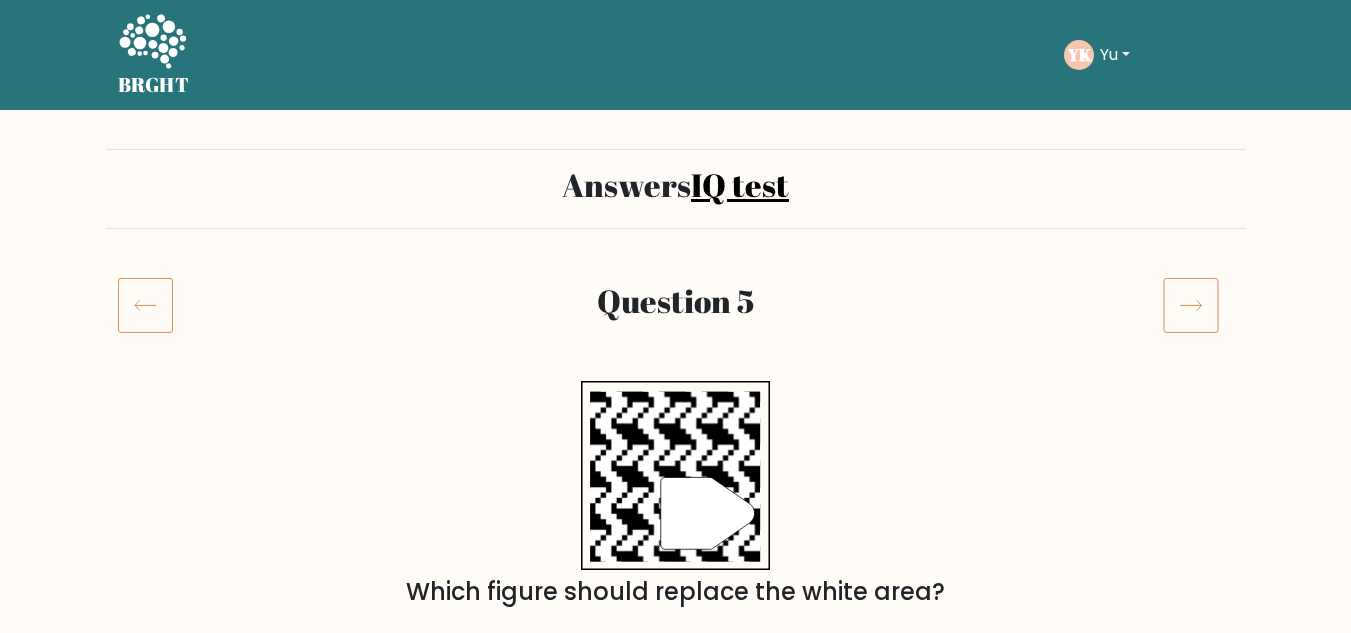 scroll, scrollTop: 0, scrollLeft: 0, axis: both 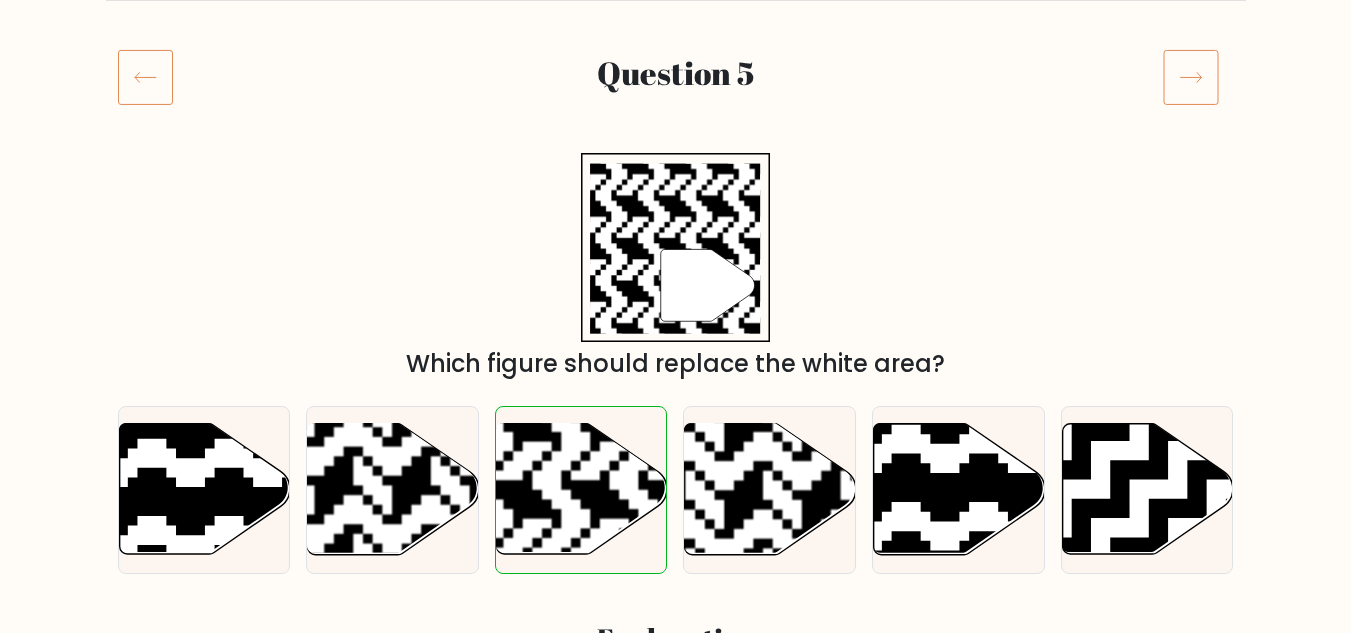 click 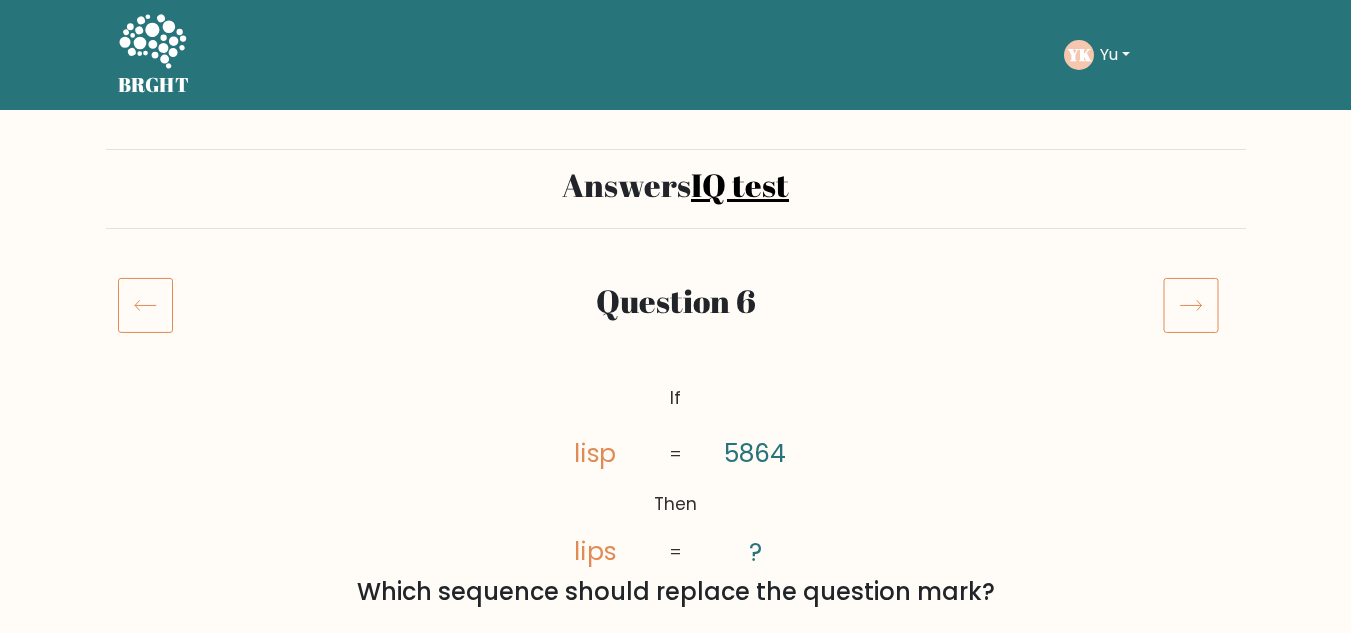 scroll, scrollTop: 0, scrollLeft: 0, axis: both 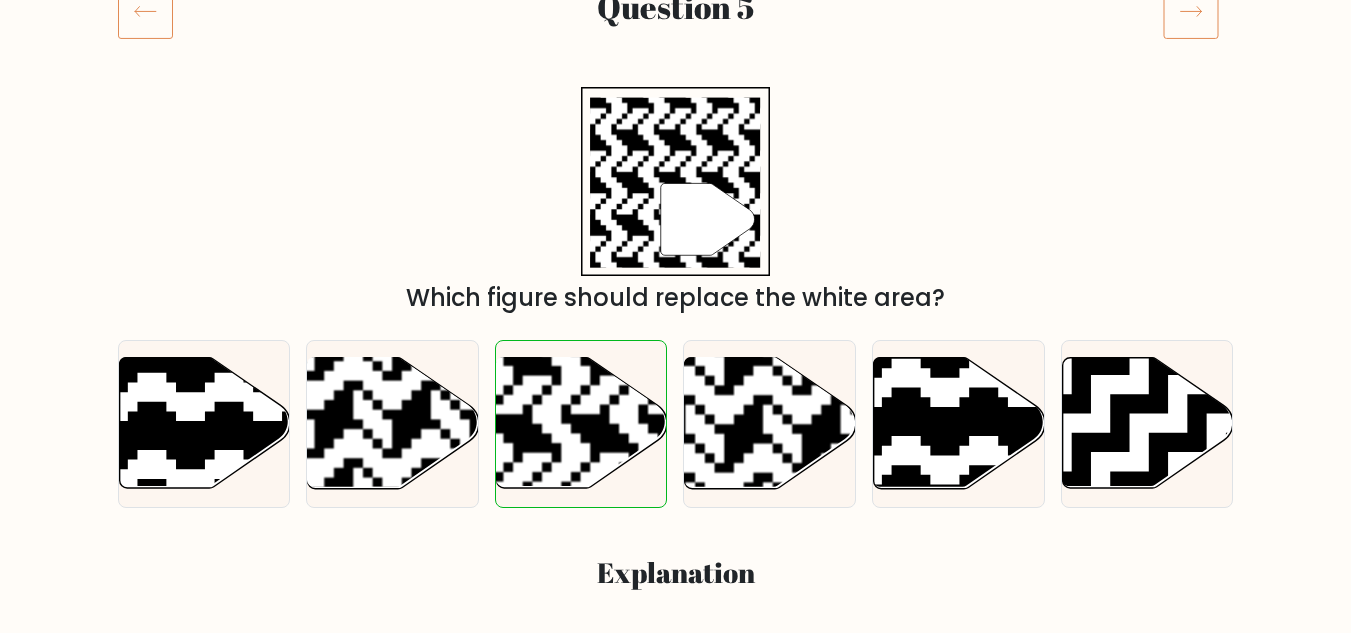 click 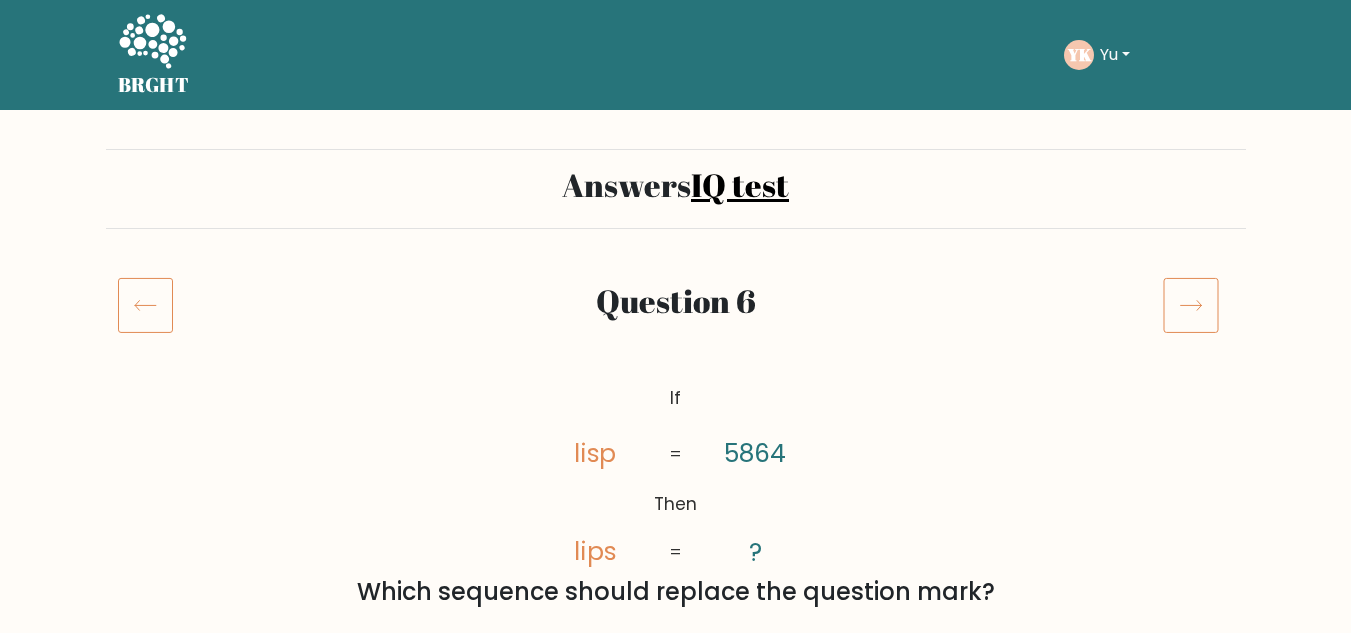 scroll, scrollTop: 0, scrollLeft: 0, axis: both 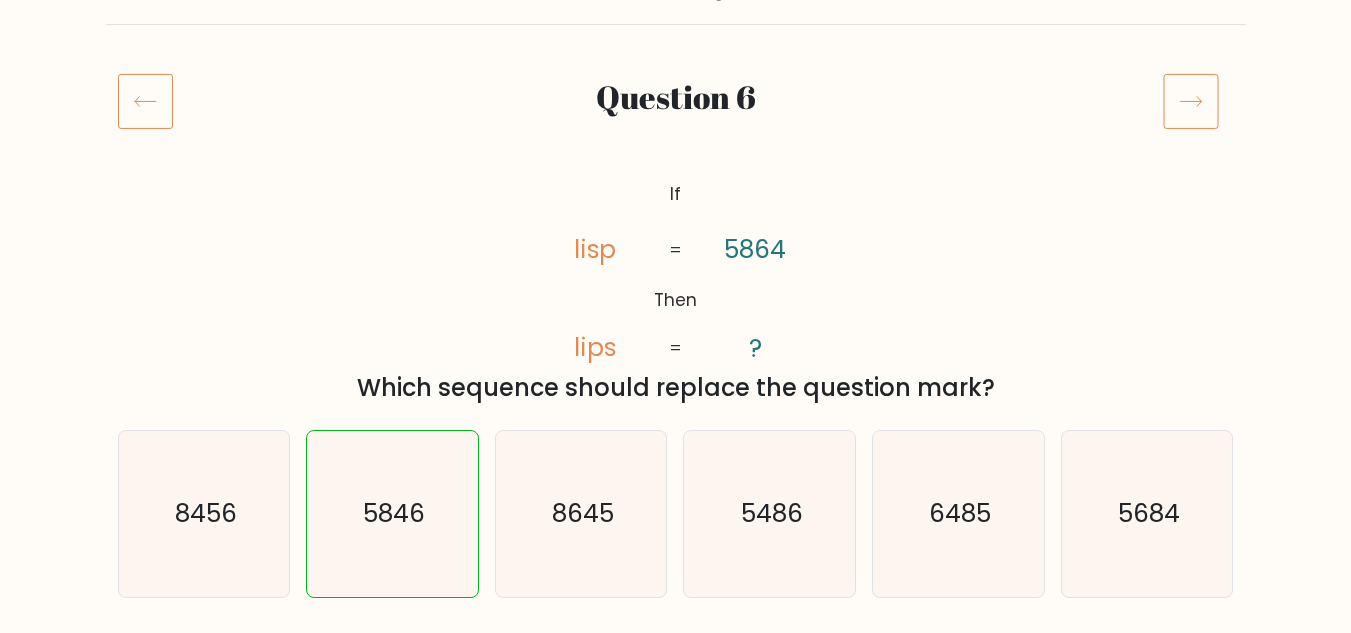 click 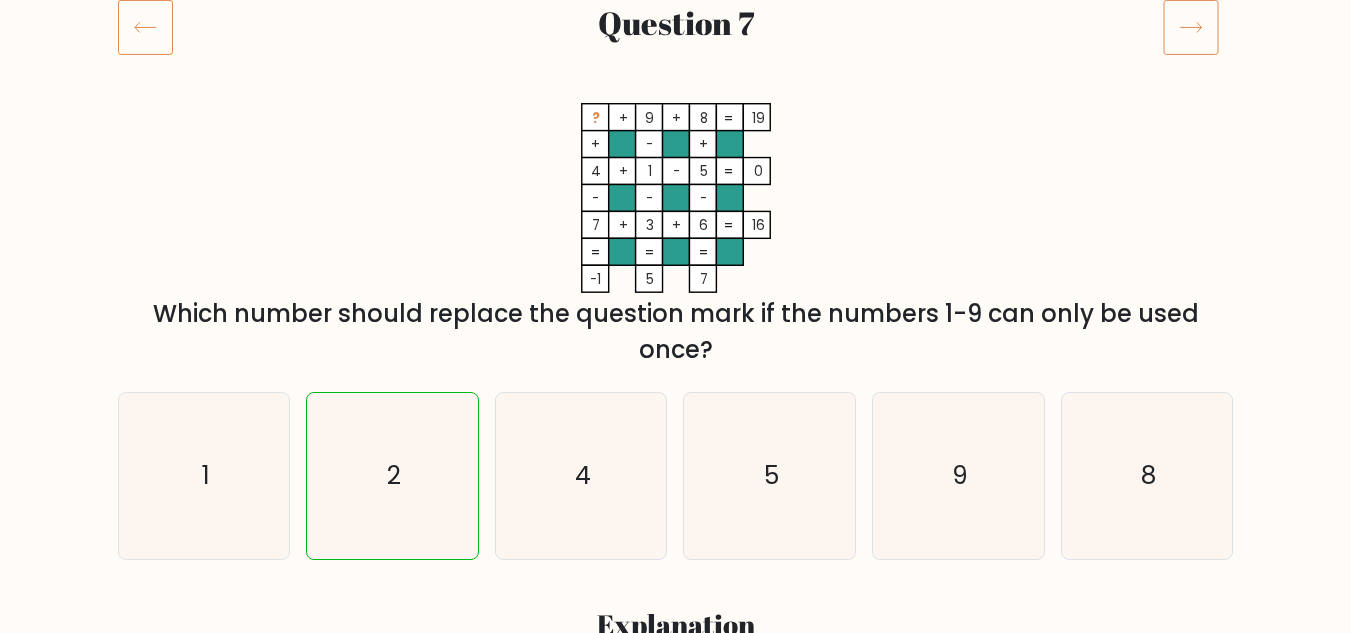 scroll, scrollTop: 280, scrollLeft: 0, axis: vertical 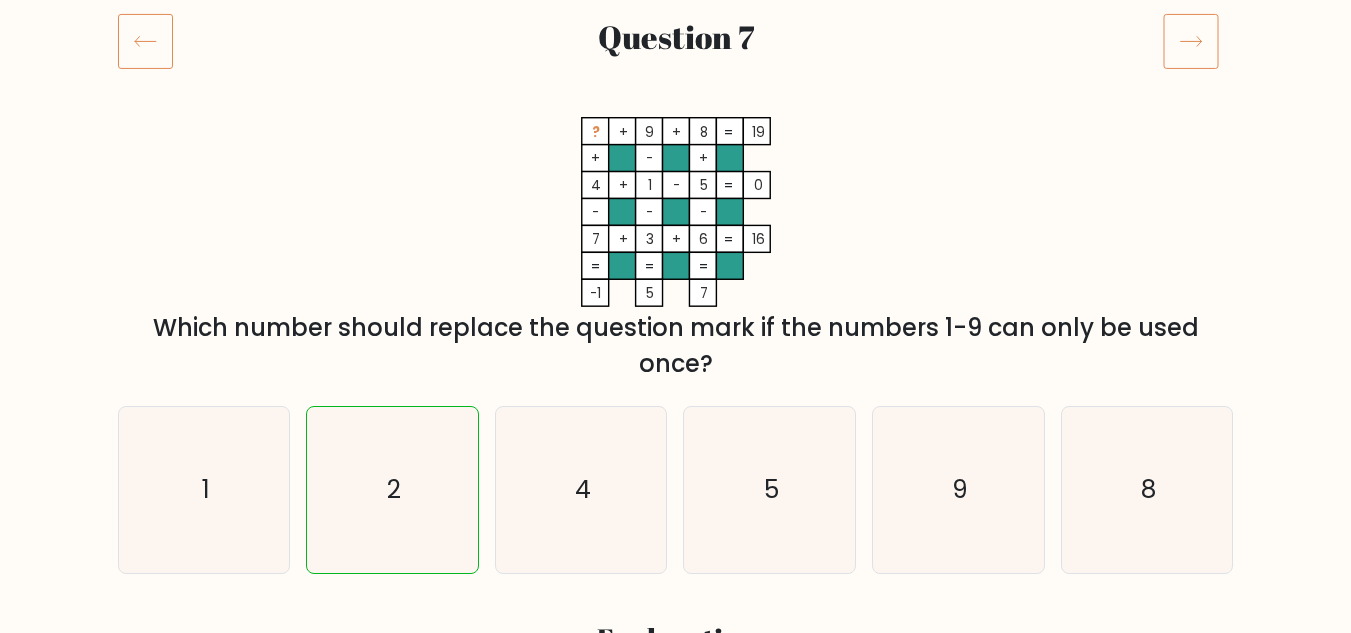click 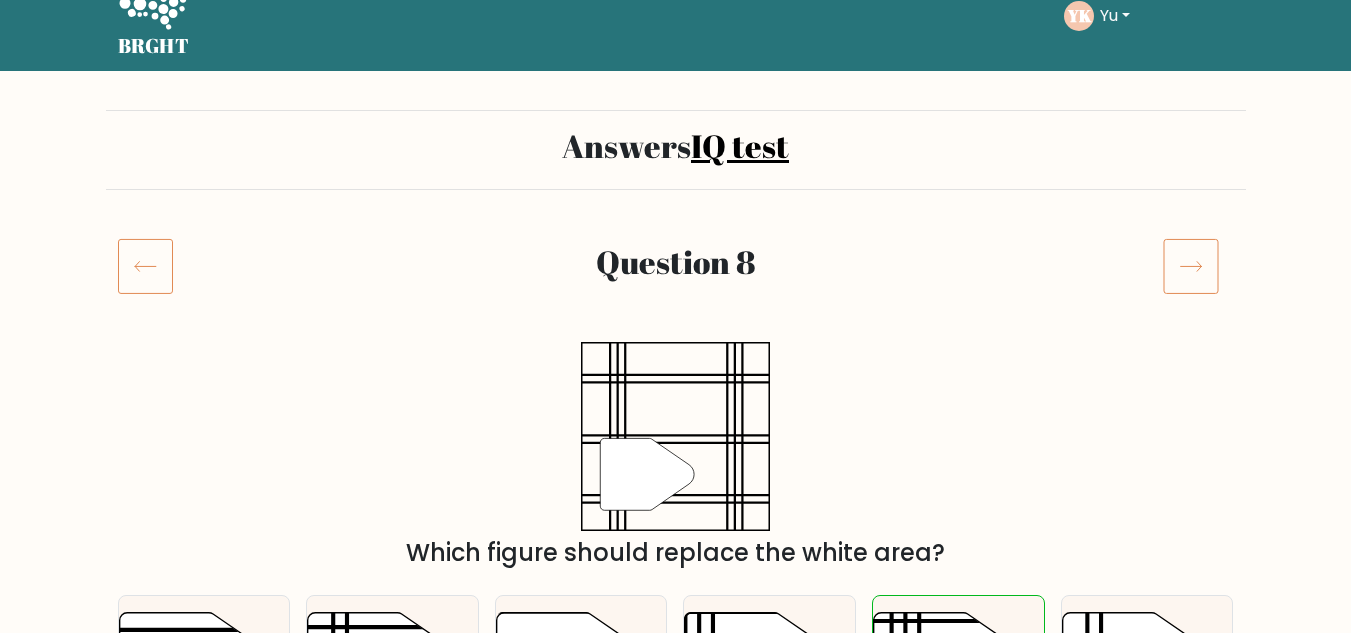 scroll, scrollTop: 0, scrollLeft: 0, axis: both 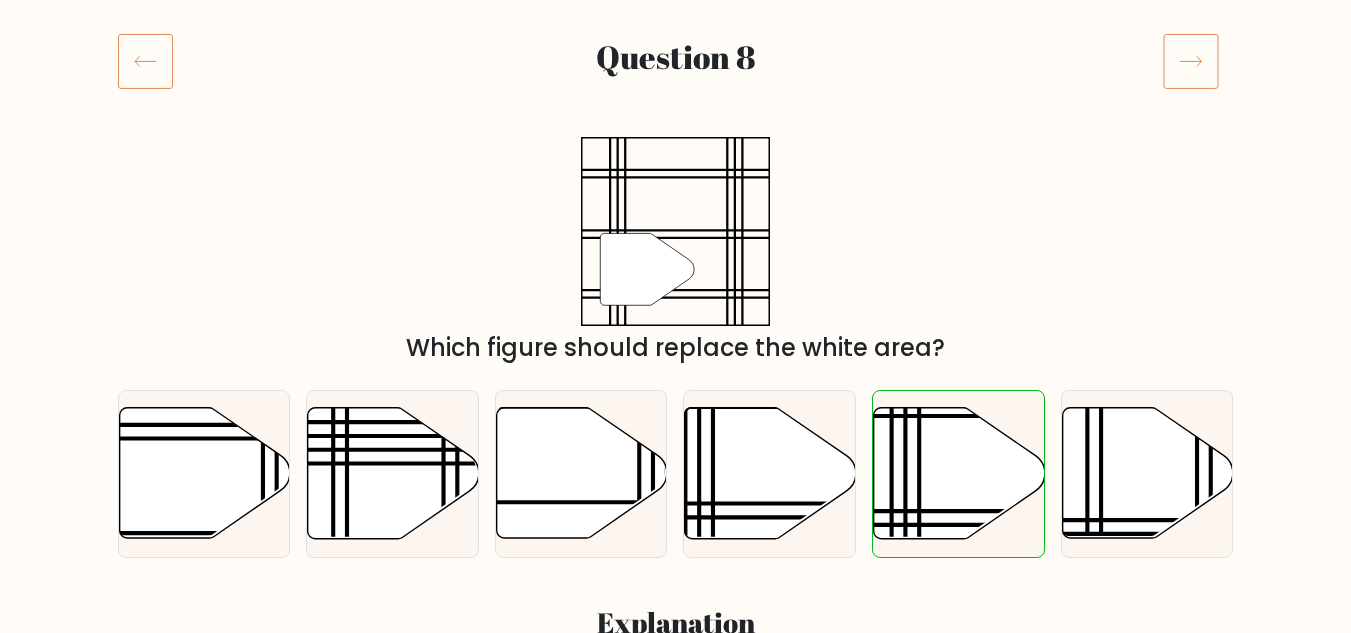 click 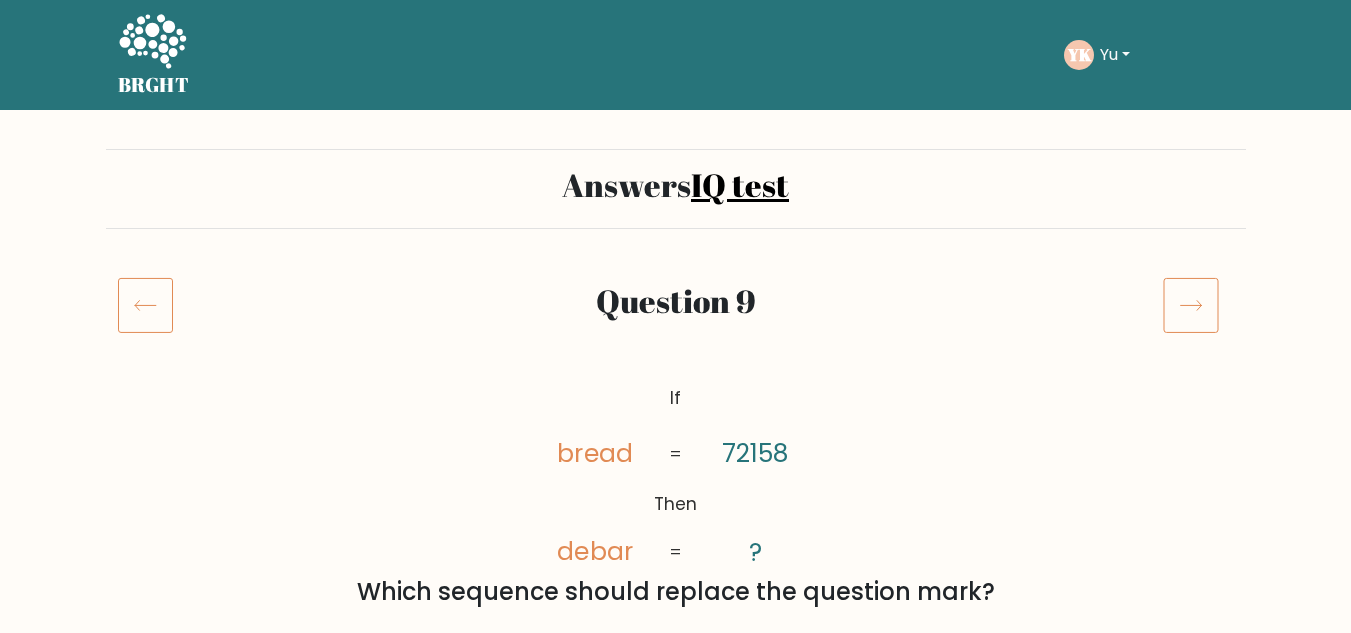 scroll, scrollTop: 0, scrollLeft: 0, axis: both 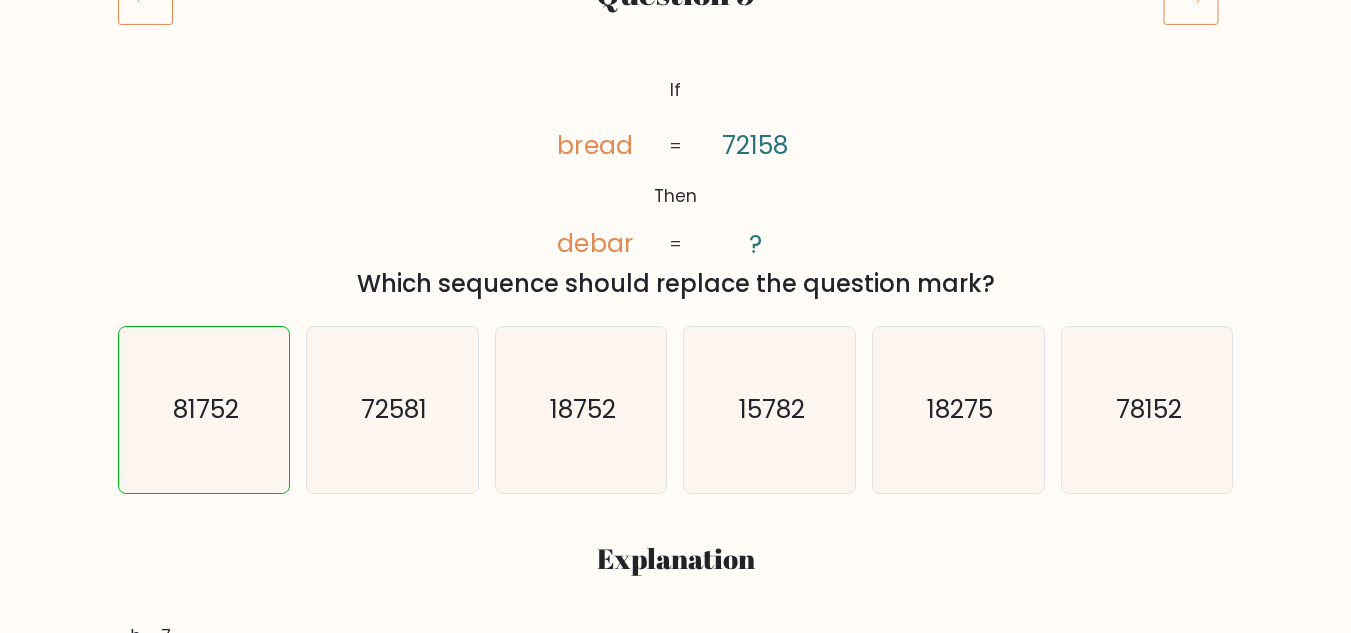click 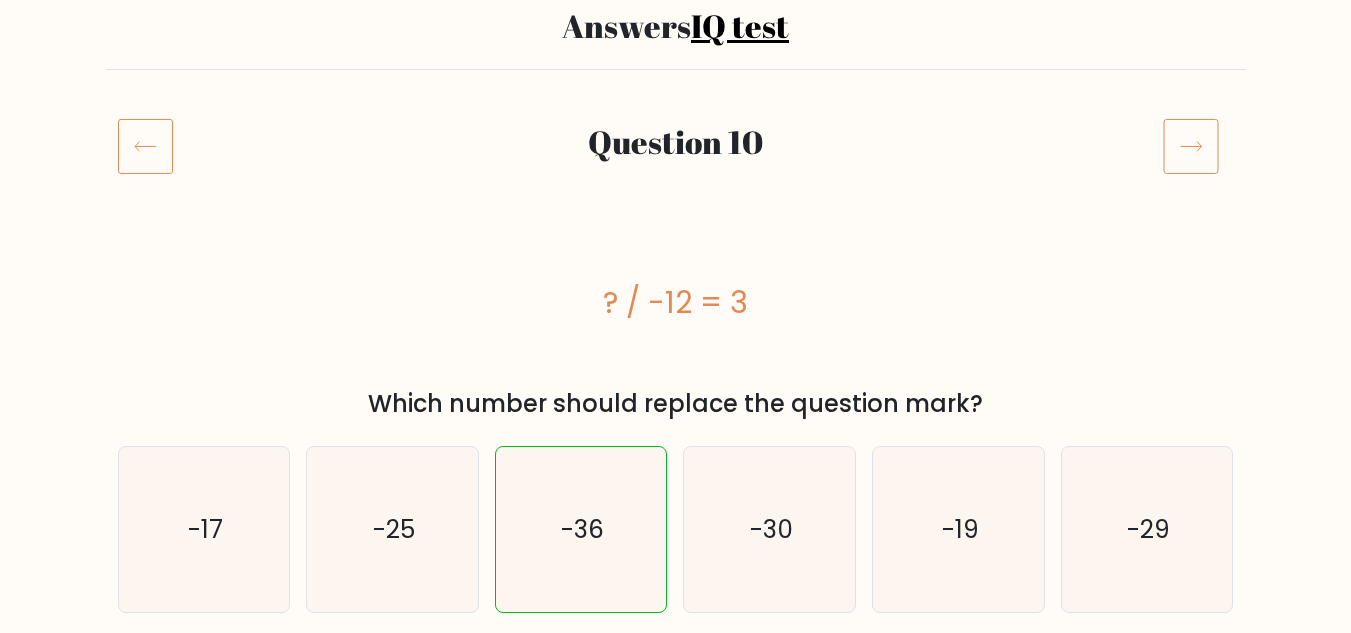 scroll, scrollTop: 160, scrollLeft: 0, axis: vertical 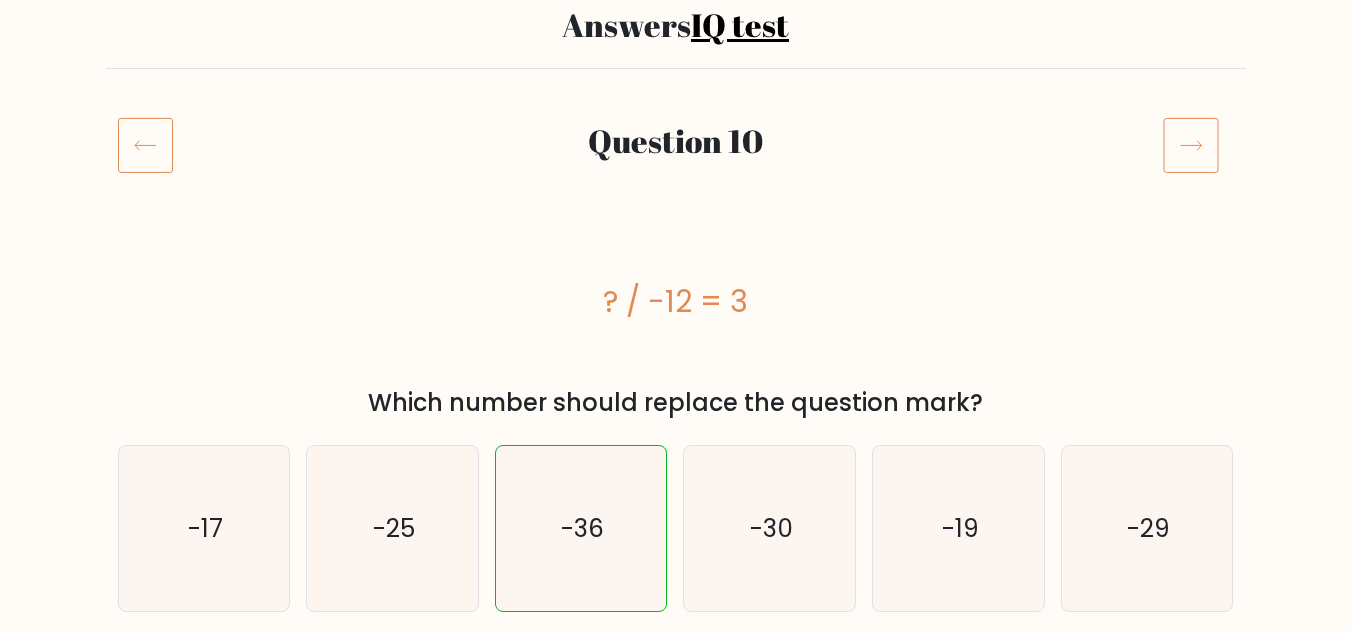 click at bounding box center [1198, 145] 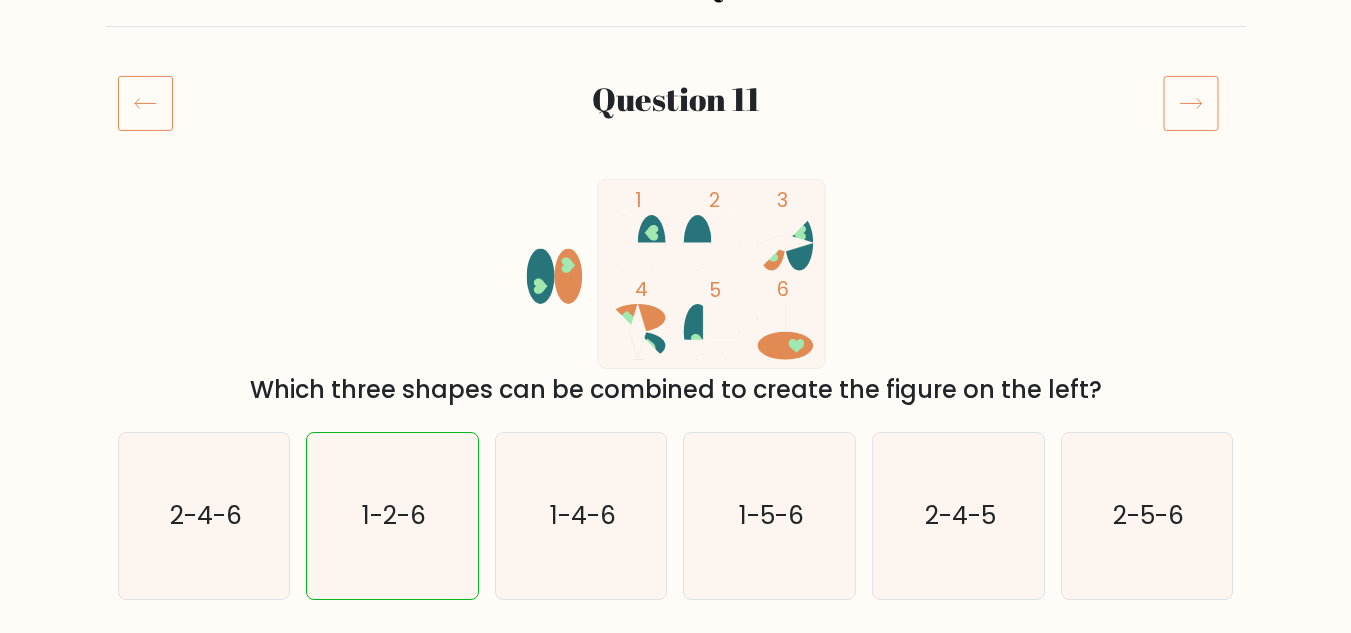 scroll, scrollTop: 200, scrollLeft: 0, axis: vertical 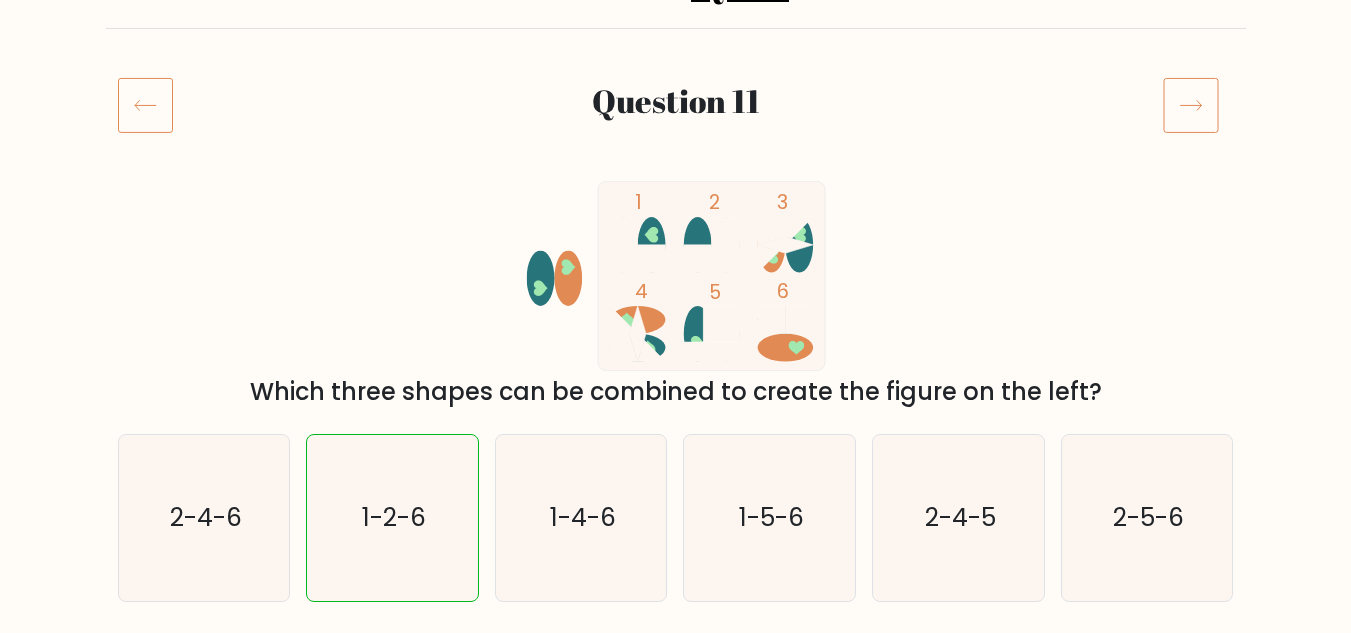 click 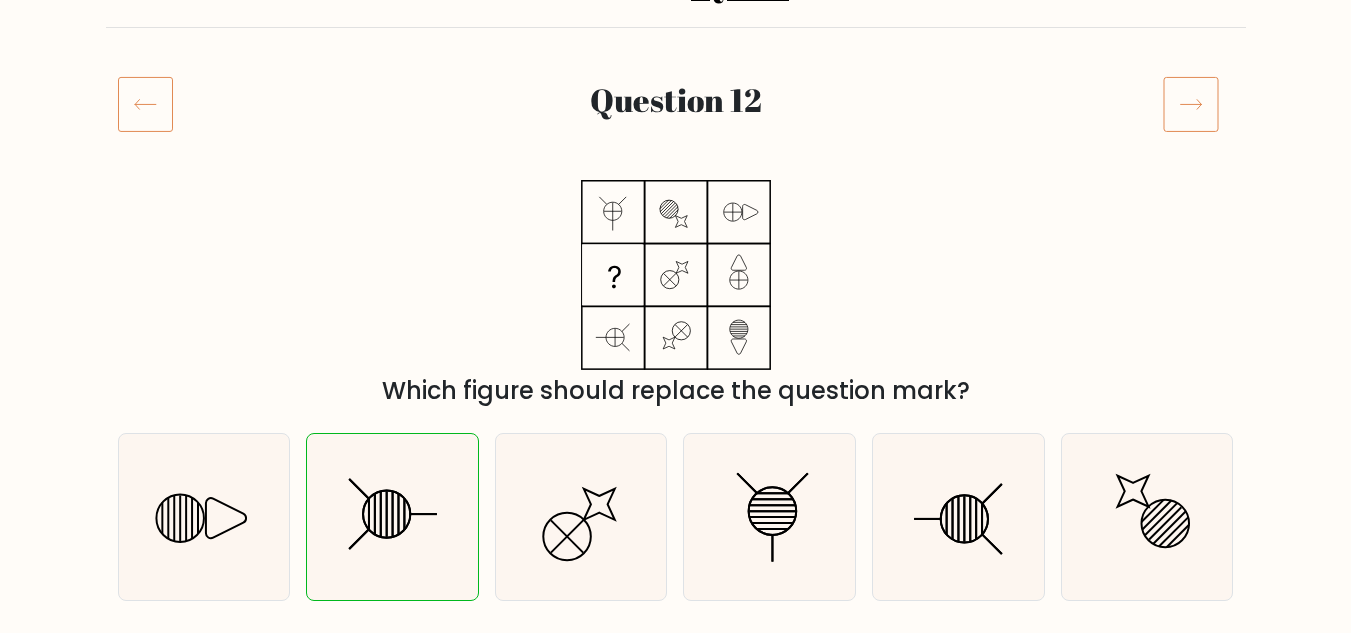 scroll, scrollTop: 240, scrollLeft: 0, axis: vertical 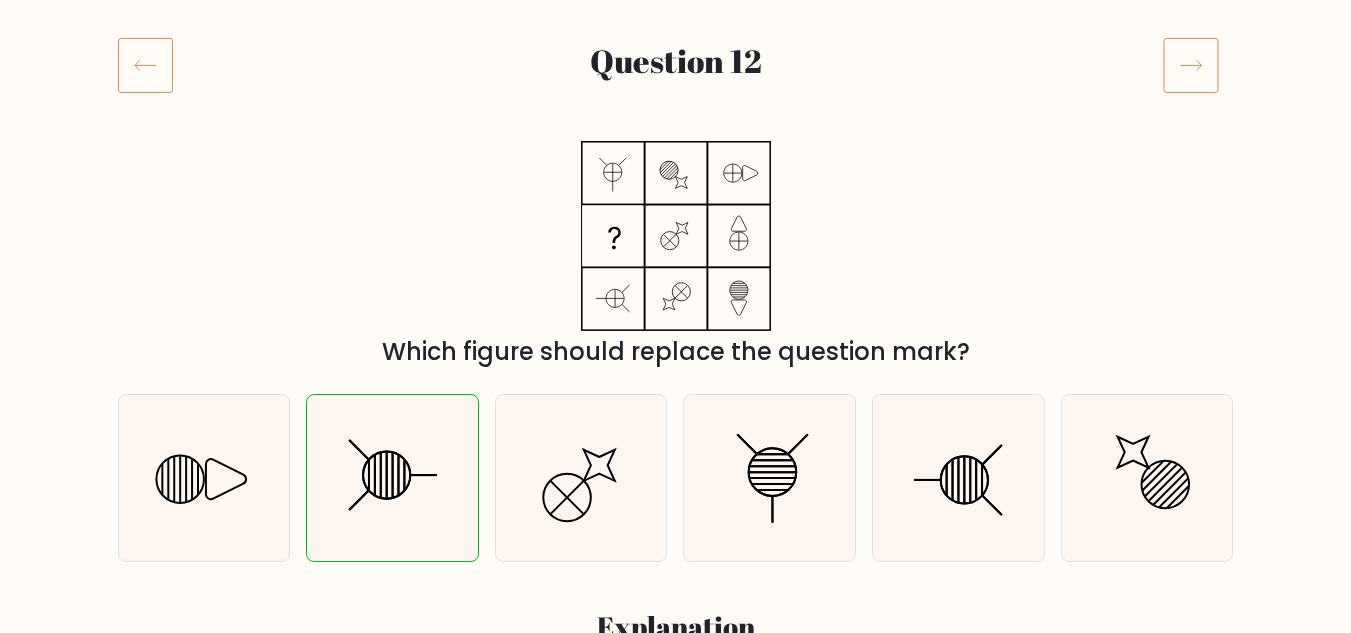 click 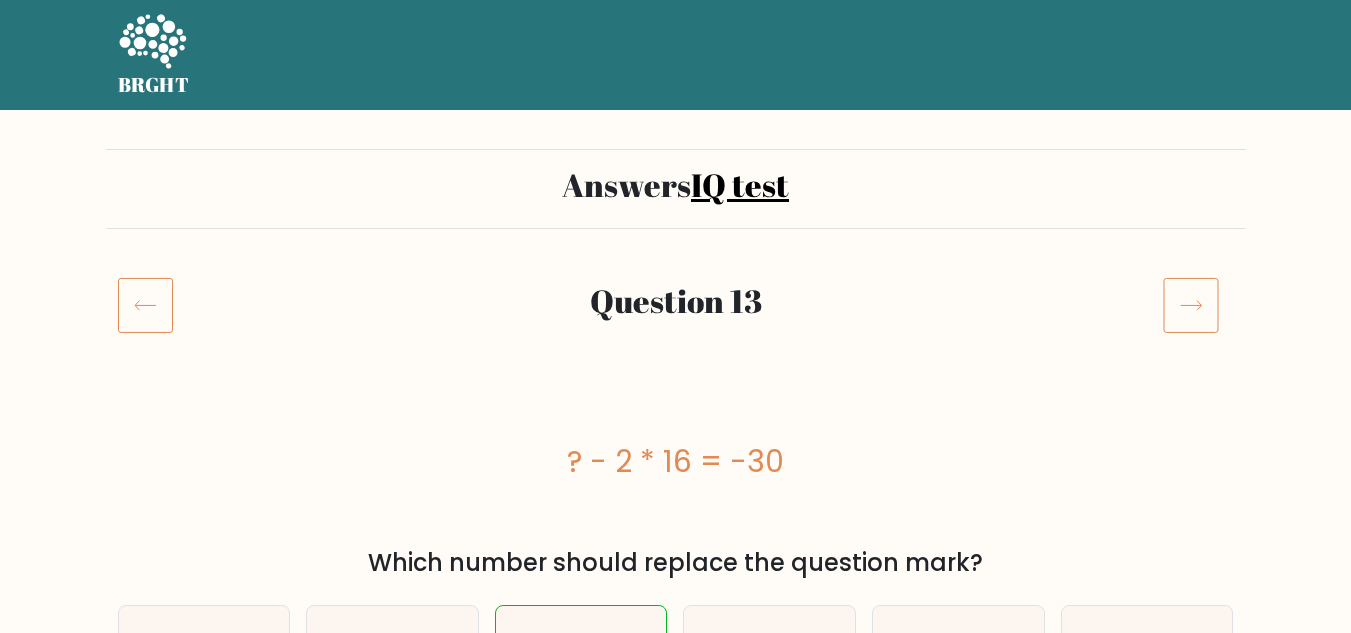 scroll, scrollTop: 0, scrollLeft: 0, axis: both 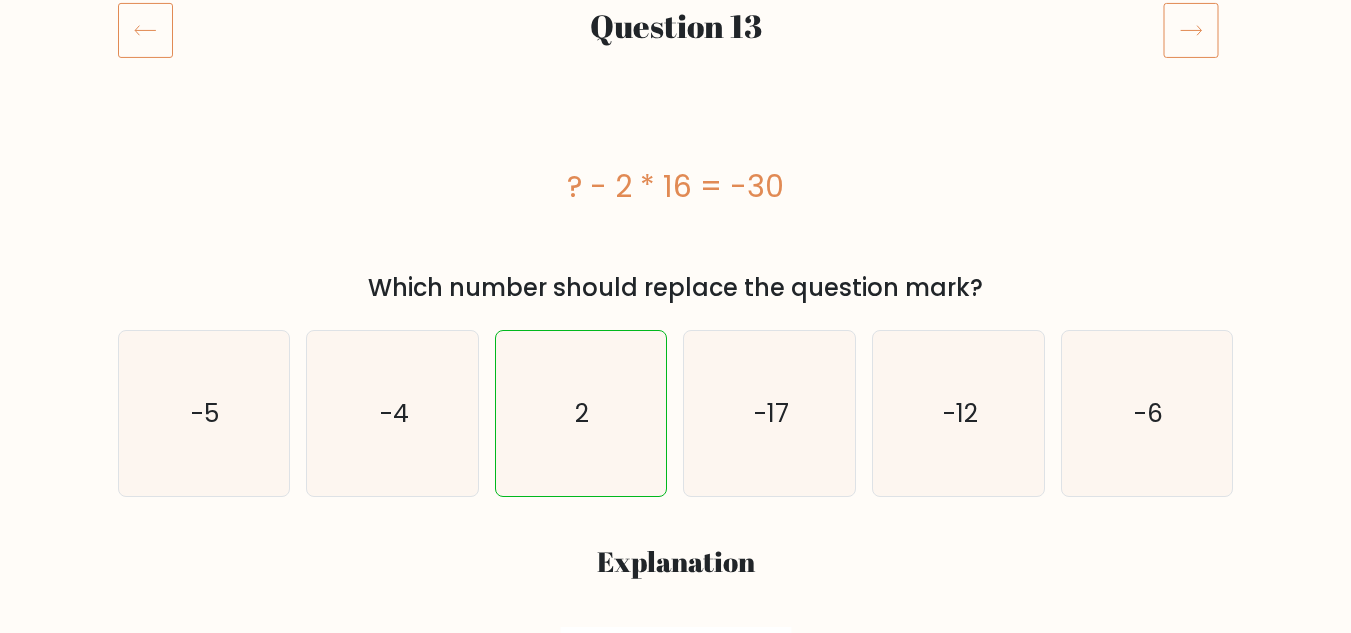 click 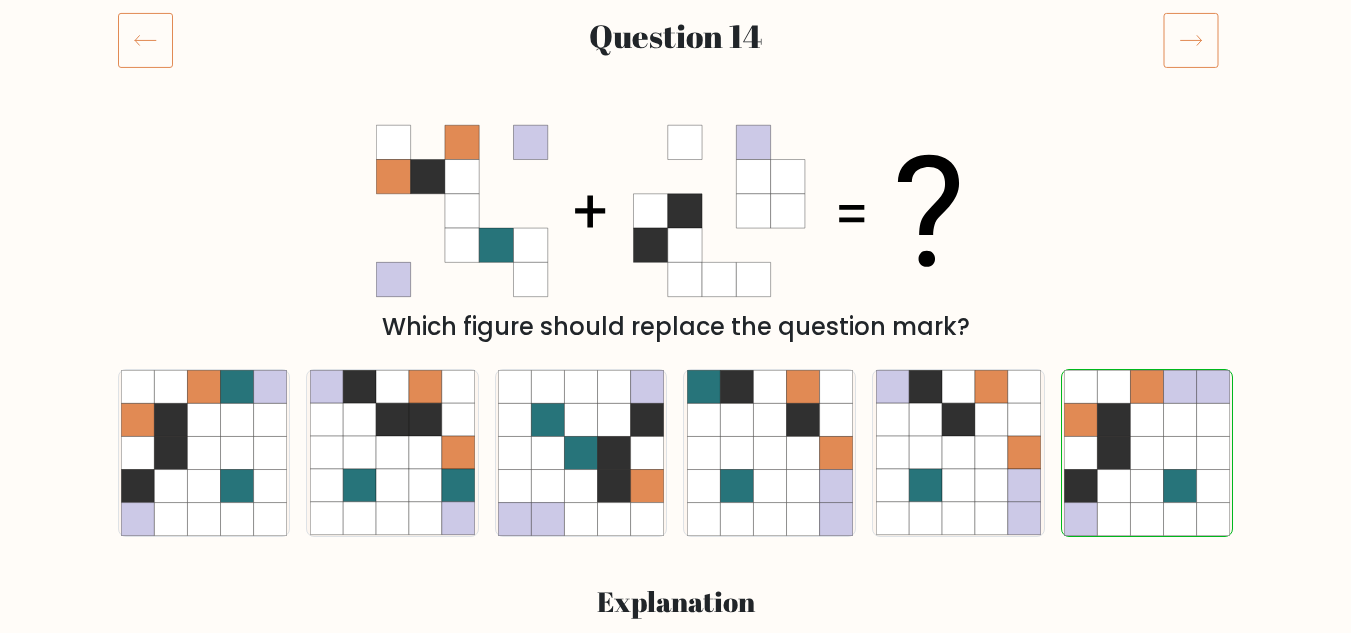 scroll, scrollTop: 240, scrollLeft: 0, axis: vertical 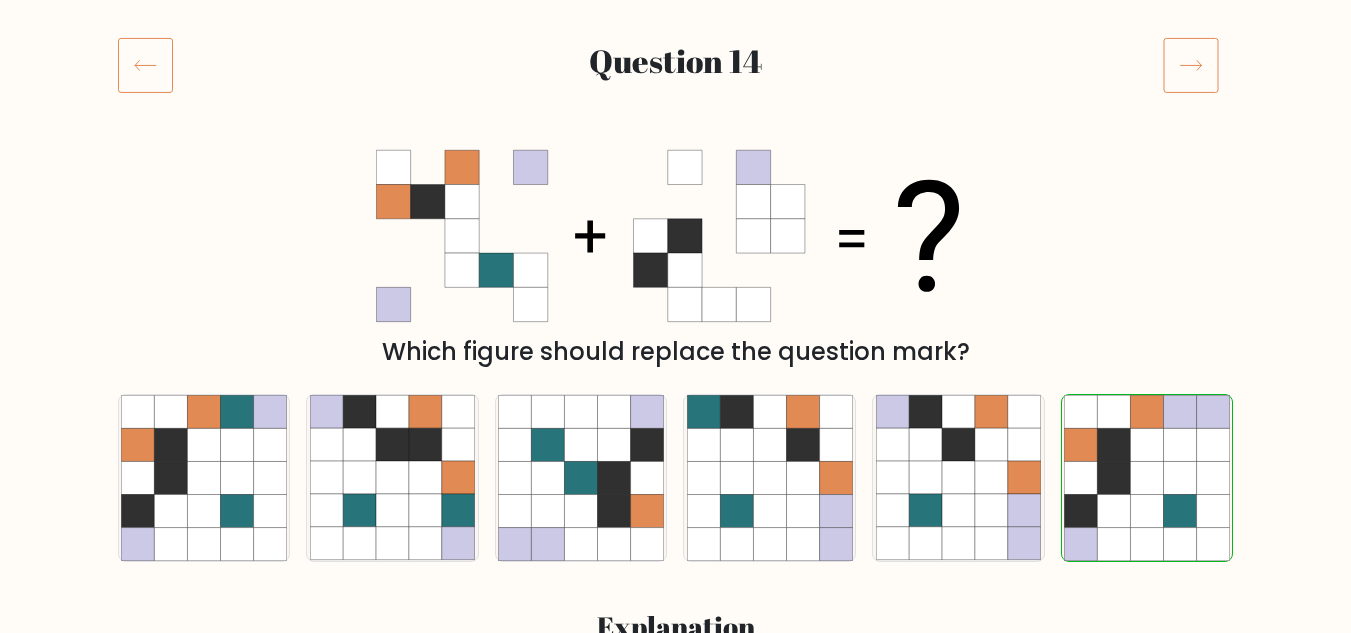 click 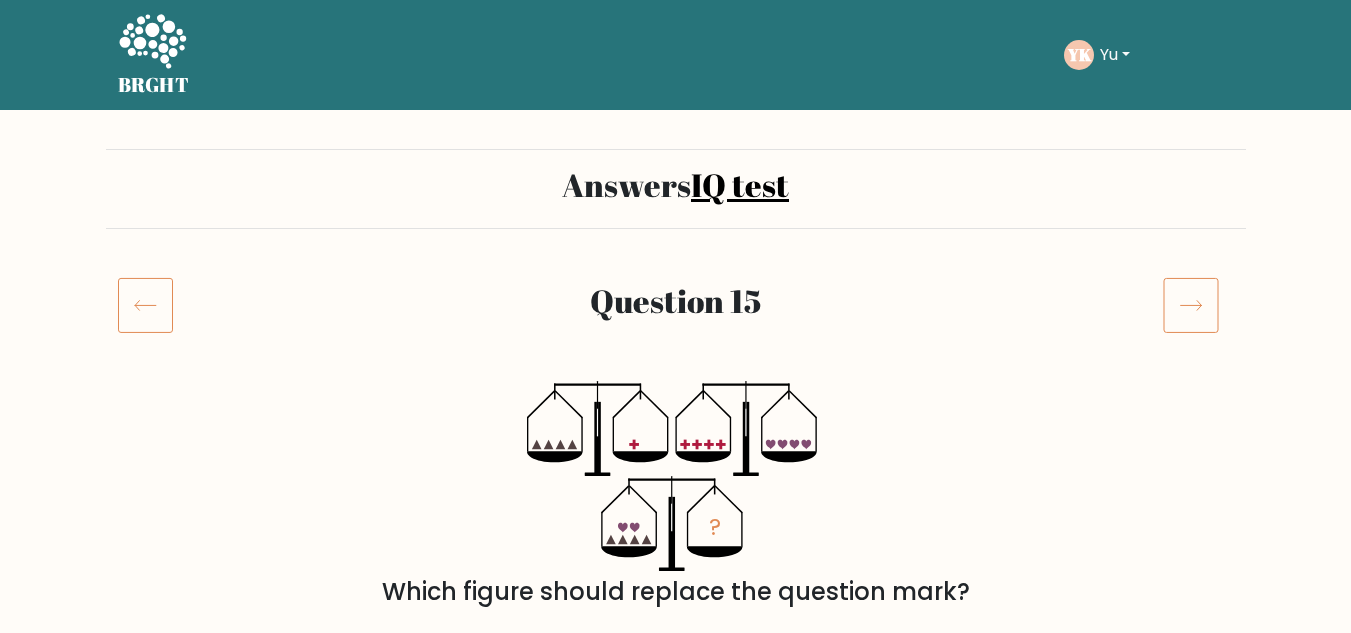 scroll, scrollTop: 0, scrollLeft: 0, axis: both 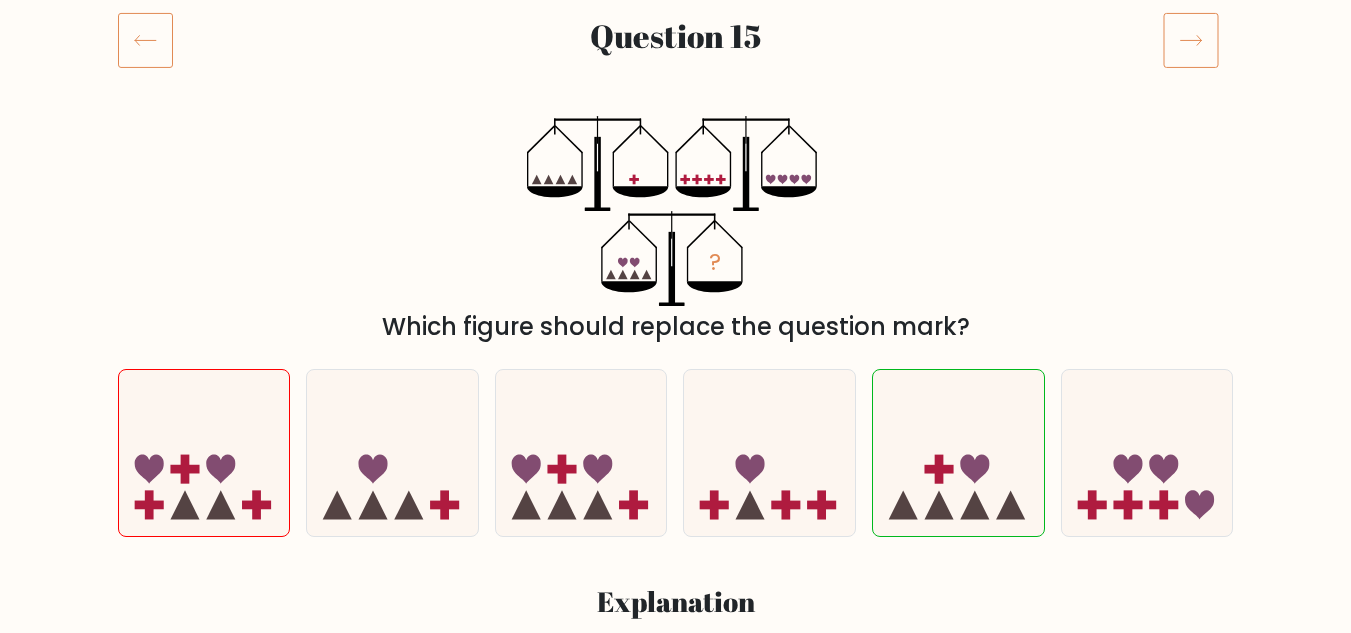 click 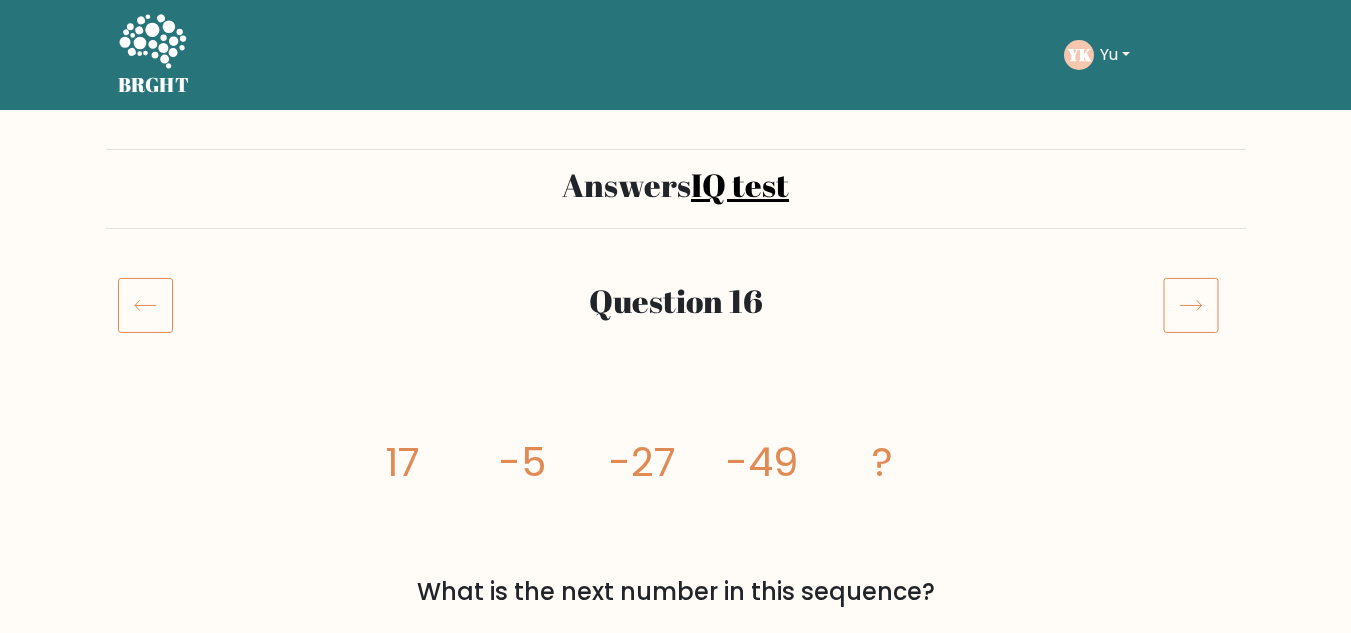 scroll, scrollTop: 0, scrollLeft: 0, axis: both 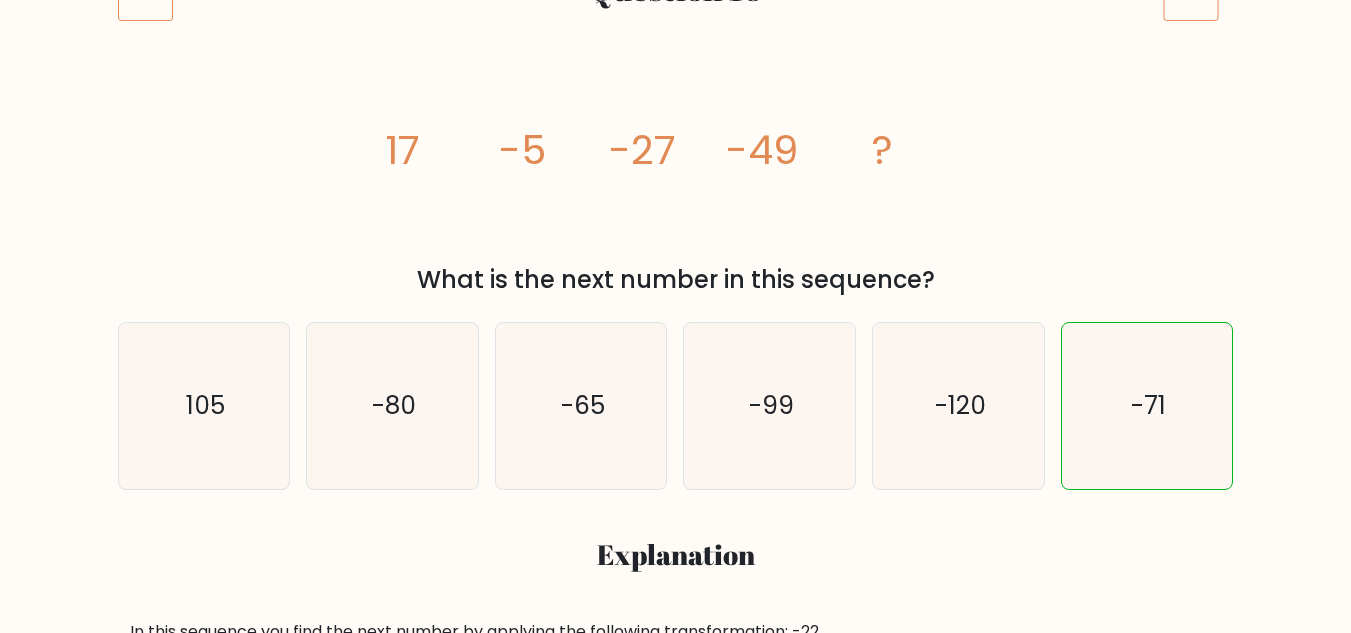click 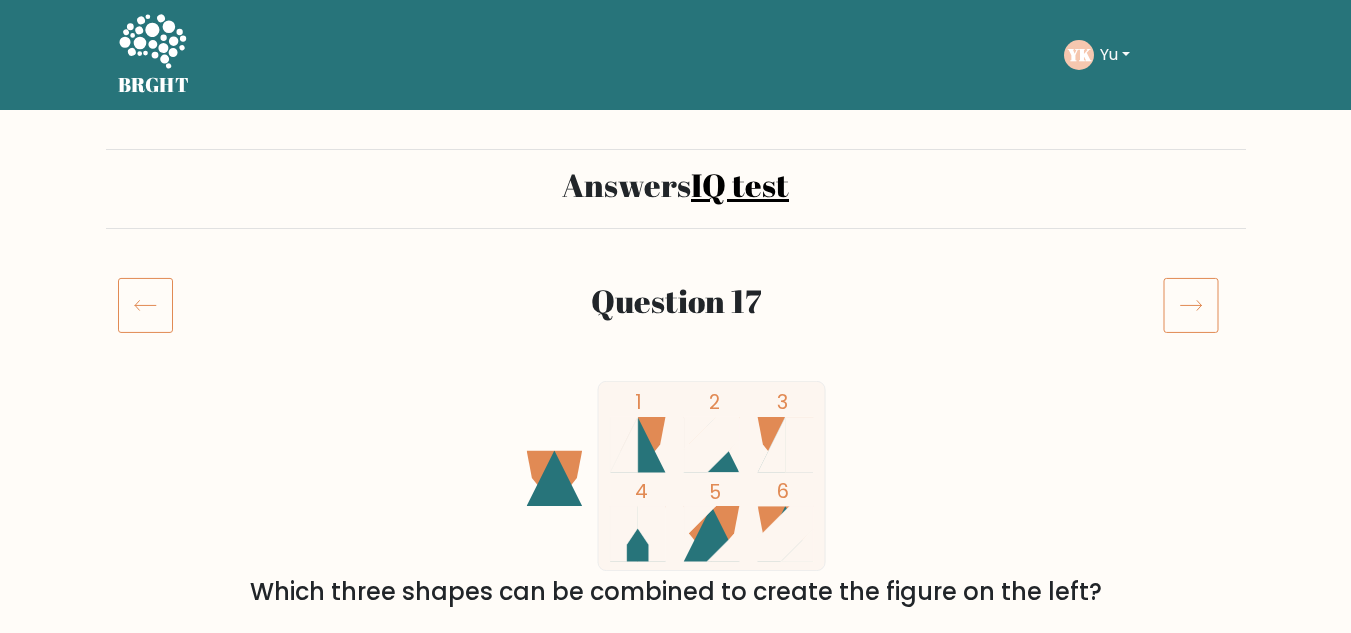 scroll, scrollTop: 0, scrollLeft: 0, axis: both 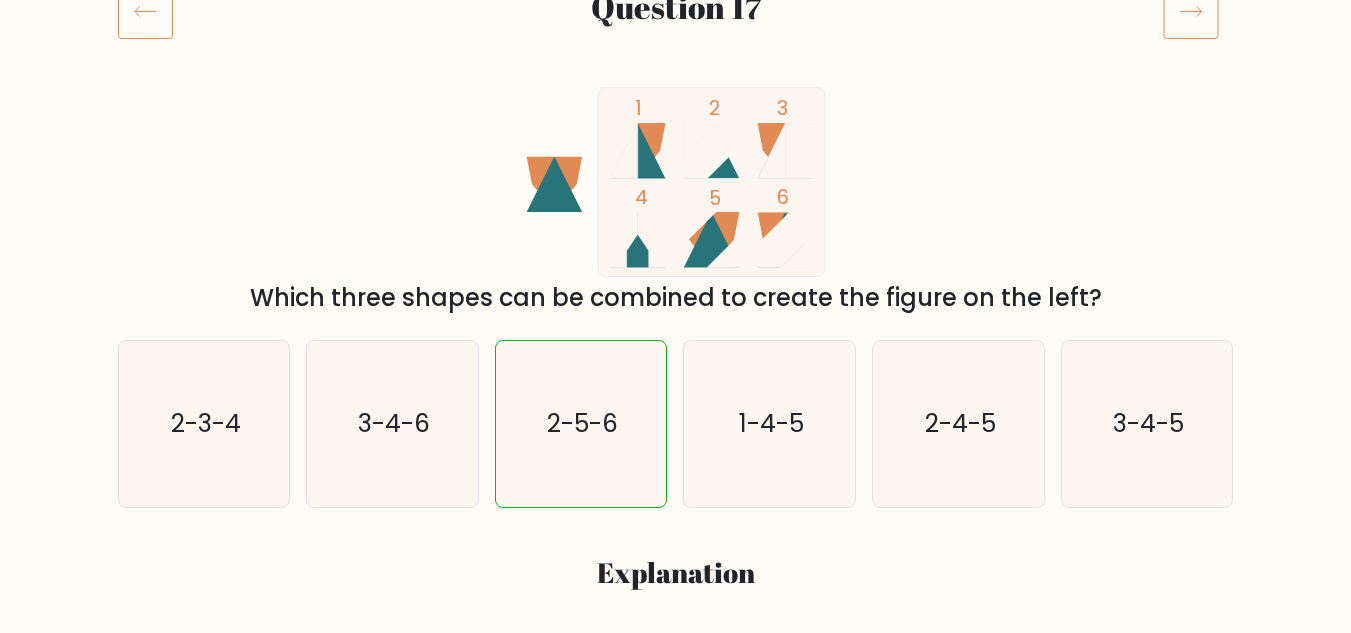 click 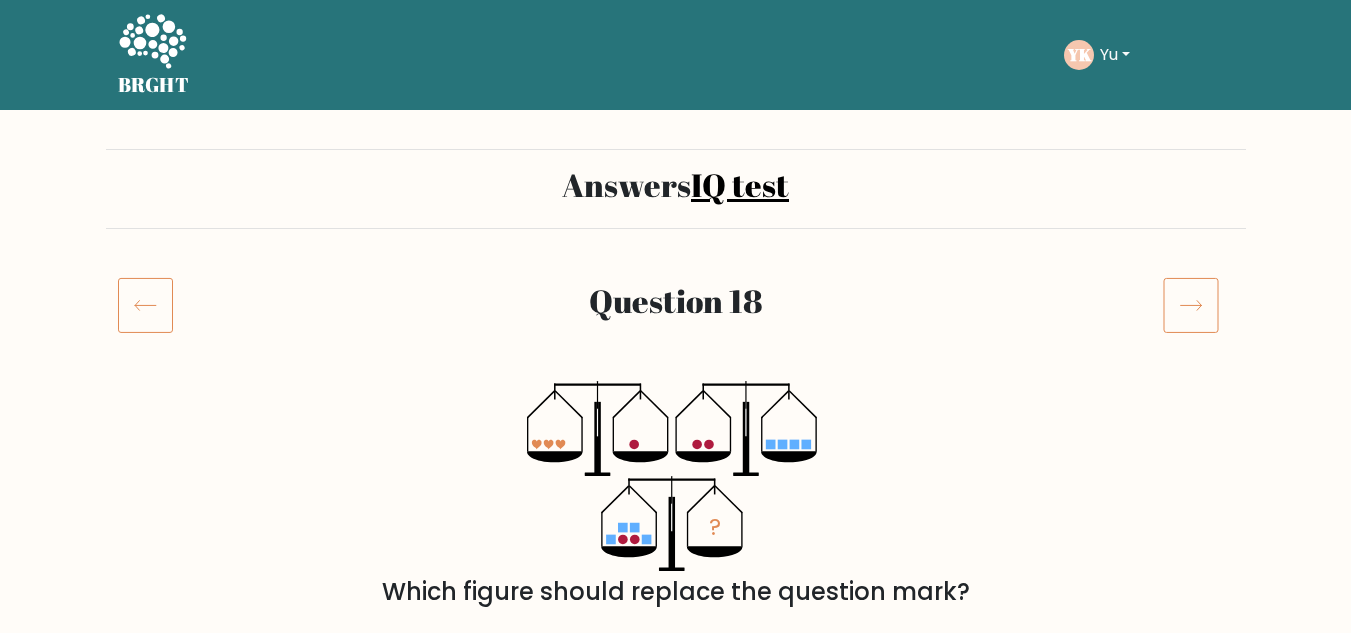 scroll, scrollTop: 0, scrollLeft: 0, axis: both 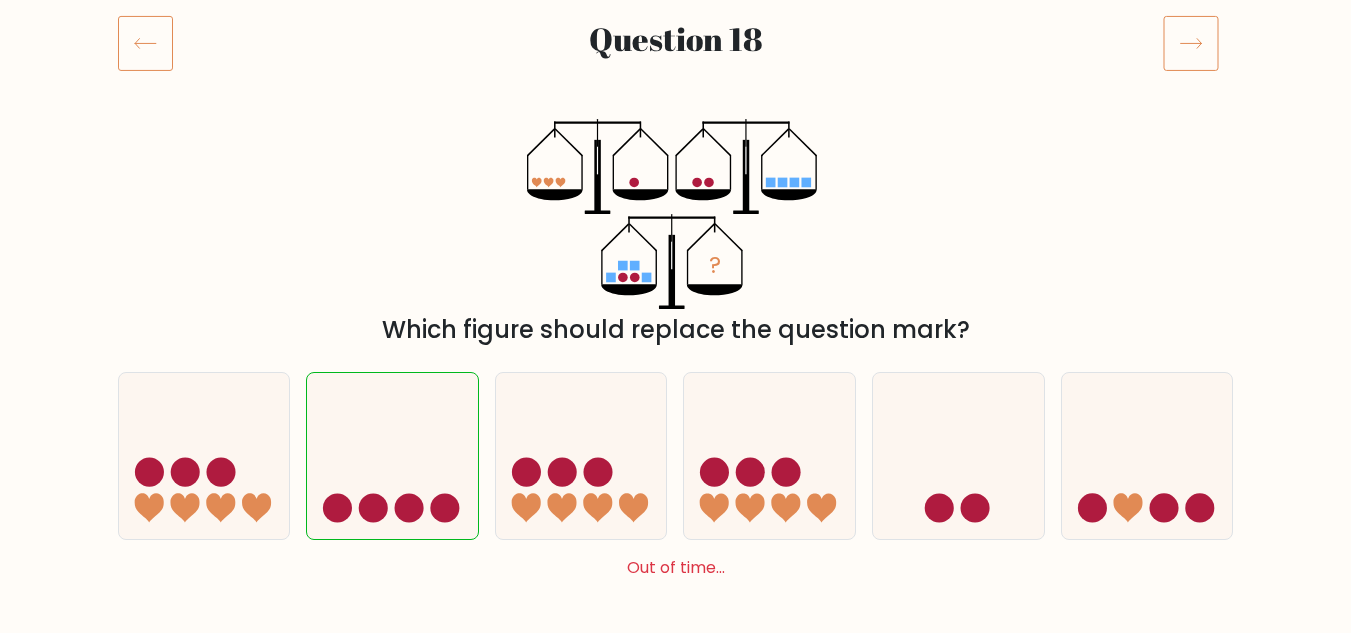click 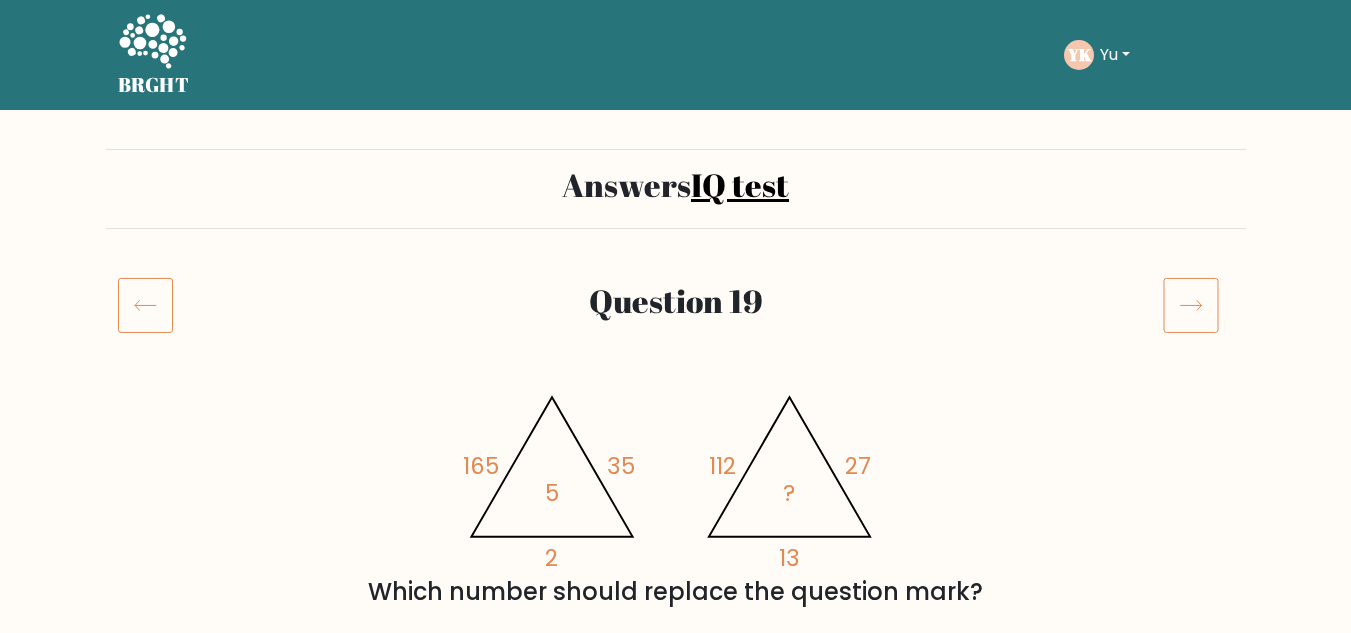 scroll, scrollTop: 0, scrollLeft: 0, axis: both 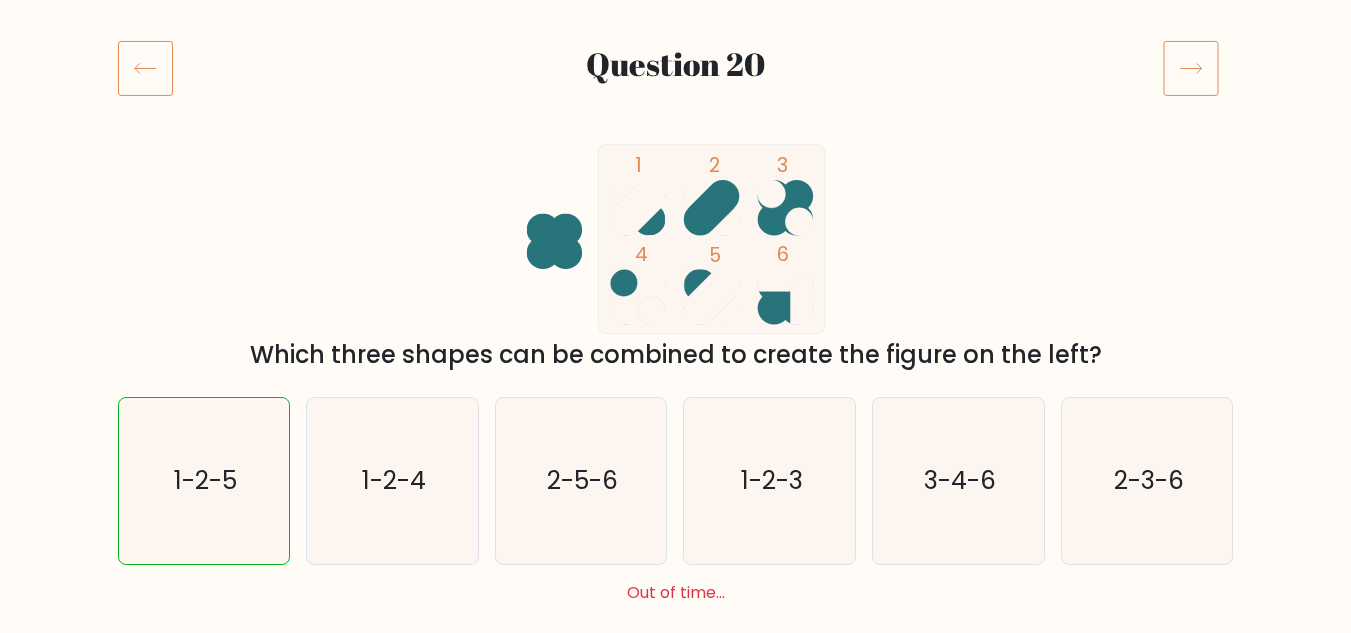 click 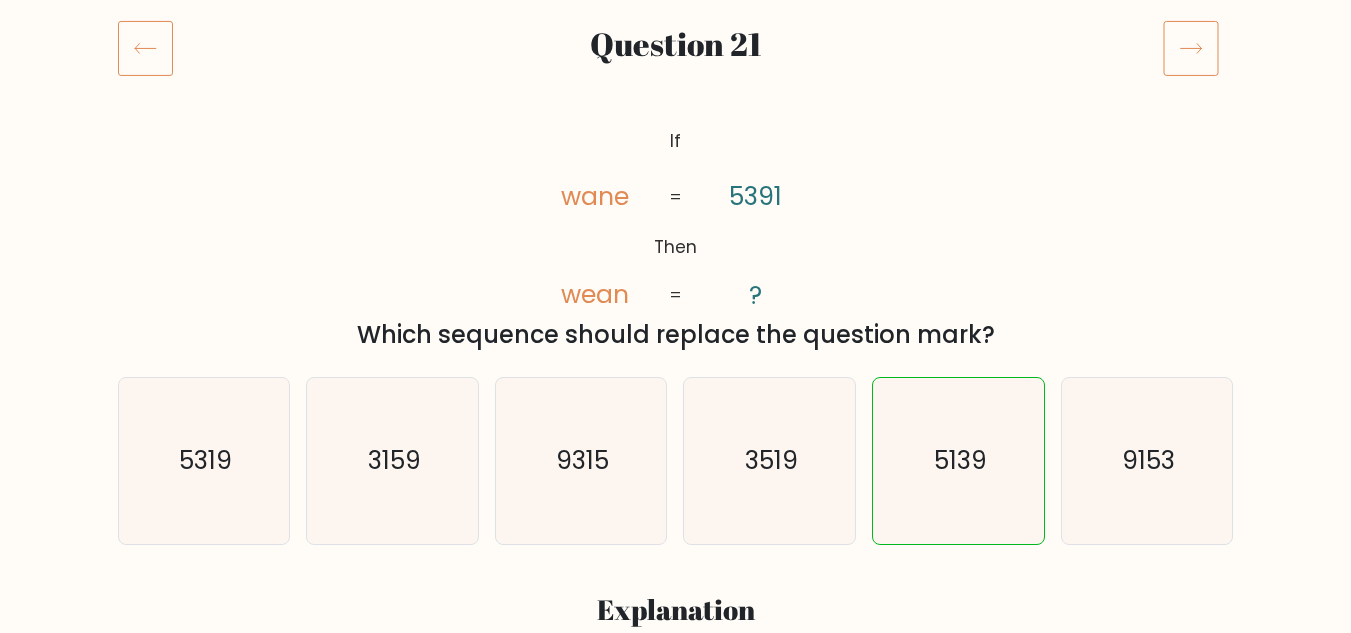 scroll, scrollTop: 240, scrollLeft: 0, axis: vertical 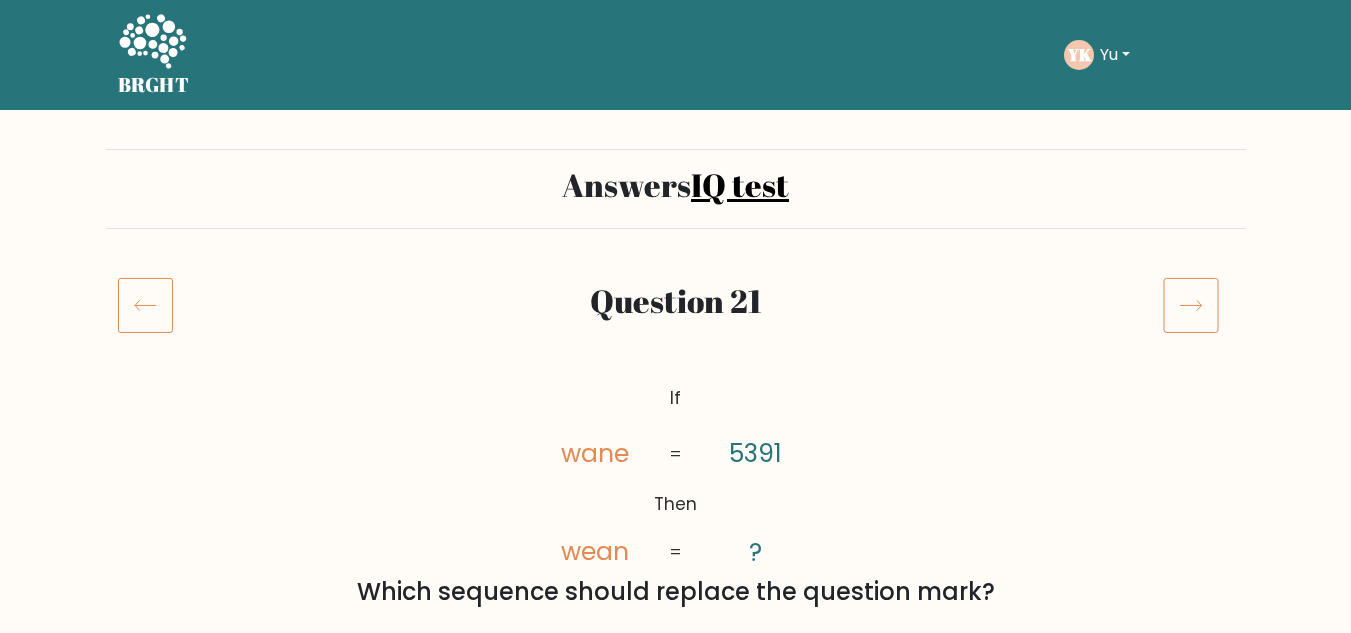 click 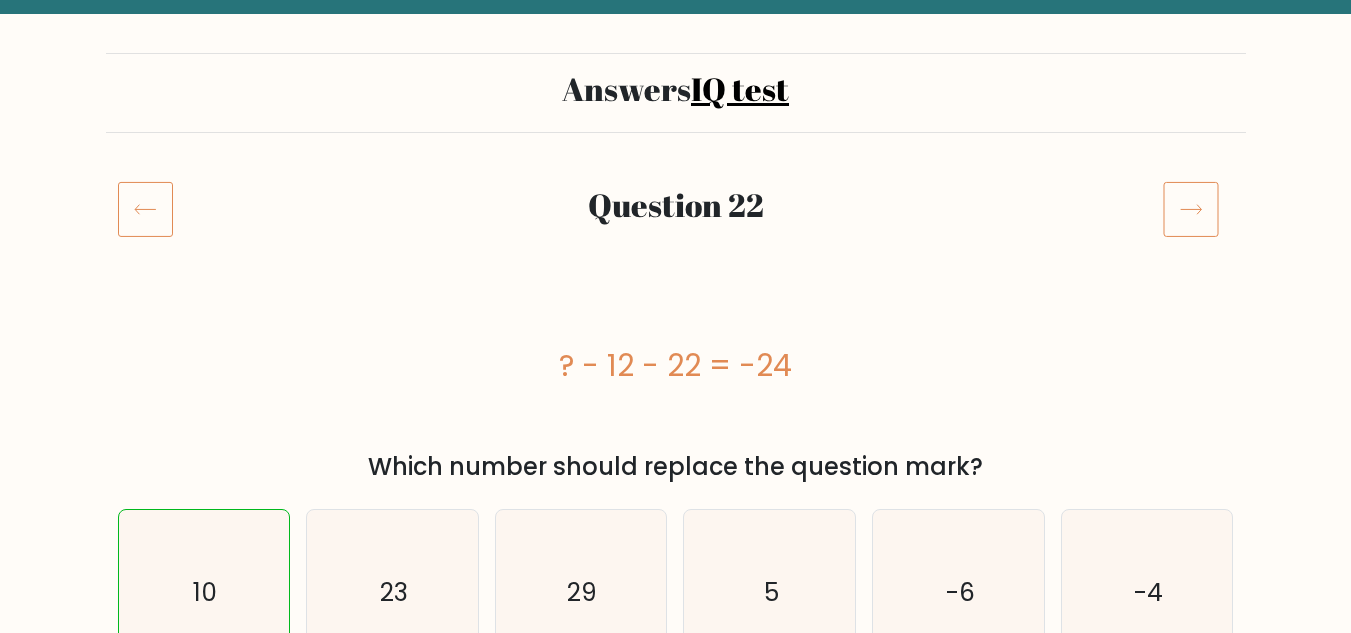 scroll, scrollTop: 80, scrollLeft: 0, axis: vertical 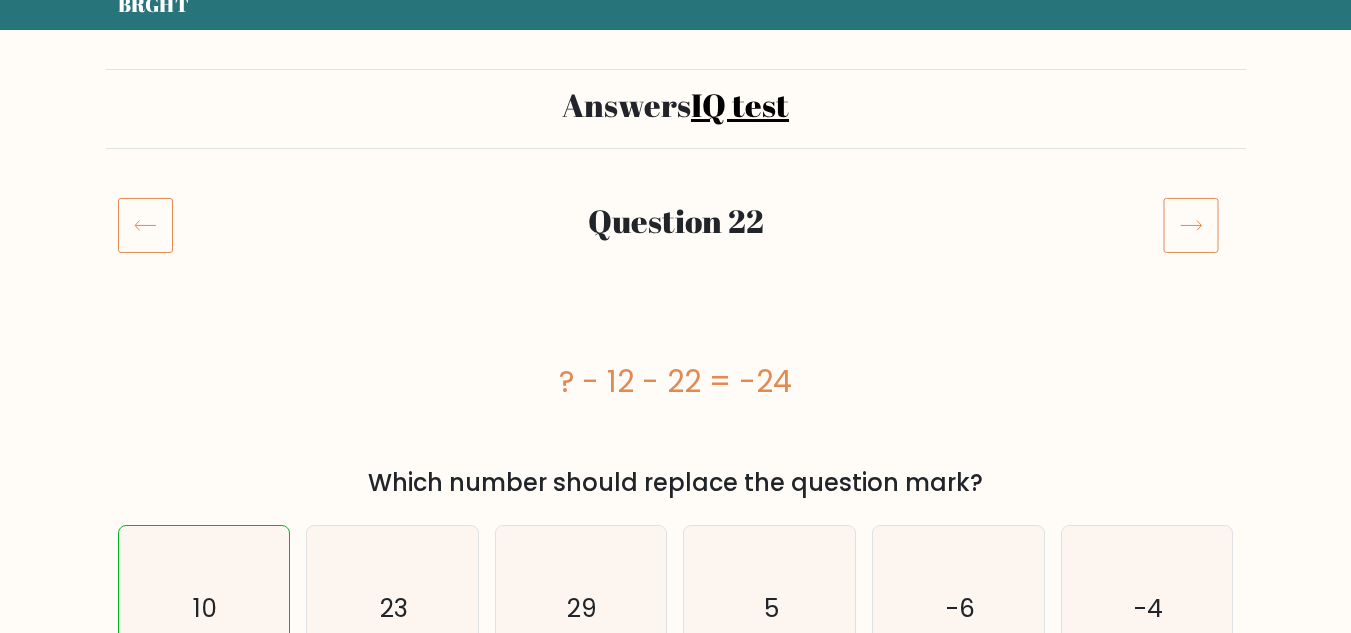 click 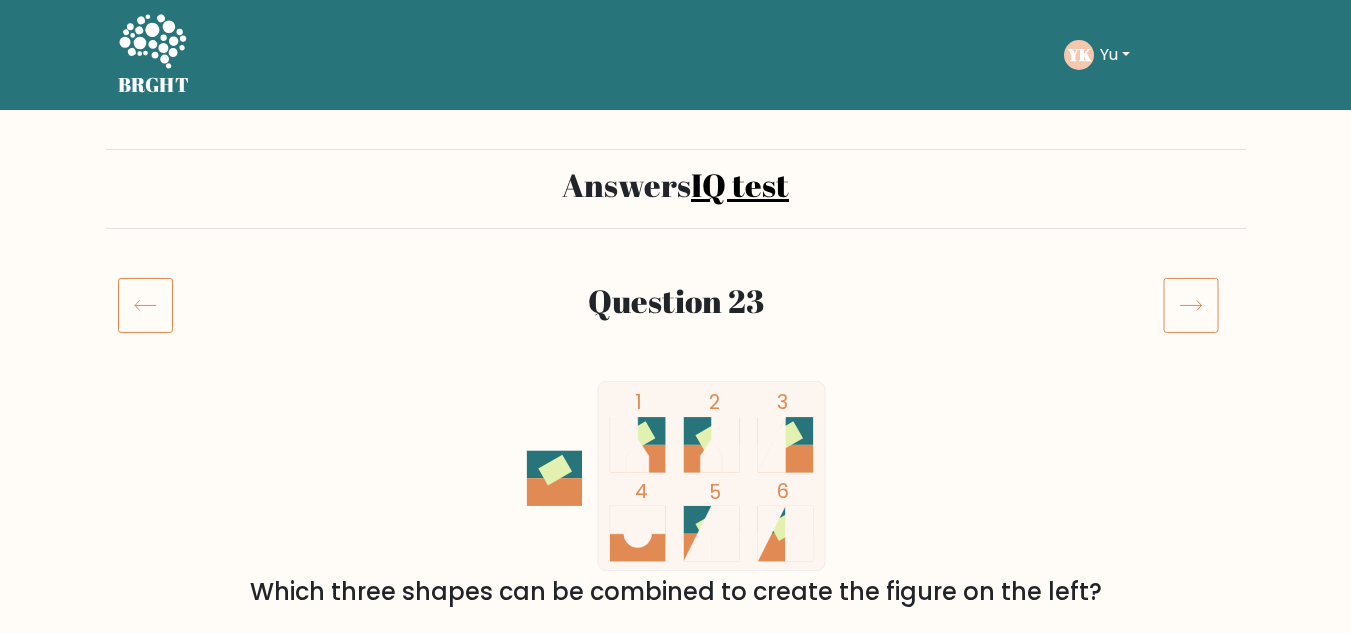 scroll, scrollTop: 0, scrollLeft: 0, axis: both 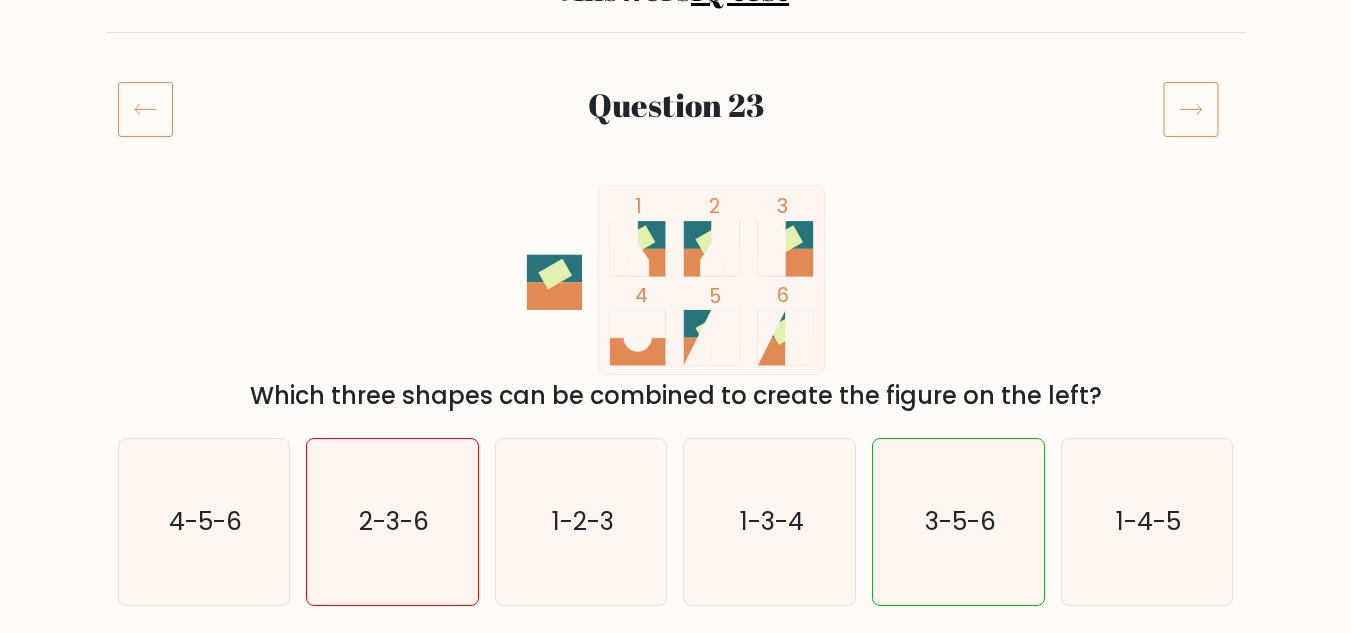 click 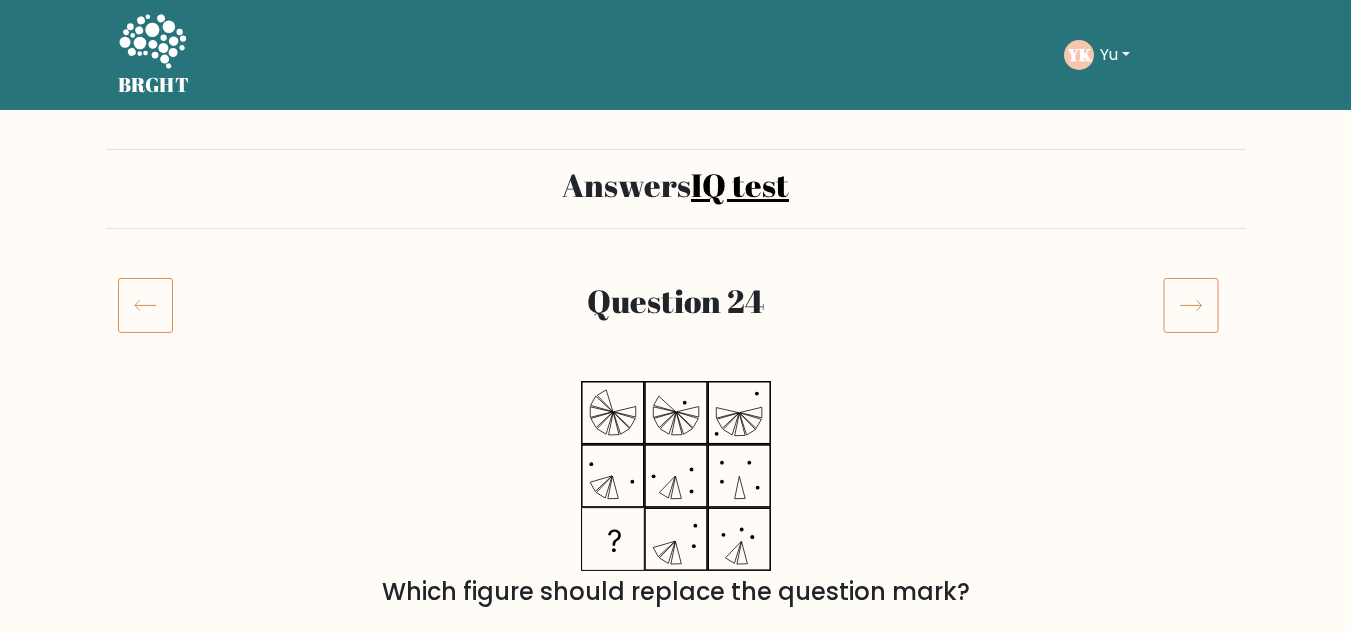 scroll, scrollTop: 0, scrollLeft: 0, axis: both 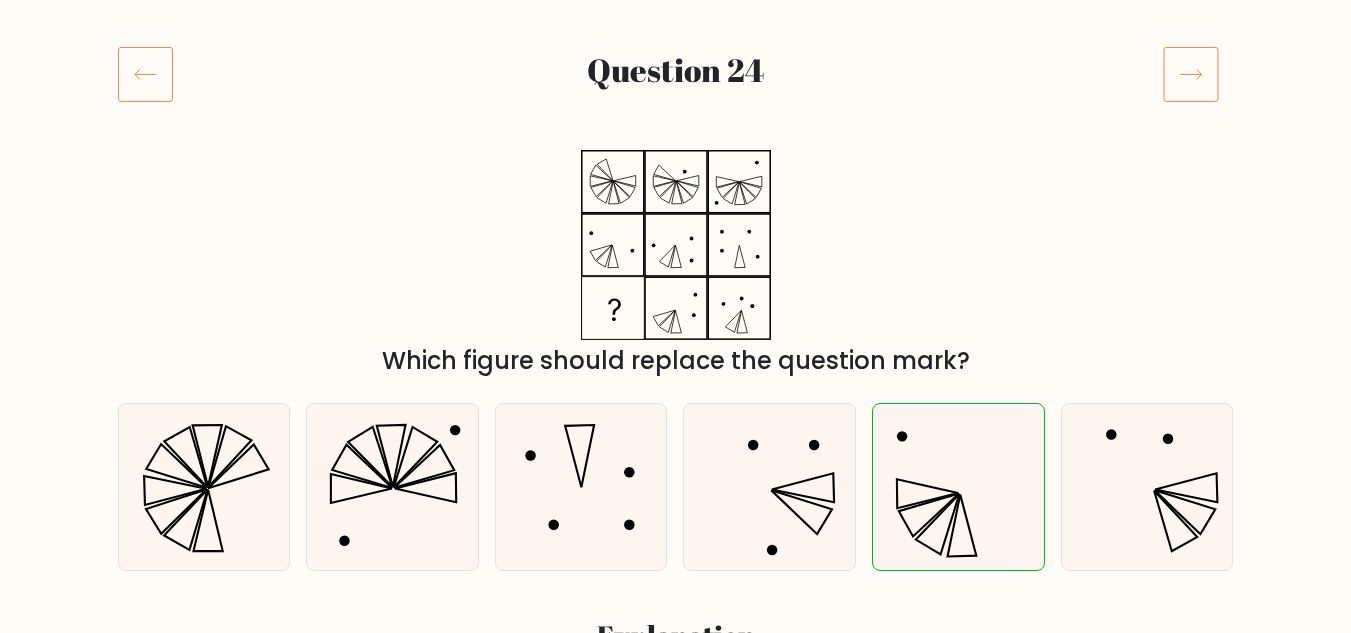 click 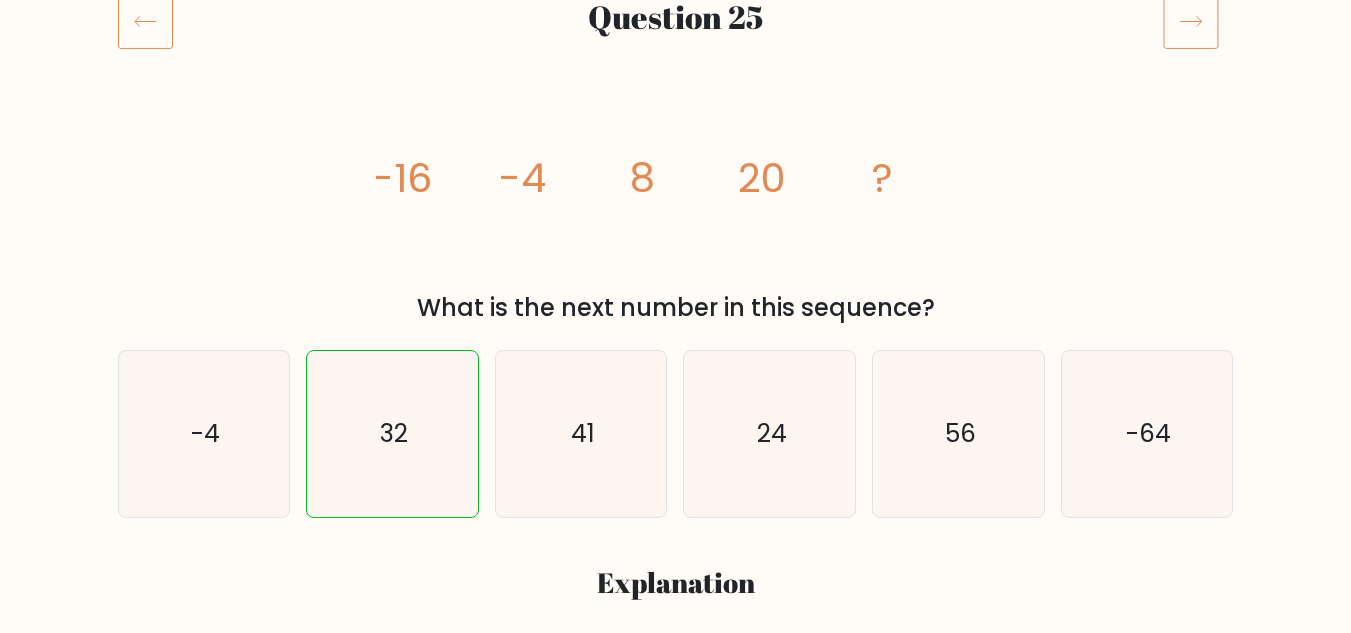 scroll, scrollTop: 280, scrollLeft: 0, axis: vertical 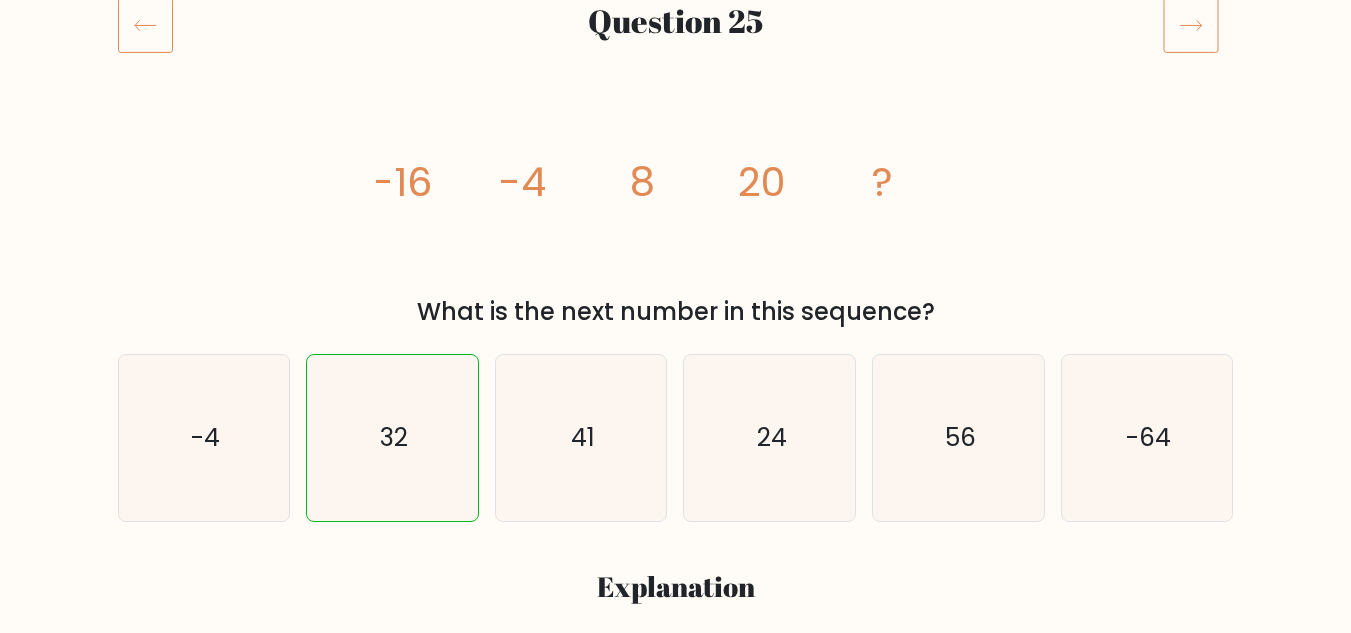 click 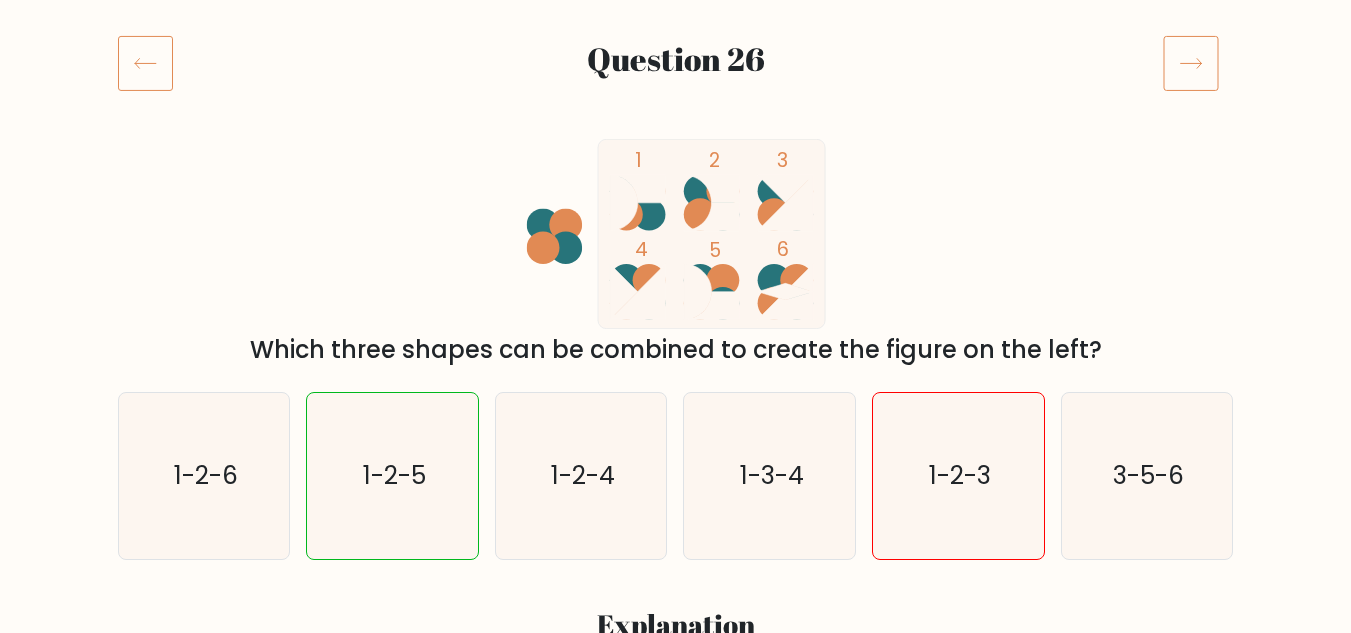 scroll, scrollTop: 240, scrollLeft: 0, axis: vertical 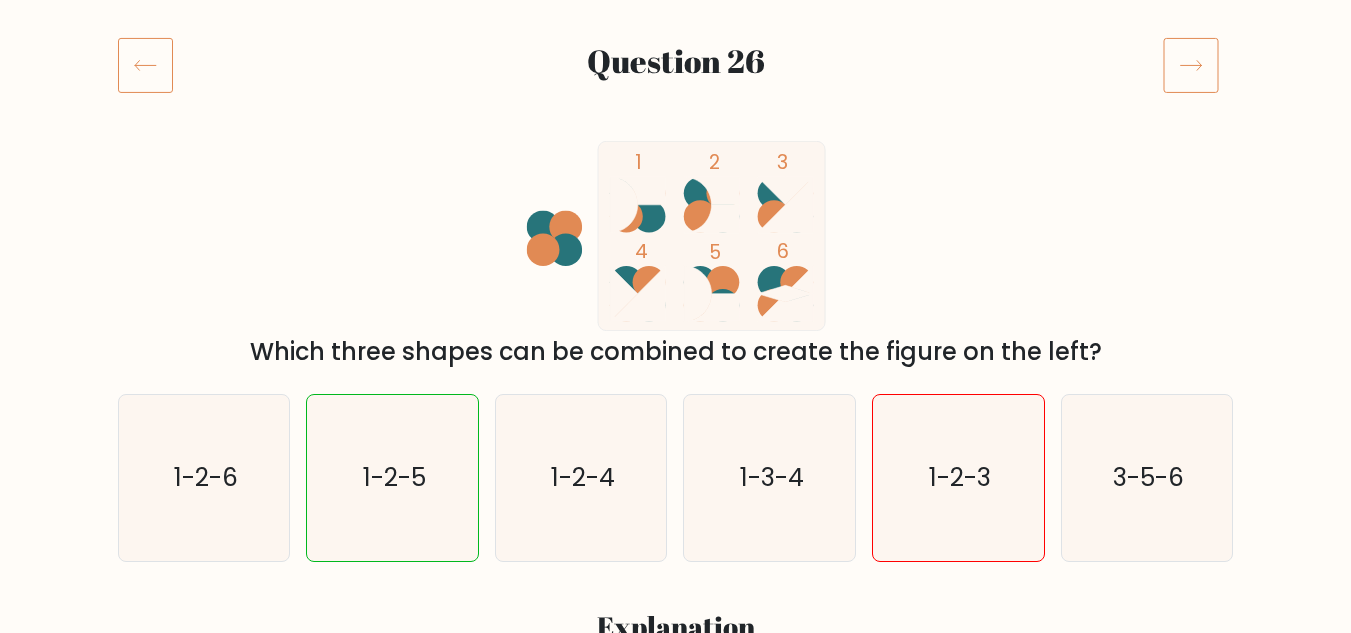 click 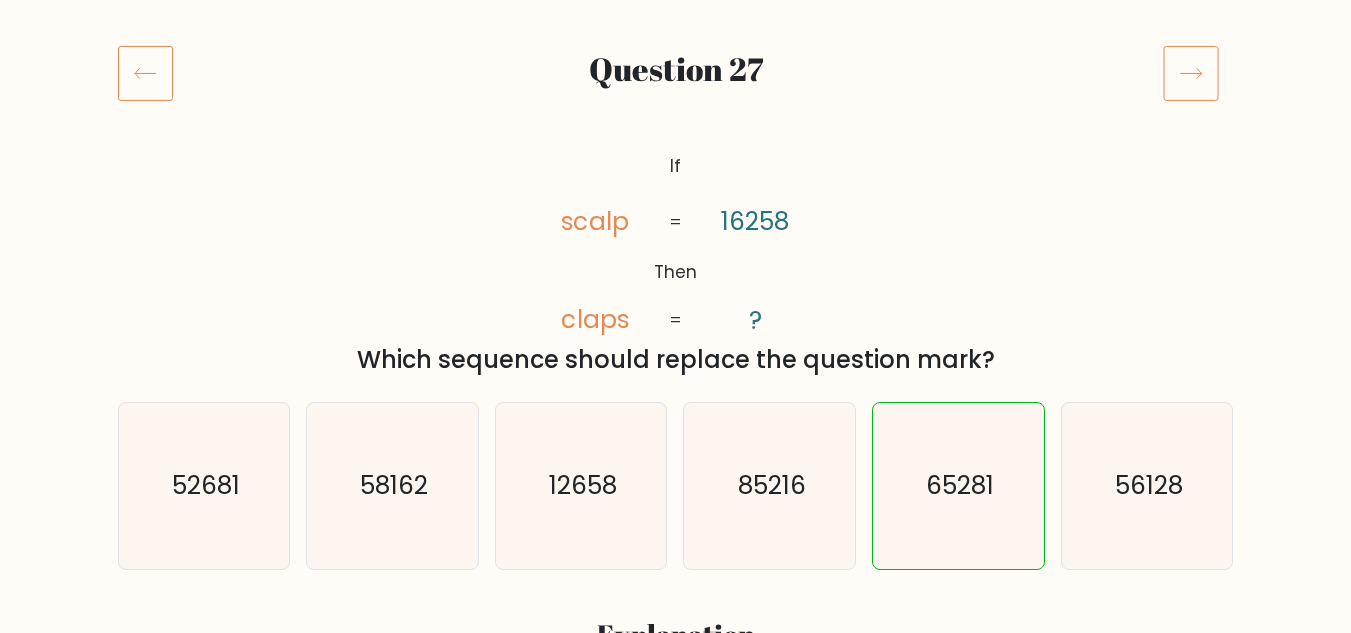 scroll, scrollTop: 200, scrollLeft: 0, axis: vertical 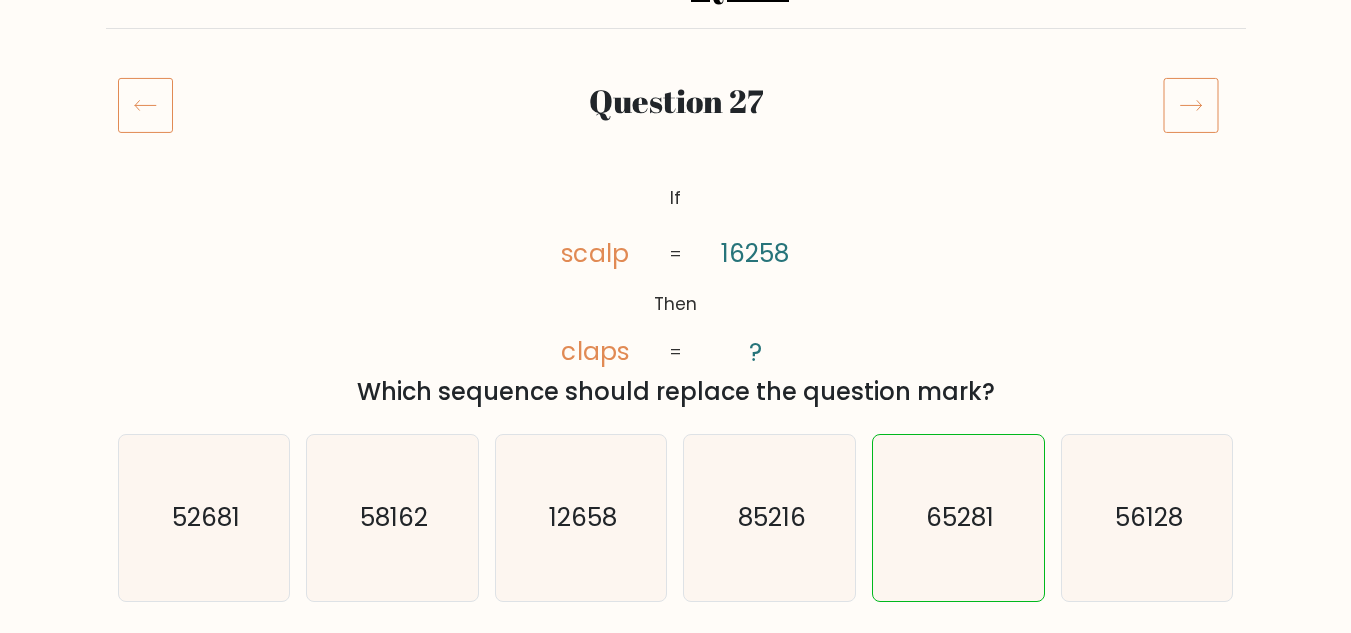 click 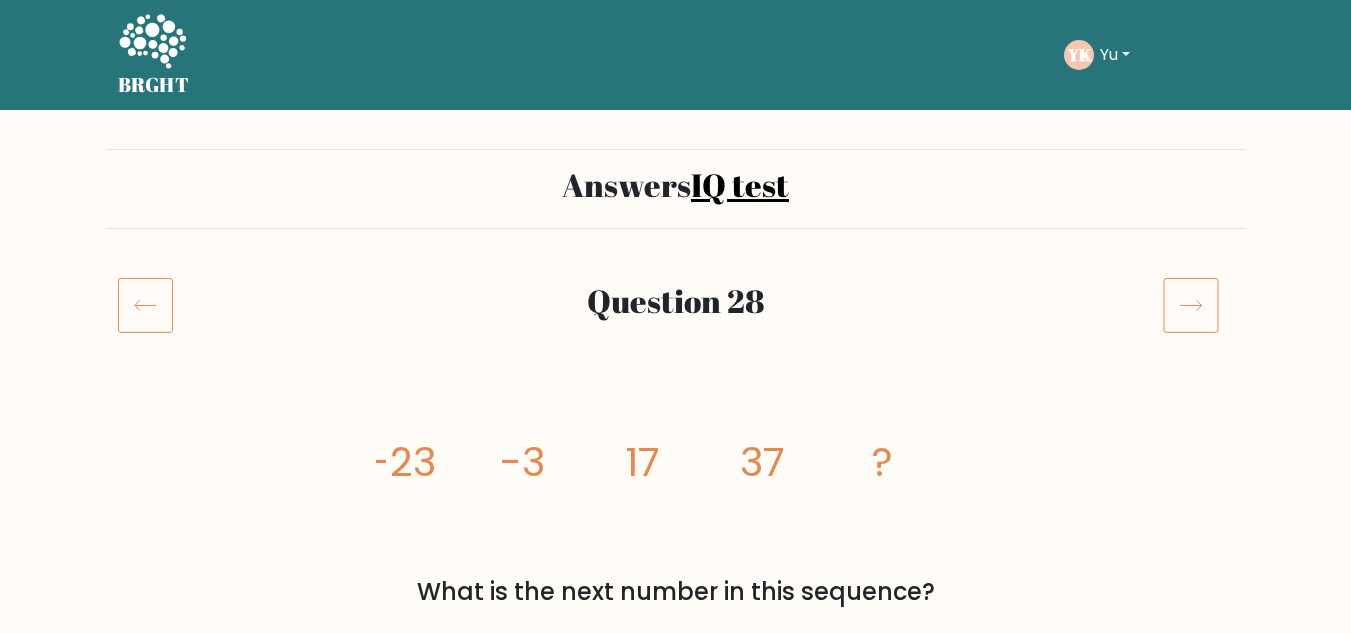 scroll, scrollTop: 0, scrollLeft: 0, axis: both 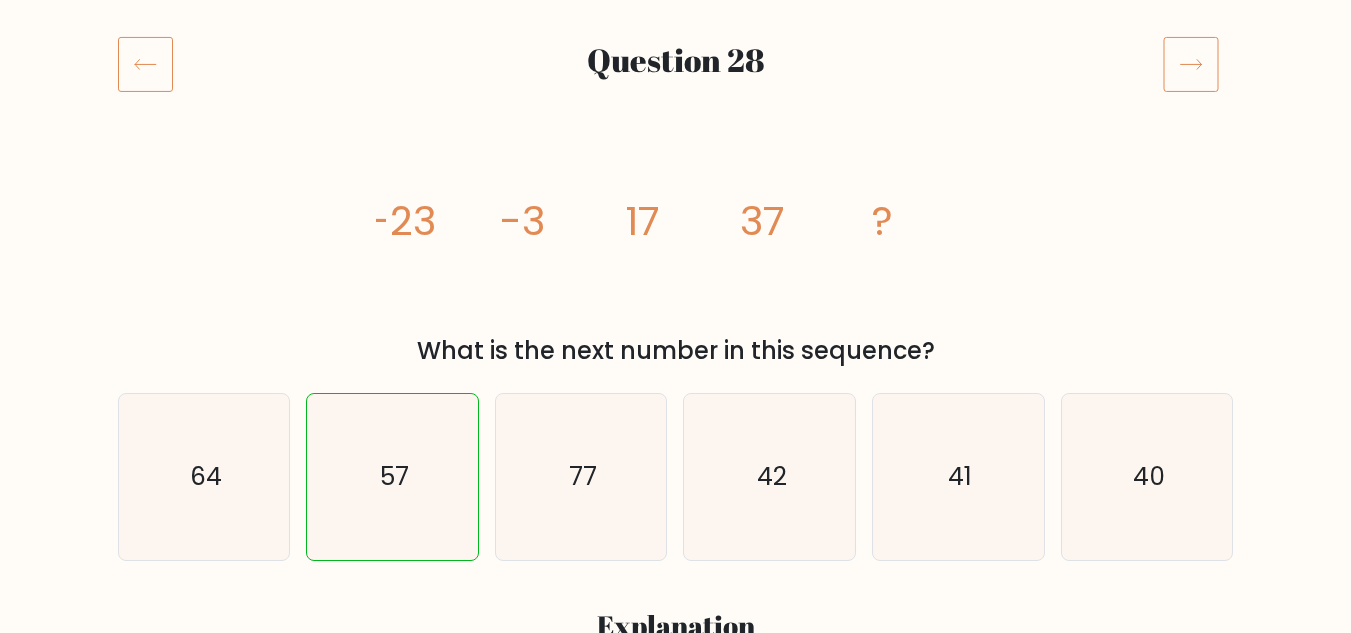 click 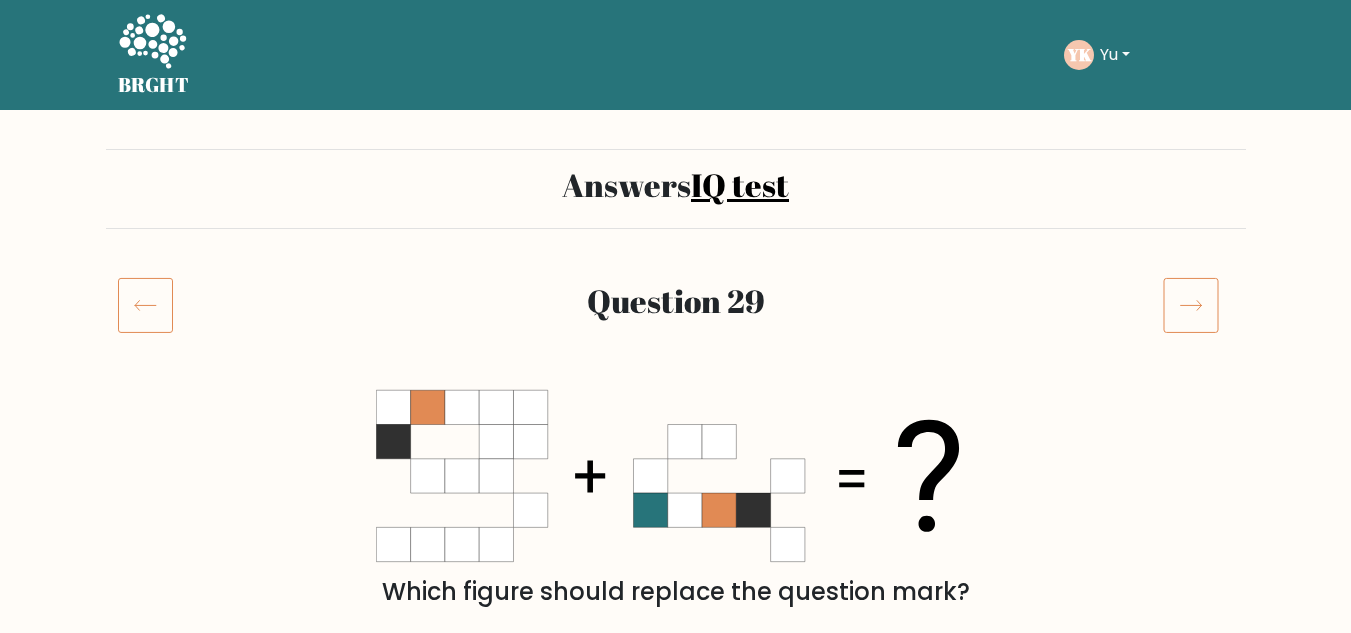 scroll, scrollTop: 0, scrollLeft: 0, axis: both 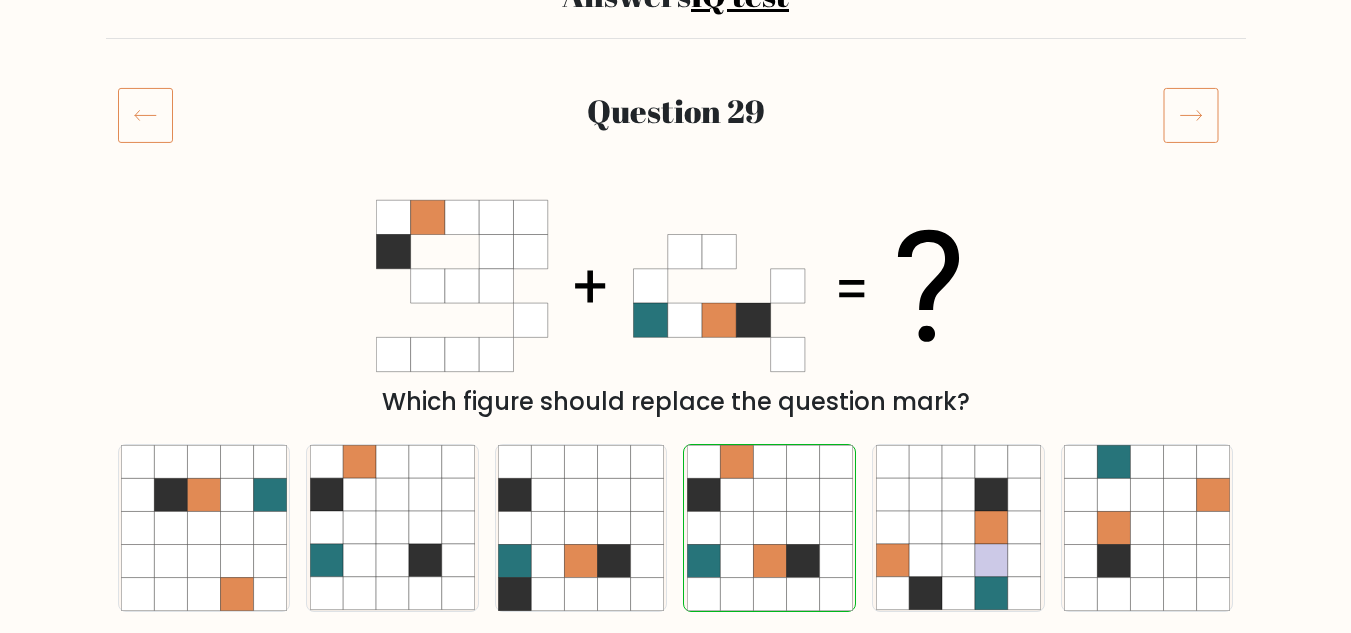 click 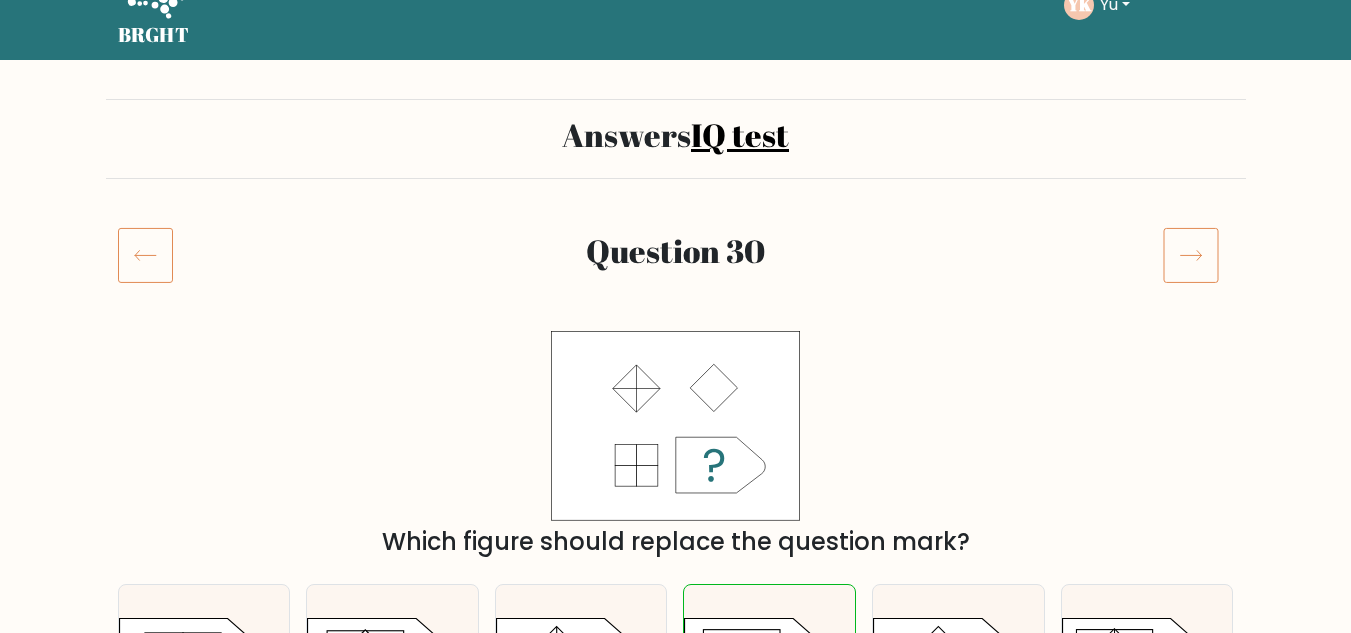 scroll, scrollTop: 0, scrollLeft: 0, axis: both 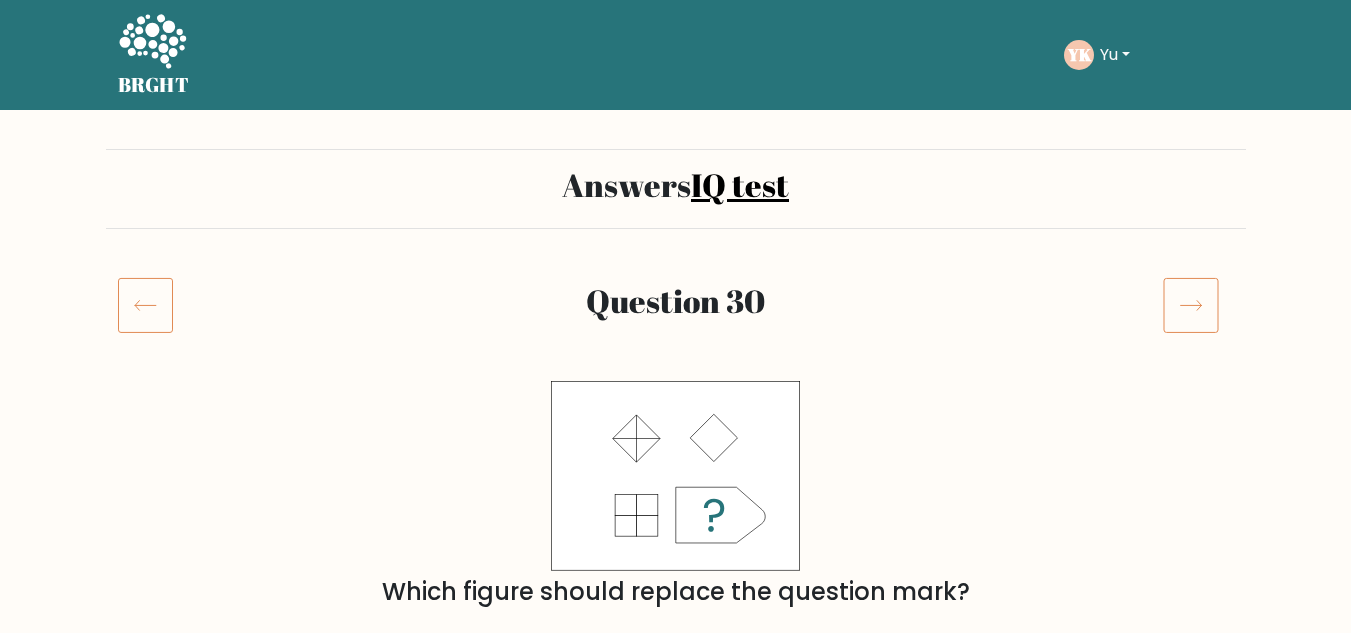 click 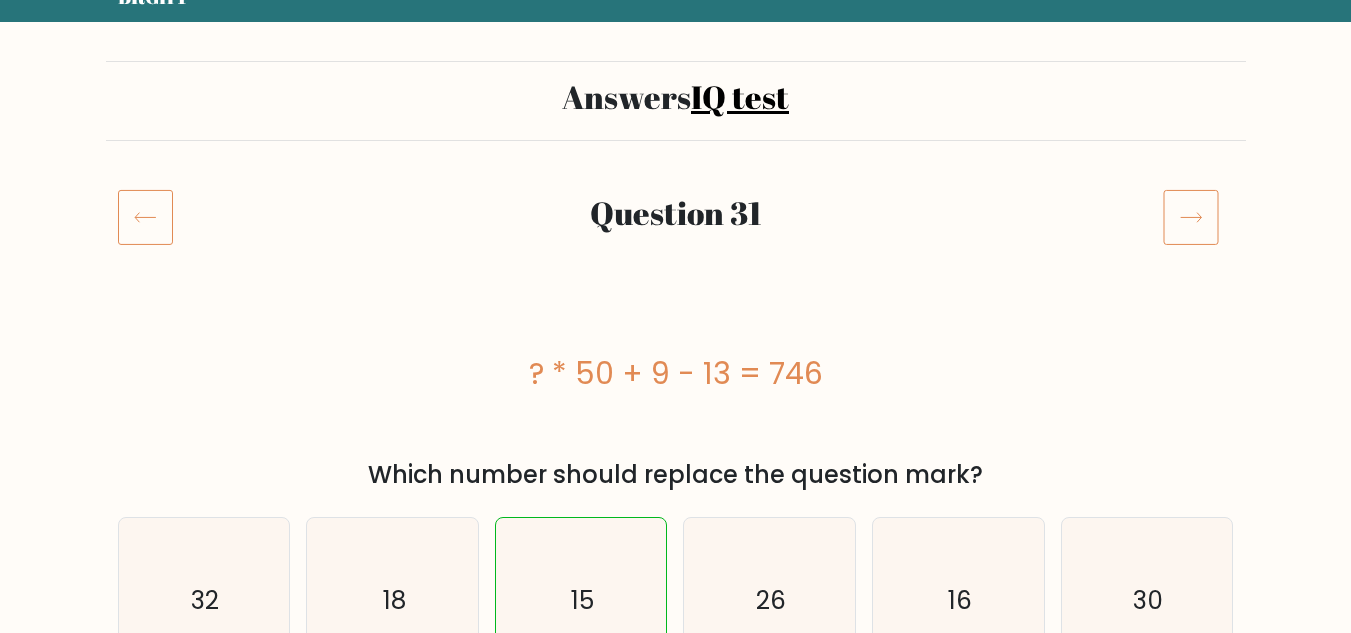 scroll, scrollTop: 87, scrollLeft: 0, axis: vertical 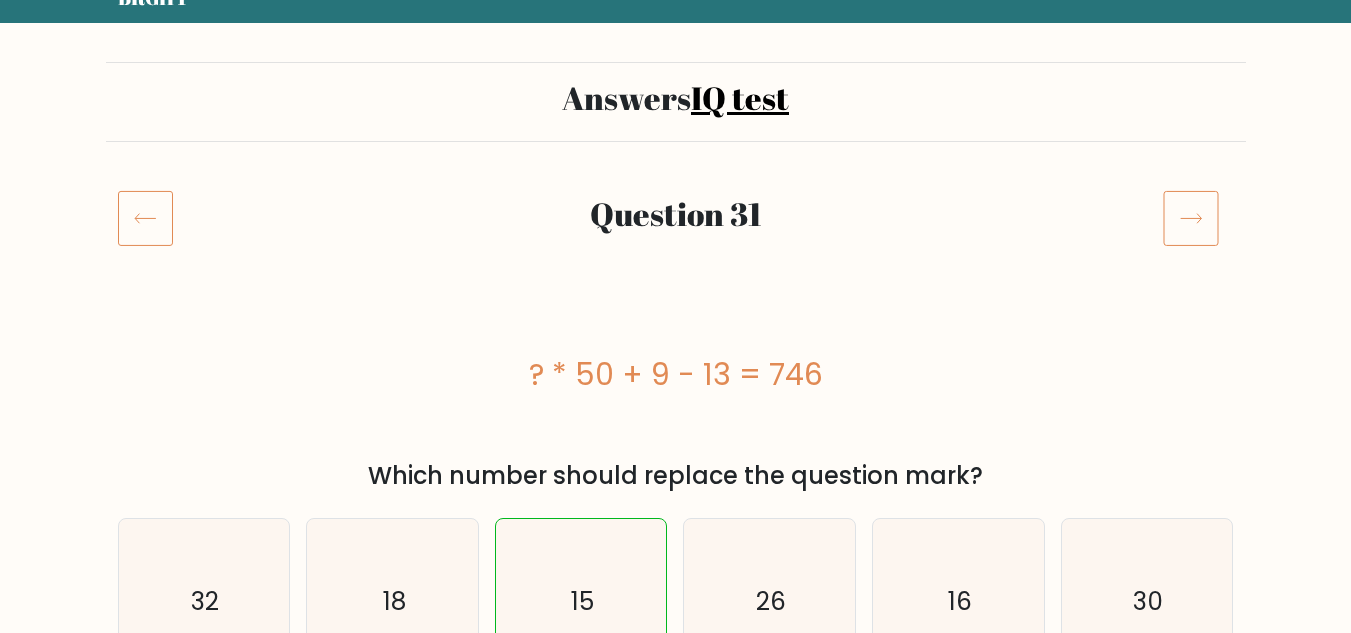 click 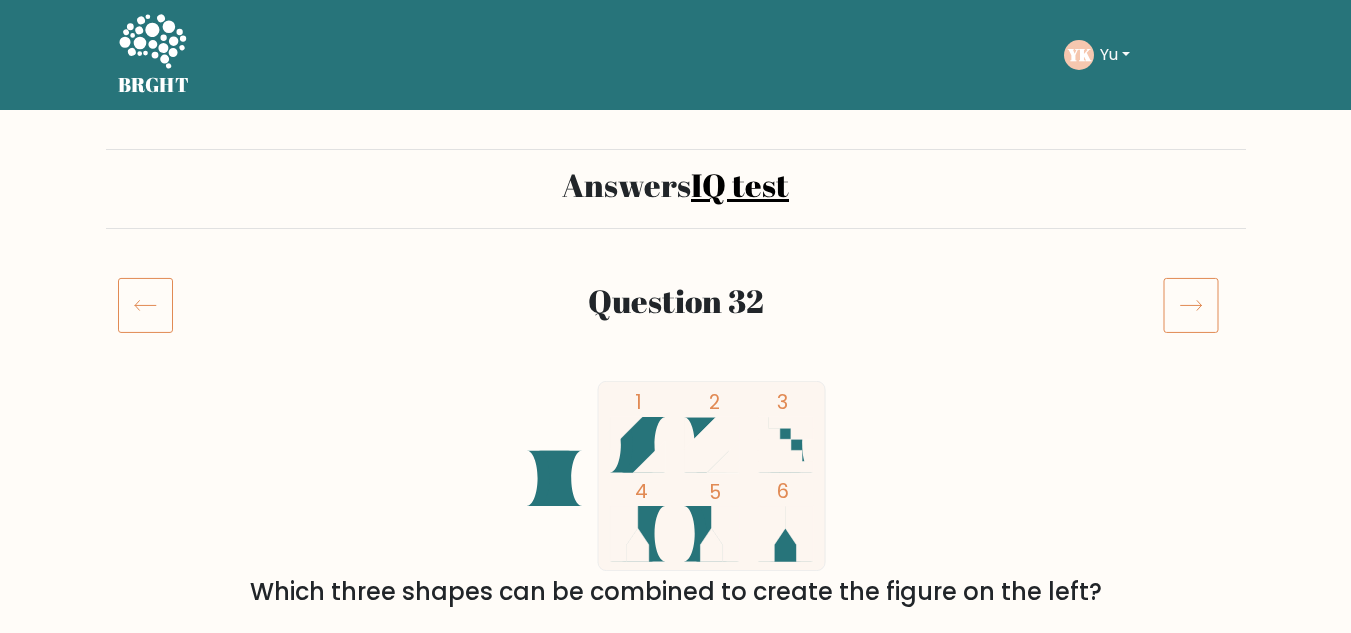 scroll, scrollTop: 0, scrollLeft: 0, axis: both 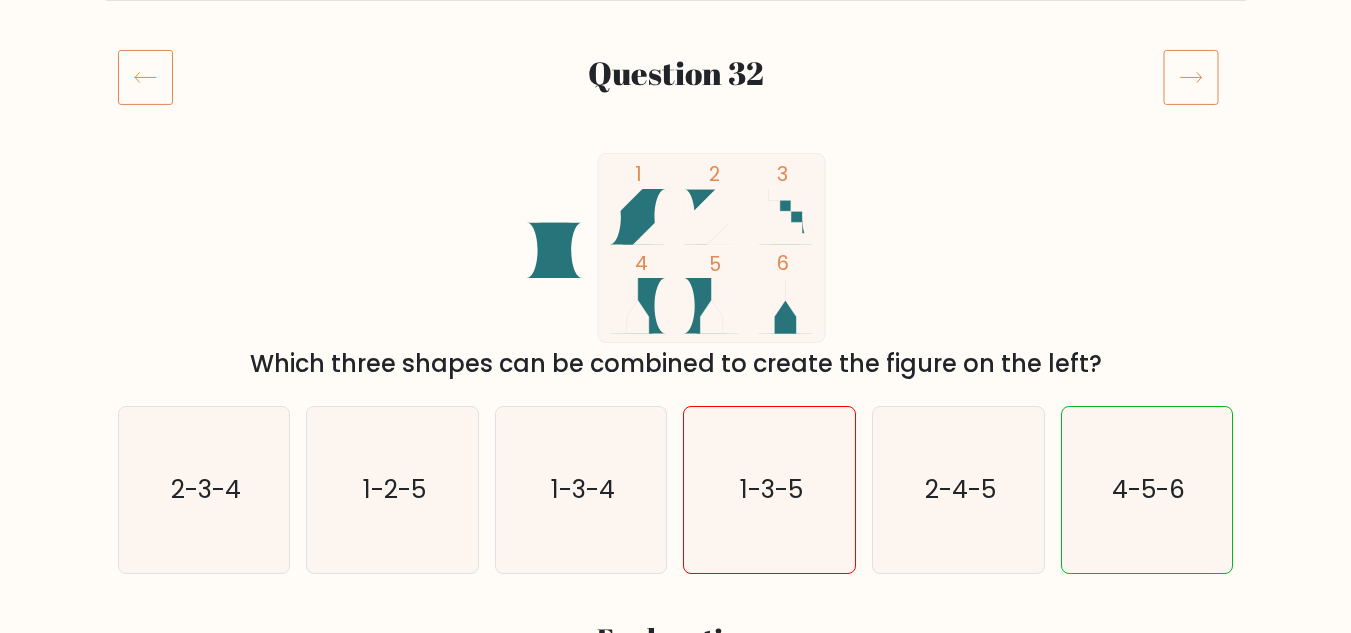 click 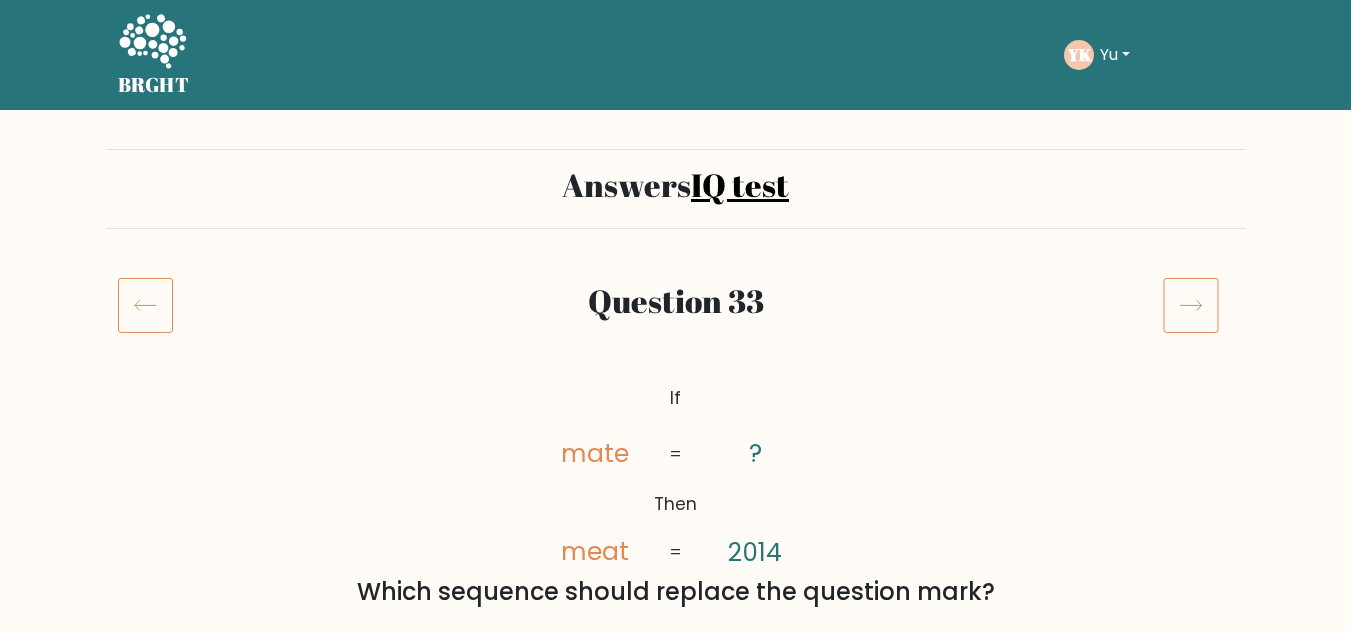scroll, scrollTop: 0, scrollLeft: 0, axis: both 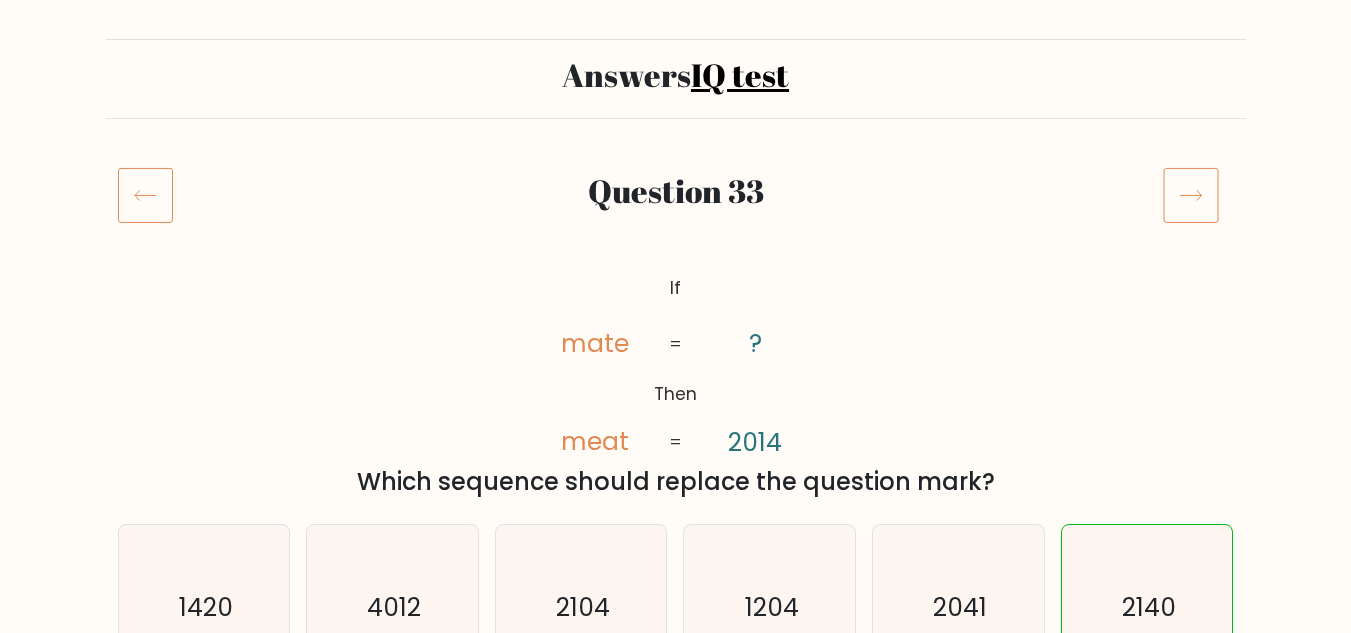 click 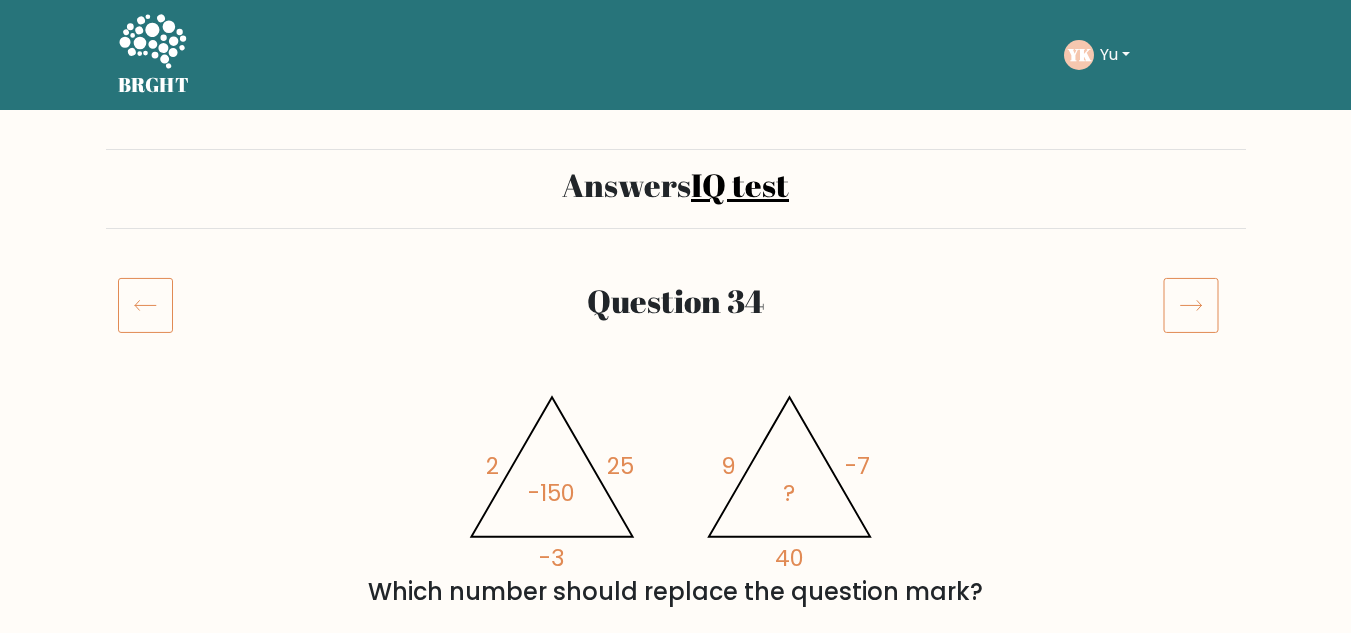 scroll, scrollTop: 0, scrollLeft: 0, axis: both 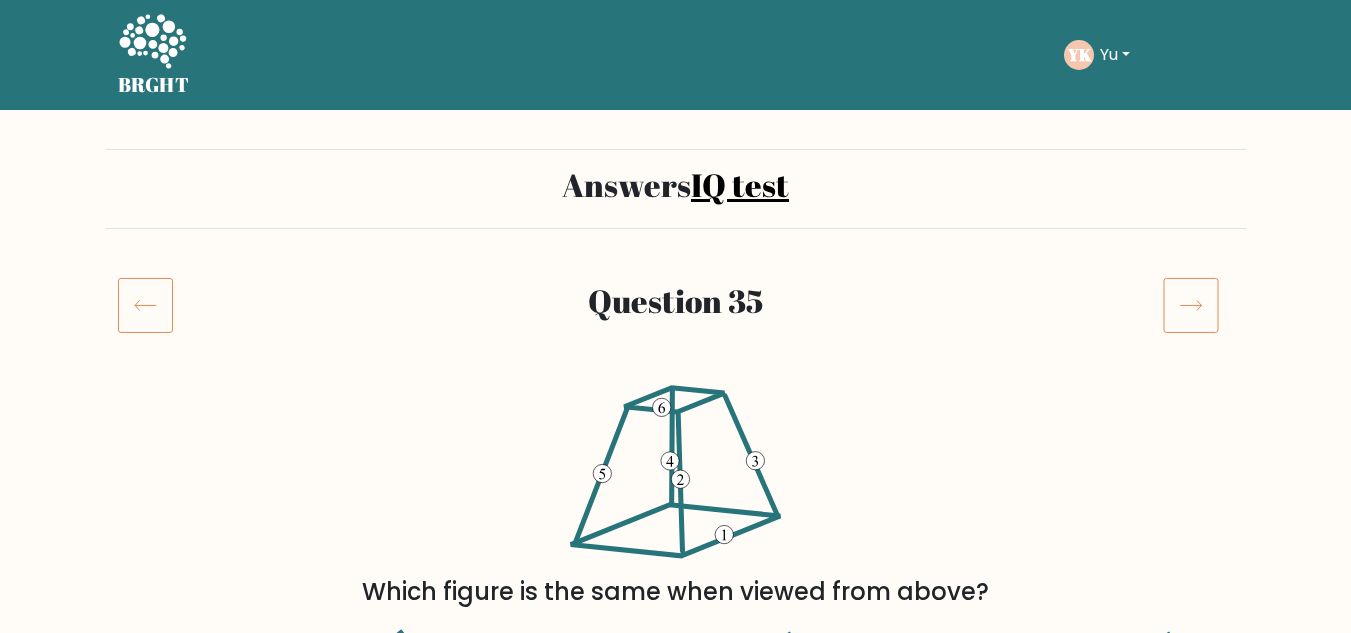 click 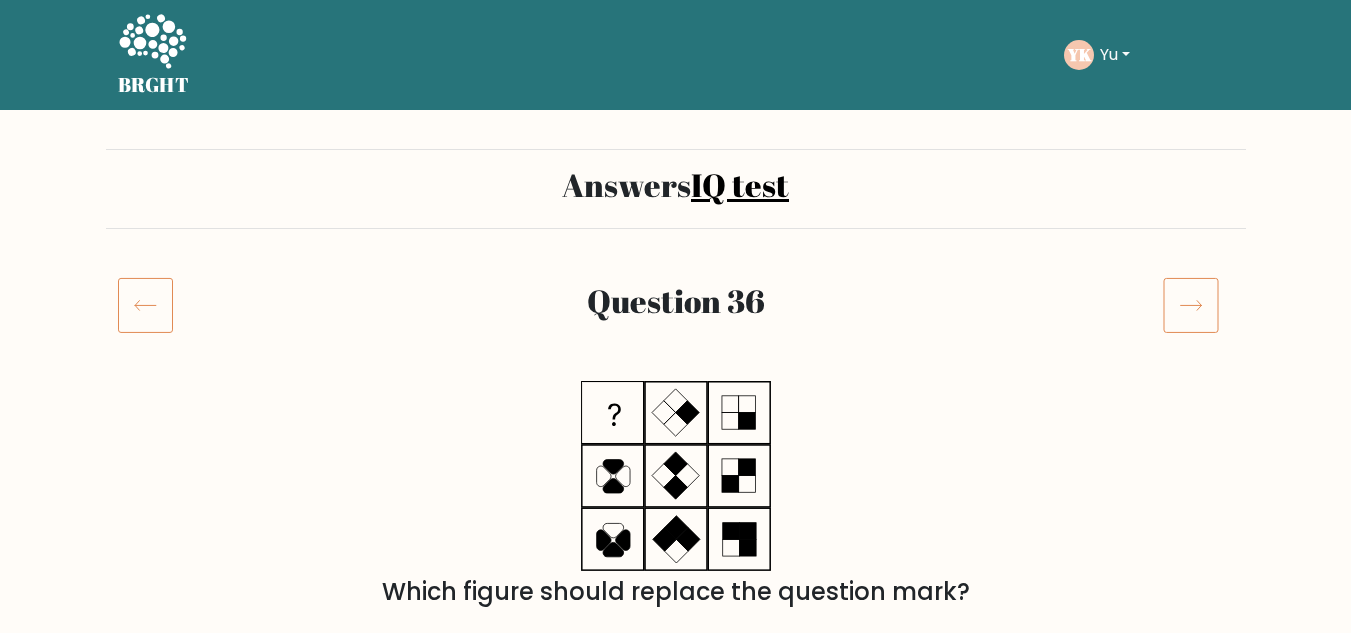 scroll, scrollTop: 0, scrollLeft: 0, axis: both 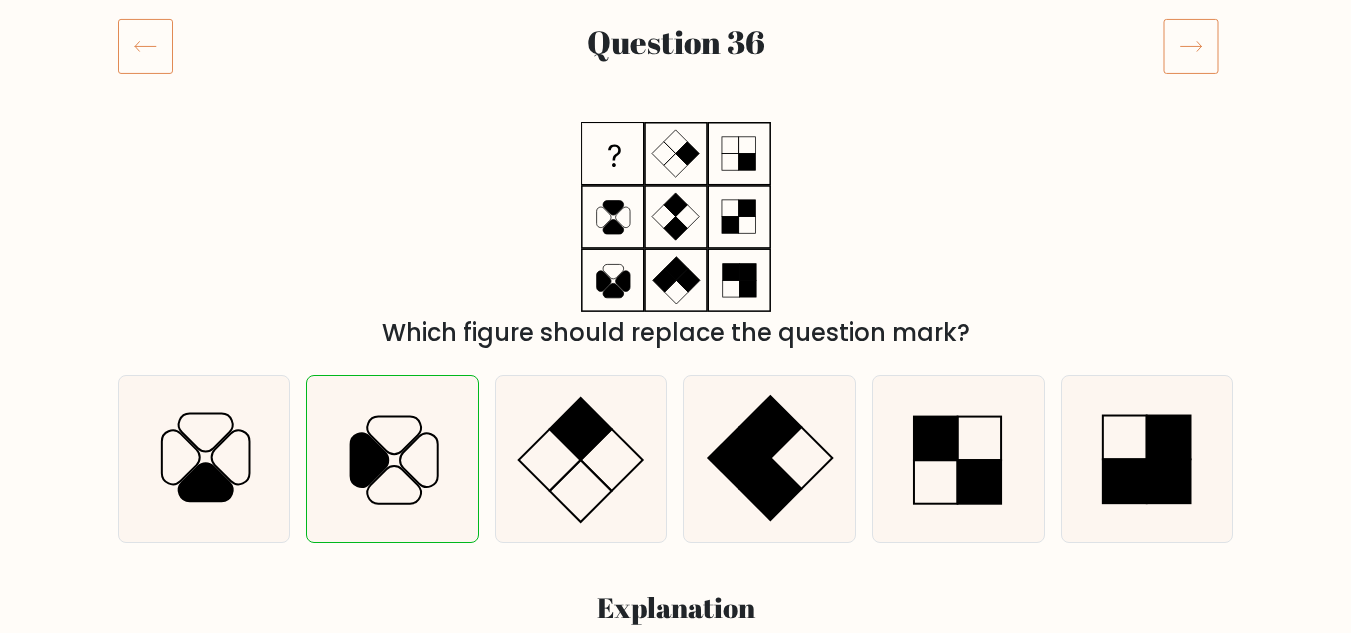 click 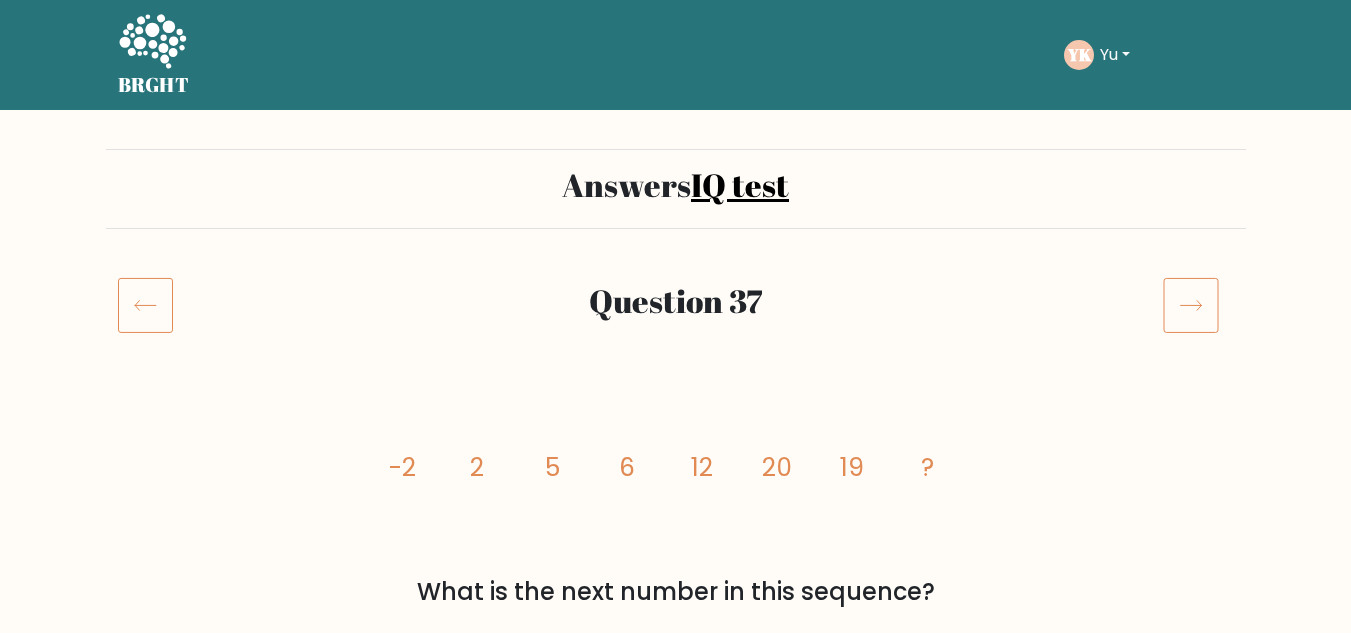 scroll, scrollTop: 0, scrollLeft: 0, axis: both 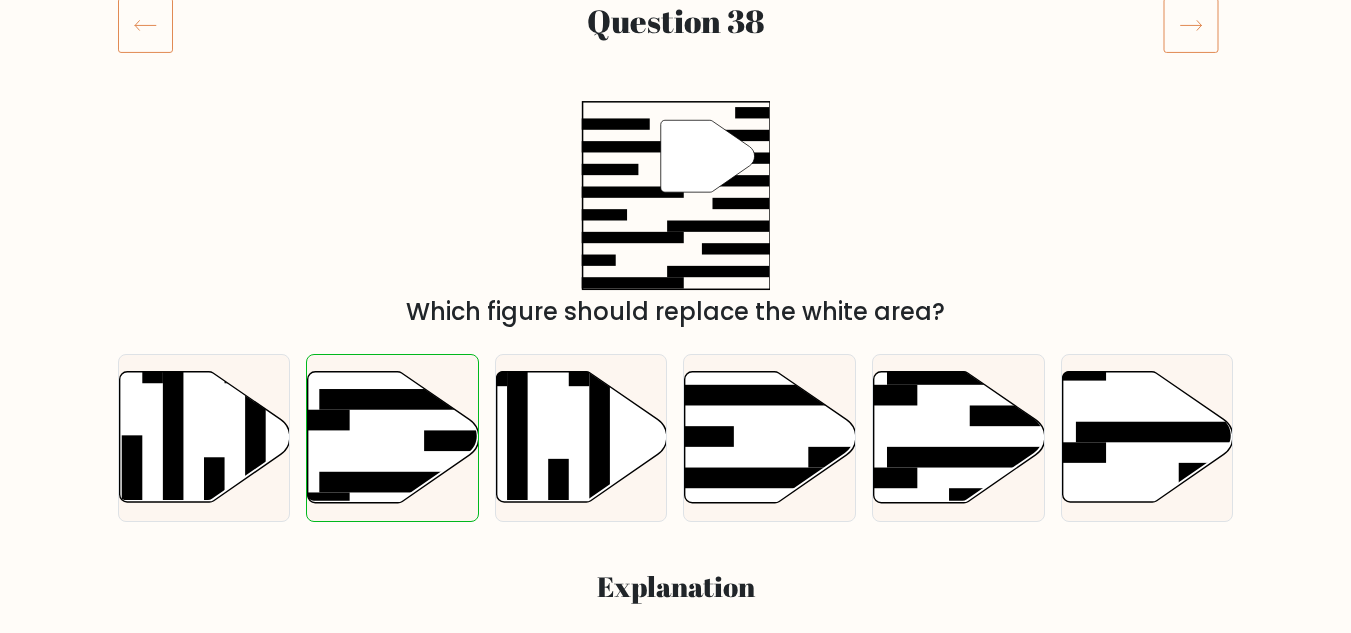 click 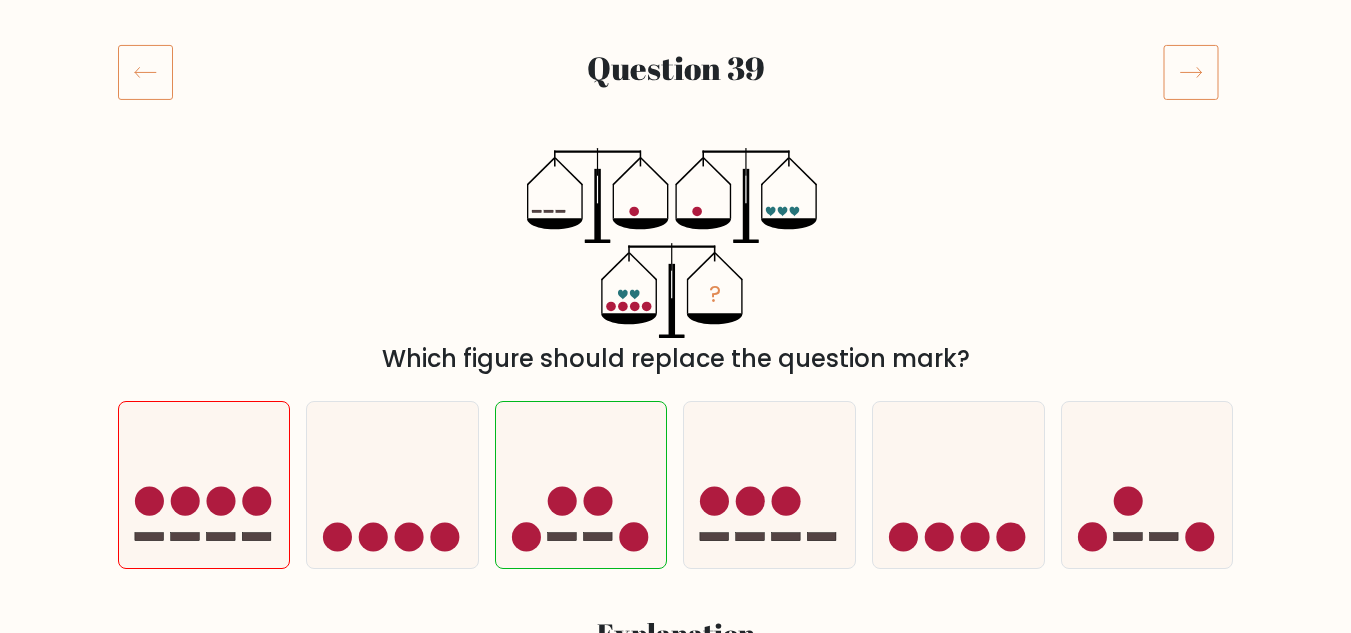 scroll, scrollTop: 216, scrollLeft: 0, axis: vertical 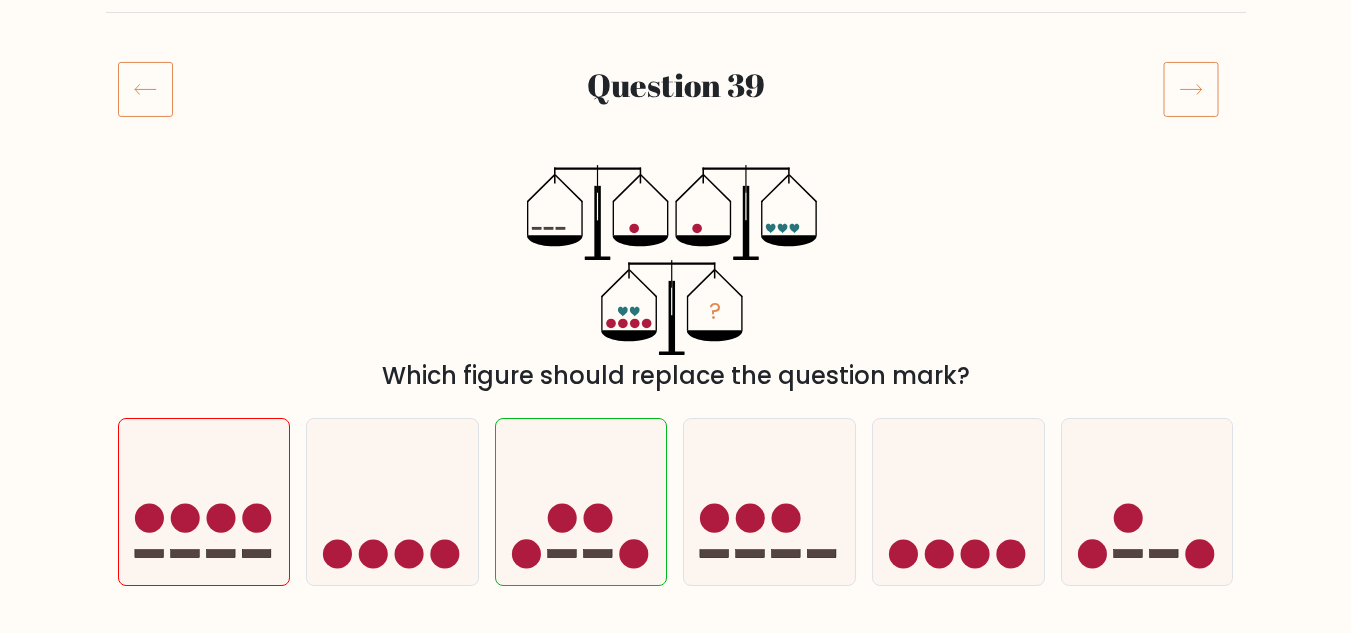 click on "Question 39" at bounding box center (676, 89) 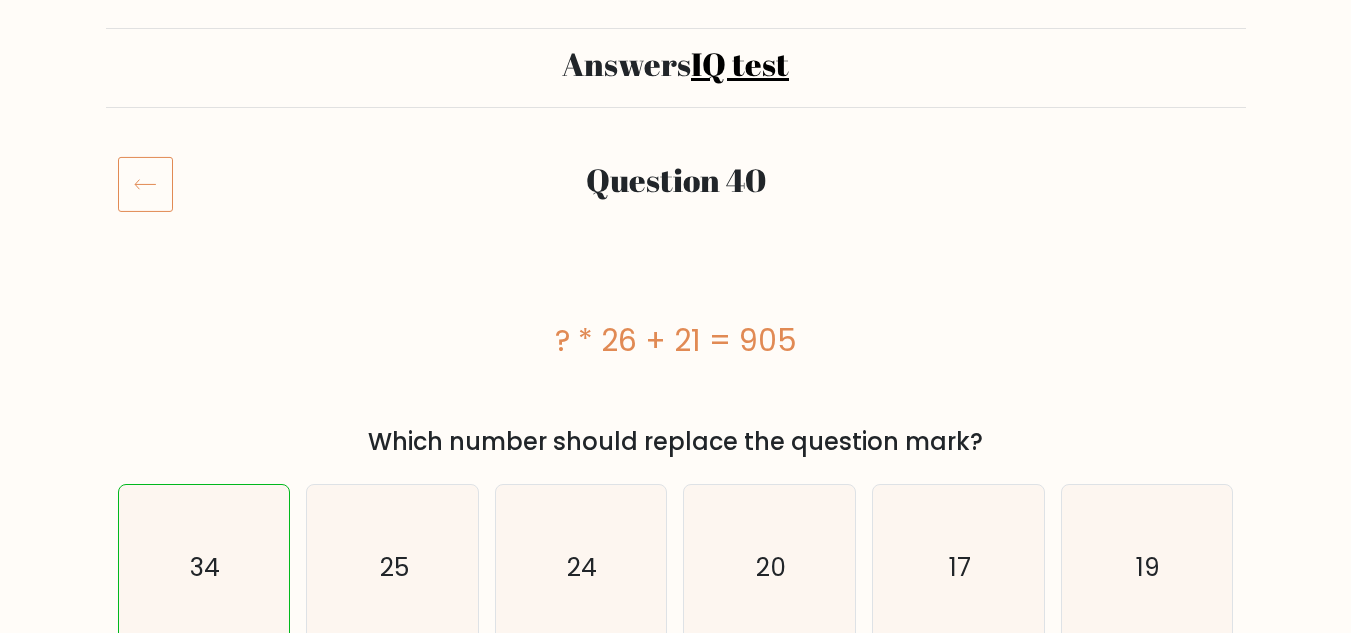 scroll, scrollTop: 120, scrollLeft: 0, axis: vertical 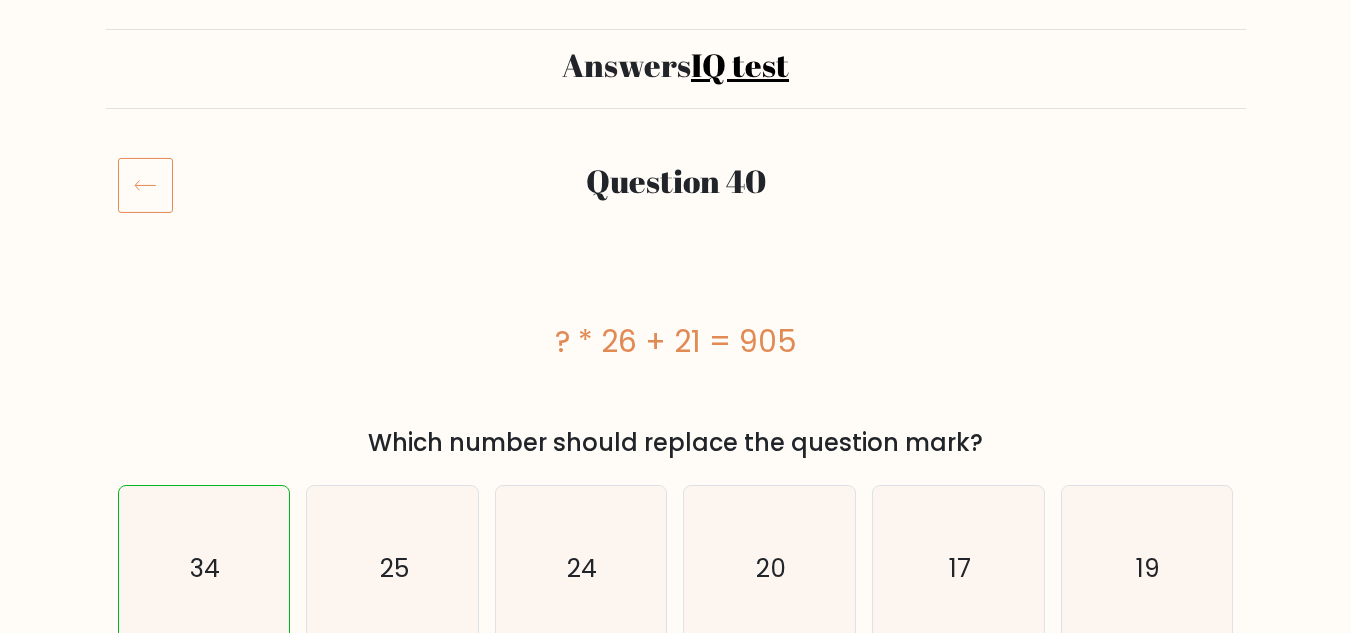 click on "Answers  IQ test
Question 40
? * 26 + 21 = 905
Which number should replace the question mark?
a.
34
b. 25" at bounding box center [675, 2078] 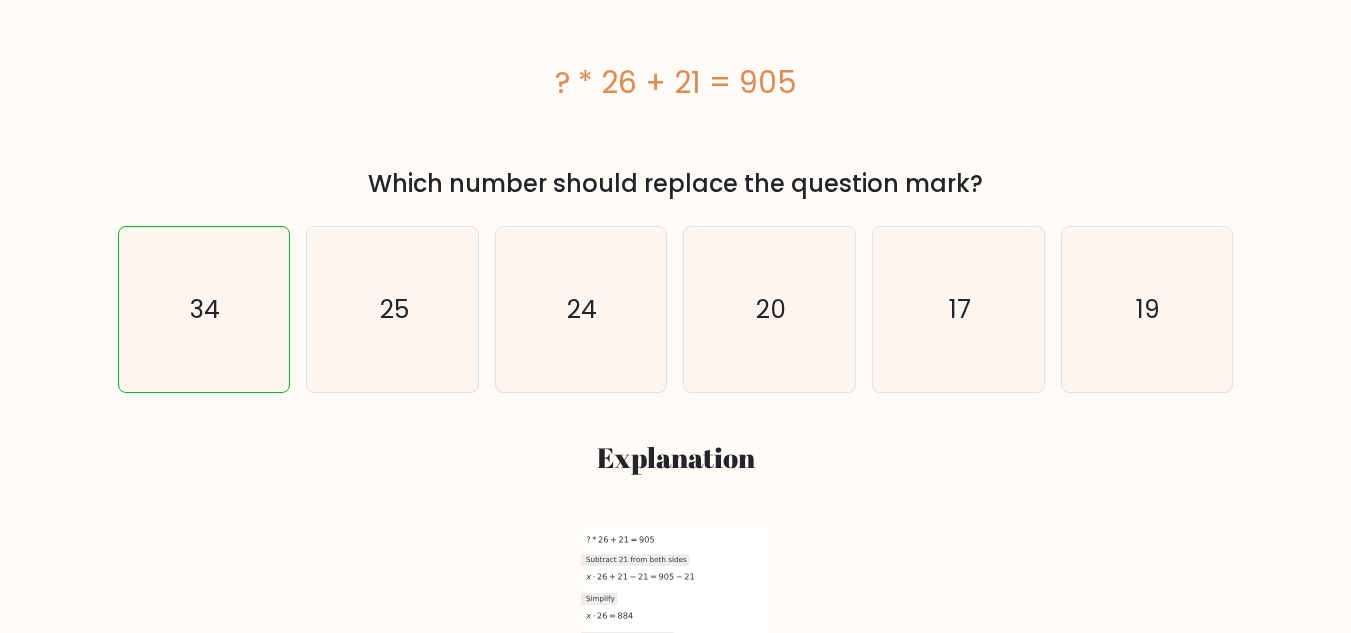 scroll, scrollTop: 620, scrollLeft: 0, axis: vertical 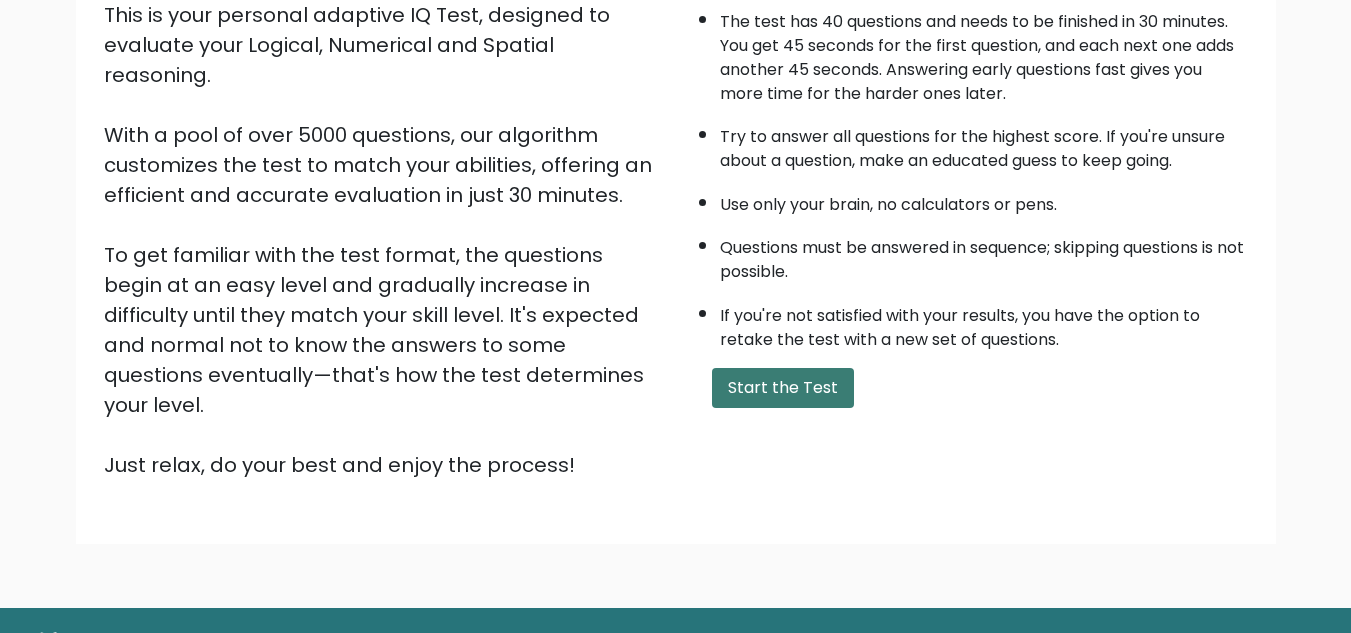 click on "Start the Test" at bounding box center [783, 388] 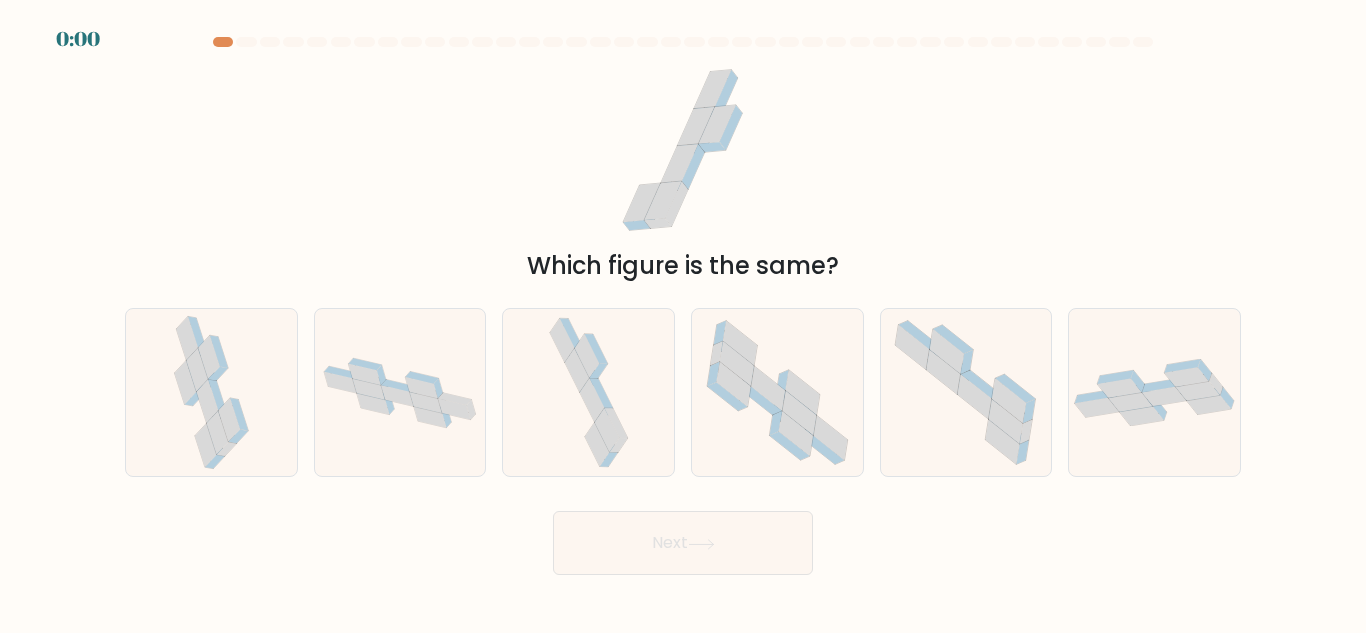 scroll, scrollTop: 0, scrollLeft: 0, axis: both 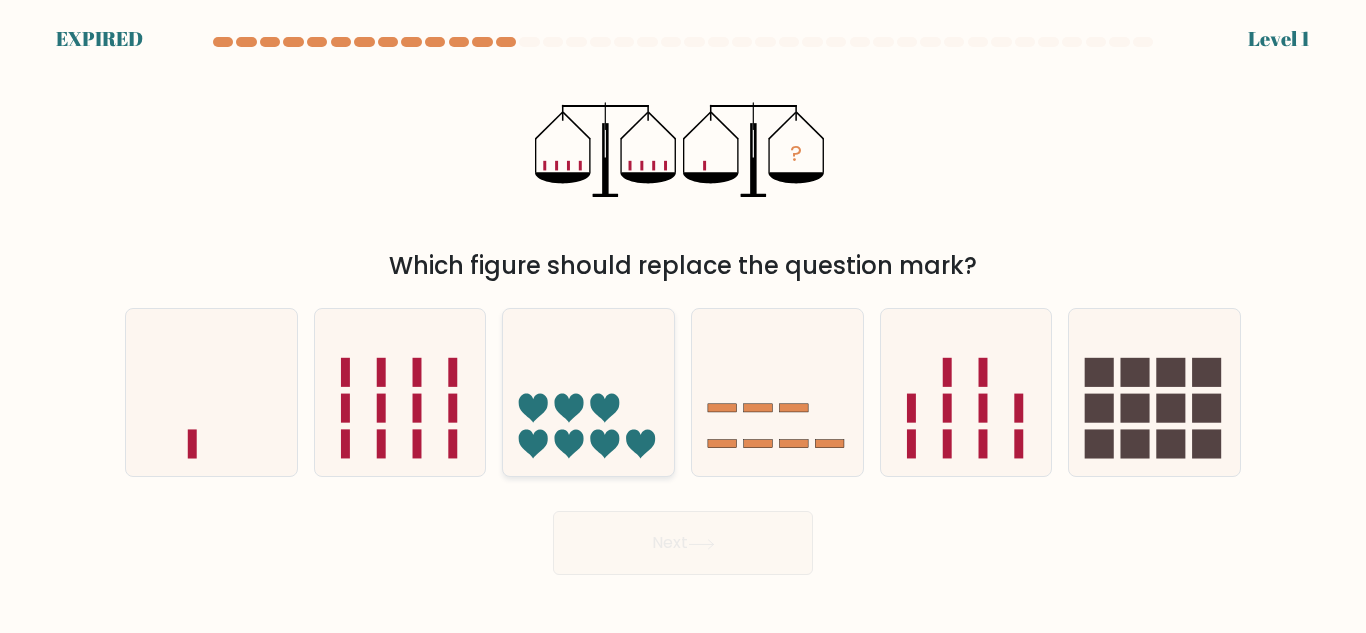 click 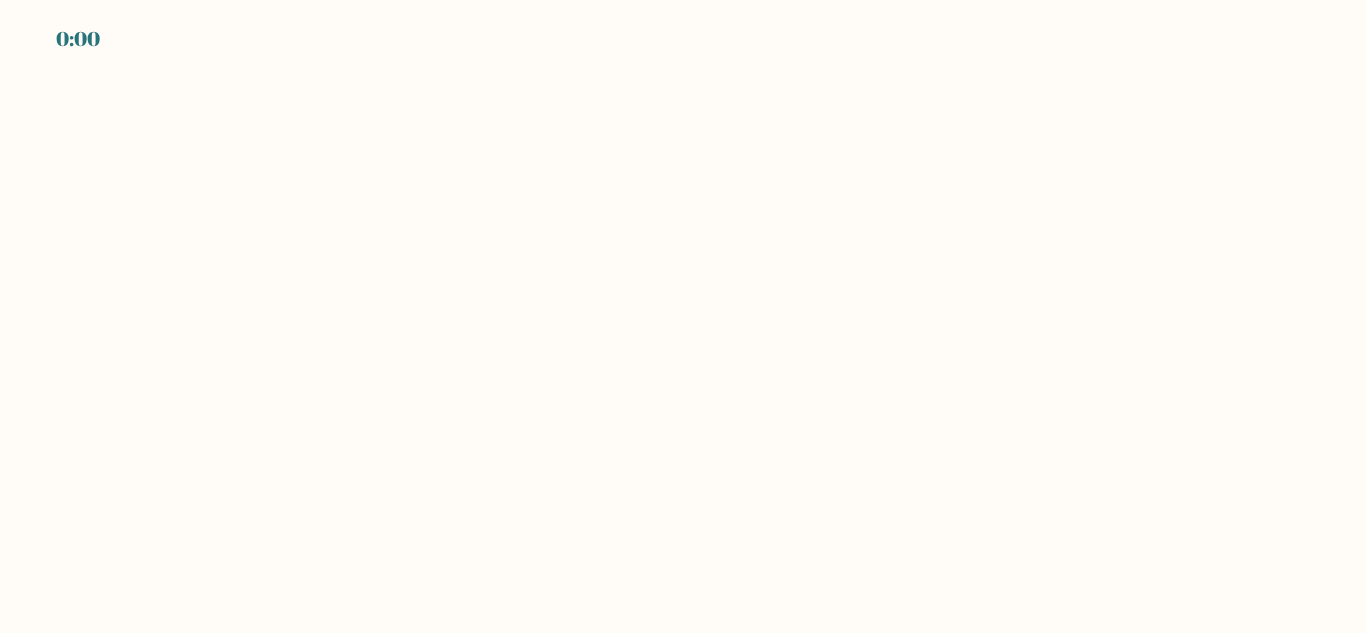scroll, scrollTop: 0, scrollLeft: 0, axis: both 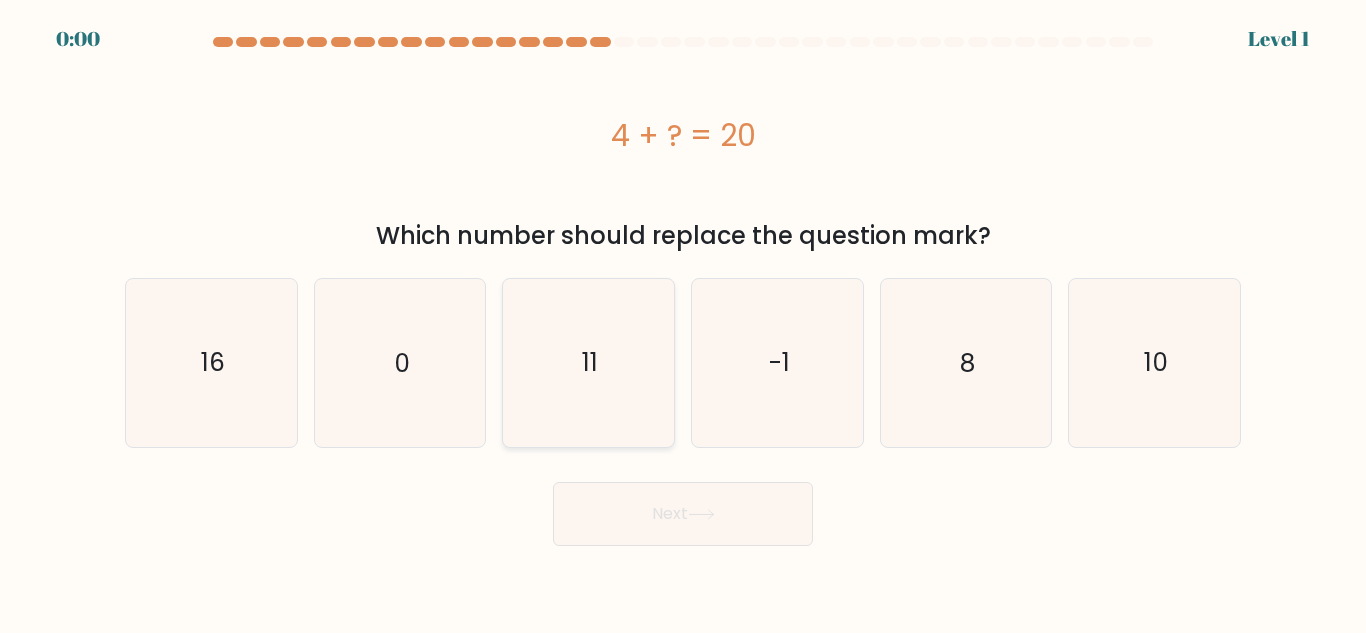 click on "11" 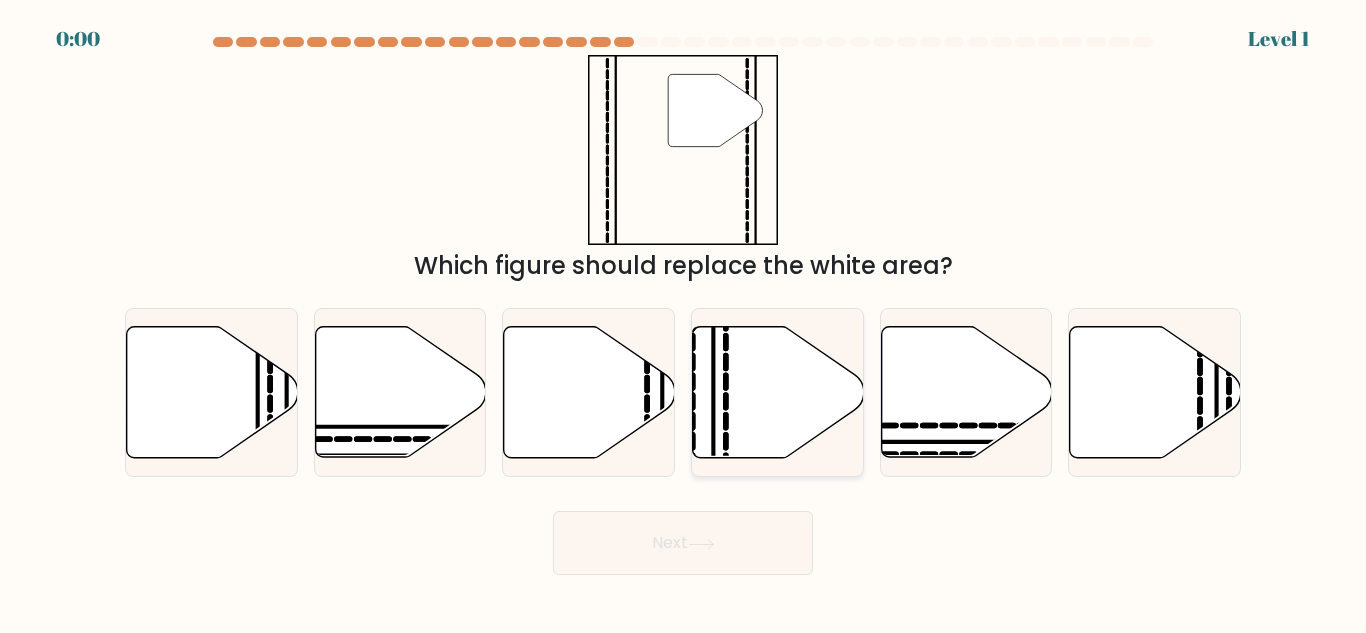 scroll, scrollTop: 0, scrollLeft: 0, axis: both 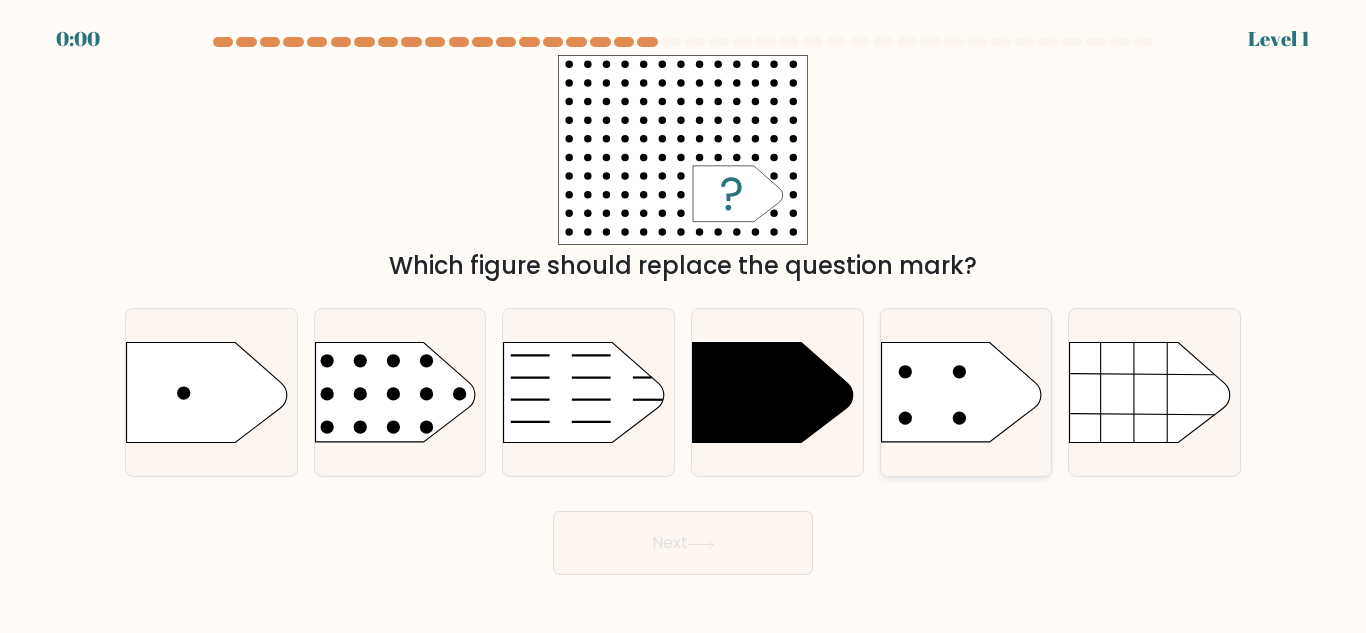 click 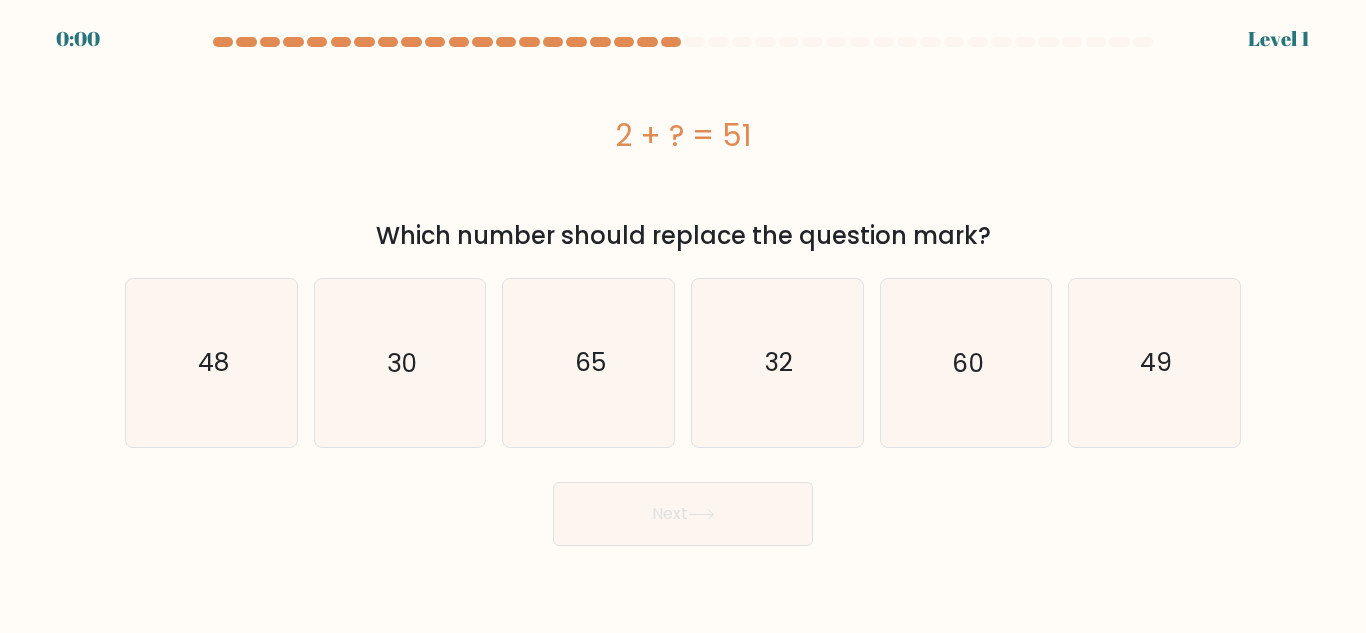 scroll, scrollTop: 0, scrollLeft: 0, axis: both 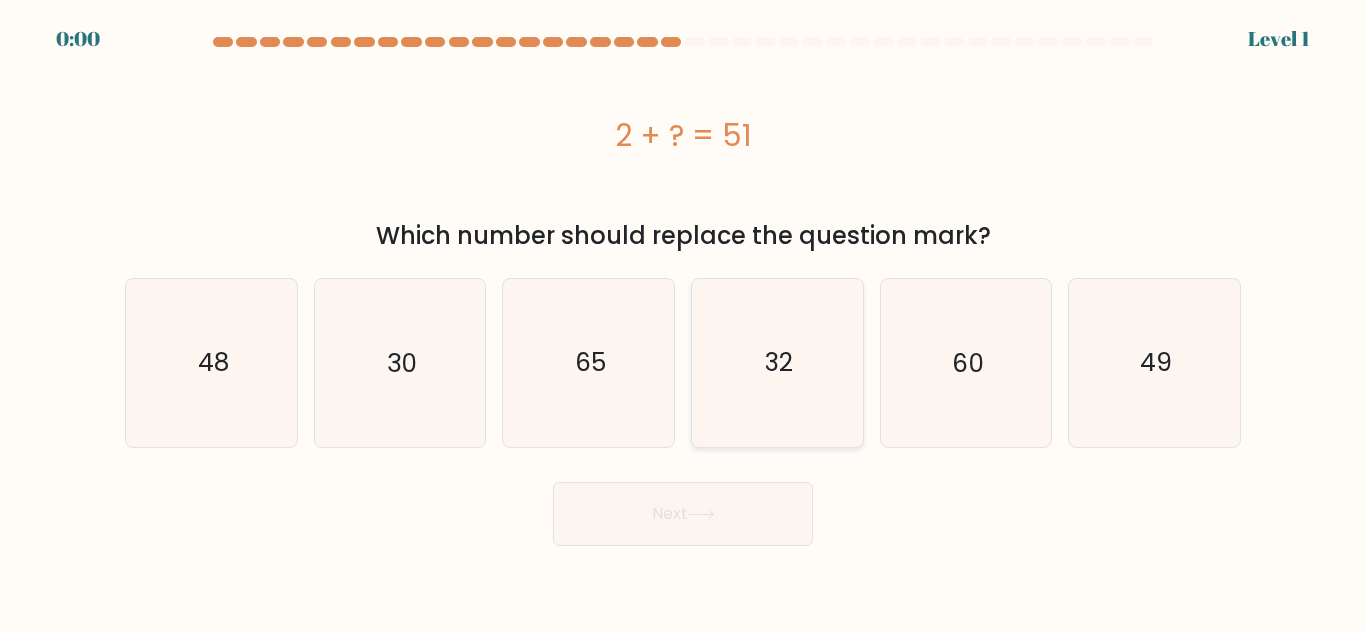 click on "32" 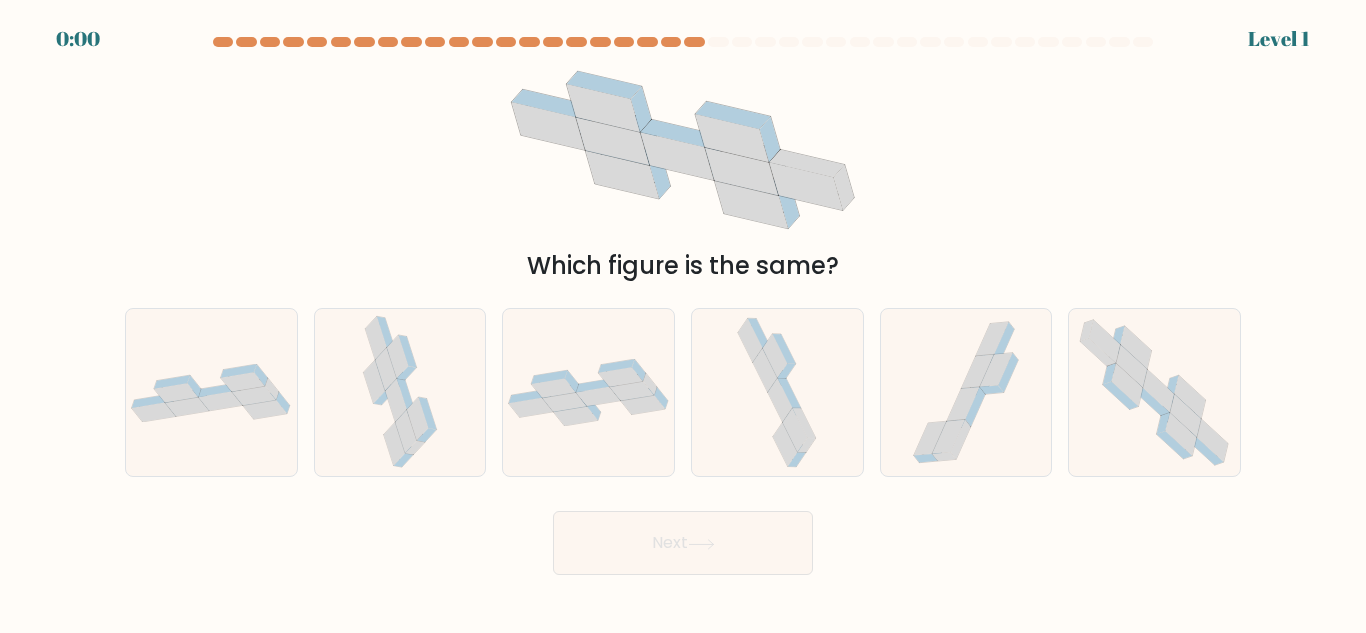 scroll, scrollTop: 0, scrollLeft: 0, axis: both 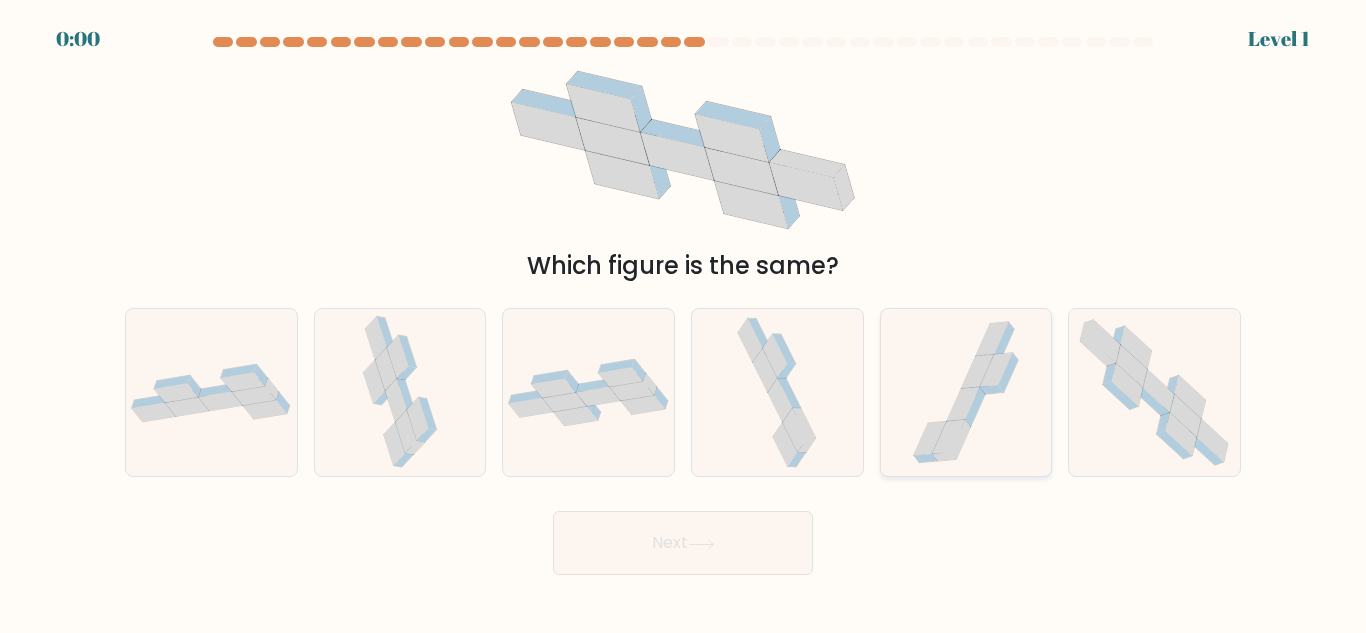 click 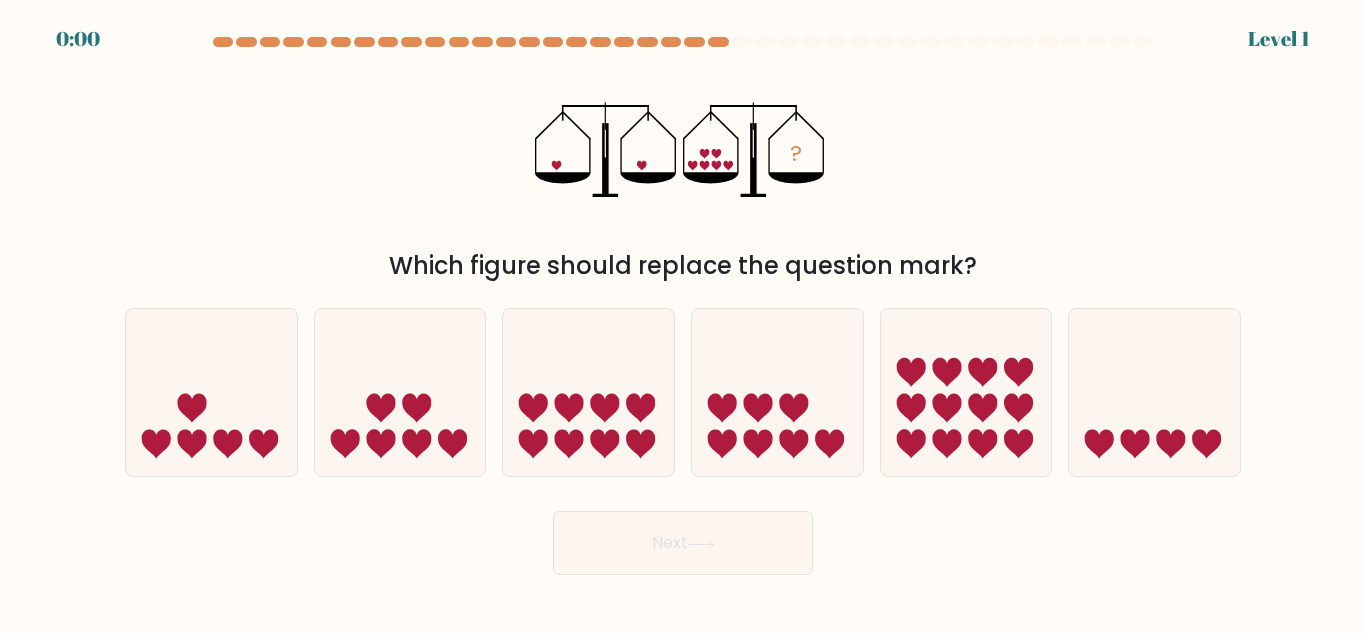 scroll, scrollTop: 0, scrollLeft: 0, axis: both 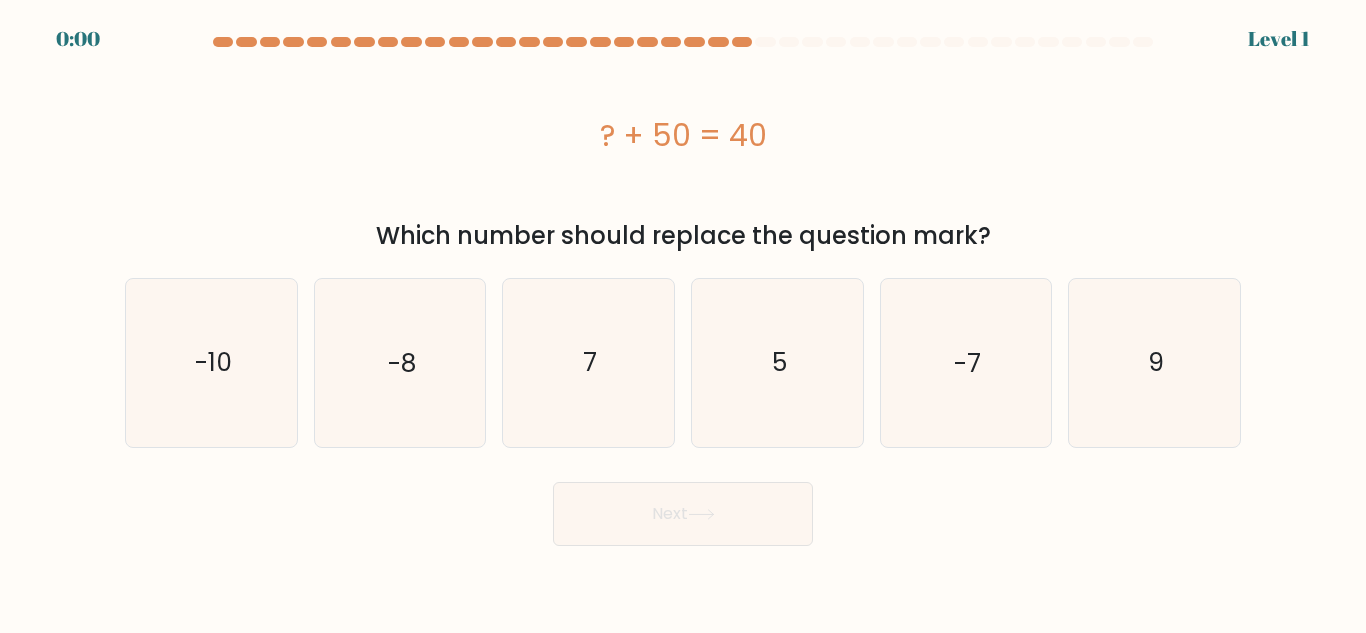 click on "-7" 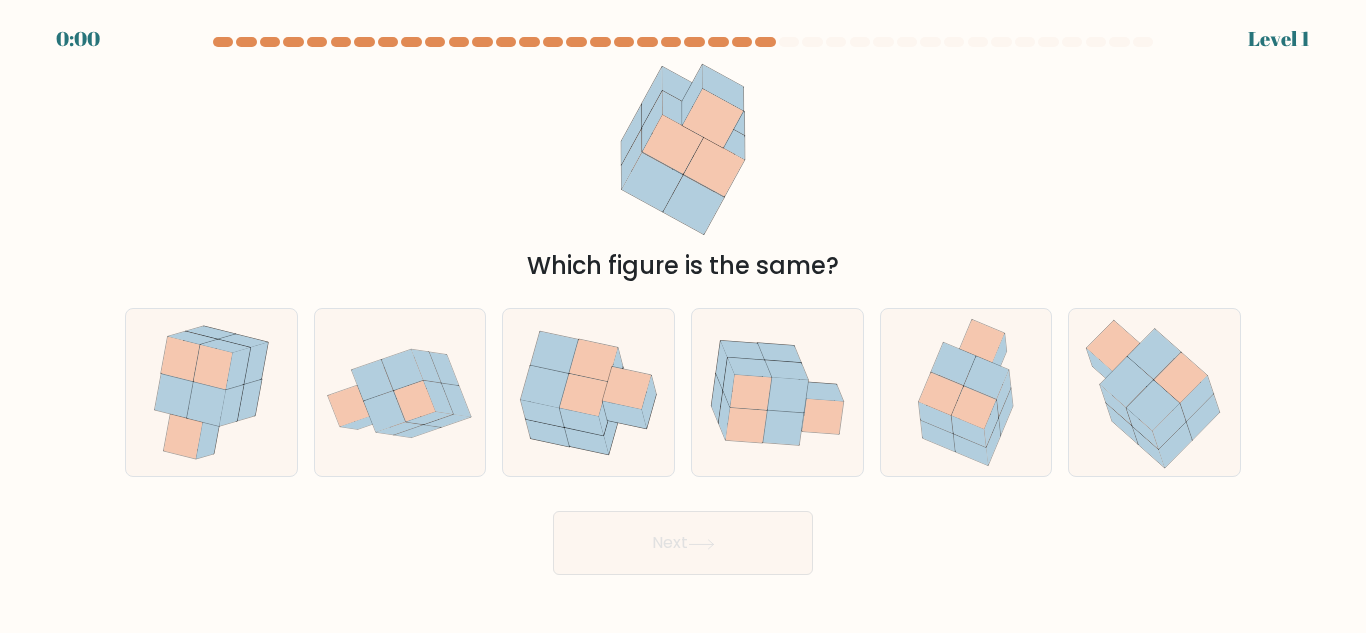scroll, scrollTop: 0, scrollLeft: 0, axis: both 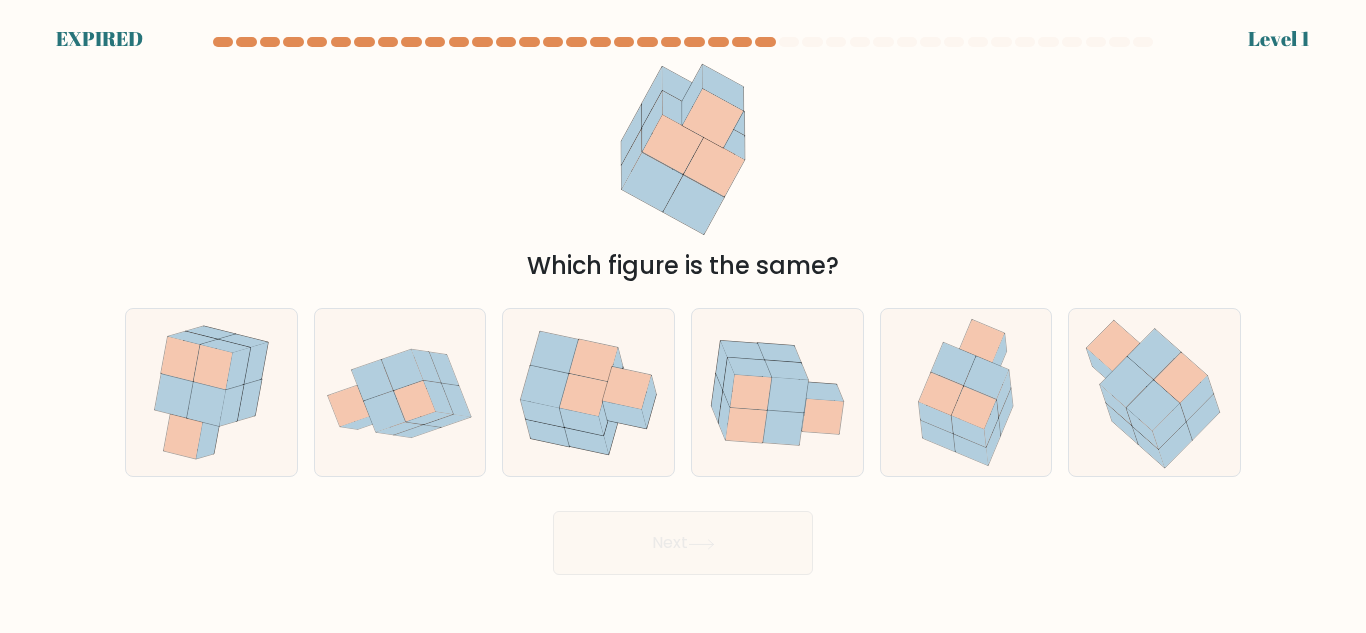 click 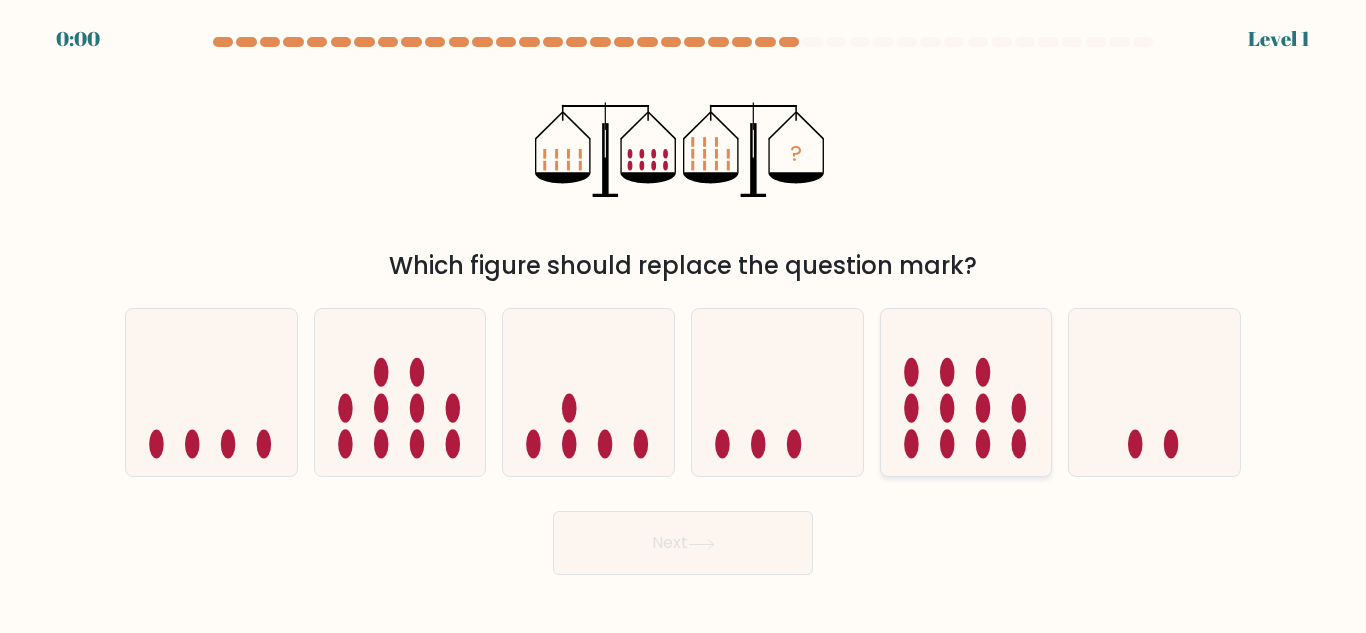 scroll, scrollTop: 0, scrollLeft: 0, axis: both 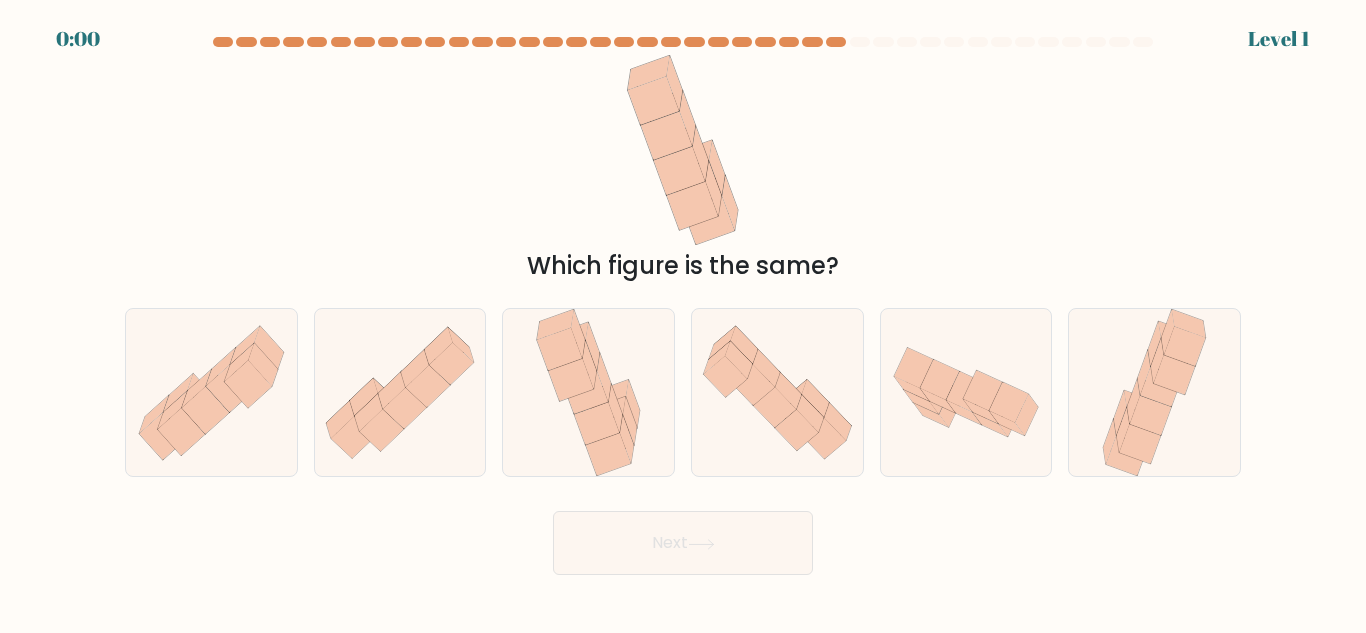 click 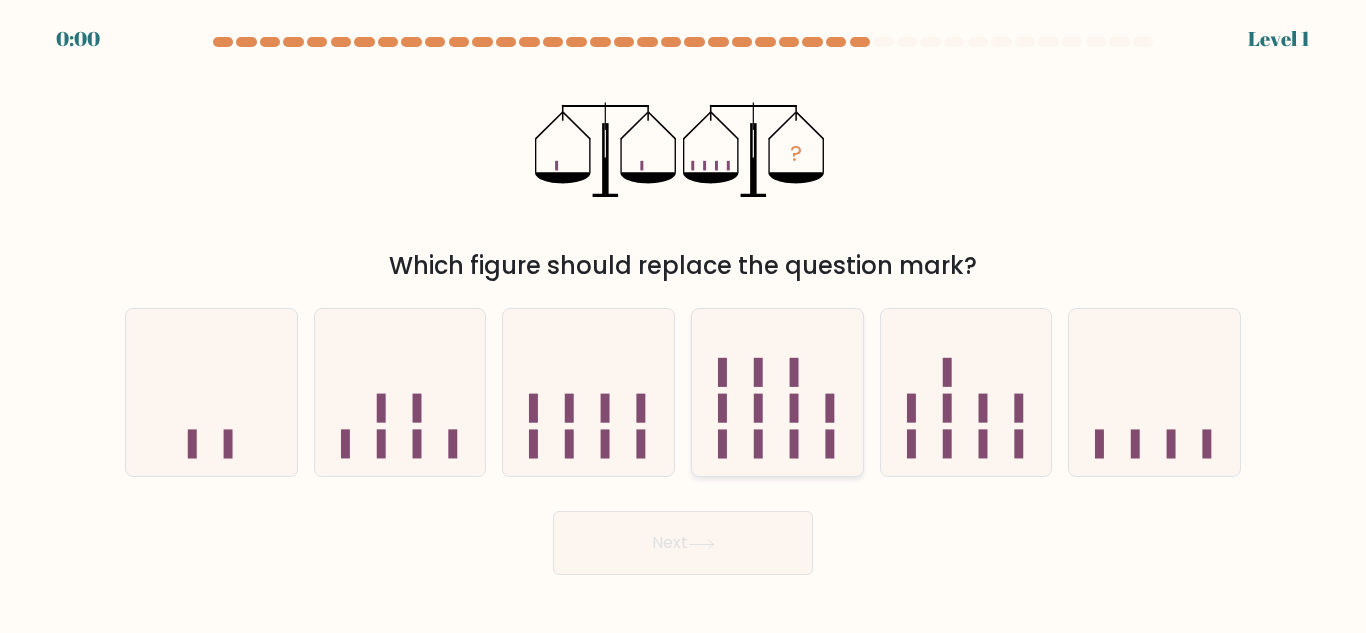 scroll, scrollTop: 0, scrollLeft: 0, axis: both 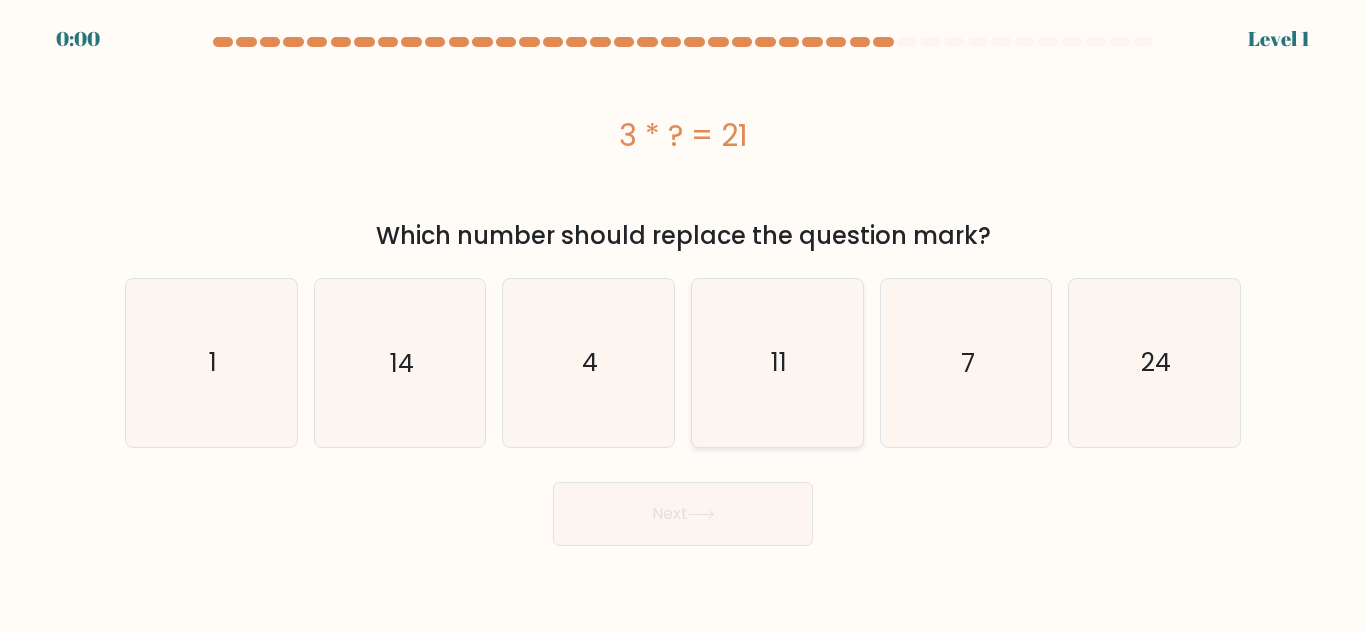 drag, startPoint x: 0, startPoint y: 0, endPoint x: 797, endPoint y: 352, distance: 871.27094 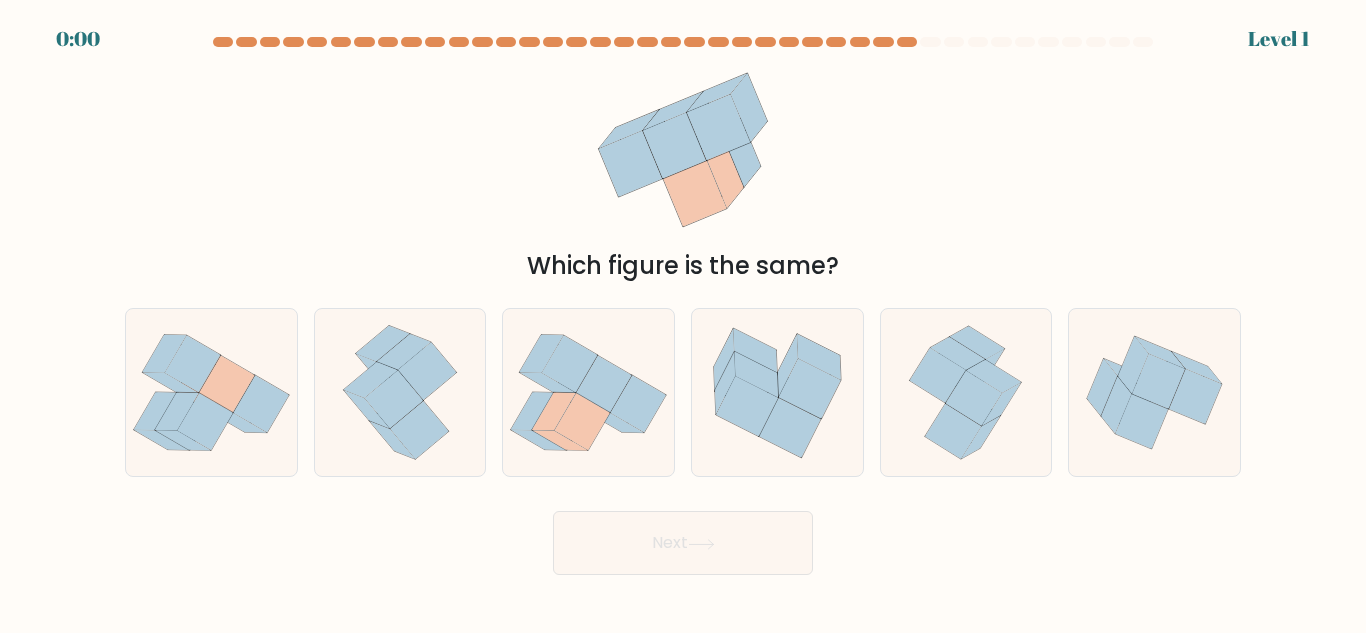 scroll, scrollTop: 0, scrollLeft: 0, axis: both 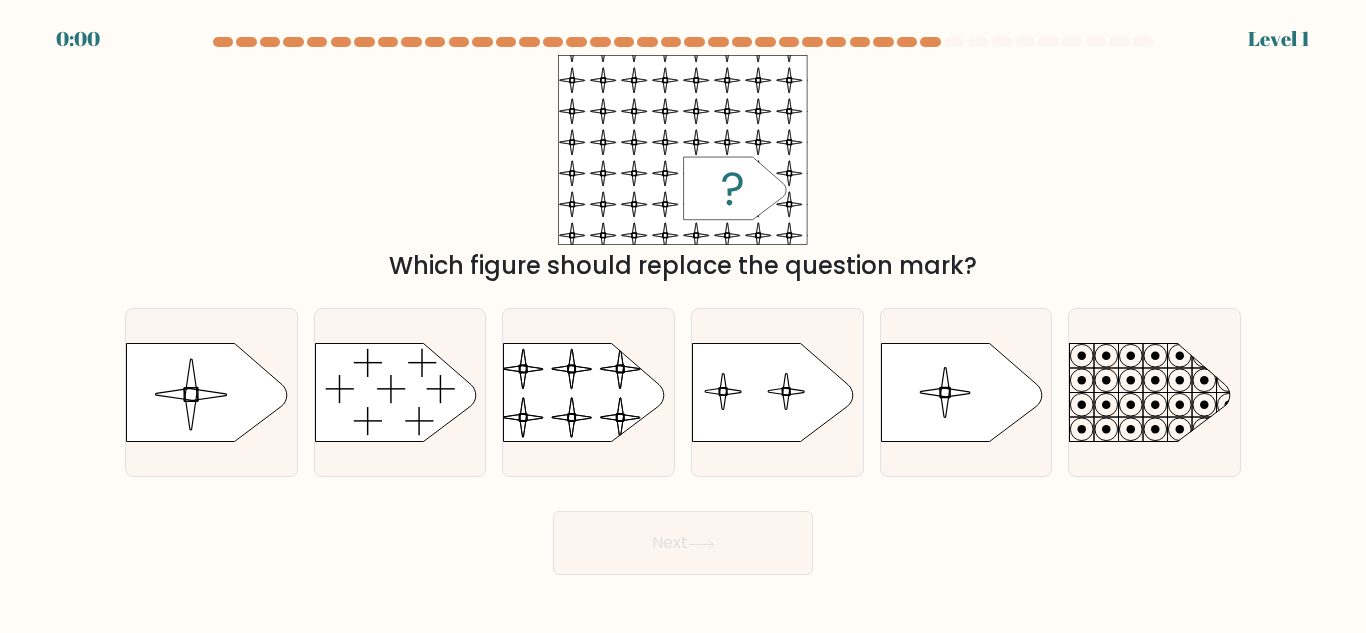 click 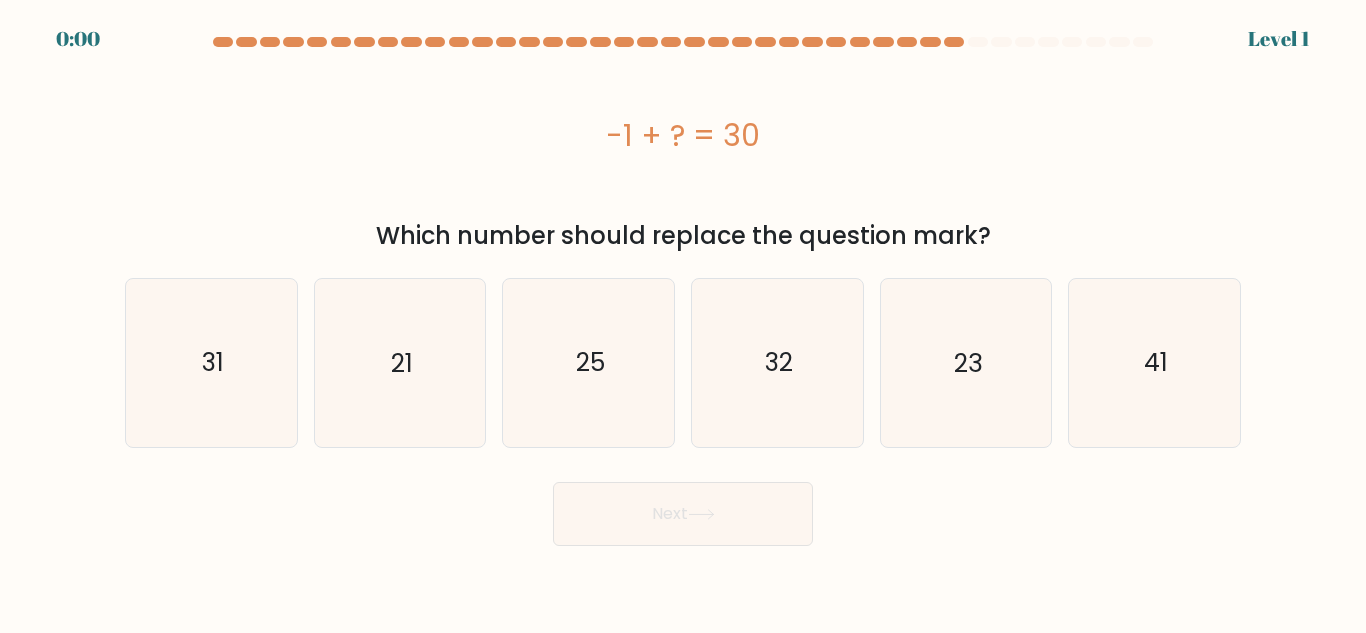 scroll, scrollTop: 0, scrollLeft: 0, axis: both 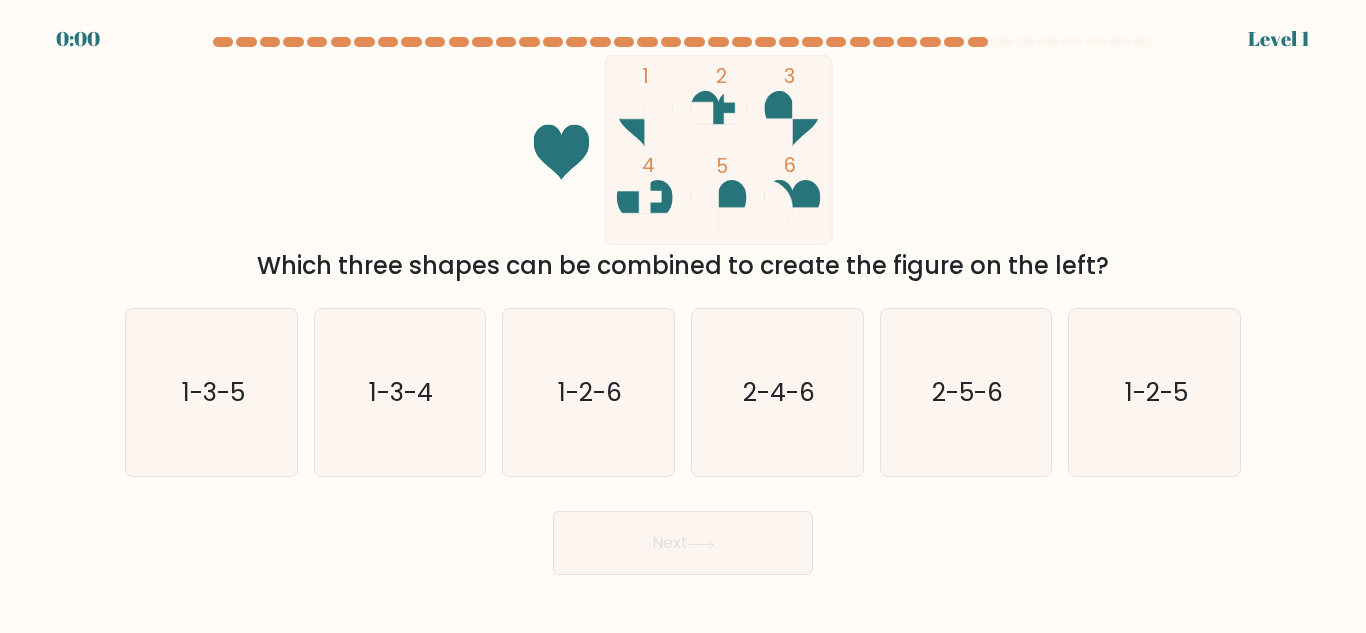 click on "2-4-6" 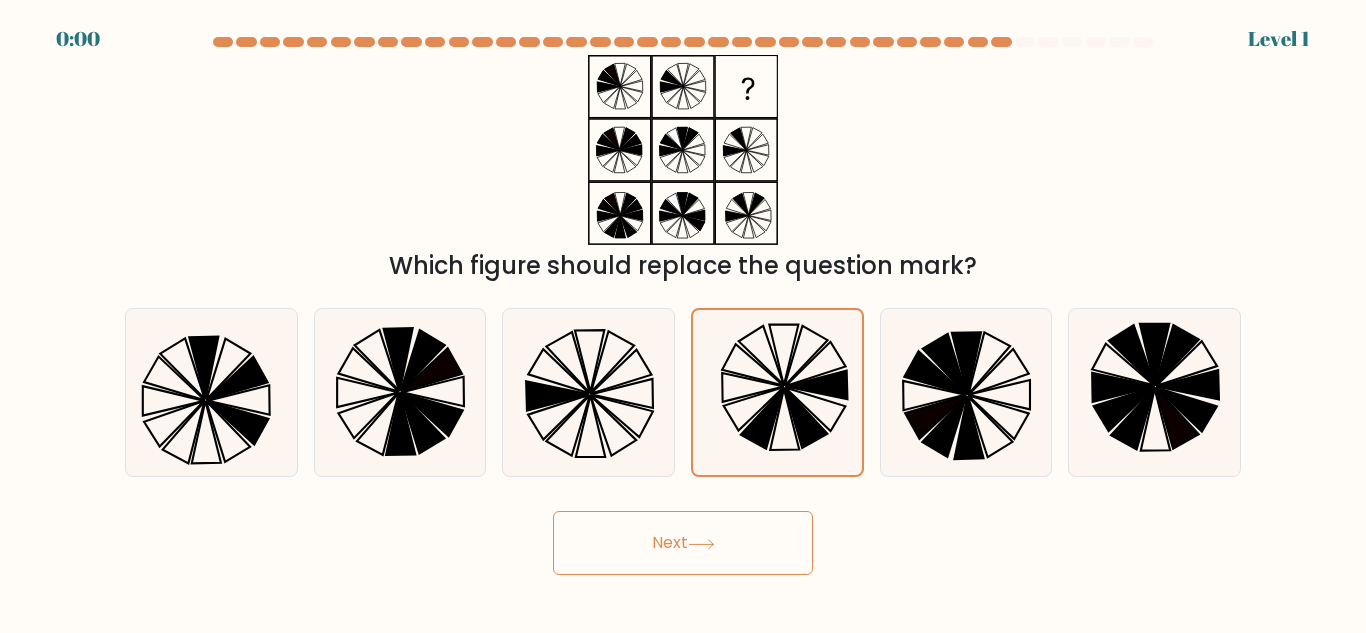 scroll, scrollTop: 0, scrollLeft: 0, axis: both 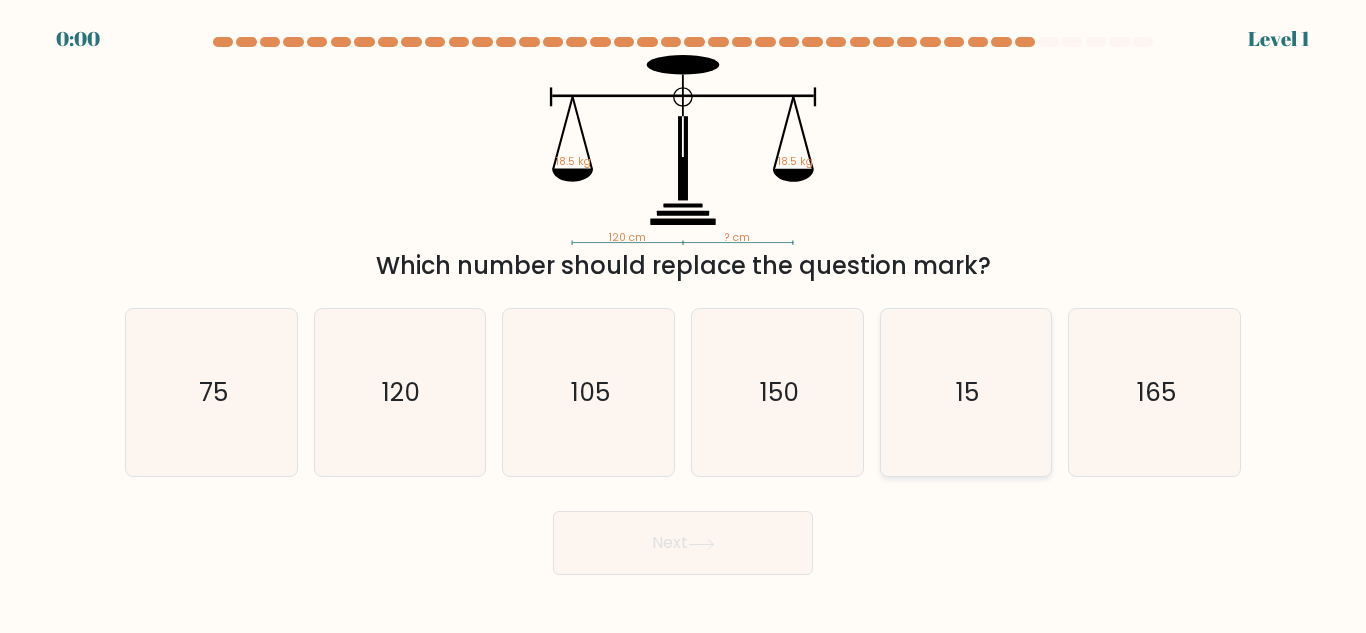 click on "15" at bounding box center (966, 392) 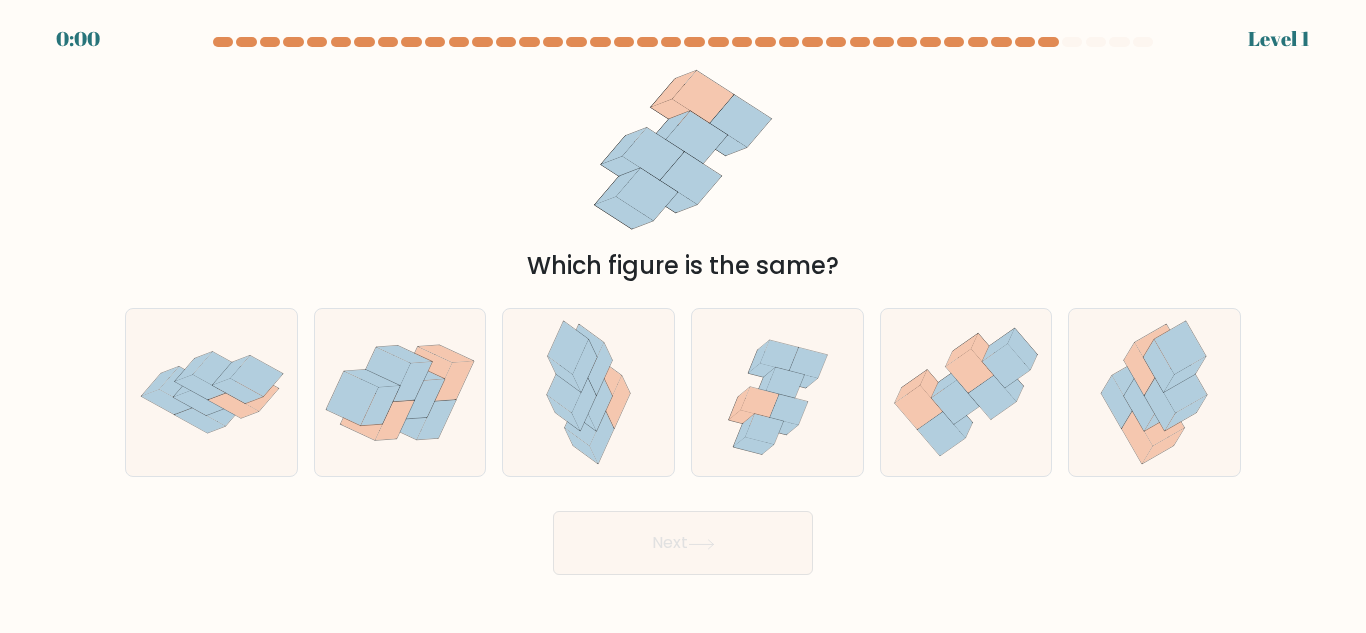 scroll, scrollTop: 0, scrollLeft: 0, axis: both 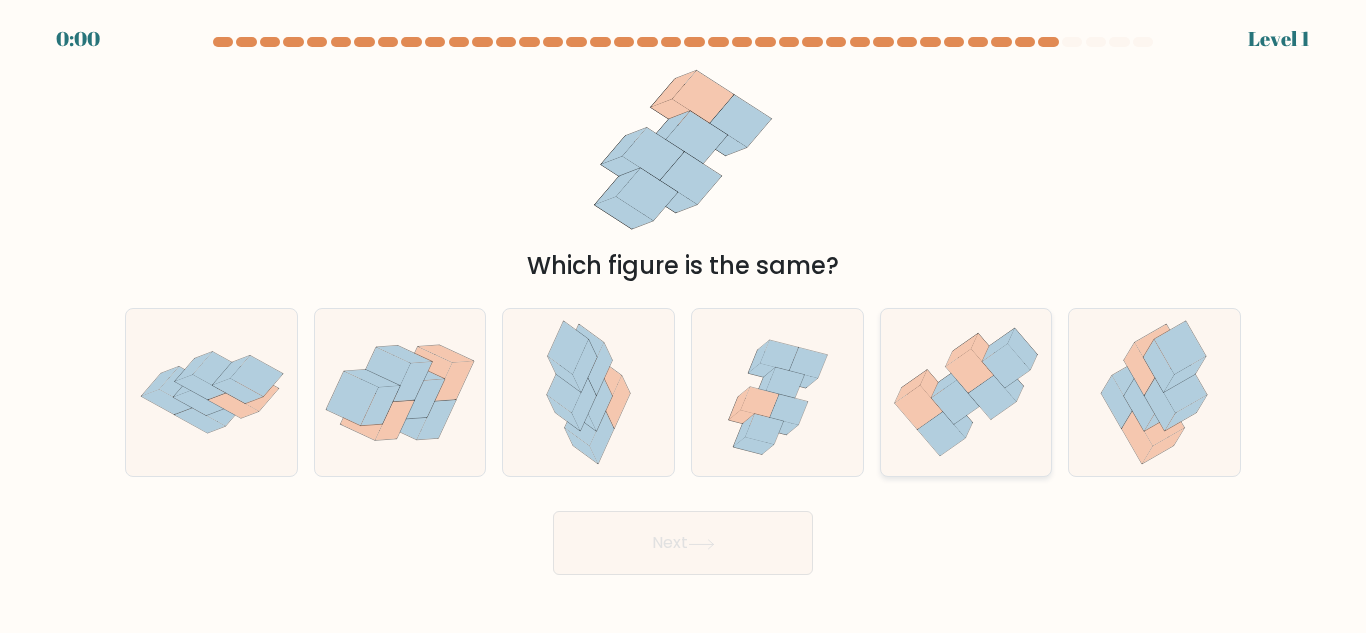 drag, startPoint x: 0, startPoint y: 0, endPoint x: 883, endPoint y: 398, distance: 968.552 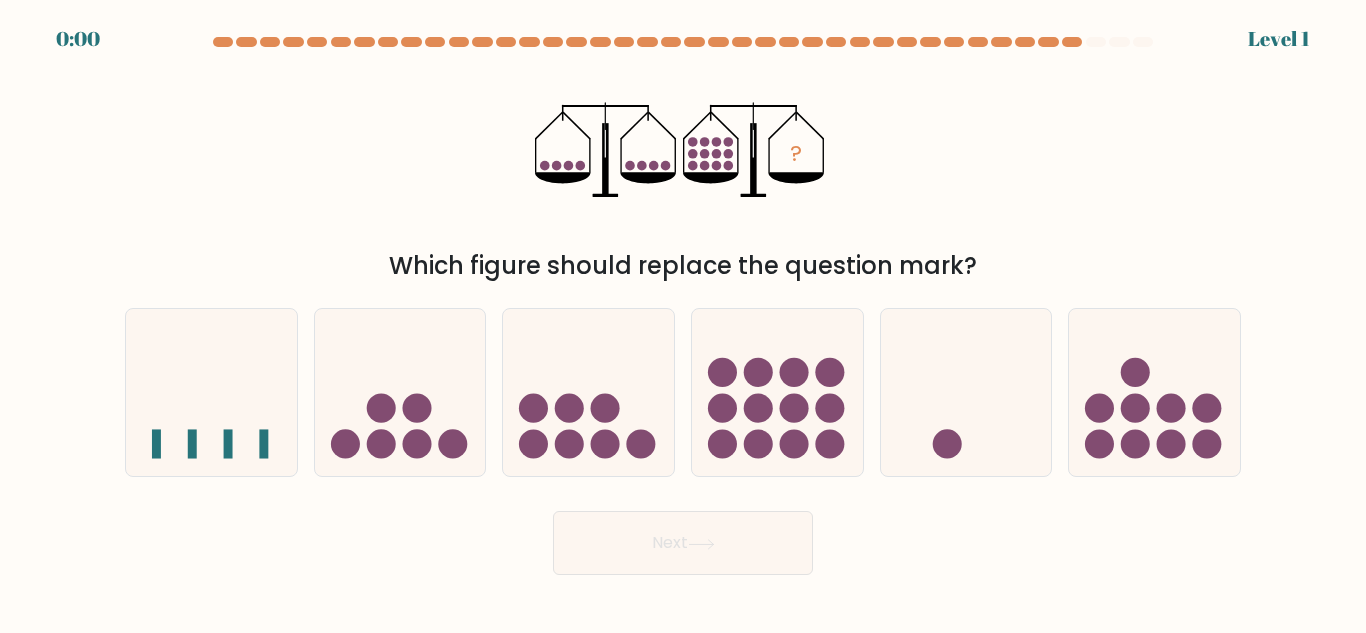 scroll, scrollTop: 0, scrollLeft: 0, axis: both 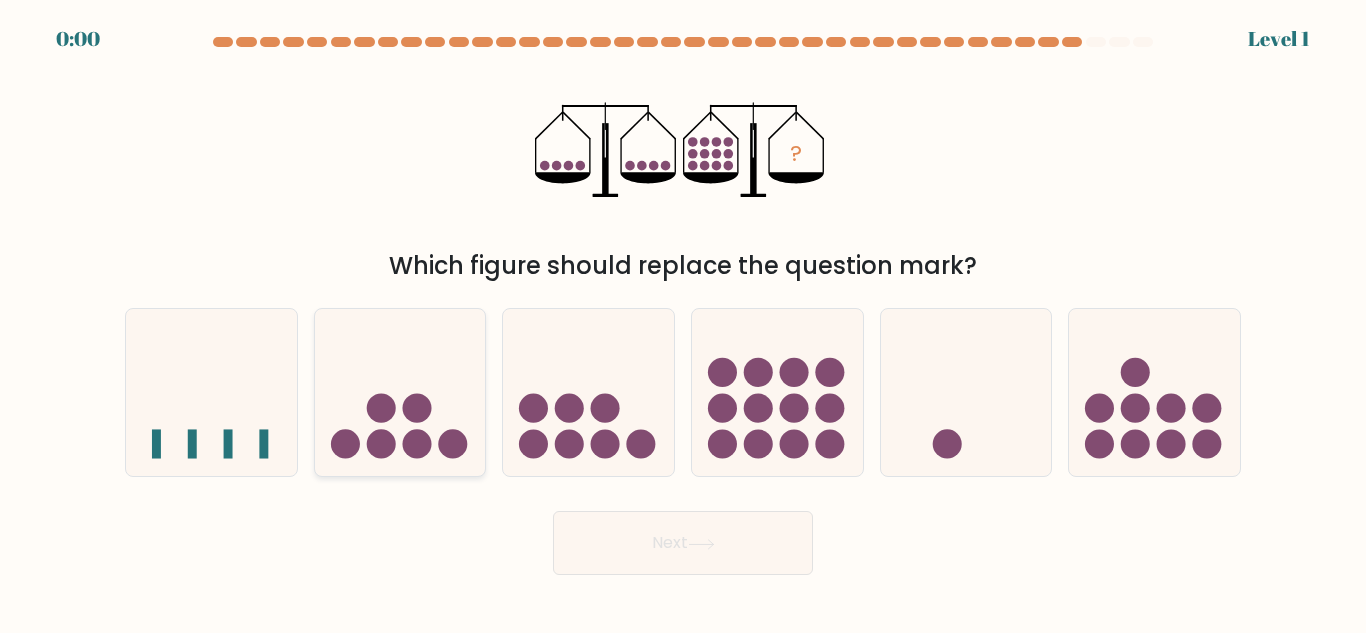 drag, startPoint x: 0, startPoint y: 0, endPoint x: 463, endPoint y: 410, distance: 618.4408 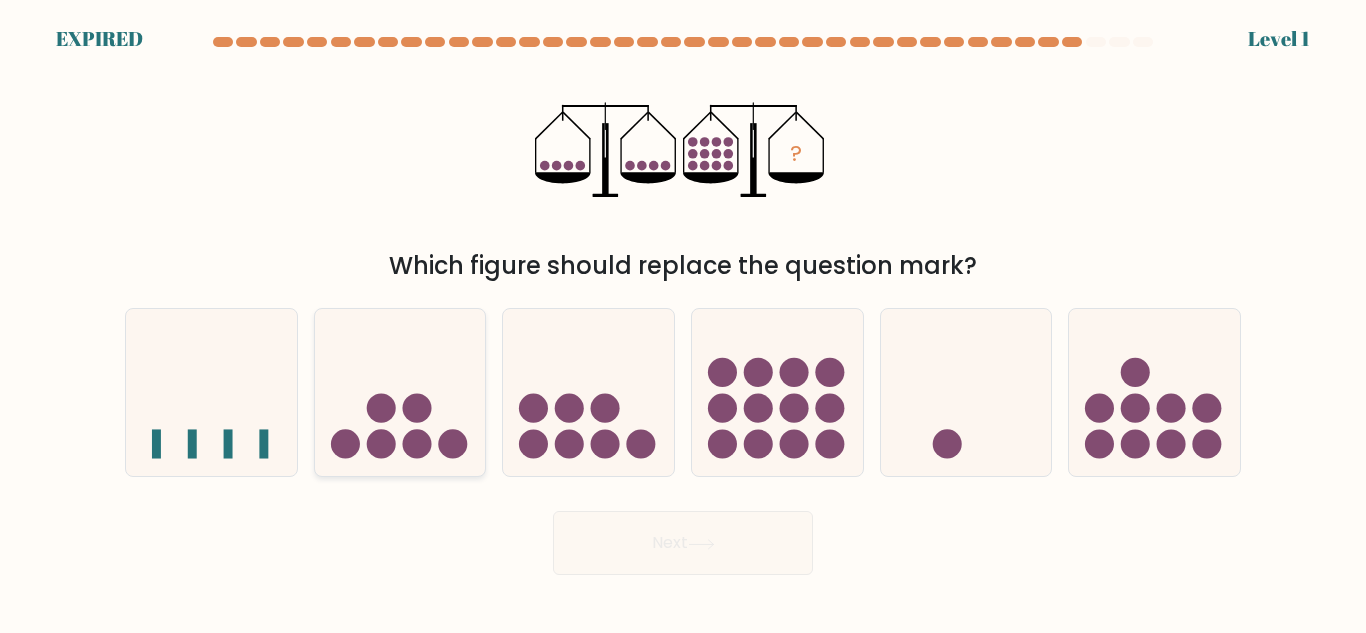 click 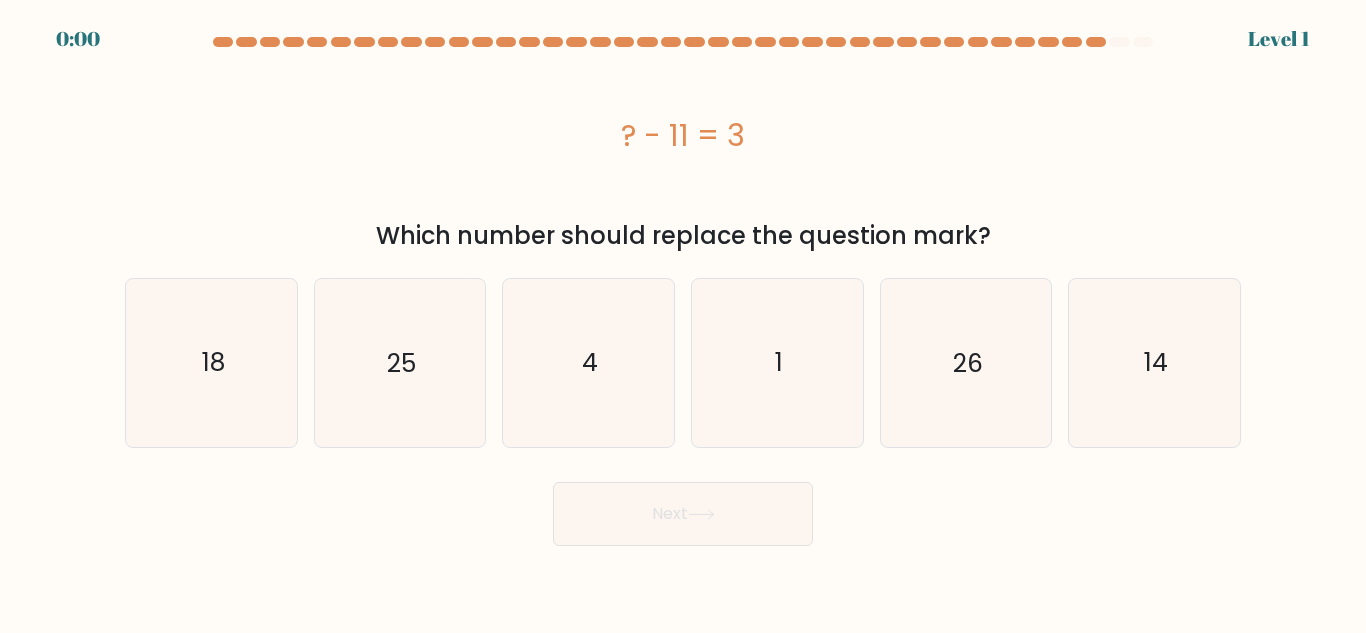 scroll, scrollTop: 0, scrollLeft: 0, axis: both 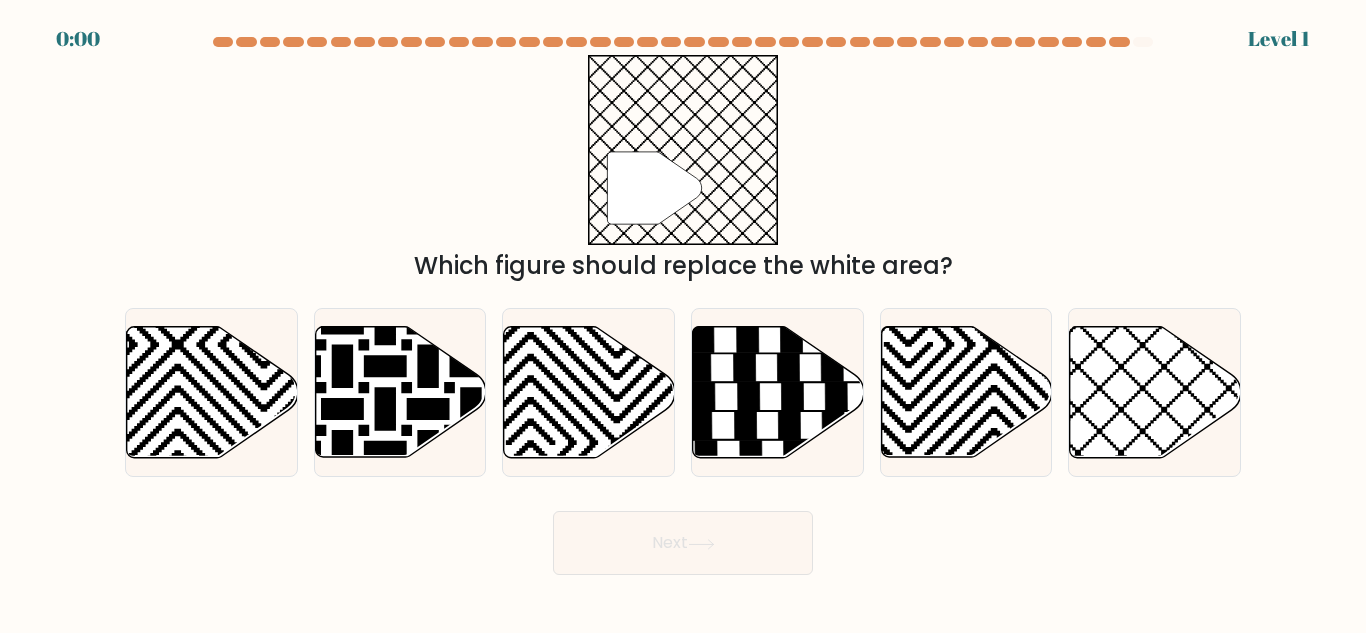 click 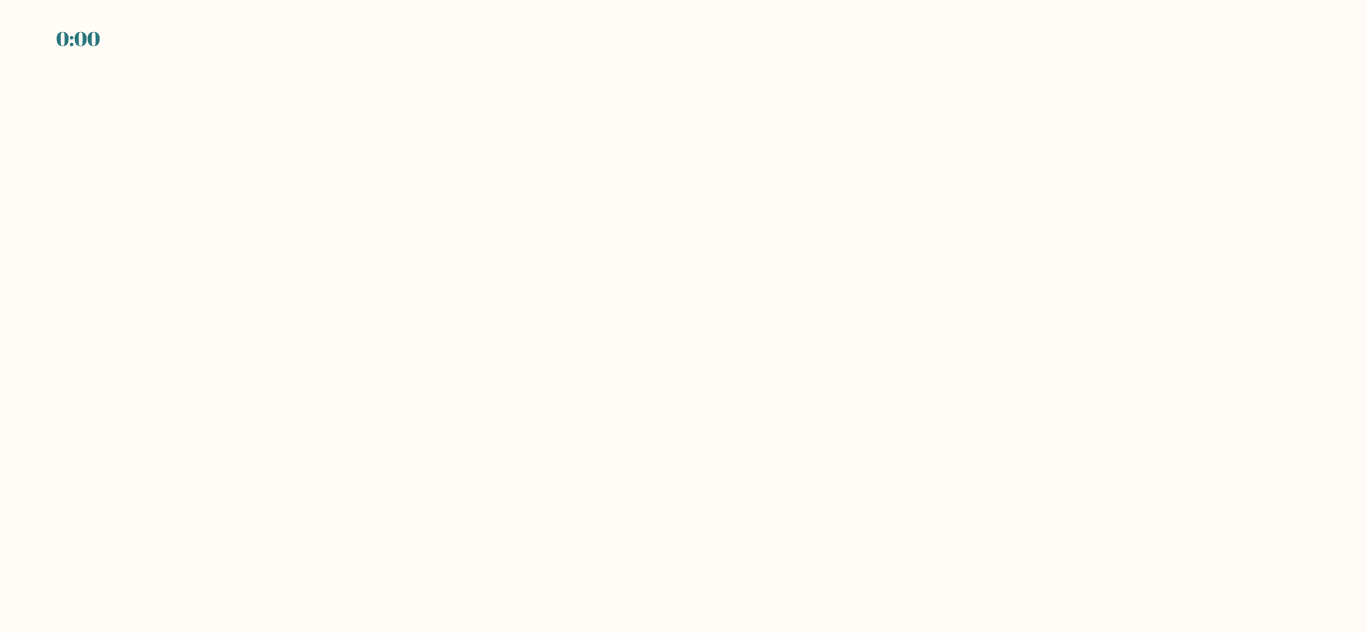 scroll, scrollTop: 0, scrollLeft: 0, axis: both 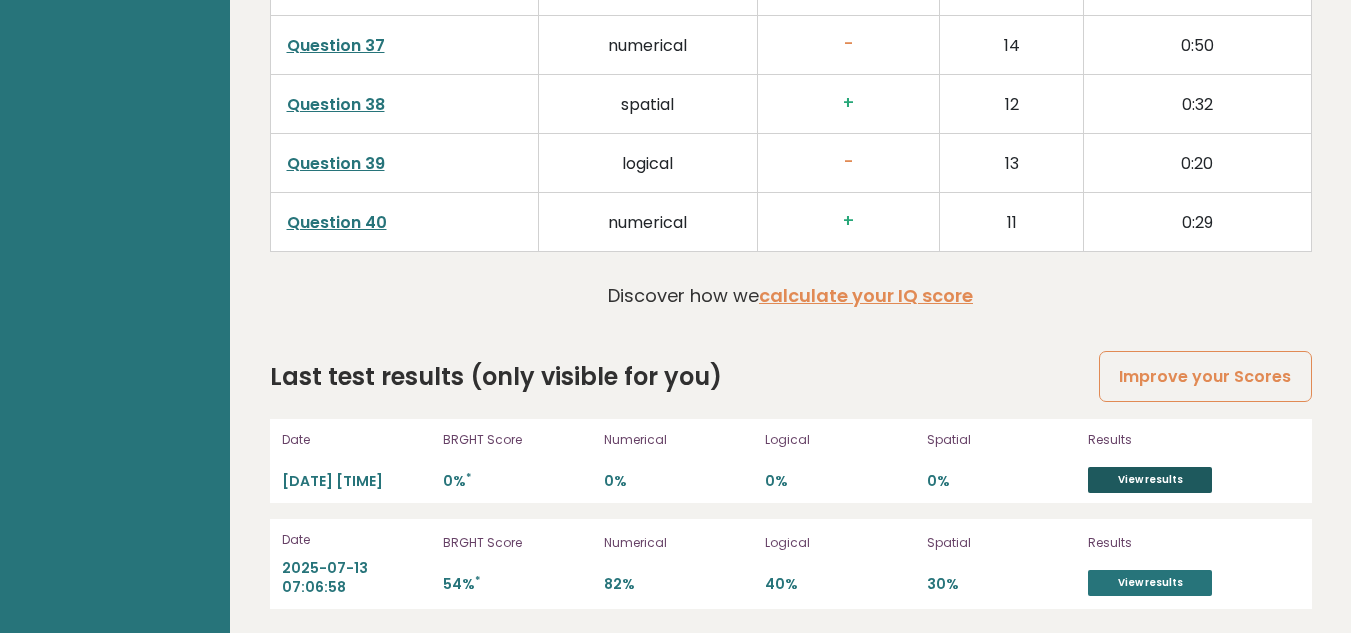 click on "View results" at bounding box center [1150, 480] 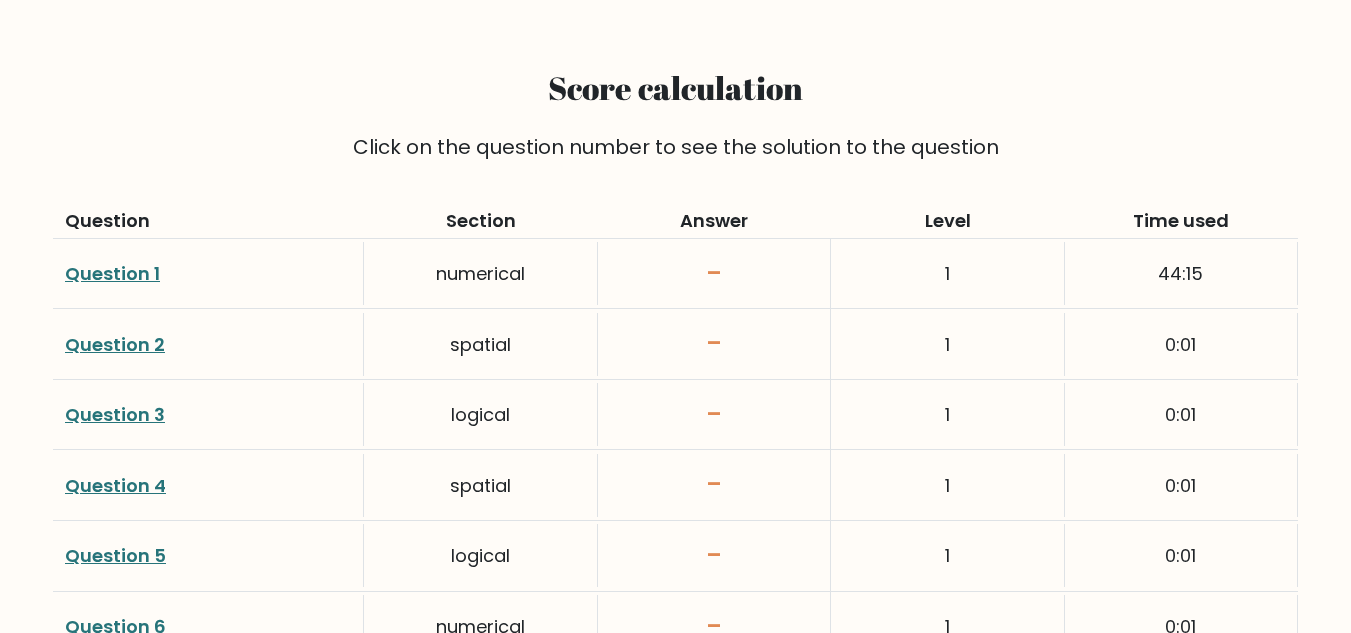 scroll, scrollTop: 2800, scrollLeft: 0, axis: vertical 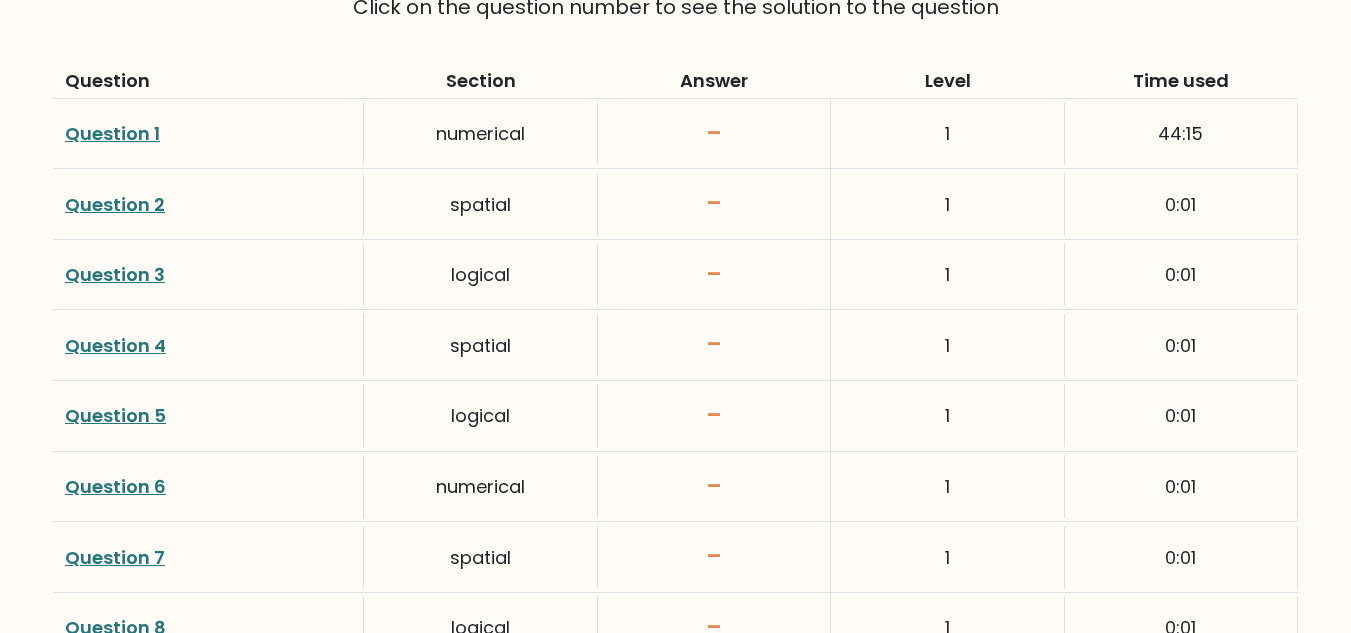 click on "Question 1" at bounding box center (112, 133) 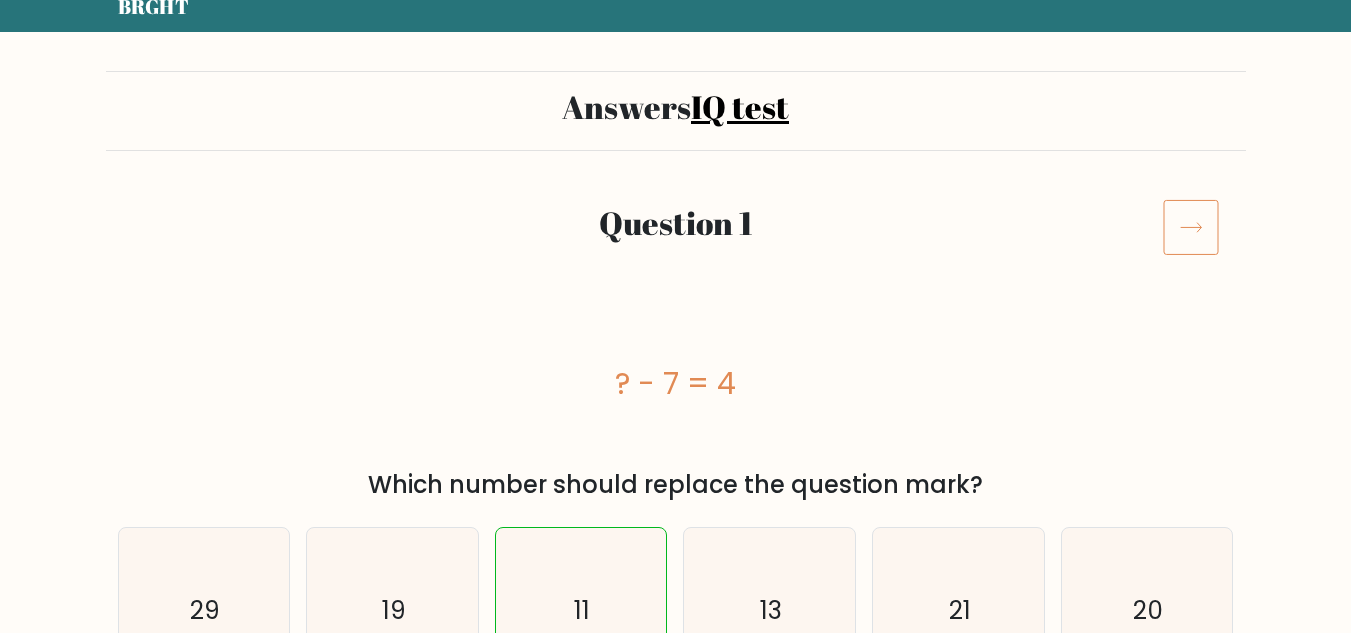 scroll, scrollTop: 80, scrollLeft: 0, axis: vertical 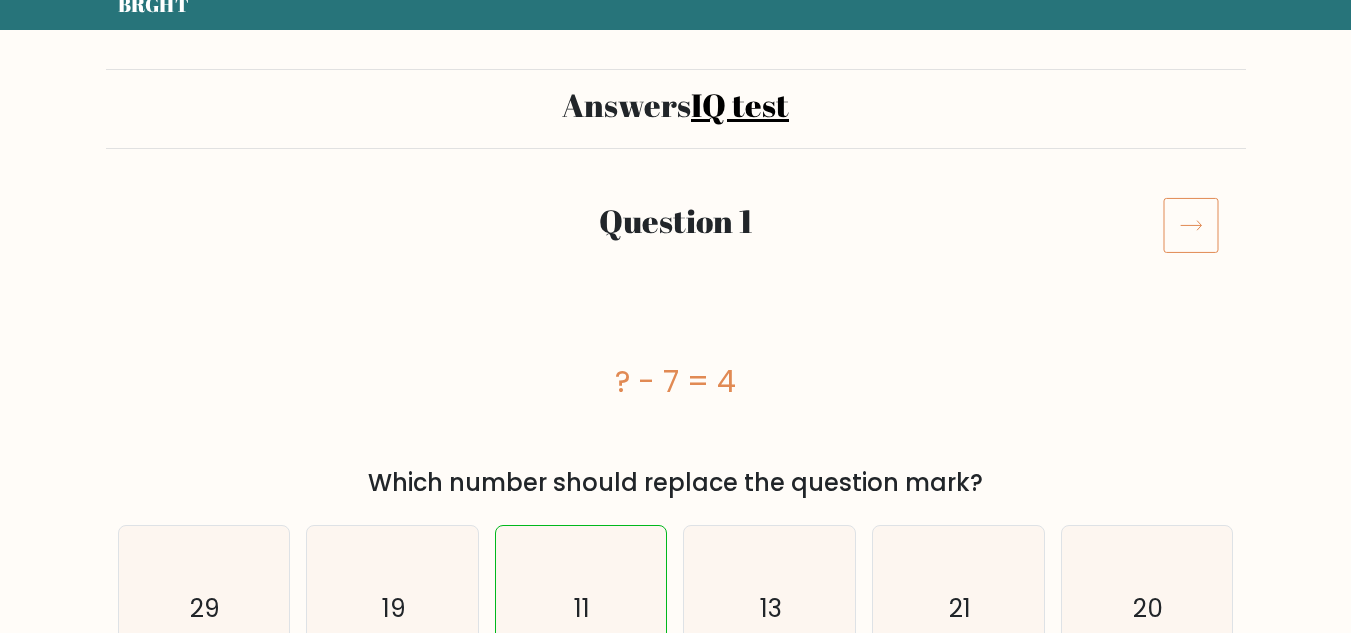 click 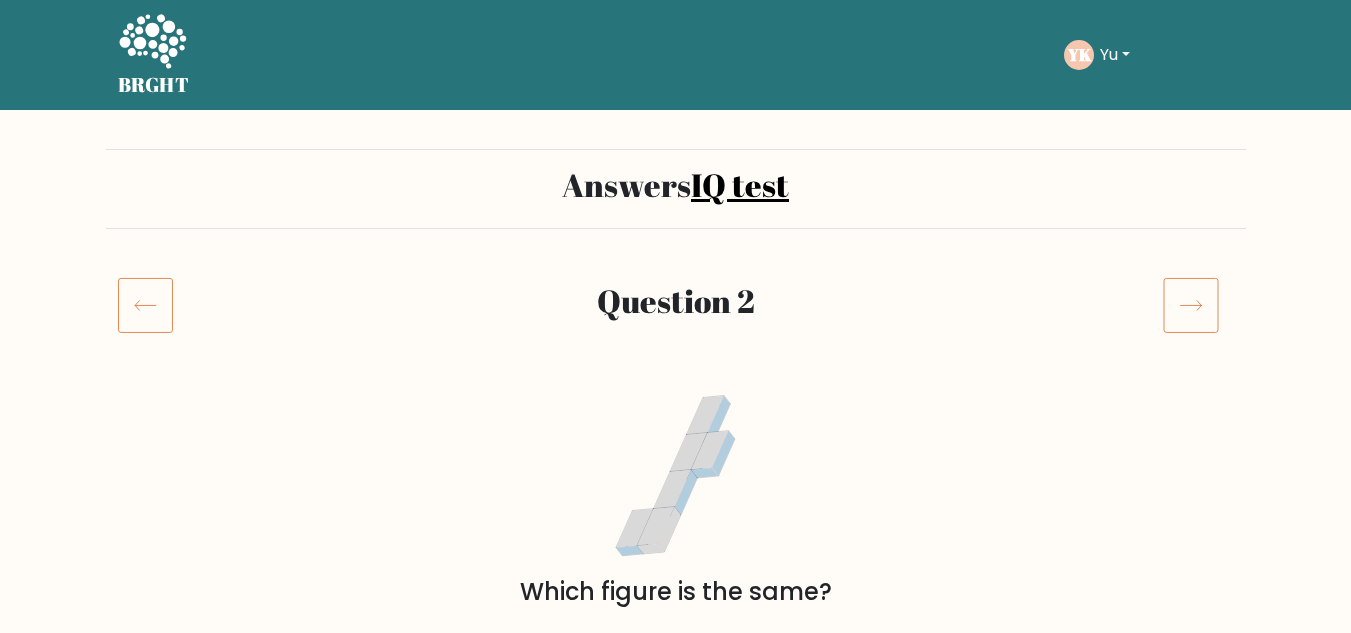 scroll, scrollTop: 0, scrollLeft: 0, axis: both 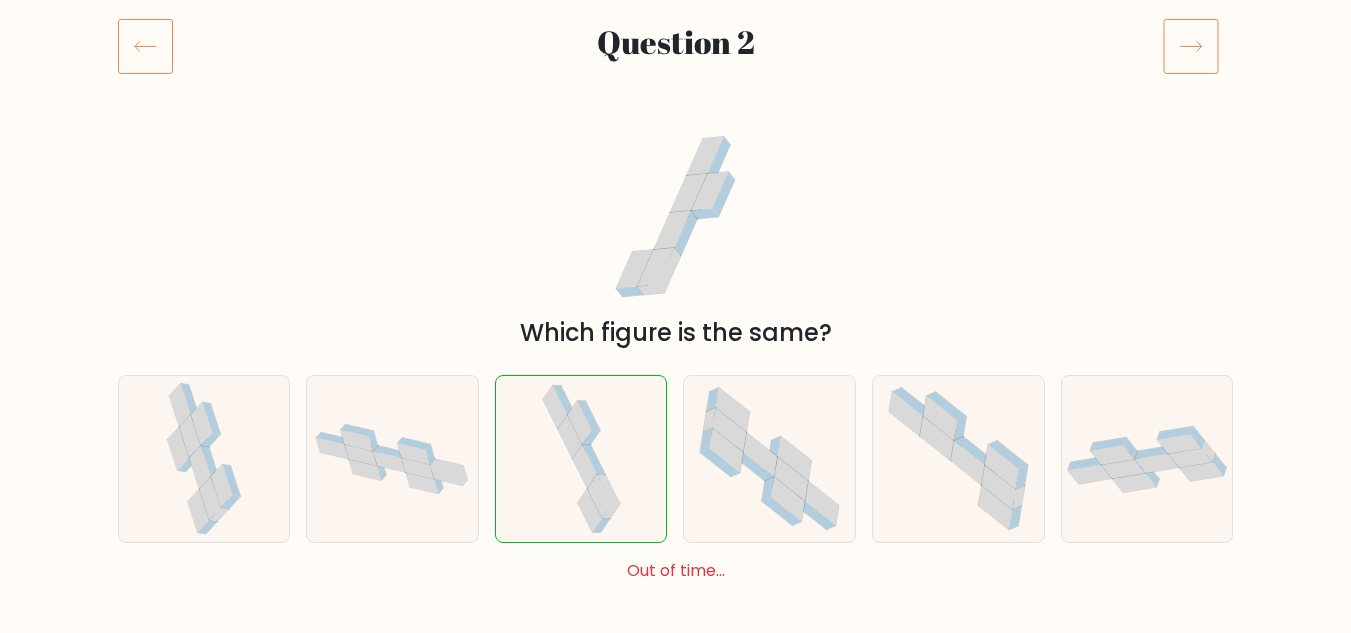 click 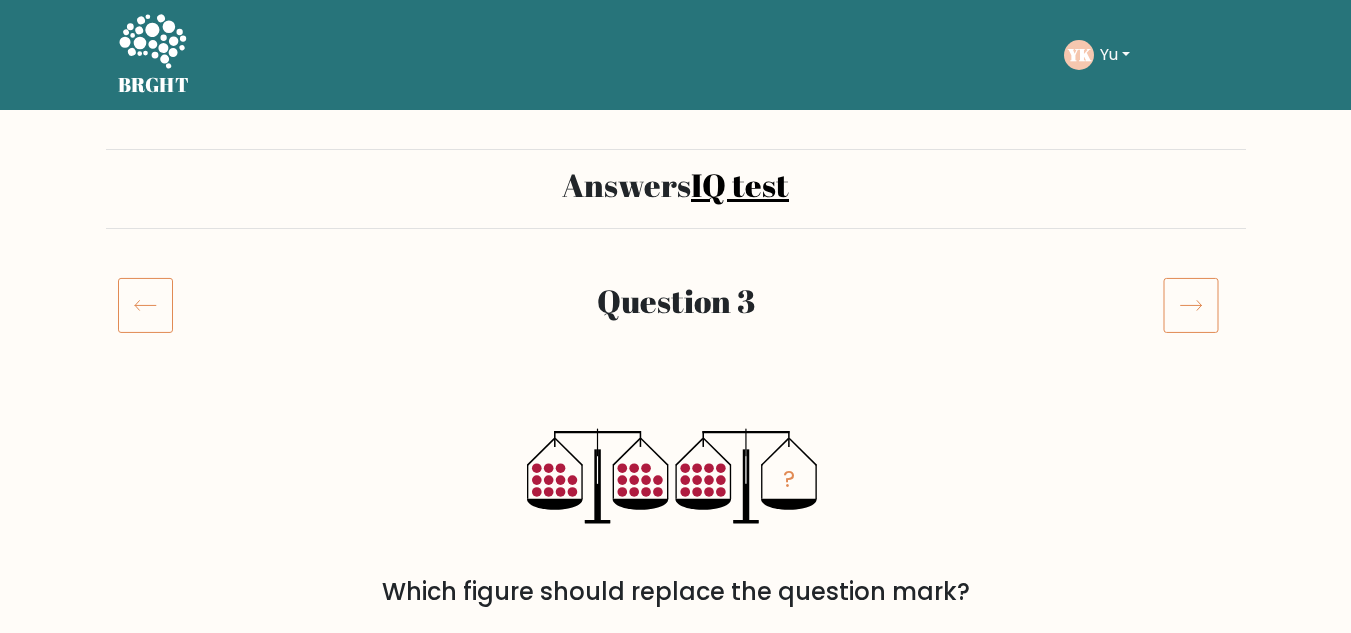 scroll, scrollTop: 0, scrollLeft: 0, axis: both 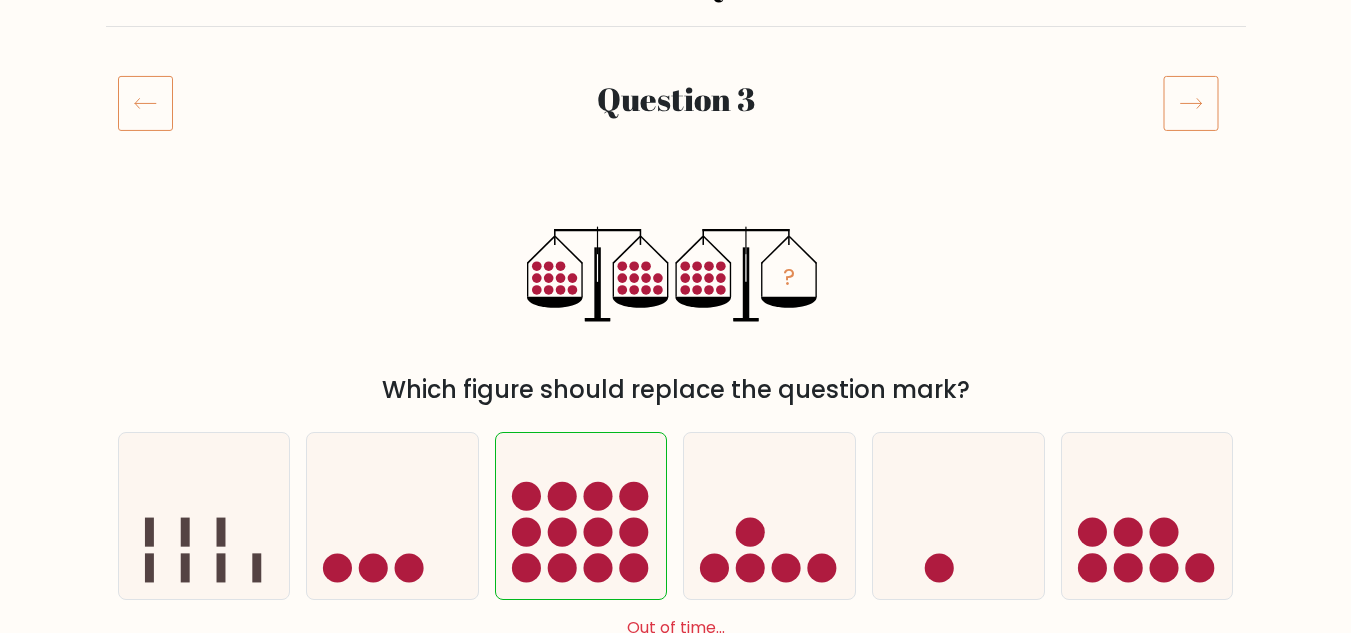 click 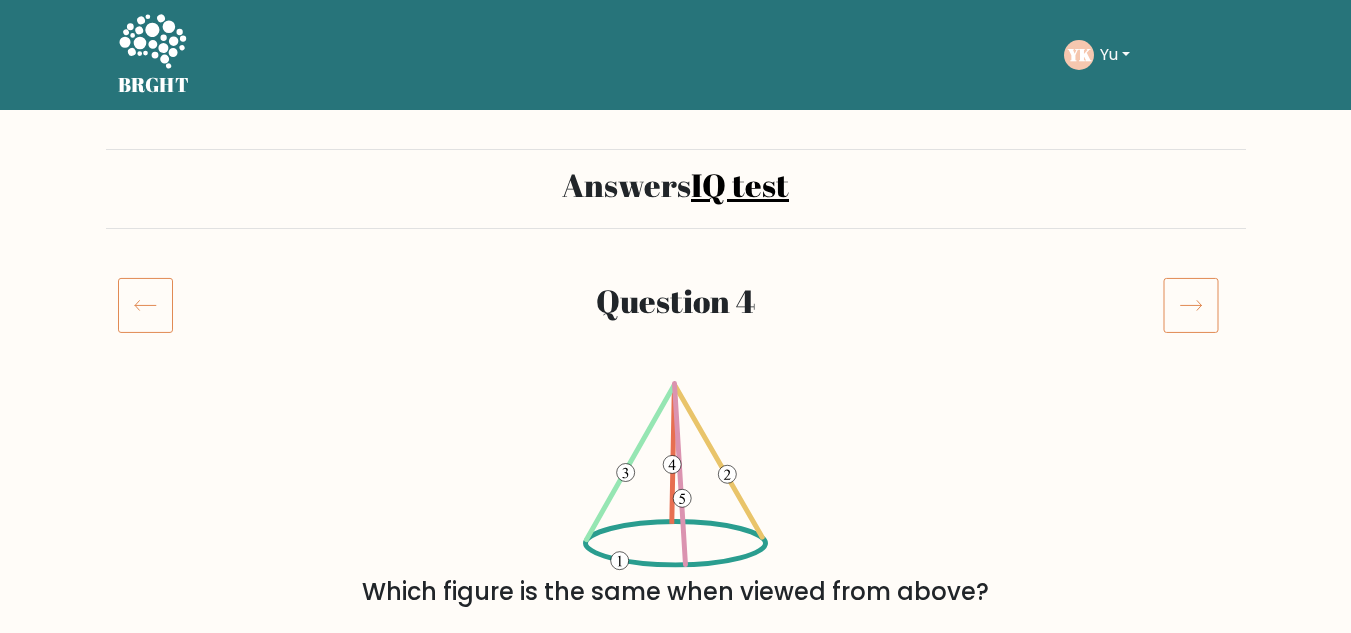 scroll, scrollTop: 0, scrollLeft: 0, axis: both 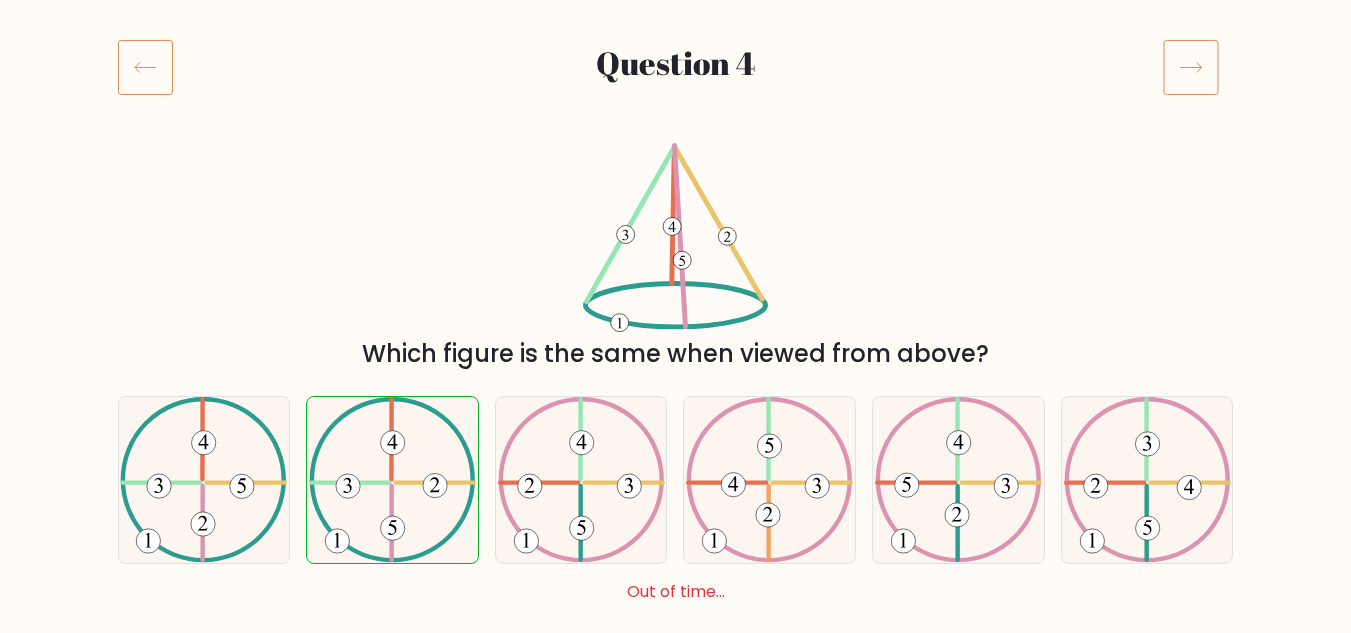 click 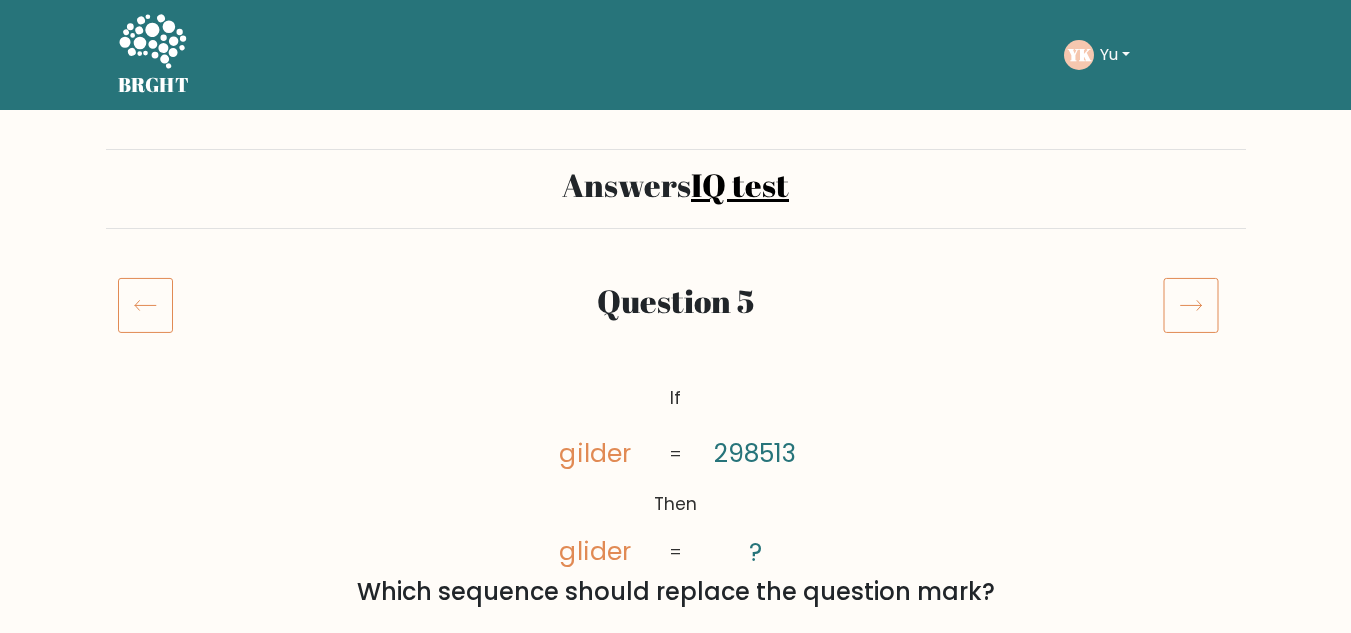 scroll, scrollTop: 0, scrollLeft: 0, axis: both 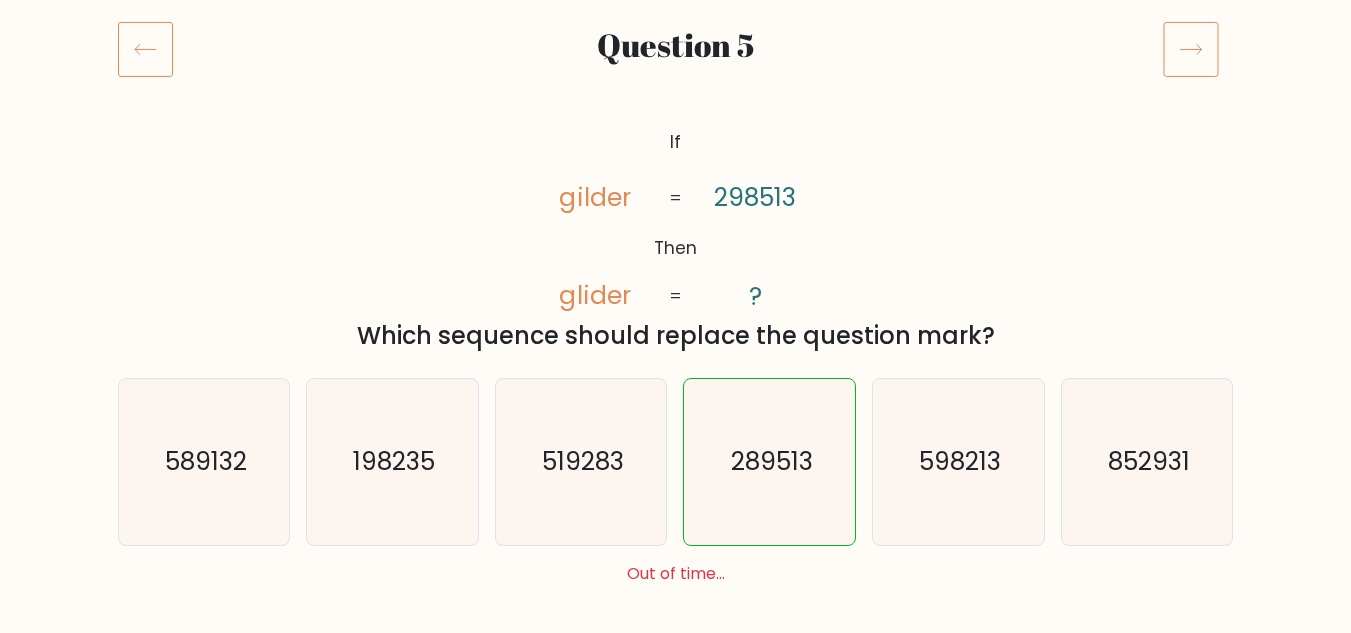 click 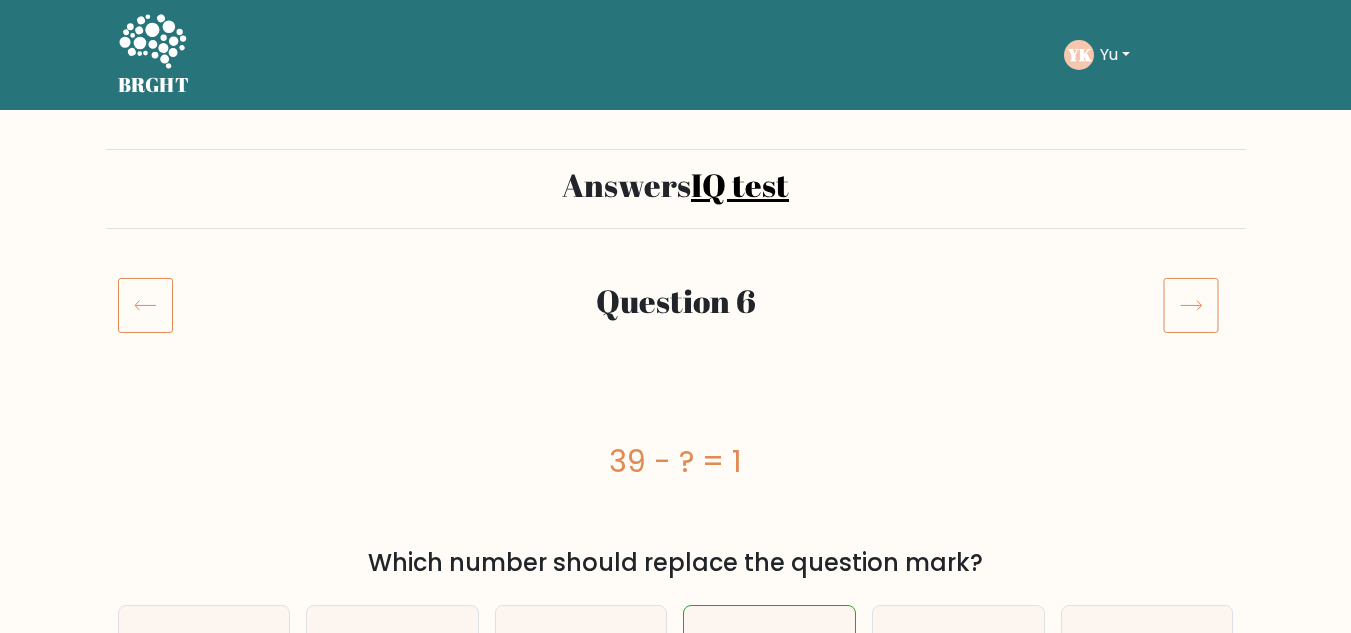 scroll, scrollTop: 0, scrollLeft: 0, axis: both 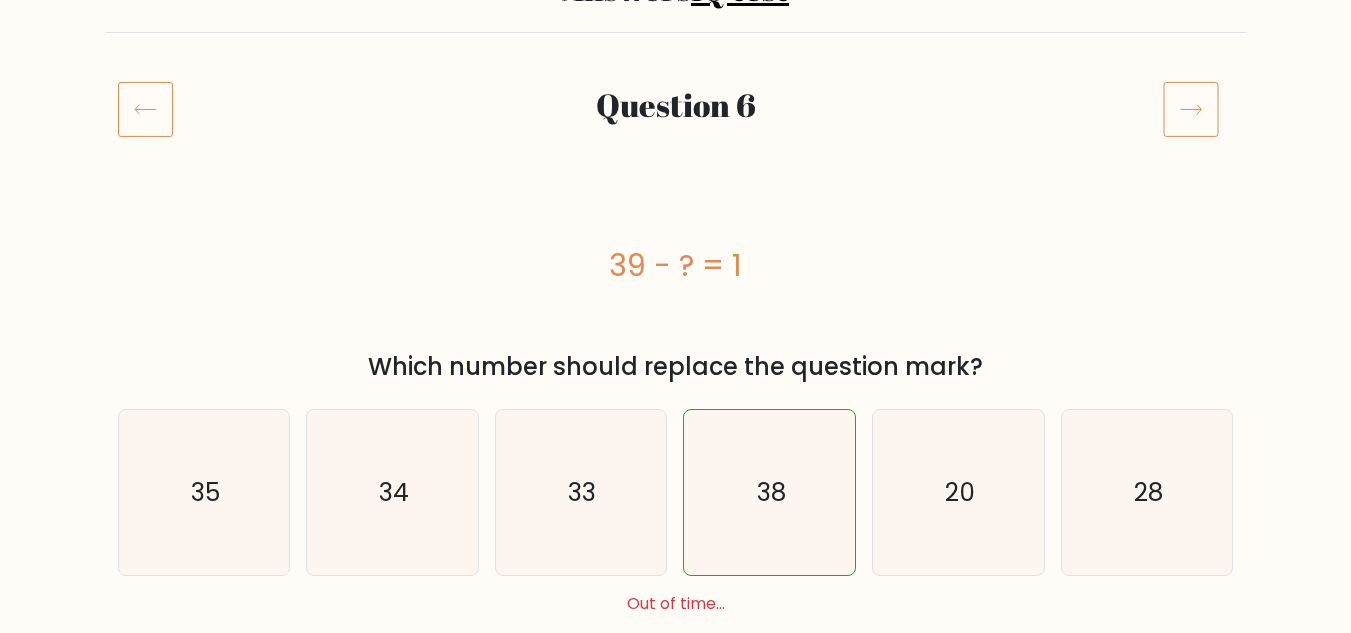 click 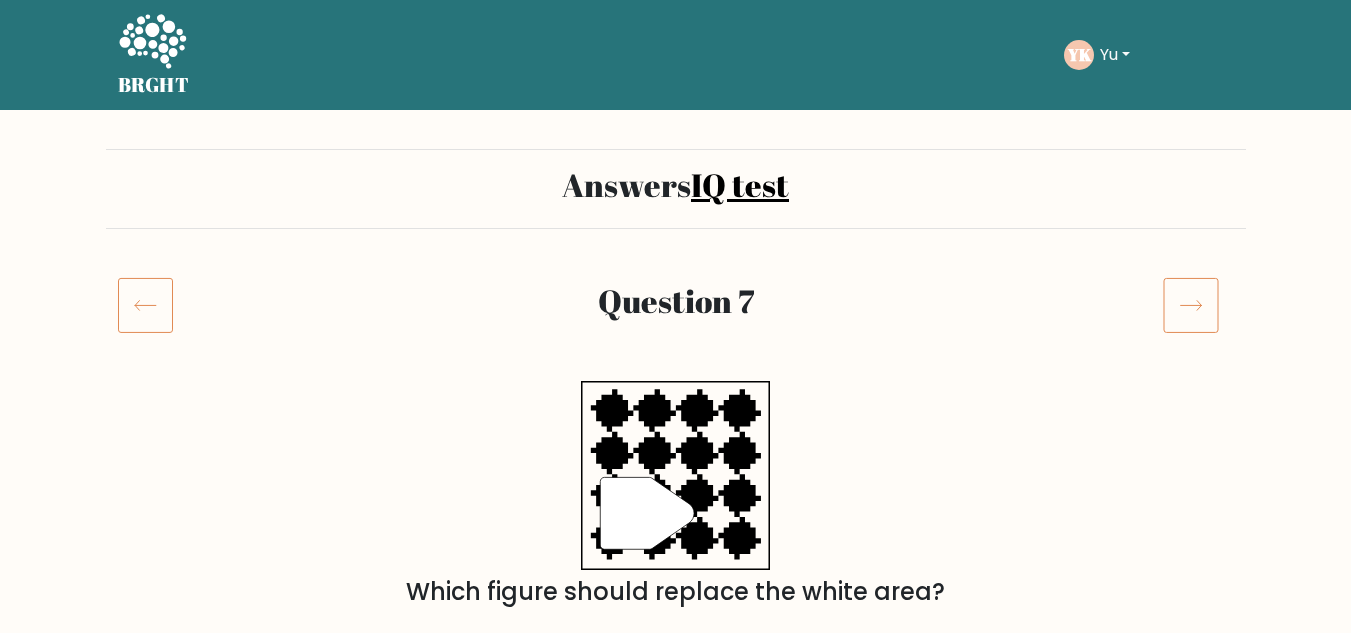 scroll, scrollTop: 0, scrollLeft: 0, axis: both 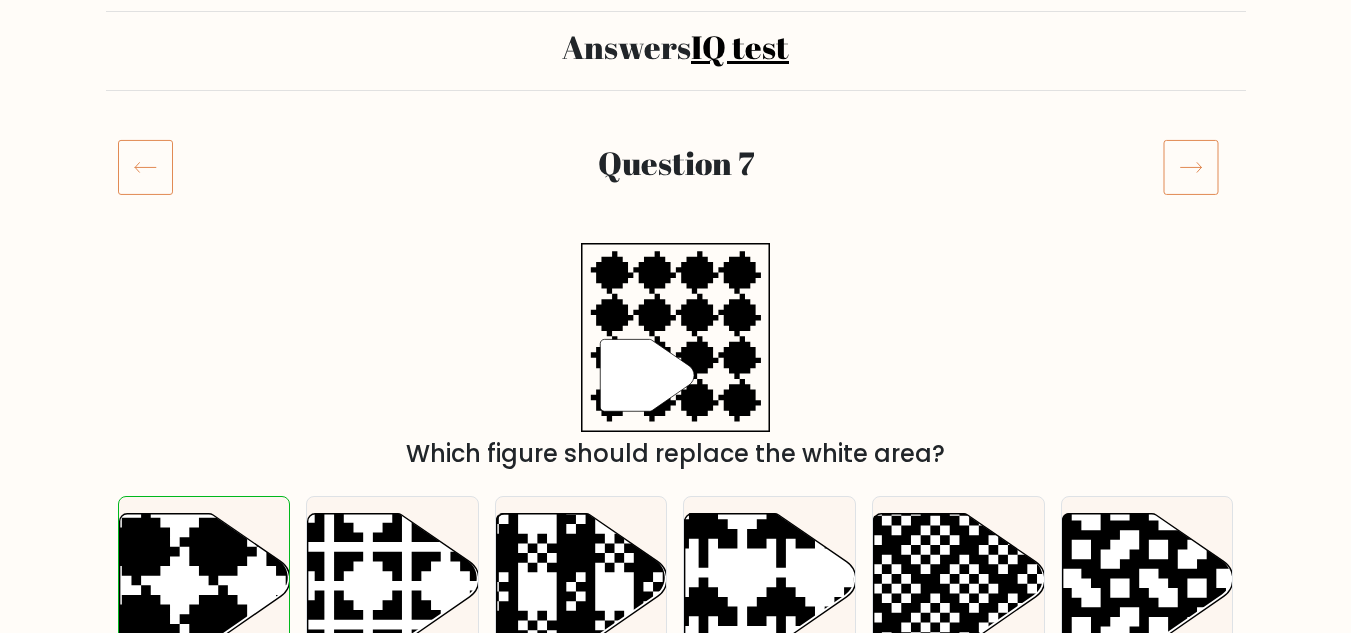 click 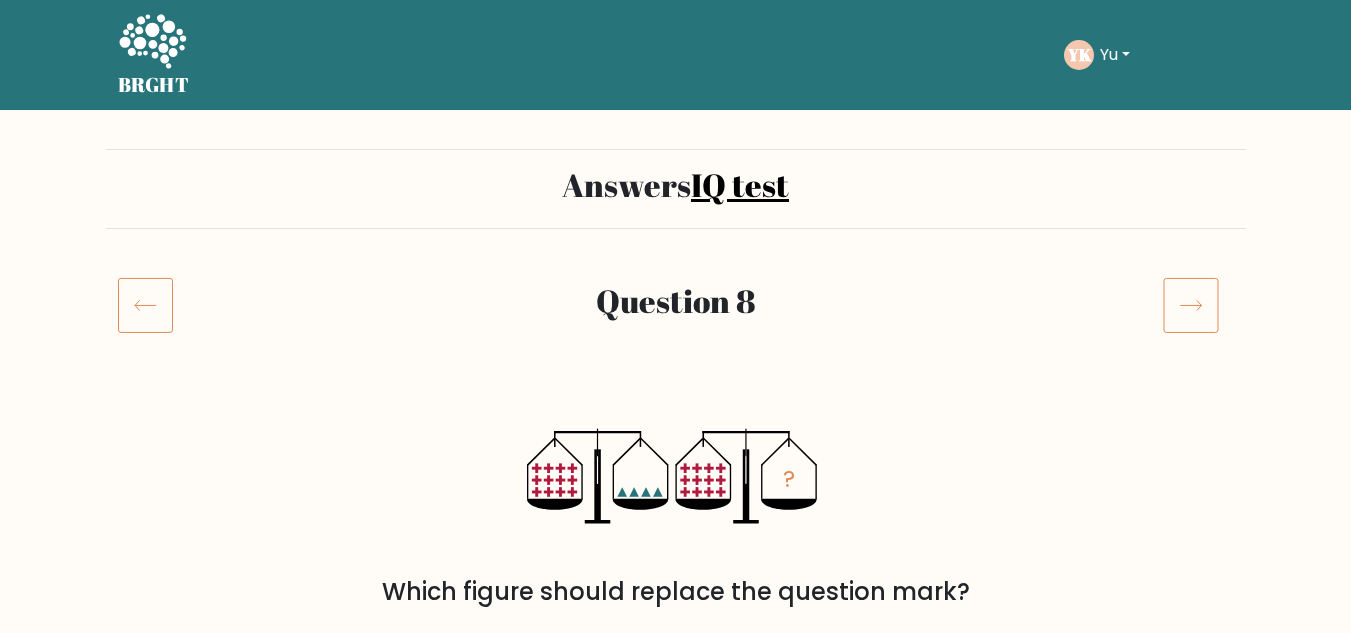 scroll, scrollTop: 0, scrollLeft: 0, axis: both 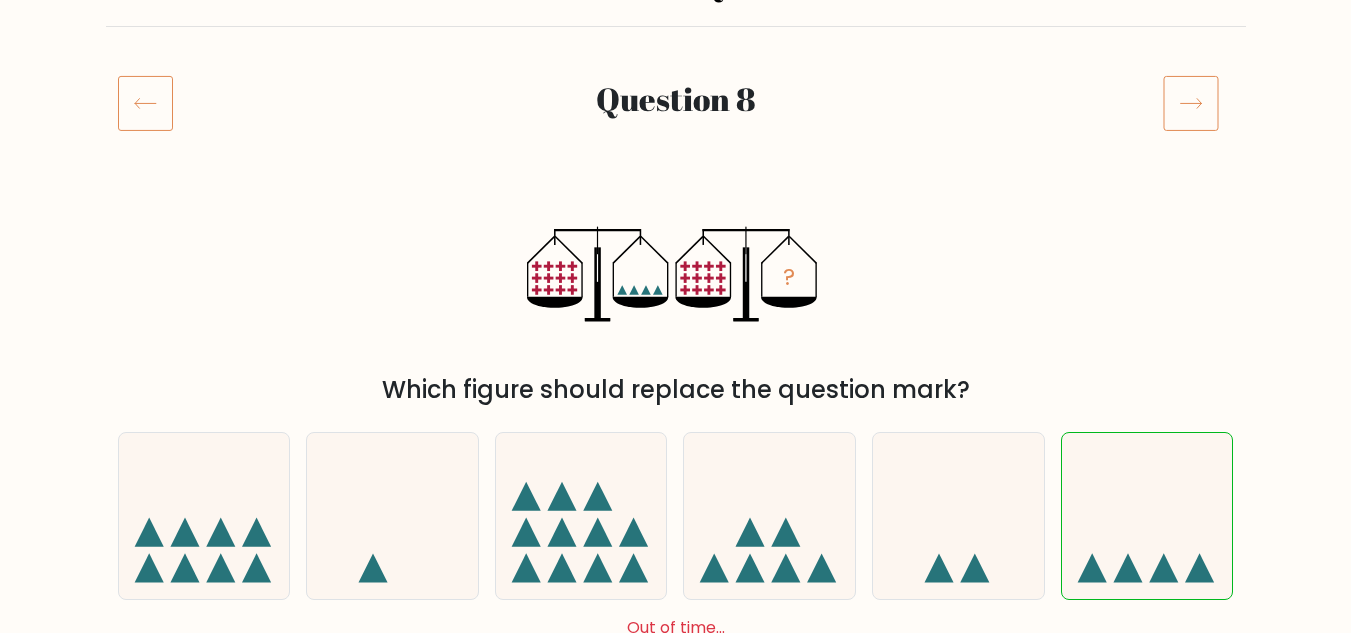 click 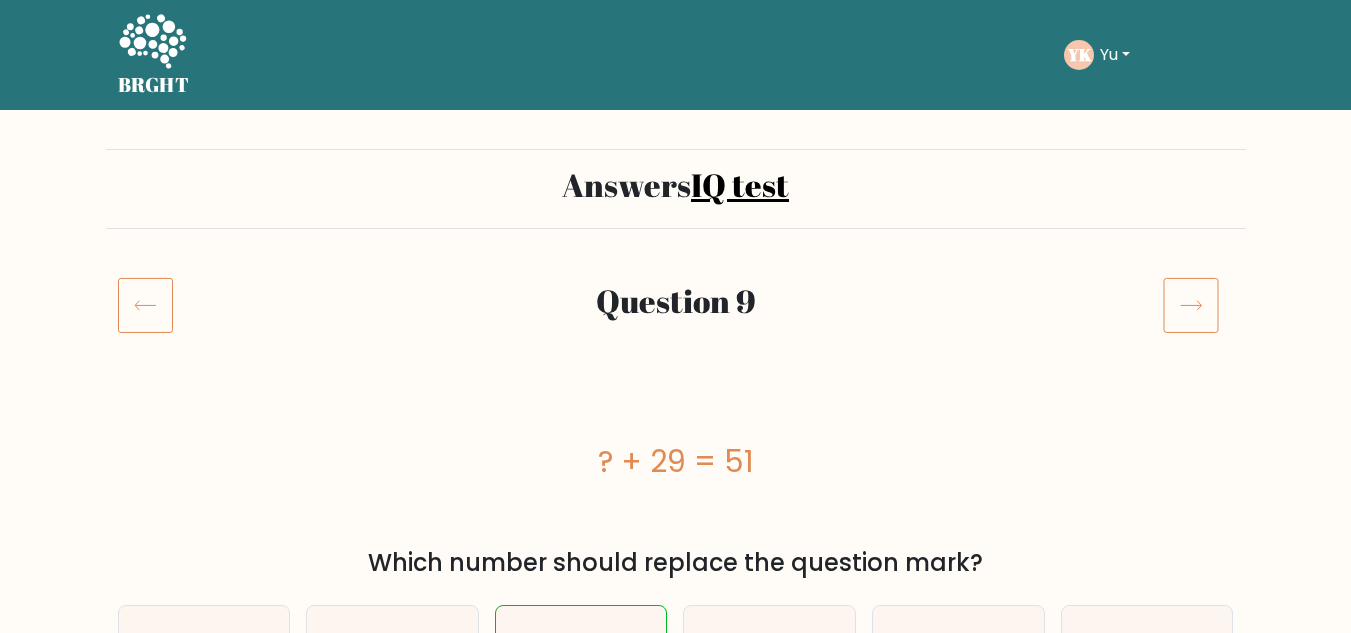 scroll, scrollTop: 0, scrollLeft: 0, axis: both 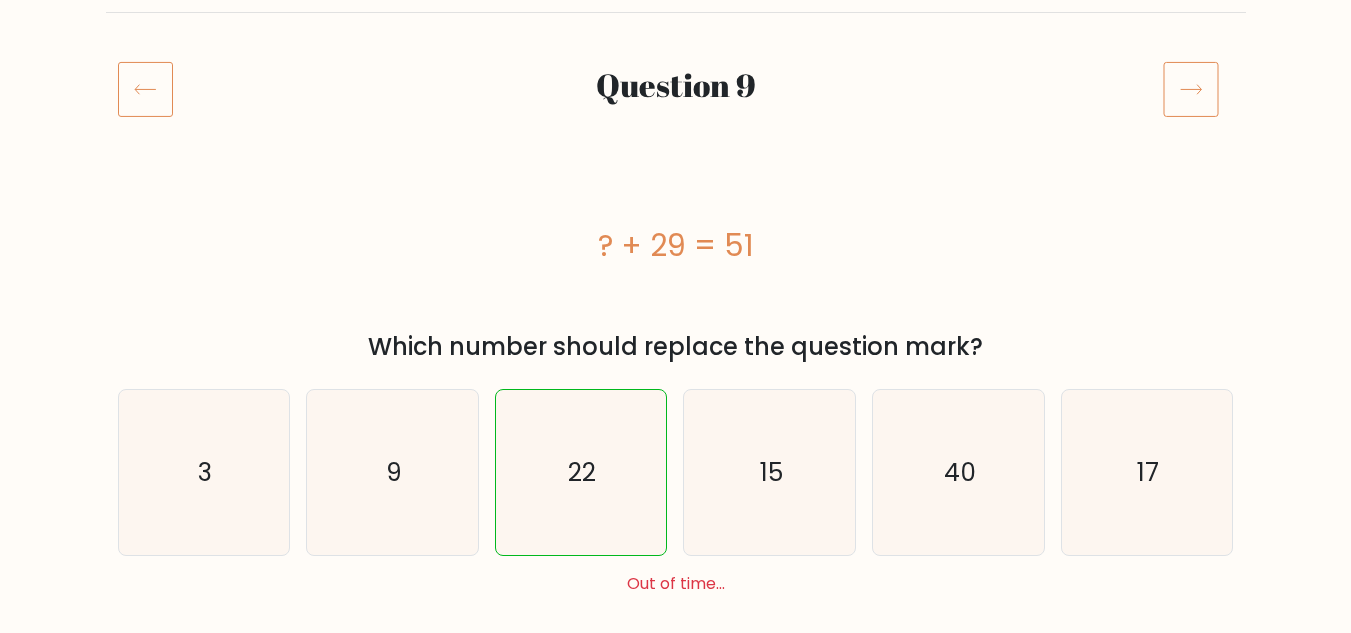 click 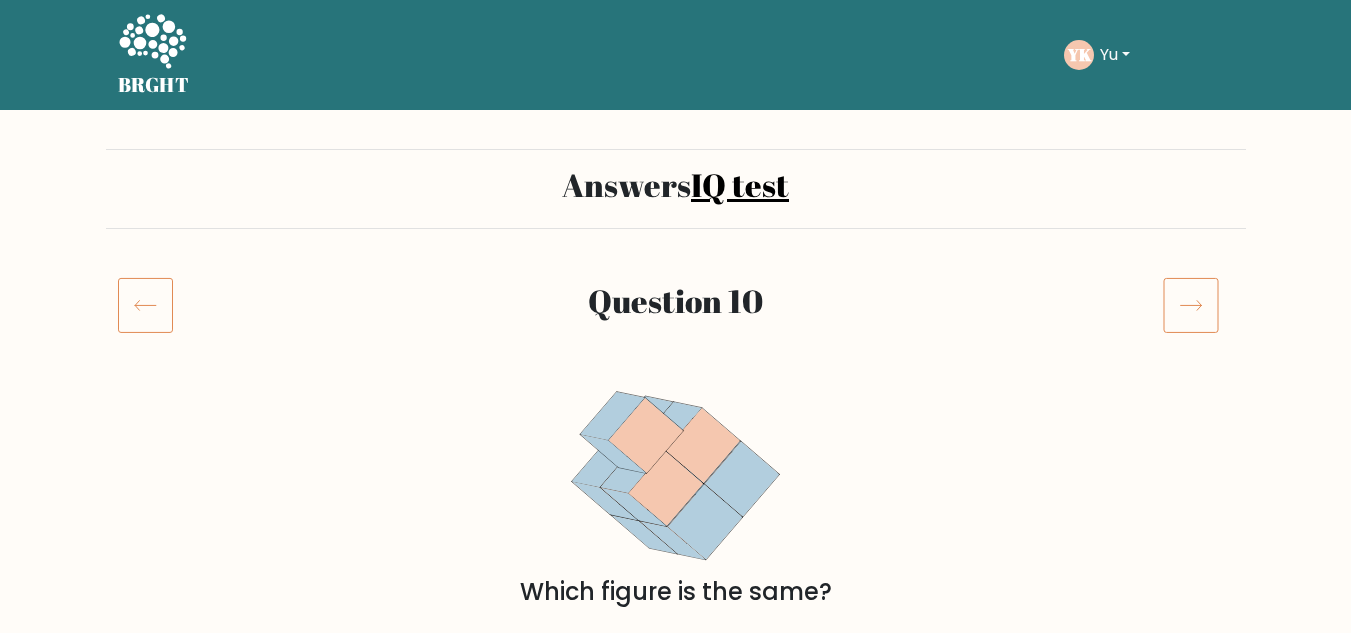 scroll, scrollTop: 0, scrollLeft: 0, axis: both 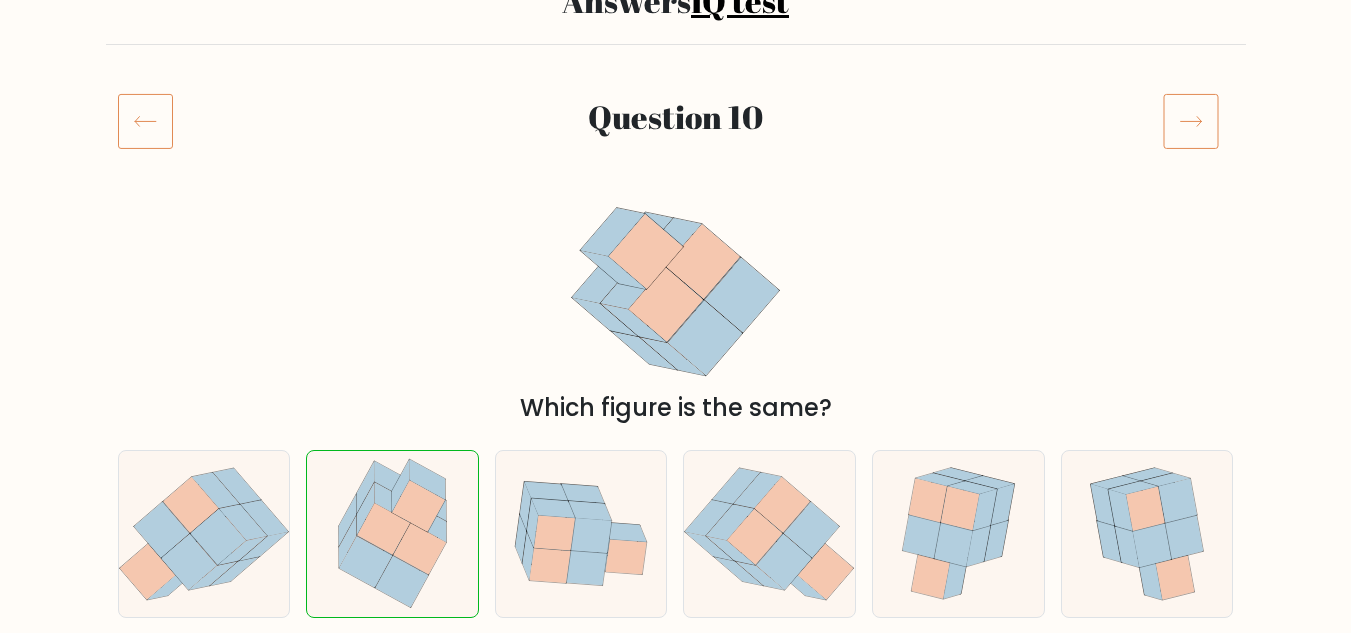 click 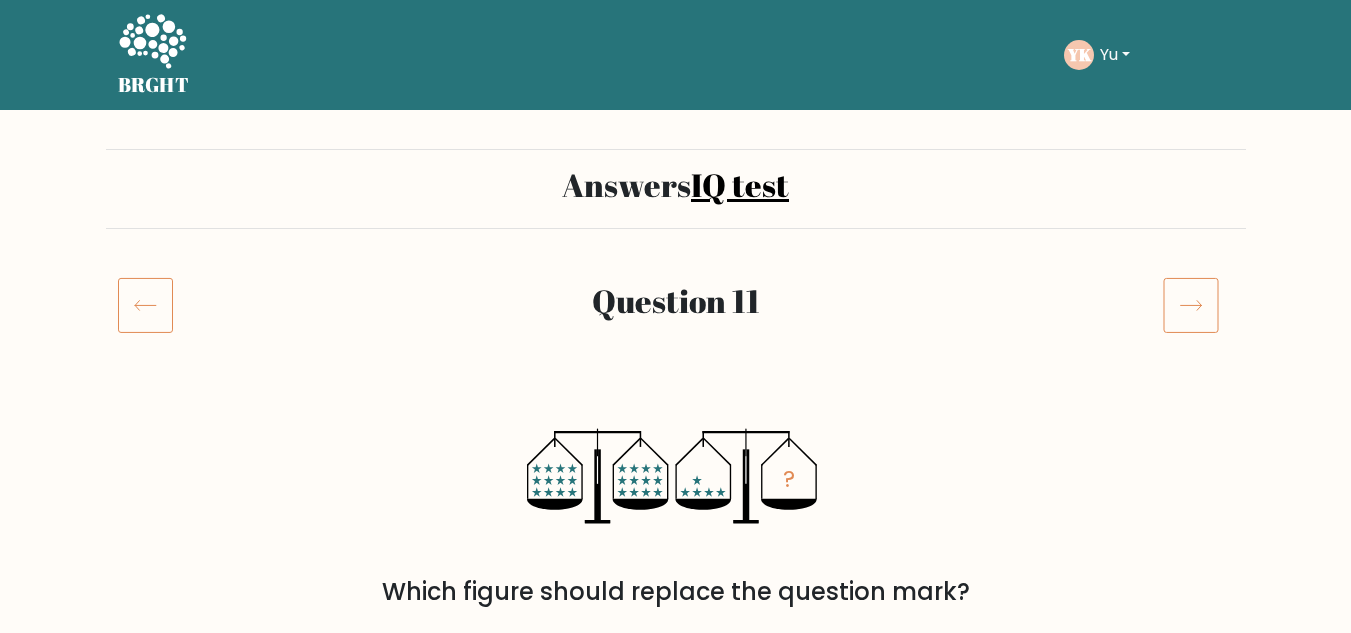 scroll, scrollTop: 0, scrollLeft: 0, axis: both 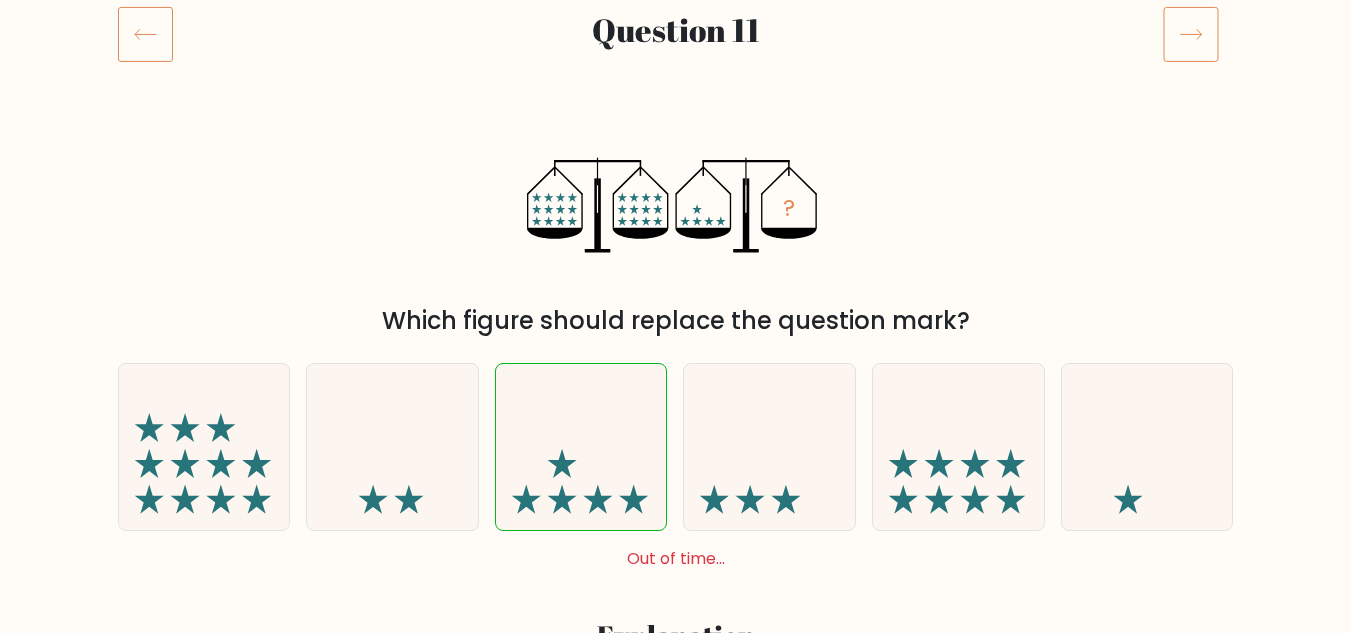 click 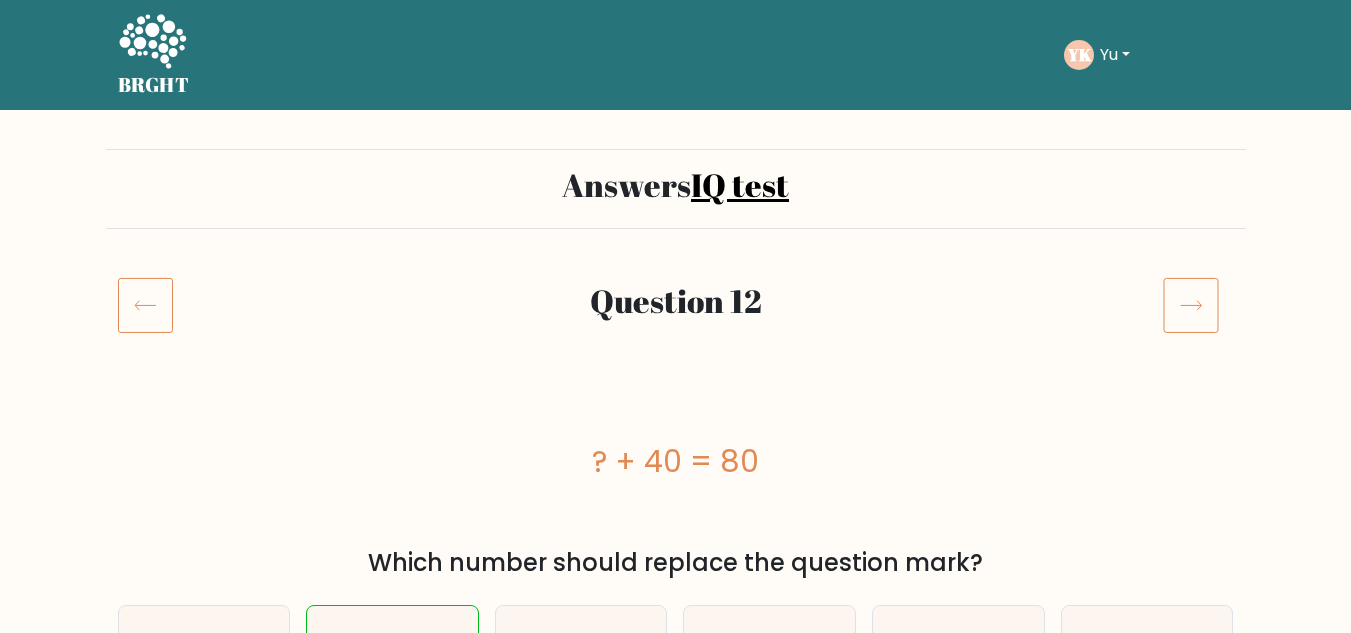 scroll, scrollTop: 0, scrollLeft: 0, axis: both 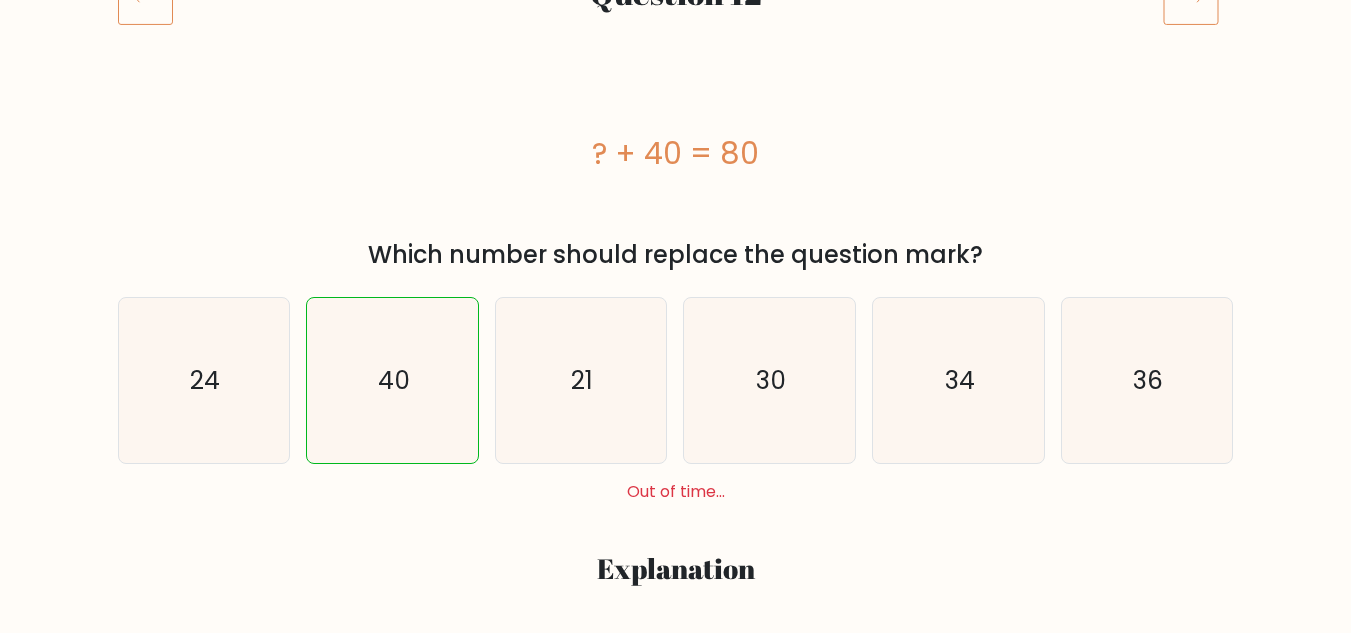 click on "Question 12" at bounding box center [676, 21] 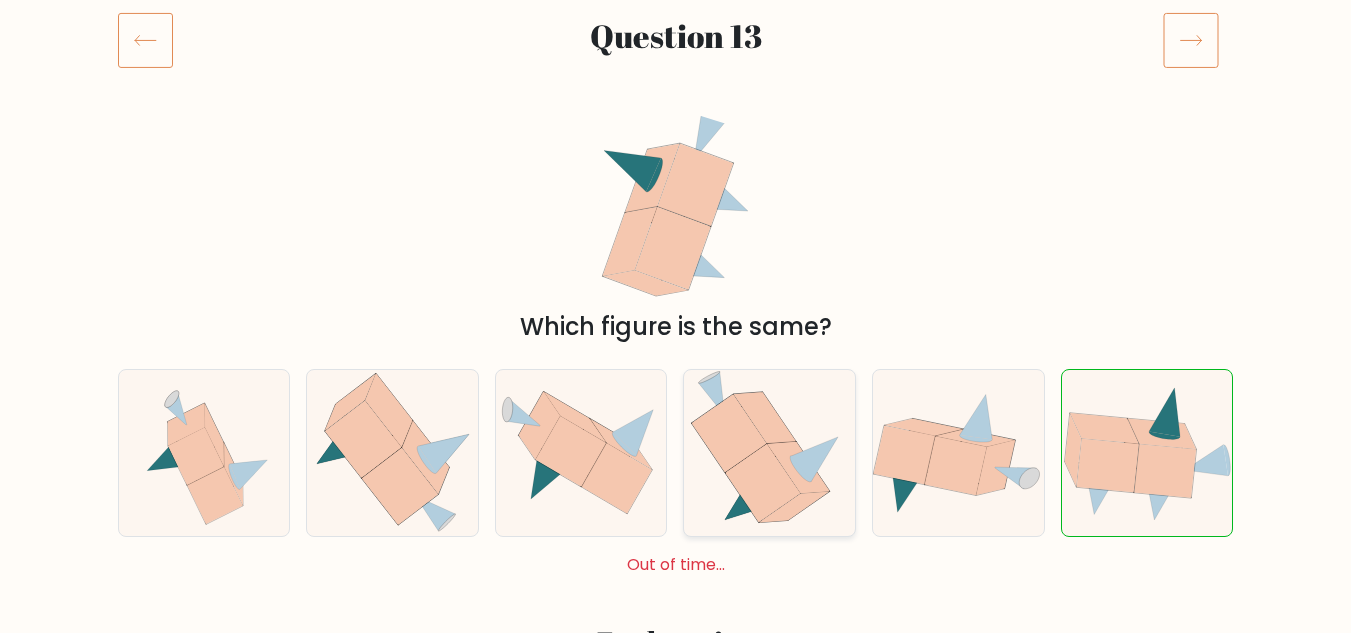 scroll, scrollTop: 300, scrollLeft: 0, axis: vertical 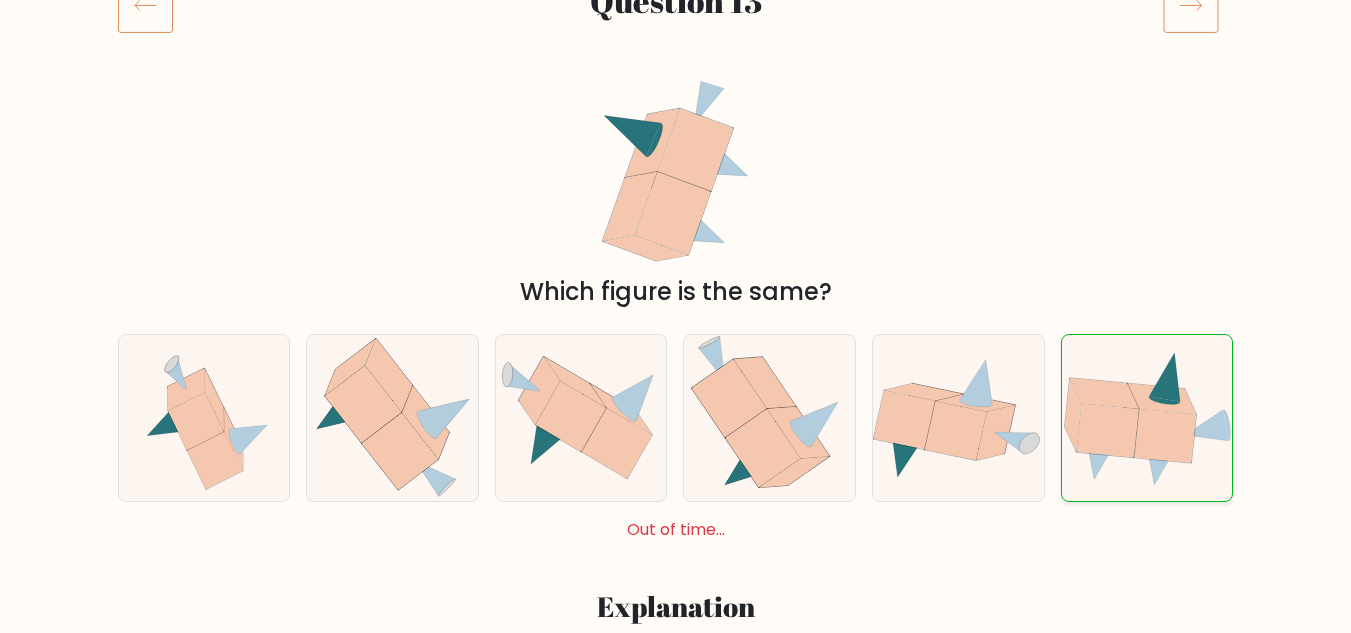 click 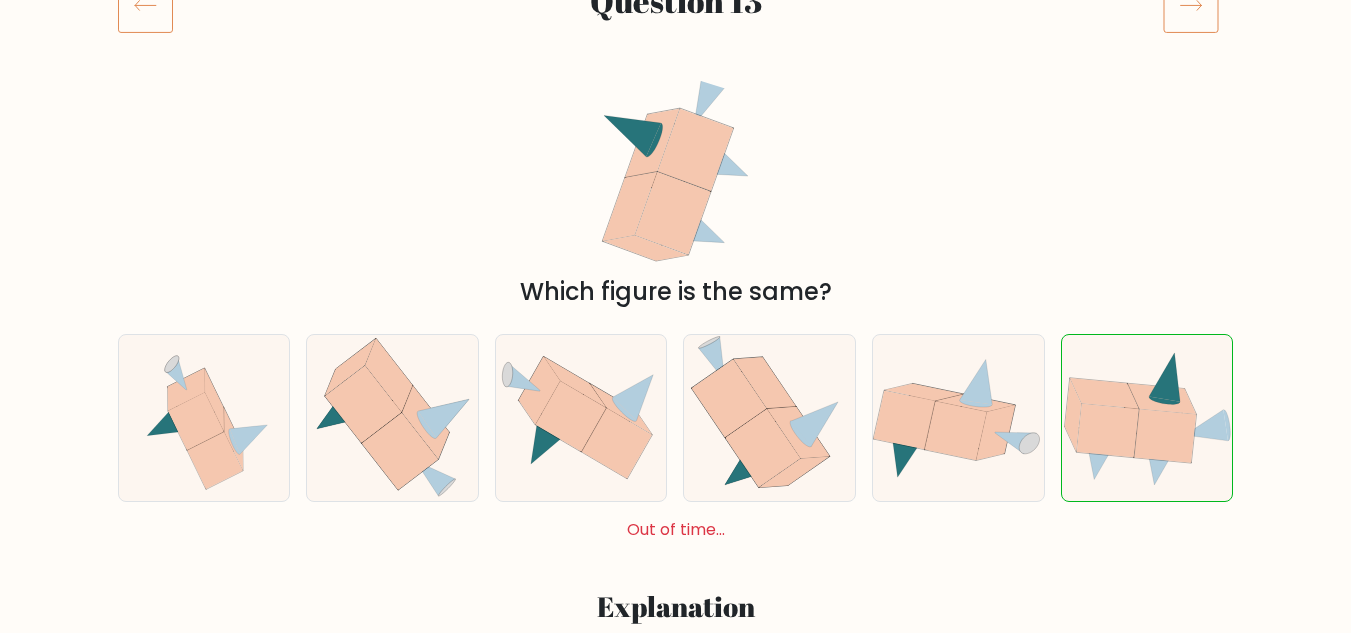 click at bounding box center [1198, 5] 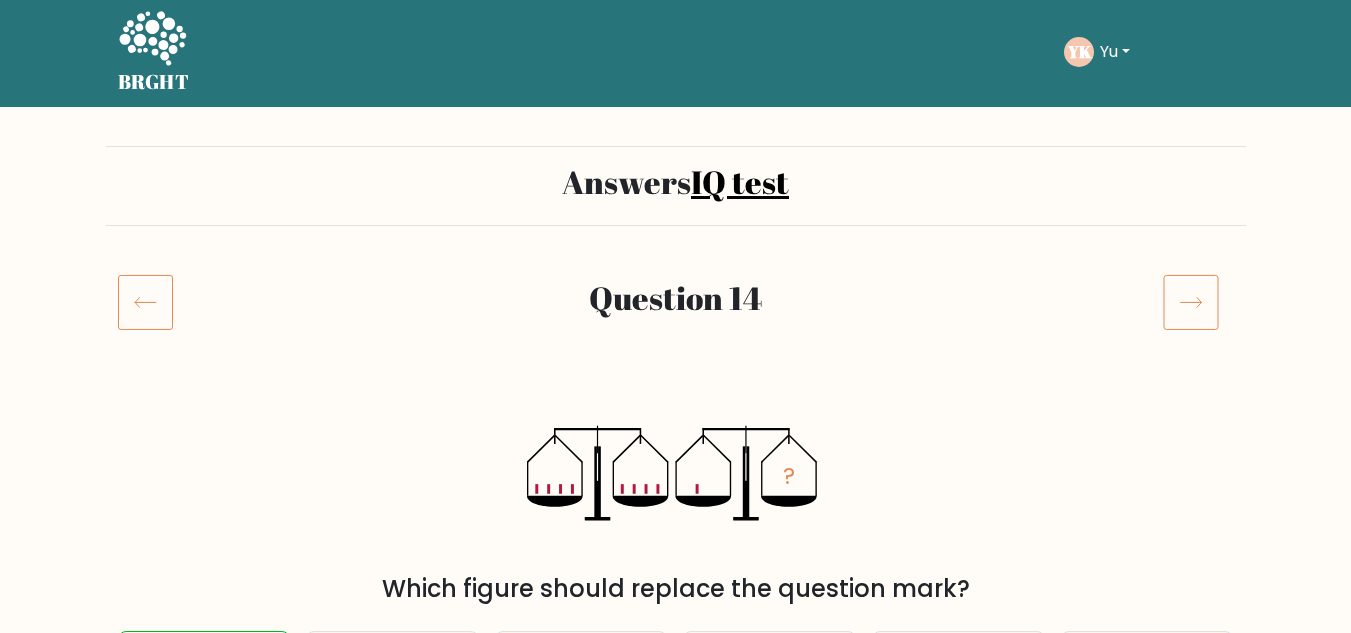scroll, scrollTop: 0, scrollLeft: 0, axis: both 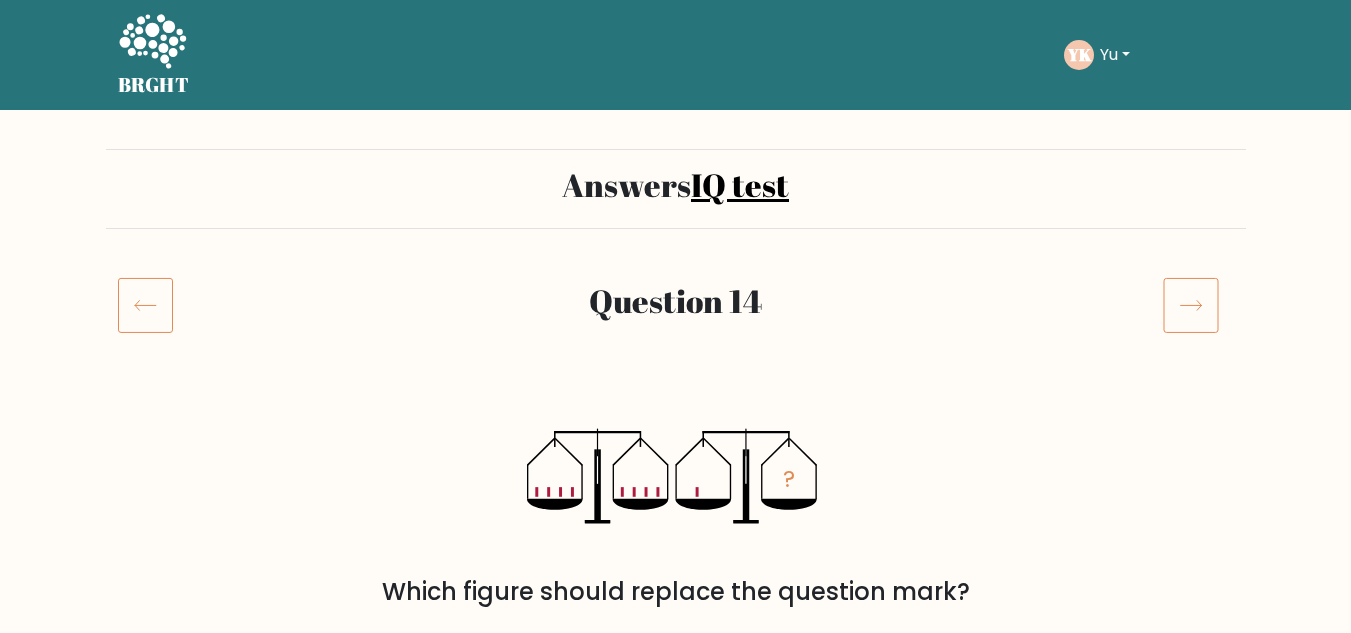 click 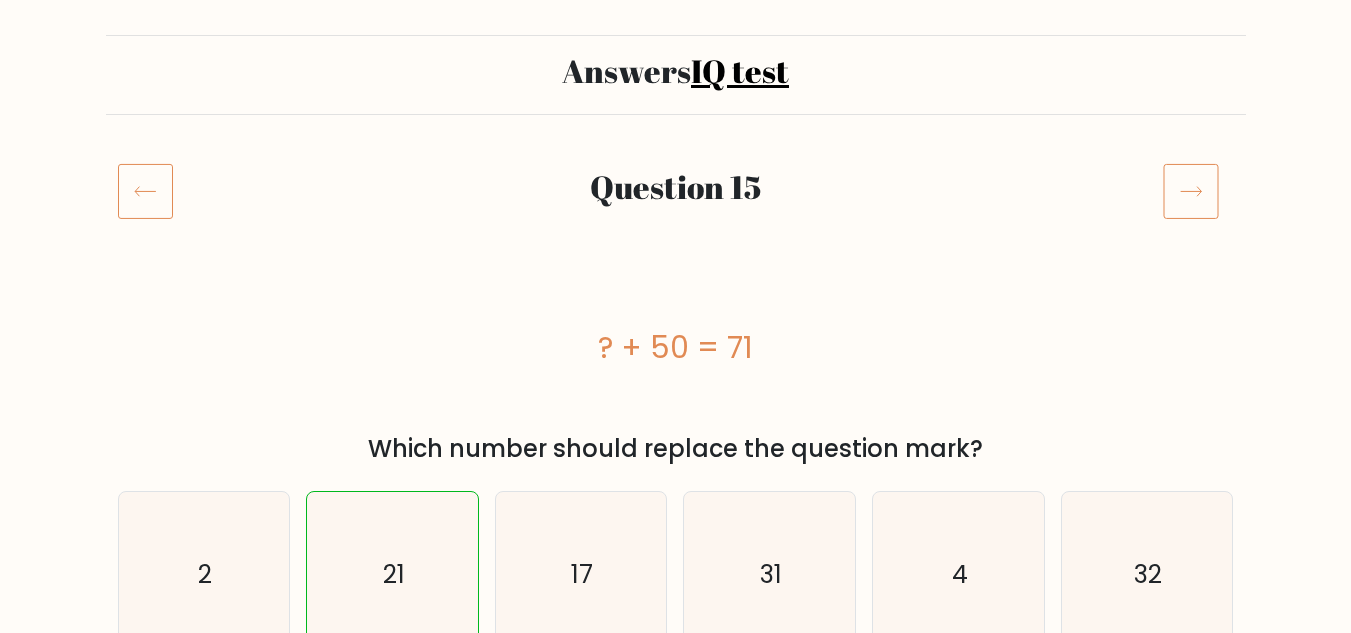 scroll, scrollTop: 200, scrollLeft: 0, axis: vertical 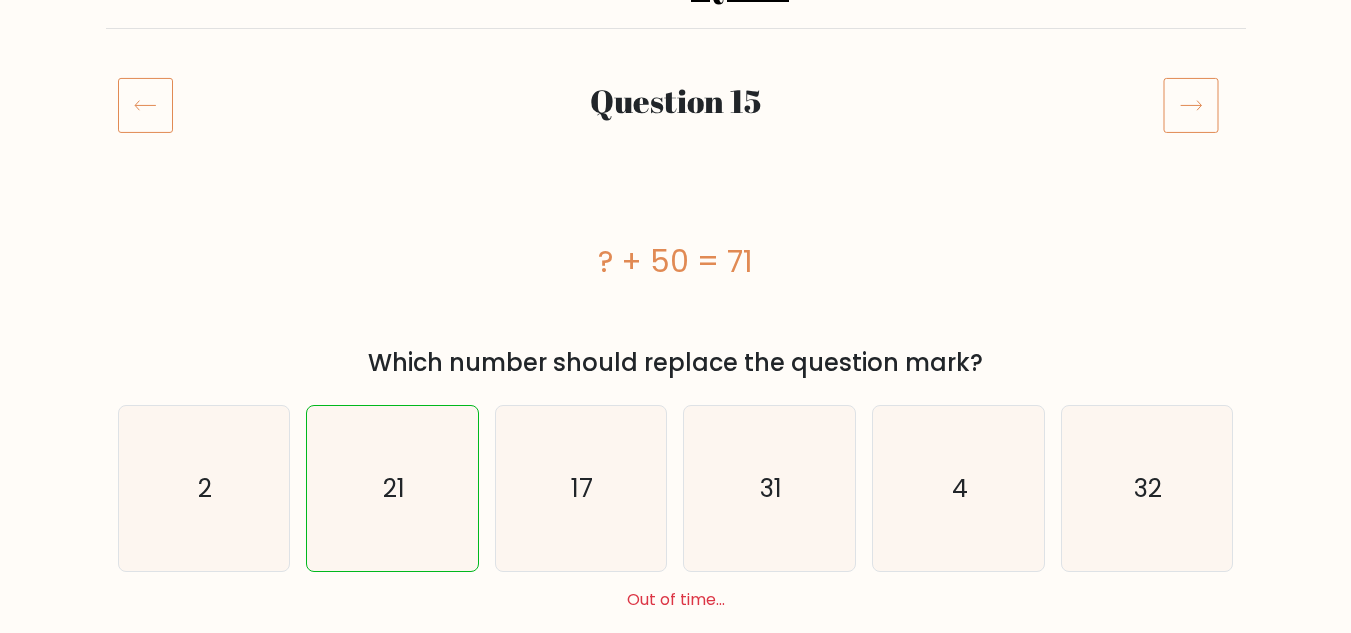 click 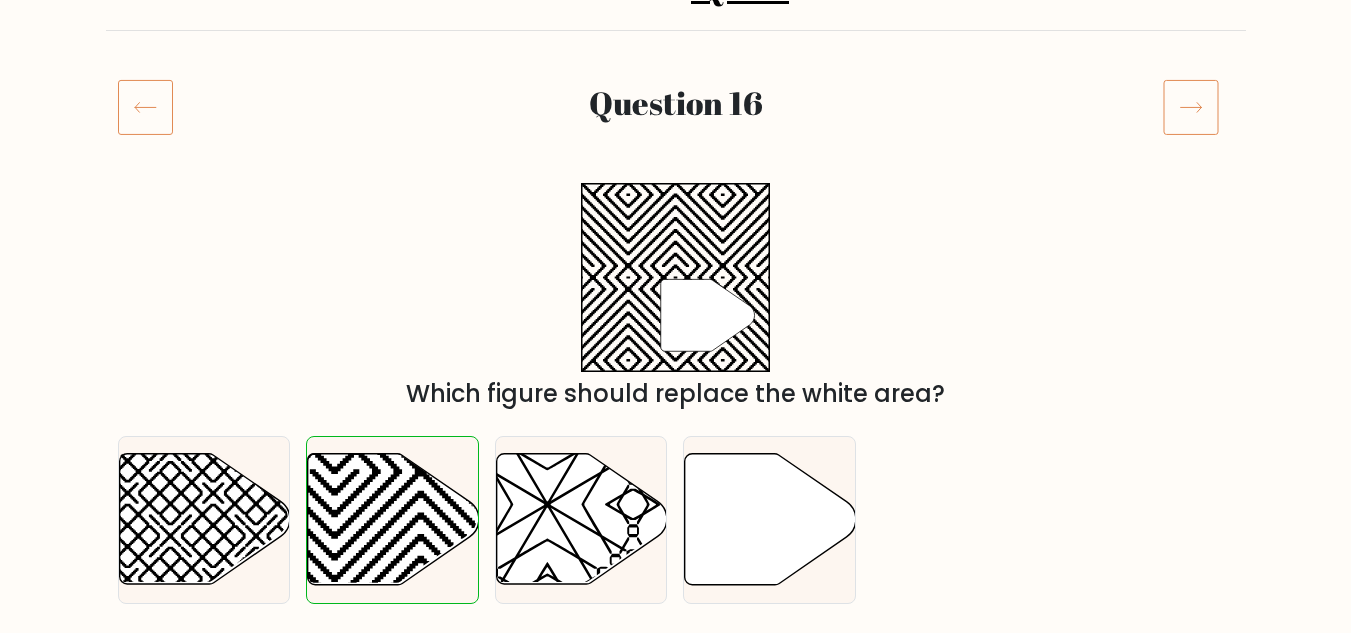 scroll, scrollTop: 200, scrollLeft: 0, axis: vertical 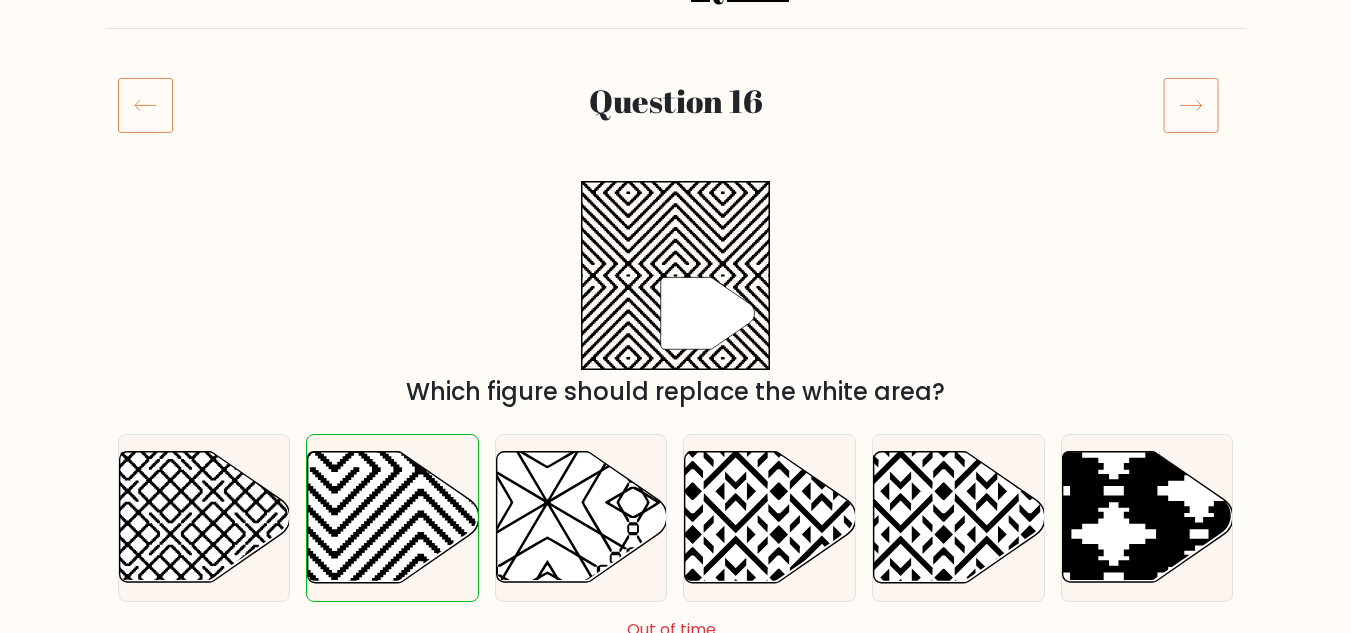 click 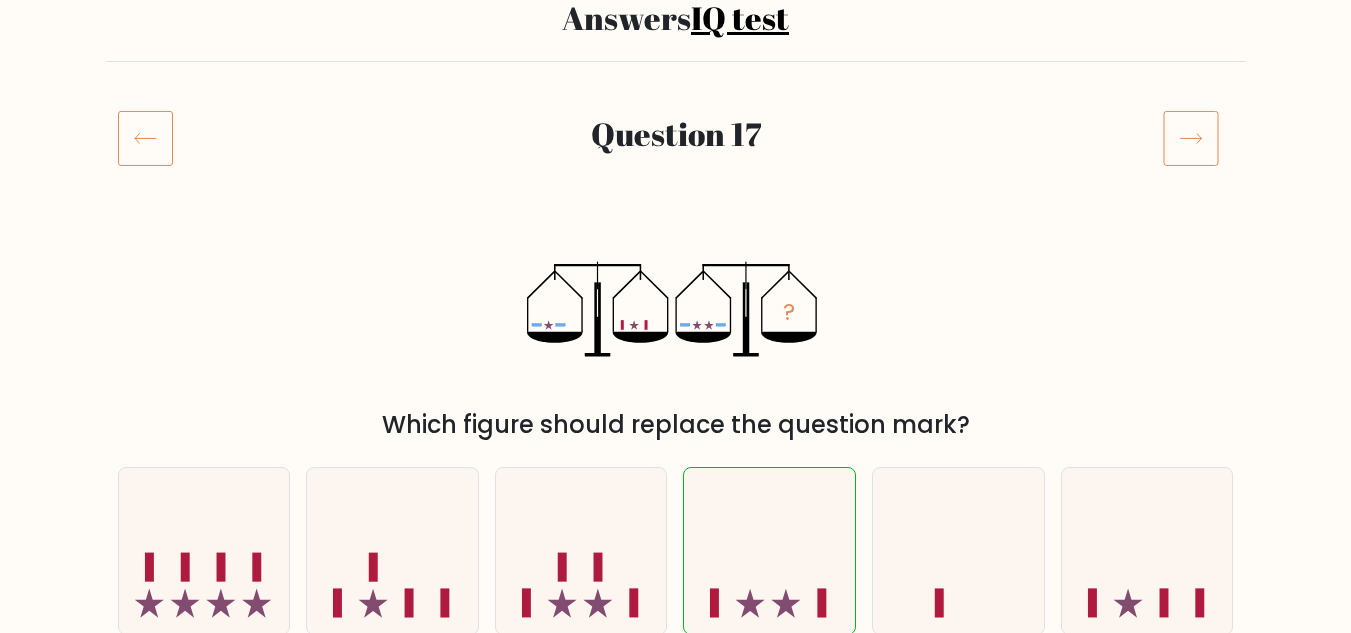 scroll, scrollTop: 0, scrollLeft: 0, axis: both 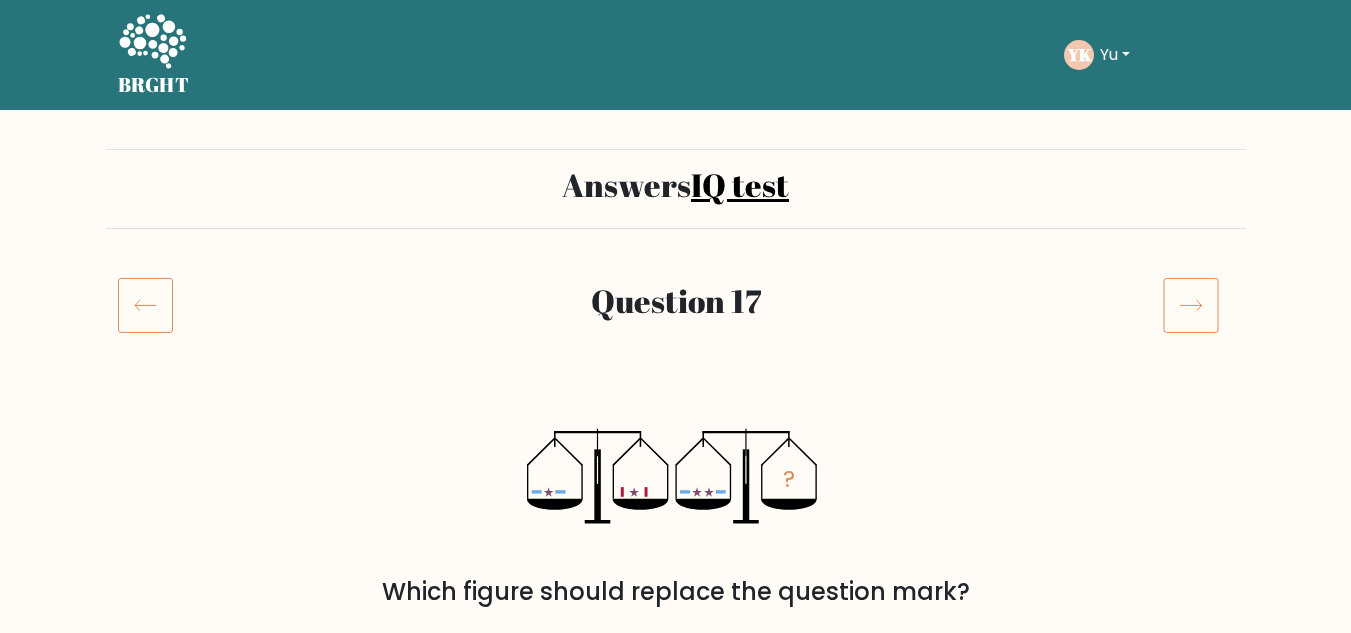 click 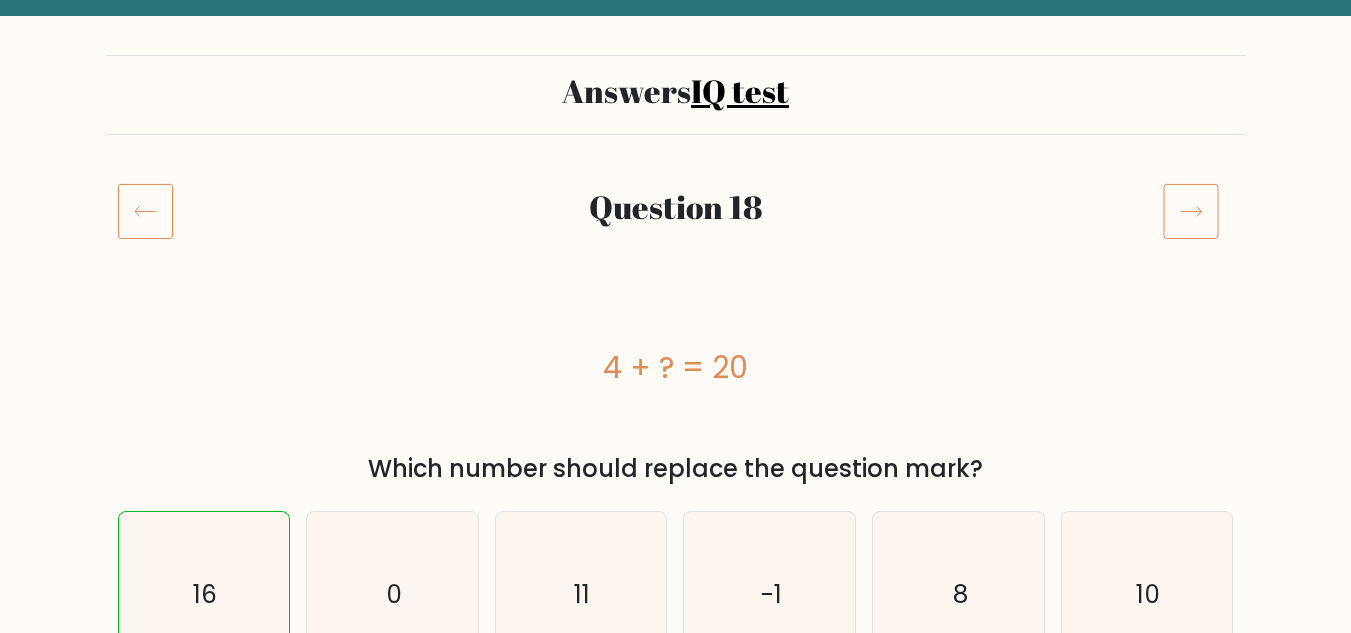 scroll, scrollTop: 200, scrollLeft: 0, axis: vertical 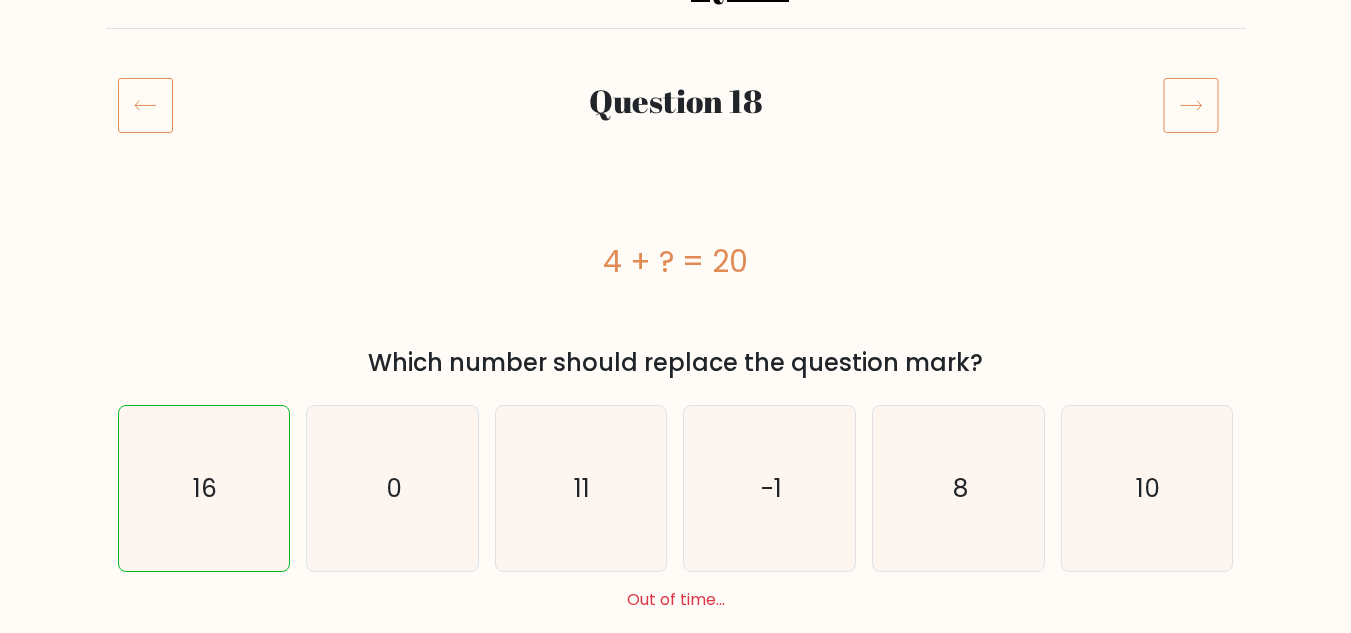 click on "Answers  IQ test
Question 18
4 + ?  = 20
Which number should replace the question mark?
a.
16" at bounding box center [675, 1611] 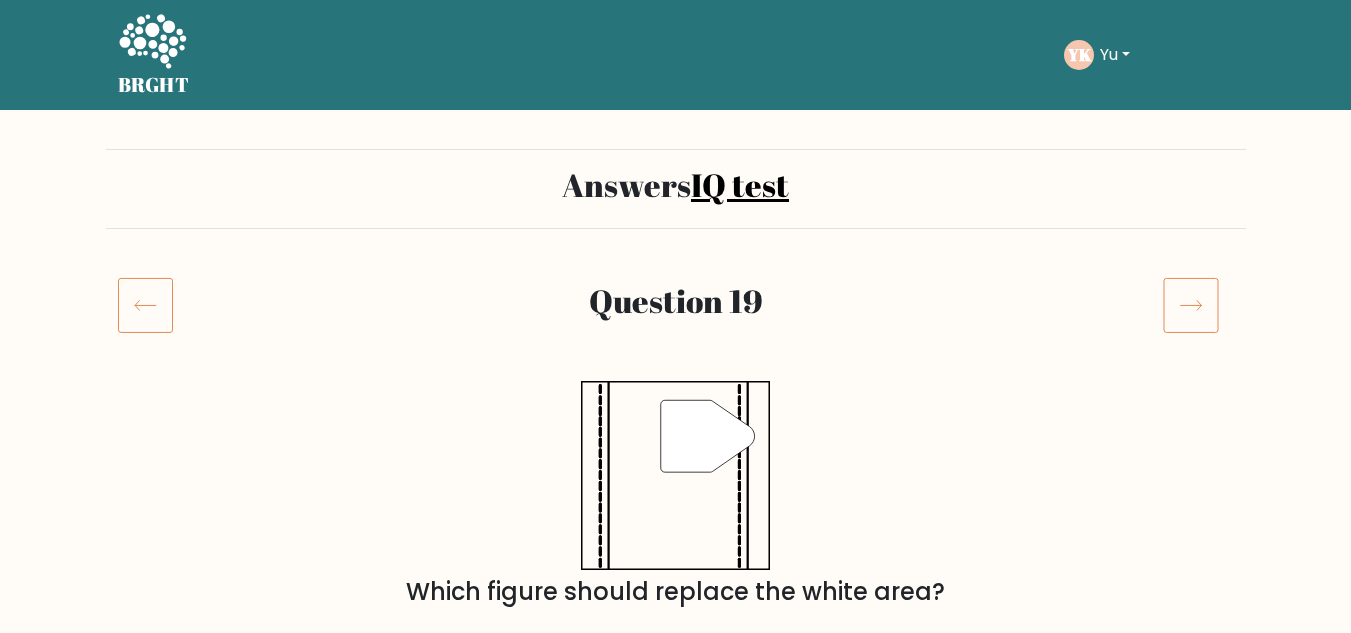 scroll, scrollTop: 200, scrollLeft: 0, axis: vertical 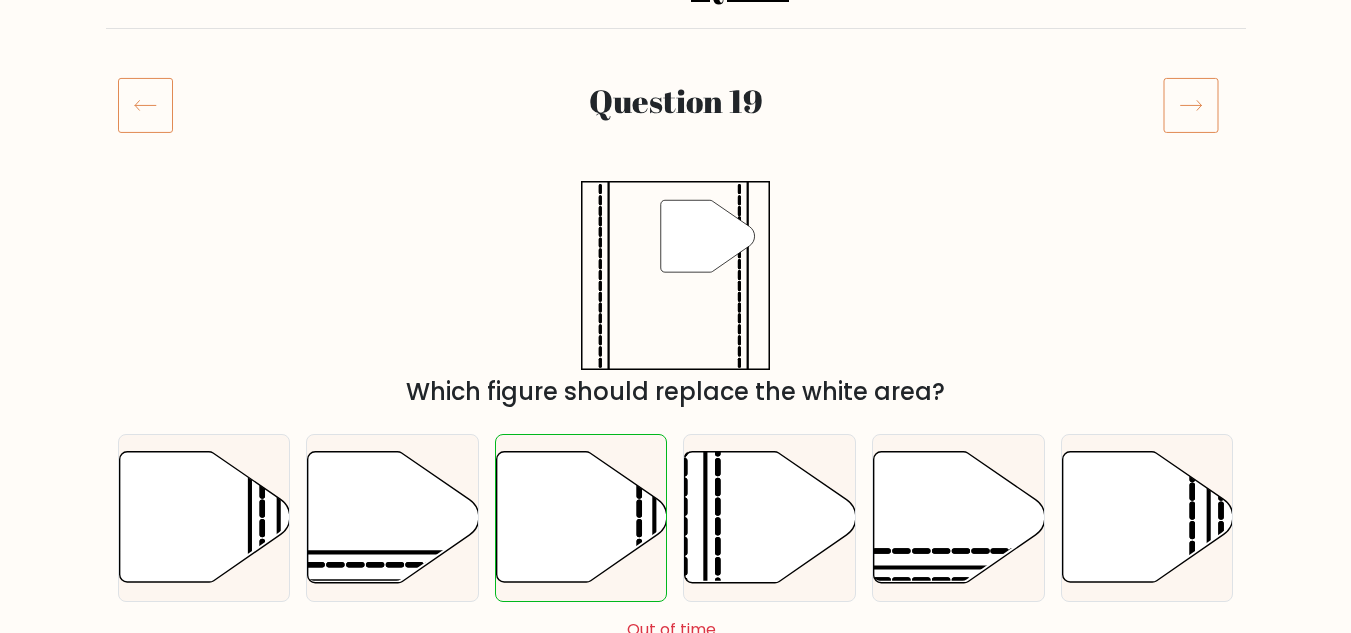 click 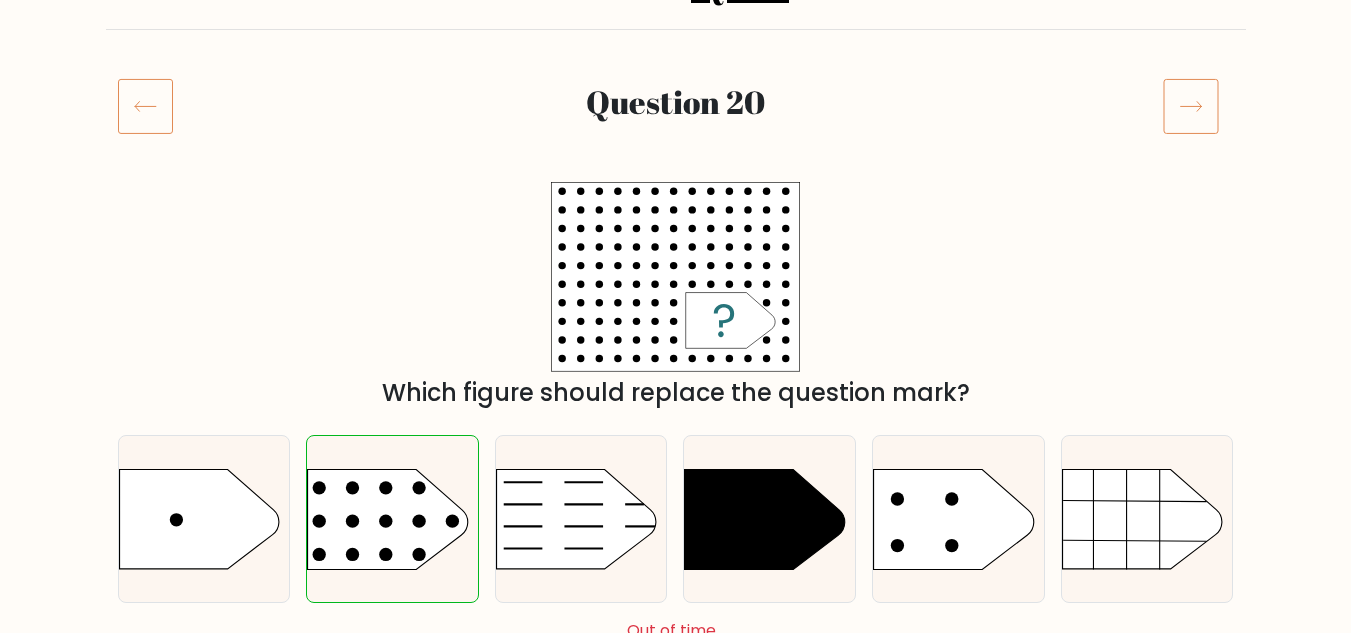scroll, scrollTop: 200, scrollLeft: 0, axis: vertical 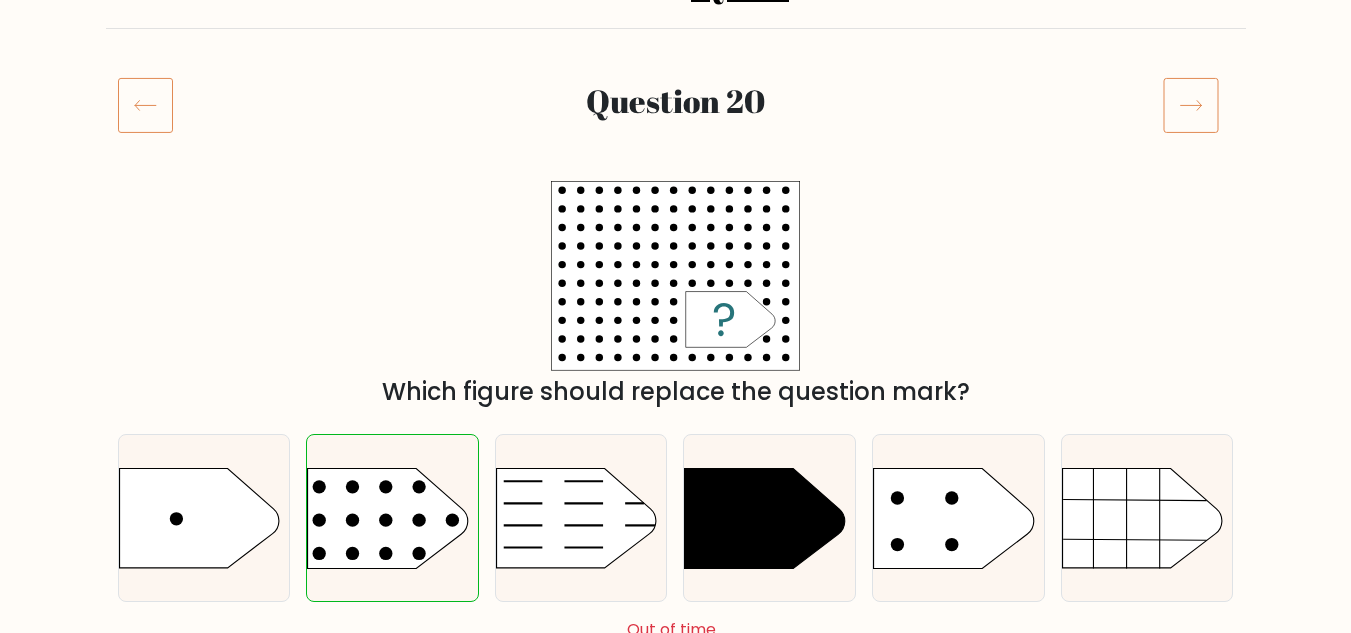 click at bounding box center (1198, 105) 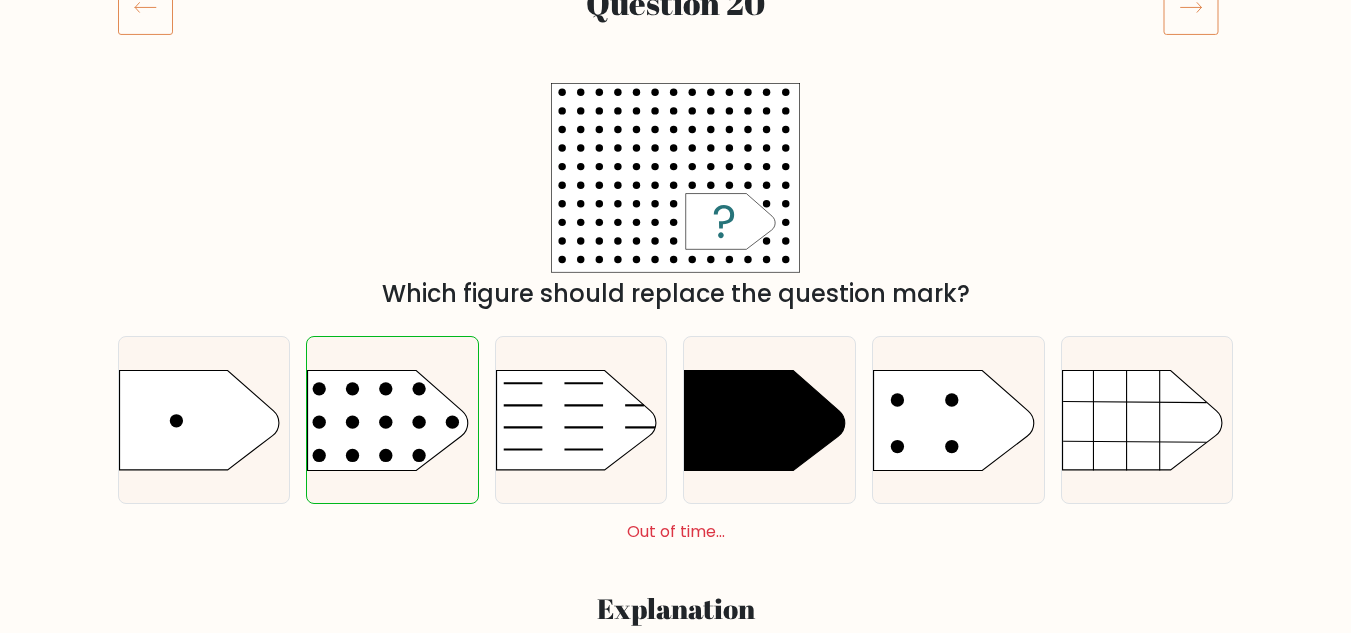 scroll, scrollTop: 200, scrollLeft: 0, axis: vertical 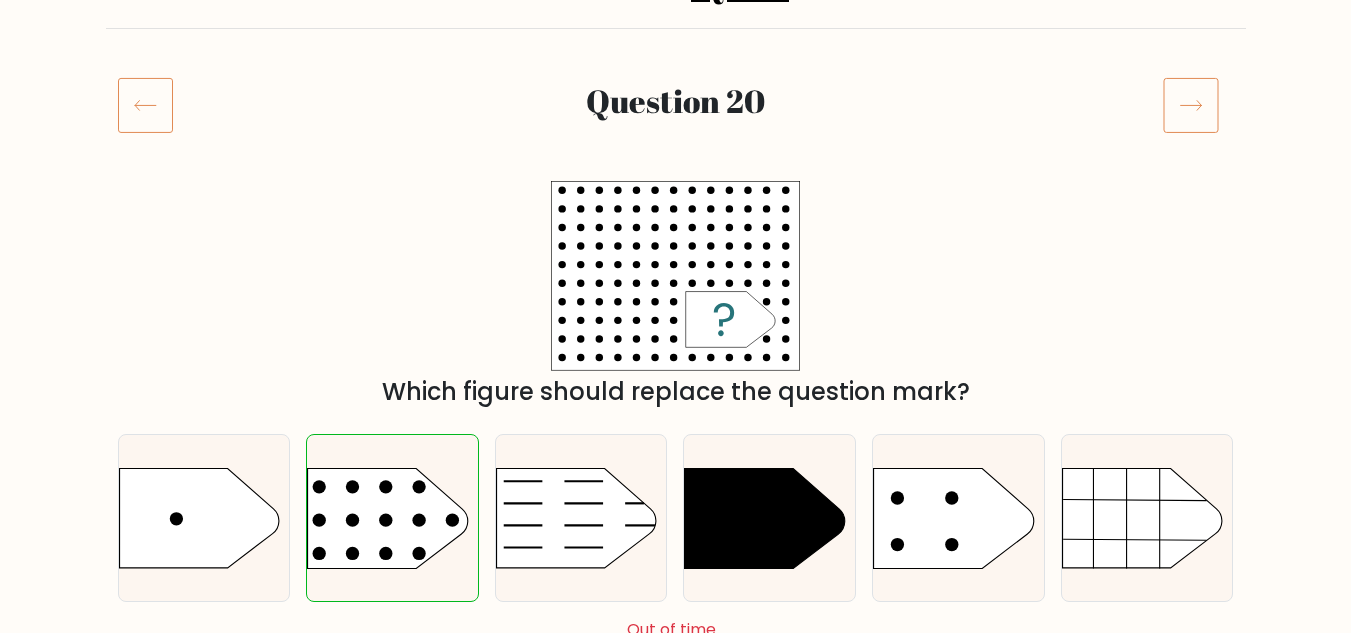 click 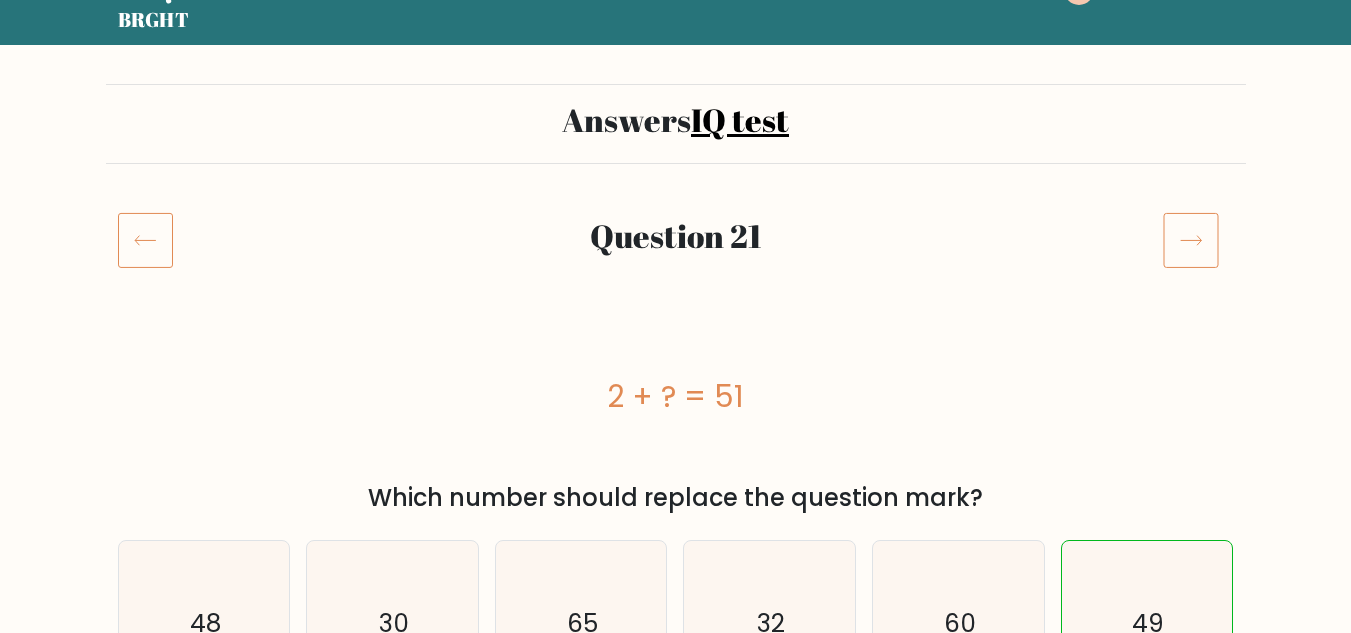 scroll, scrollTop: 100, scrollLeft: 0, axis: vertical 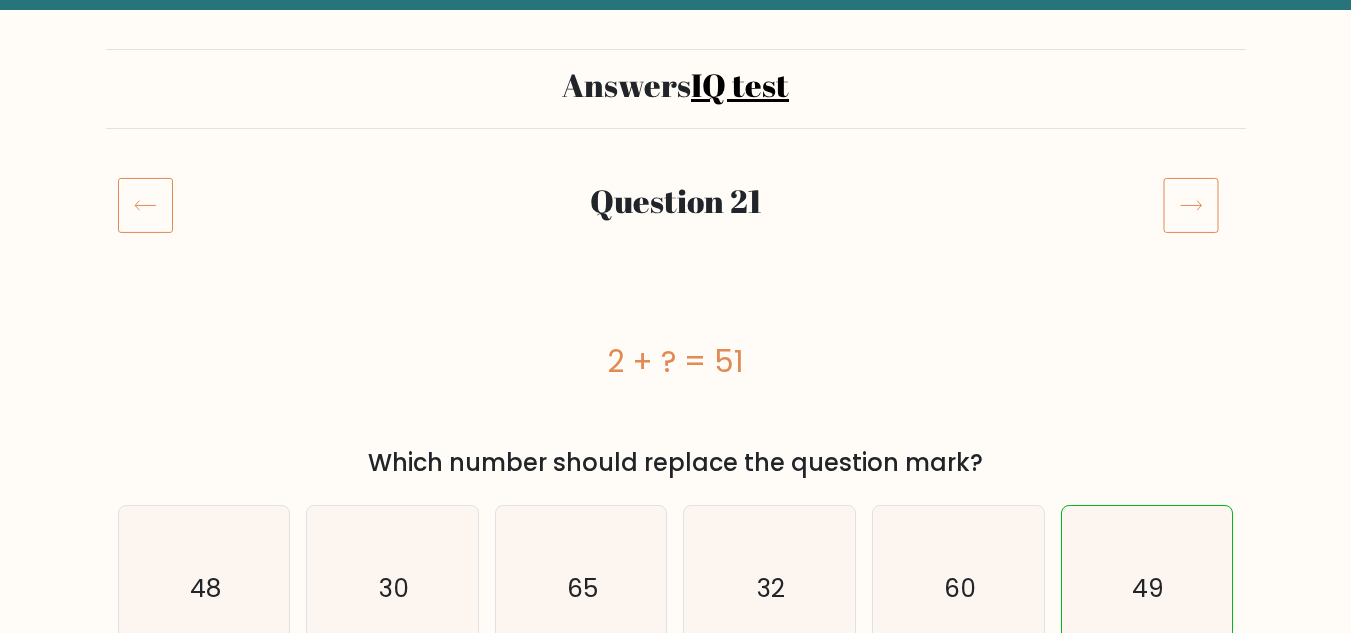 click 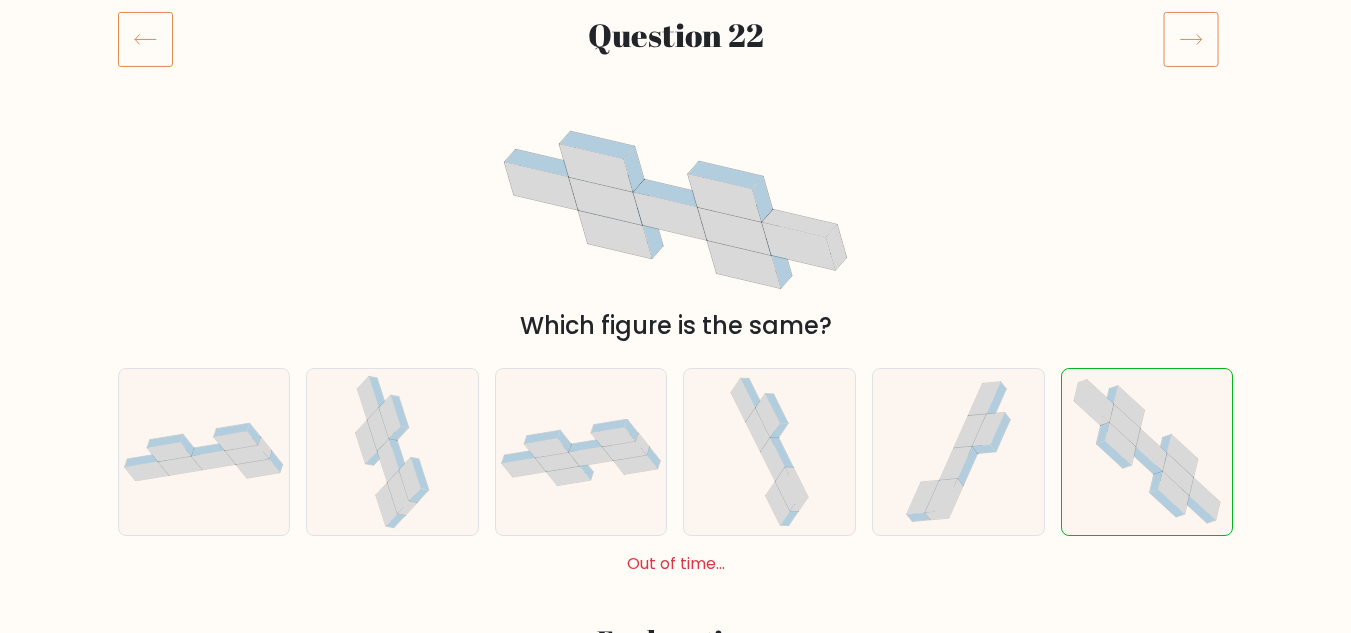 scroll, scrollTop: 300, scrollLeft: 0, axis: vertical 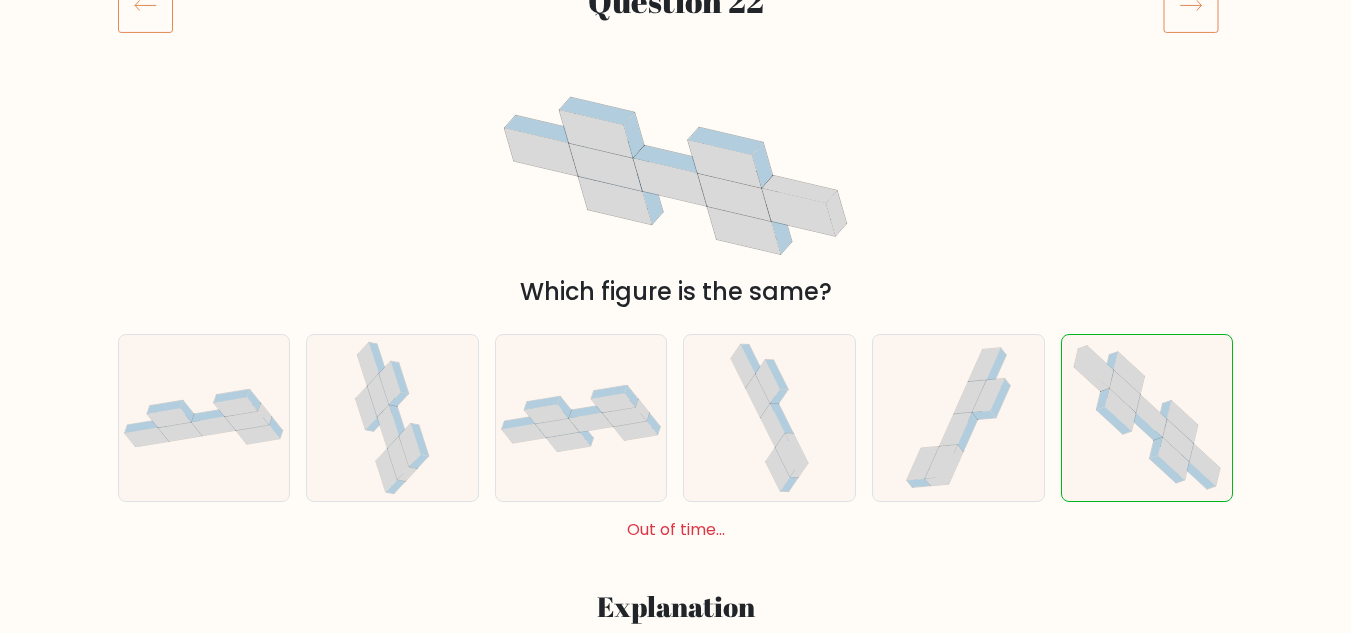 click 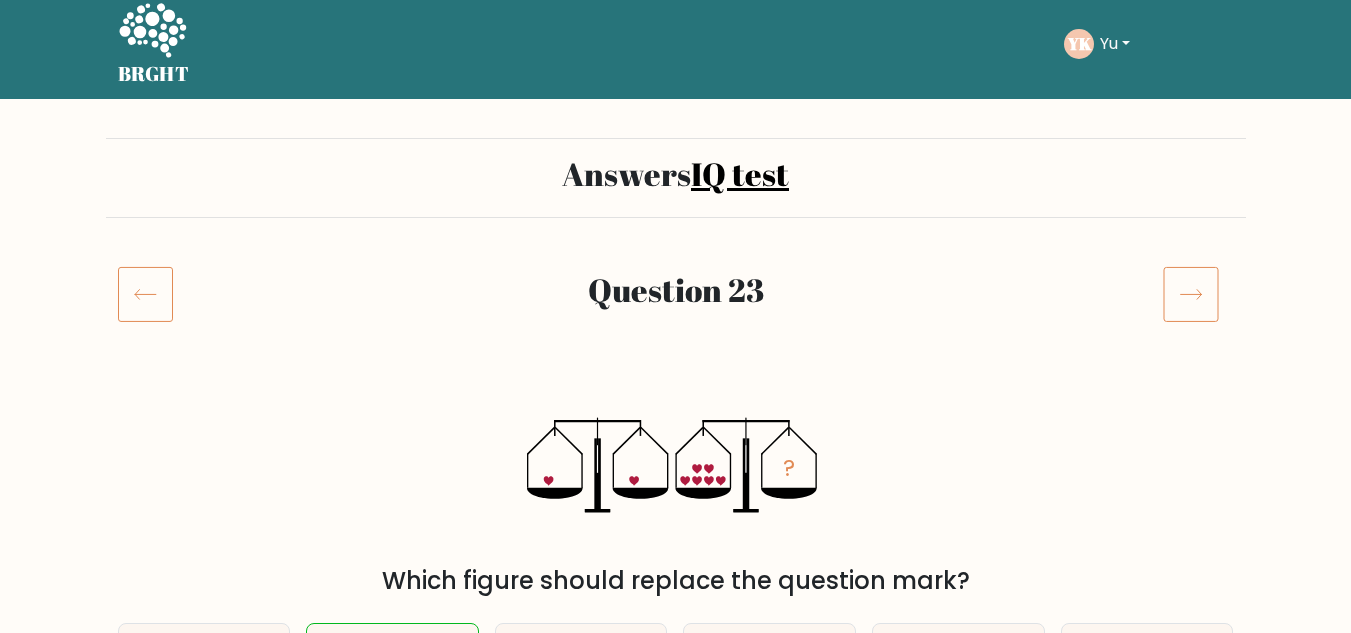scroll, scrollTop: 0, scrollLeft: 0, axis: both 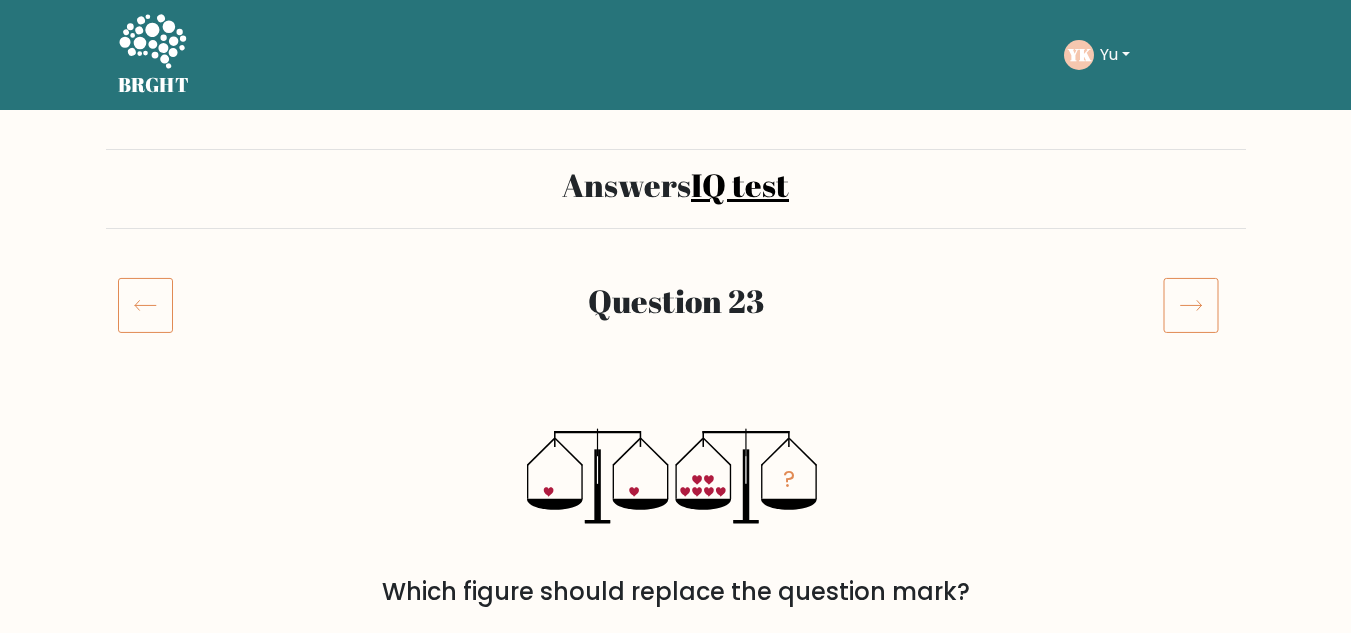 click 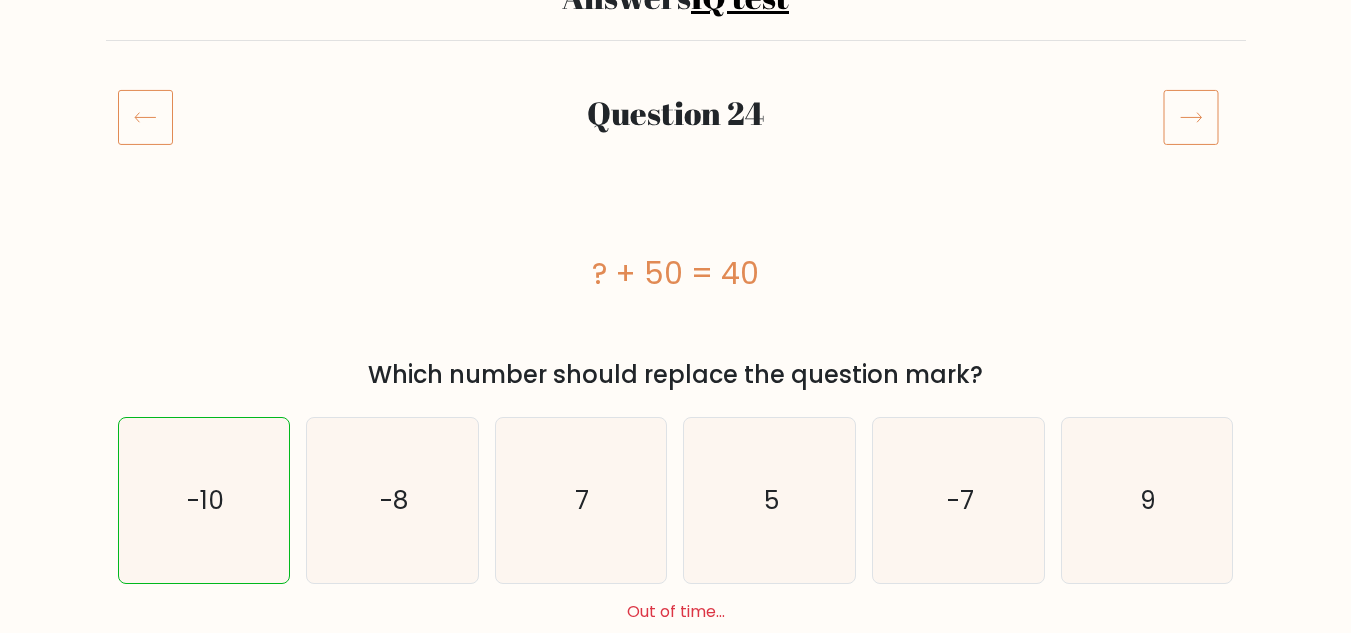 scroll, scrollTop: 200, scrollLeft: 0, axis: vertical 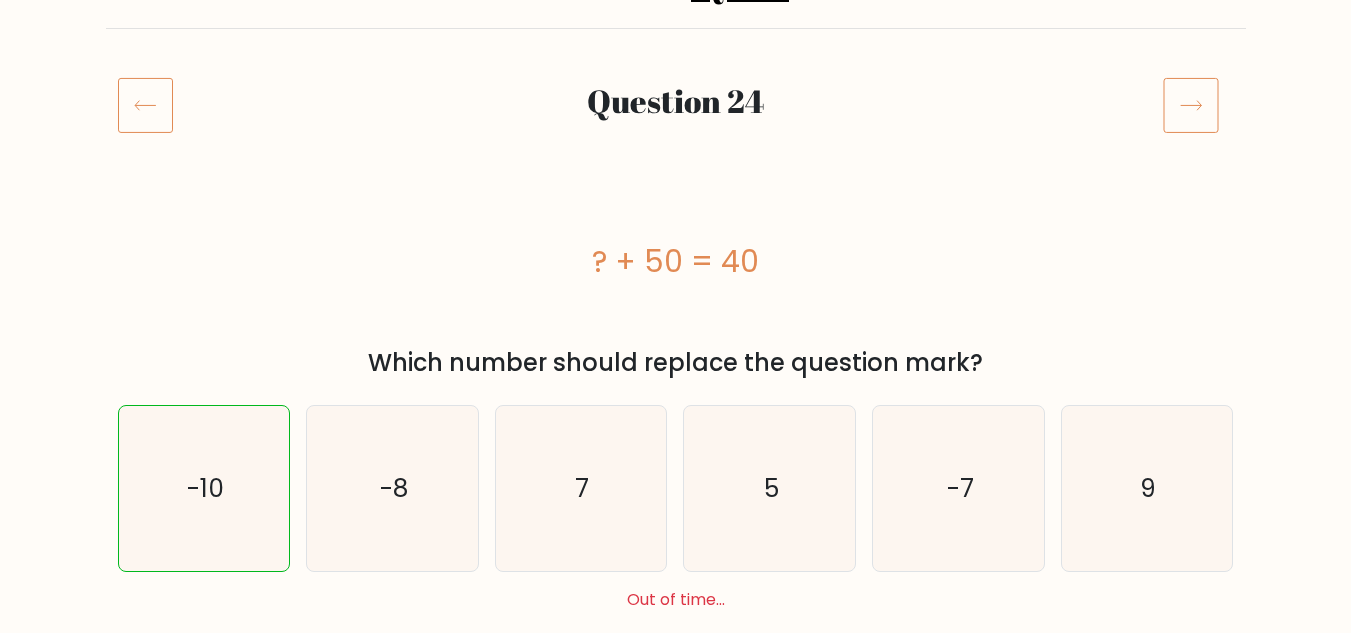 click 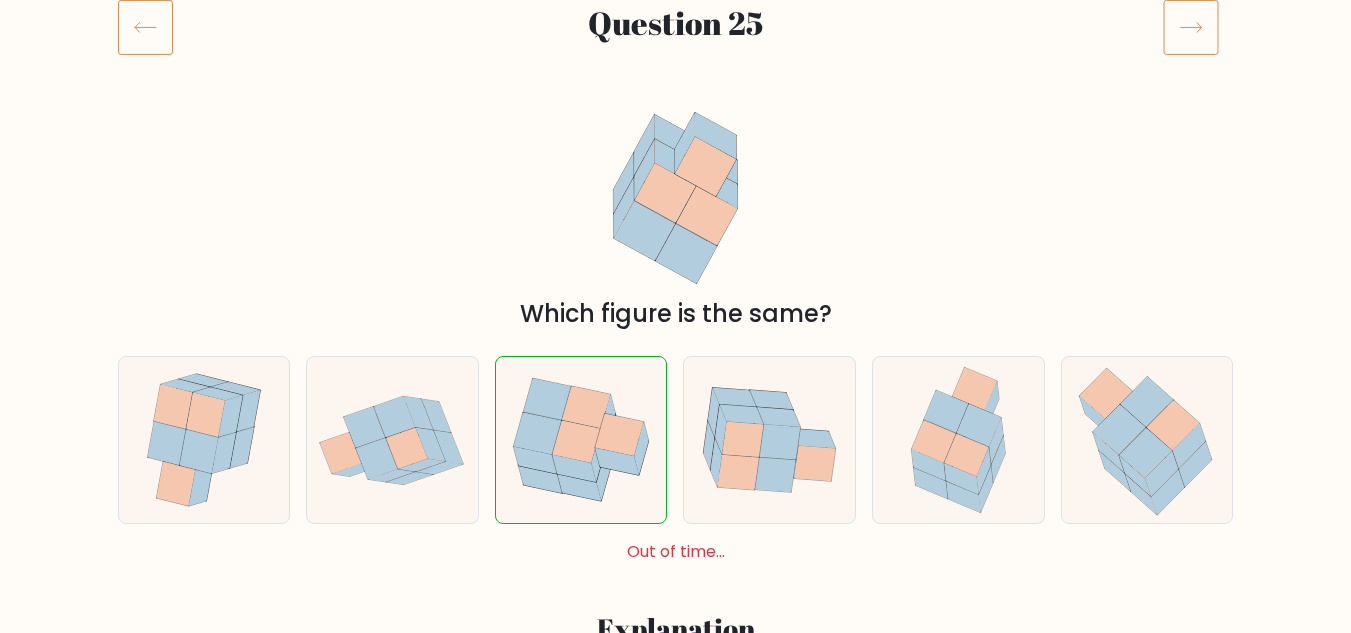 scroll, scrollTop: 300, scrollLeft: 0, axis: vertical 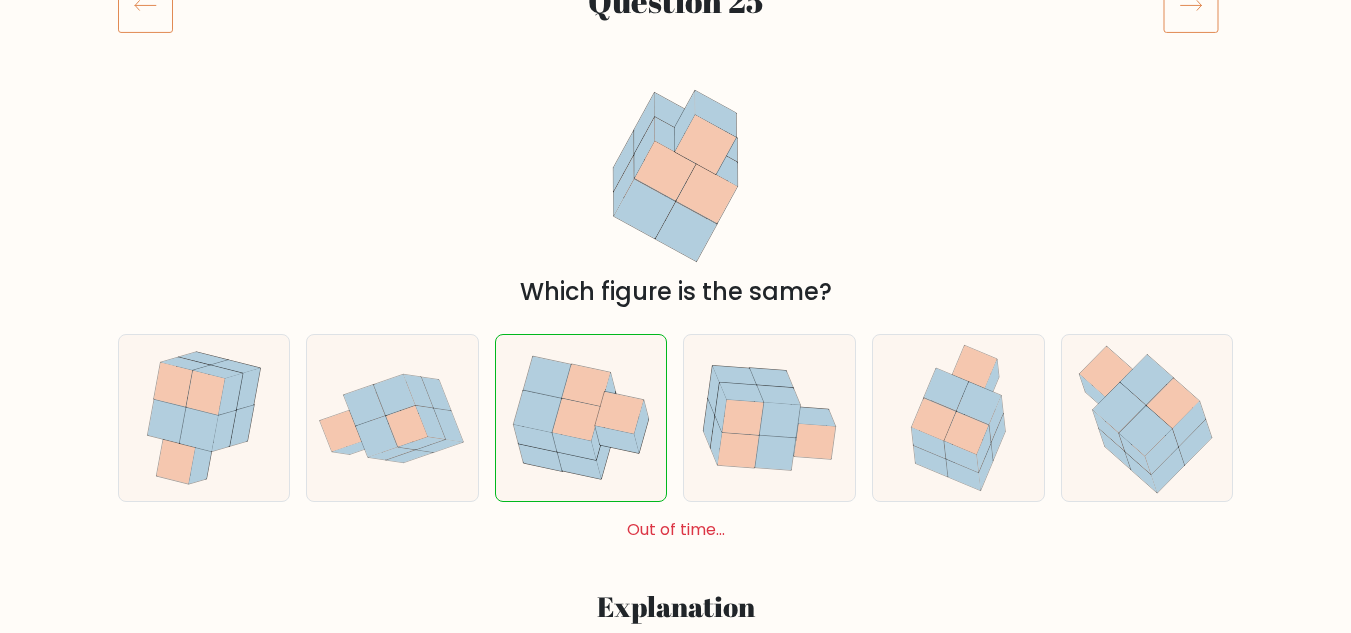 click 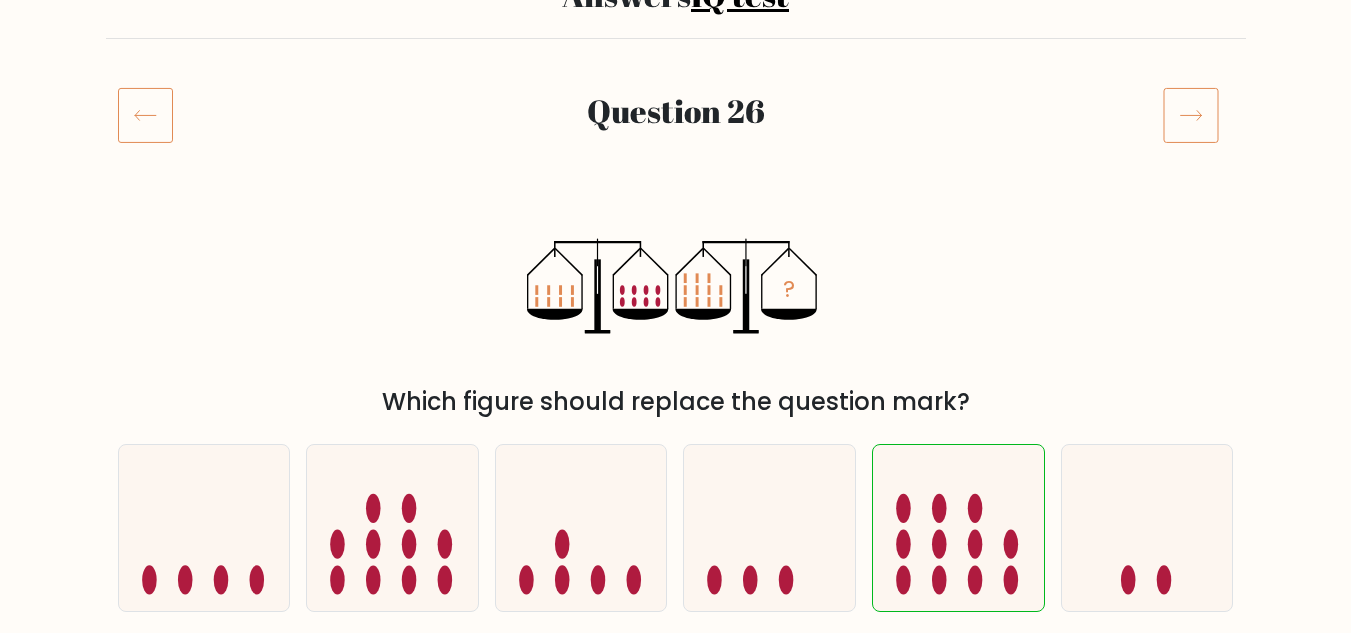scroll, scrollTop: 200, scrollLeft: 0, axis: vertical 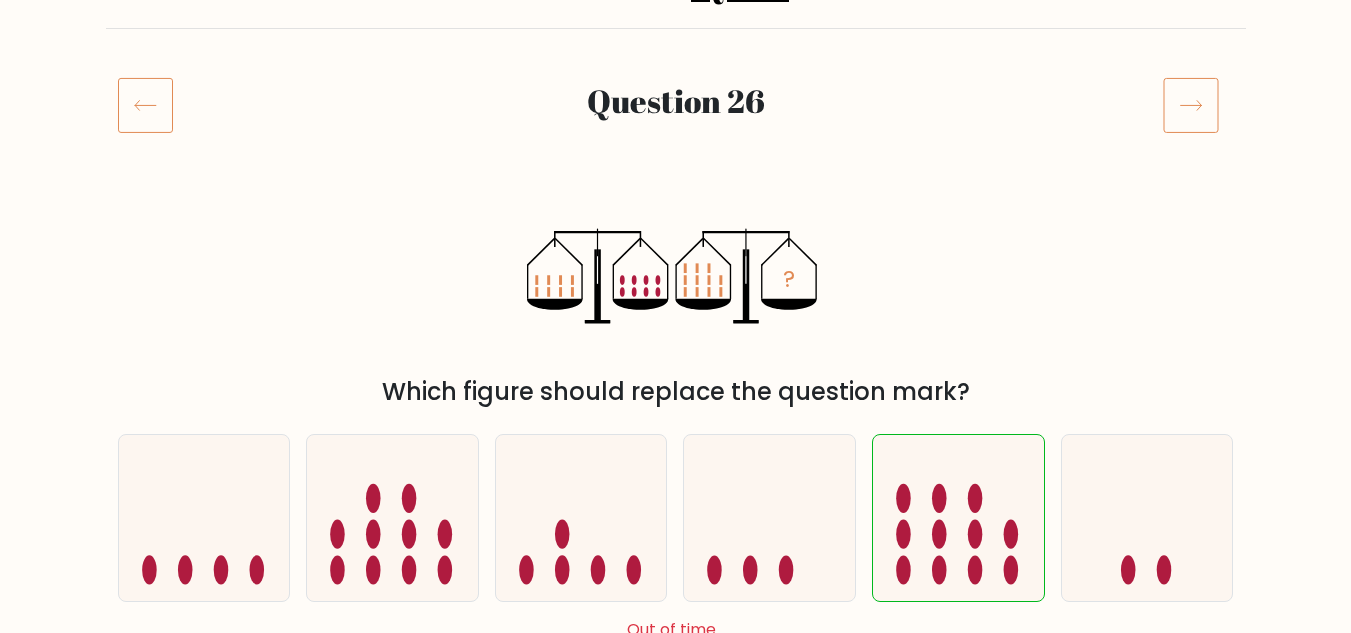 click 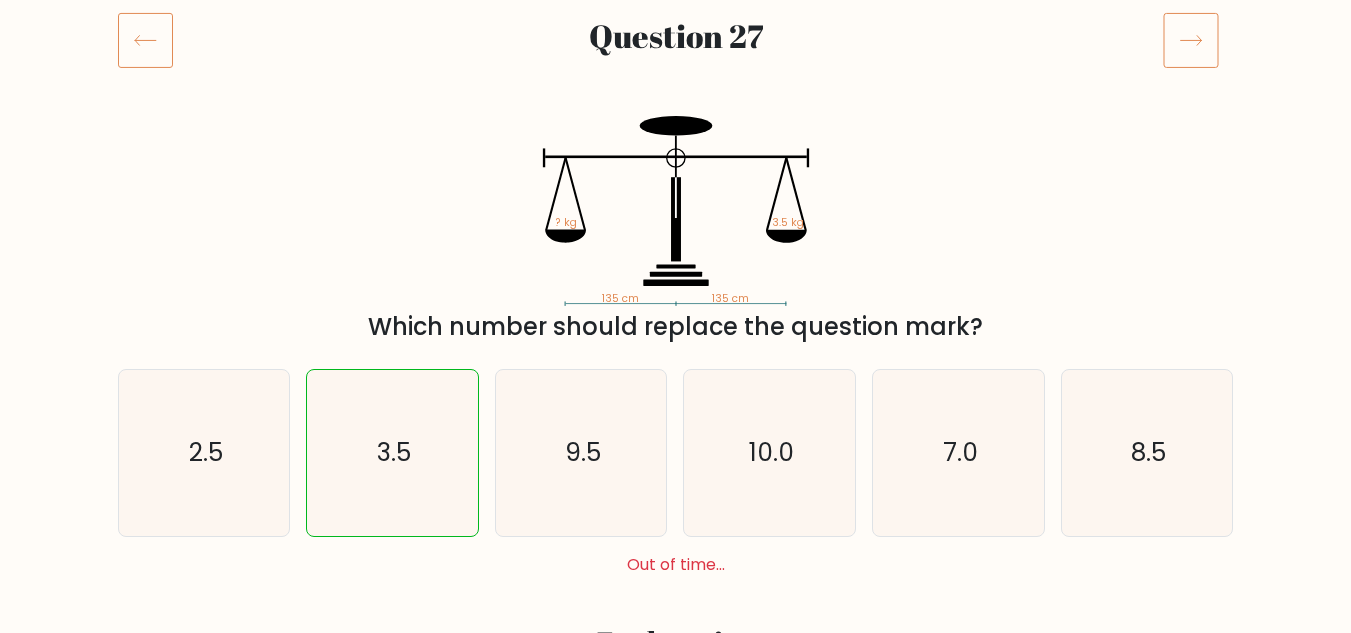 scroll, scrollTop: 300, scrollLeft: 0, axis: vertical 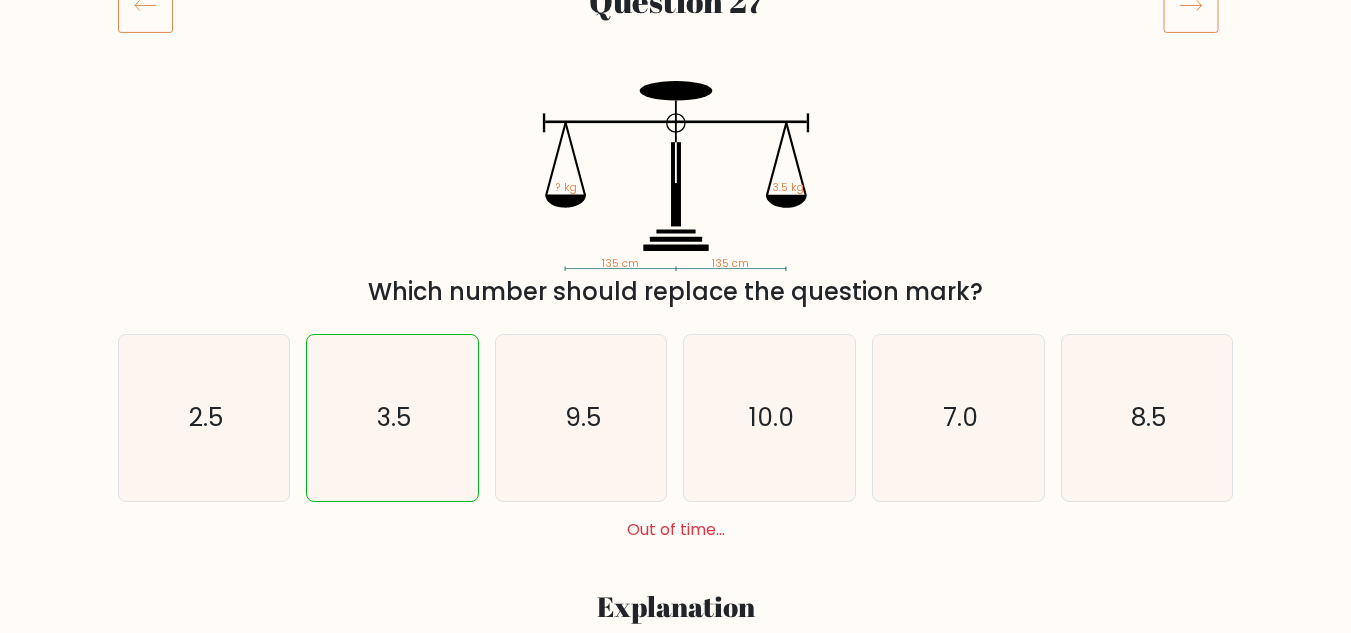 click 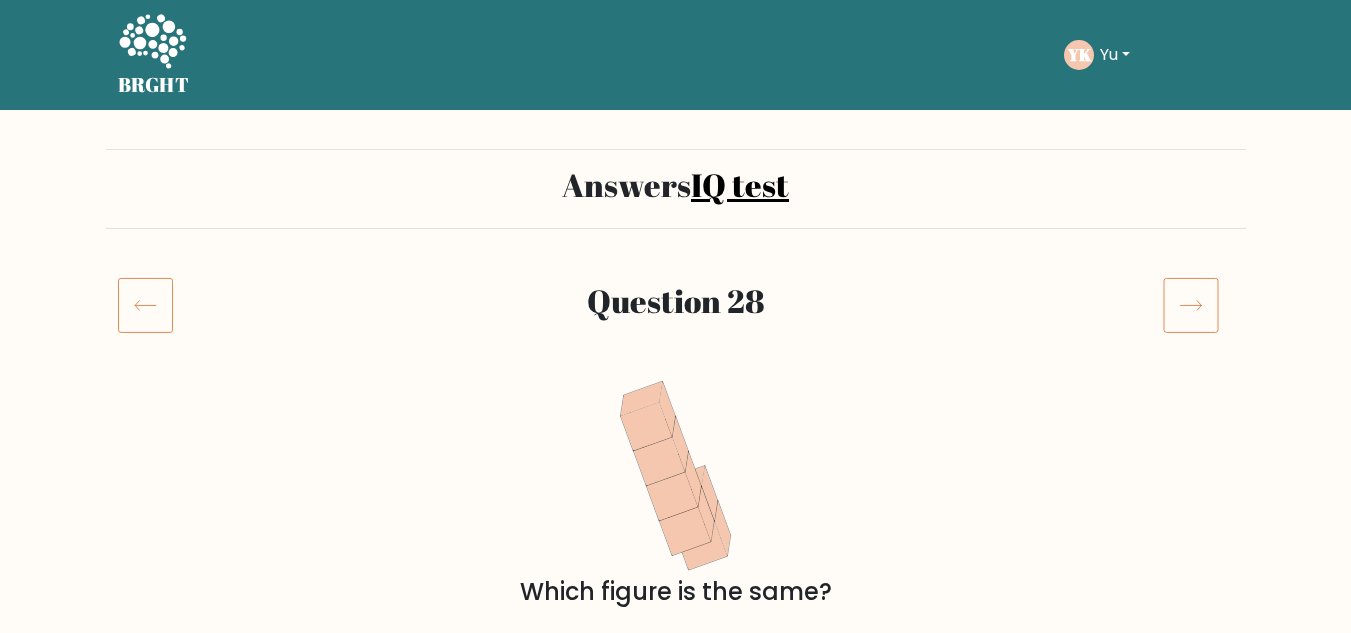 scroll, scrollTop: 200, scrollLeft: 0, axis: vertical 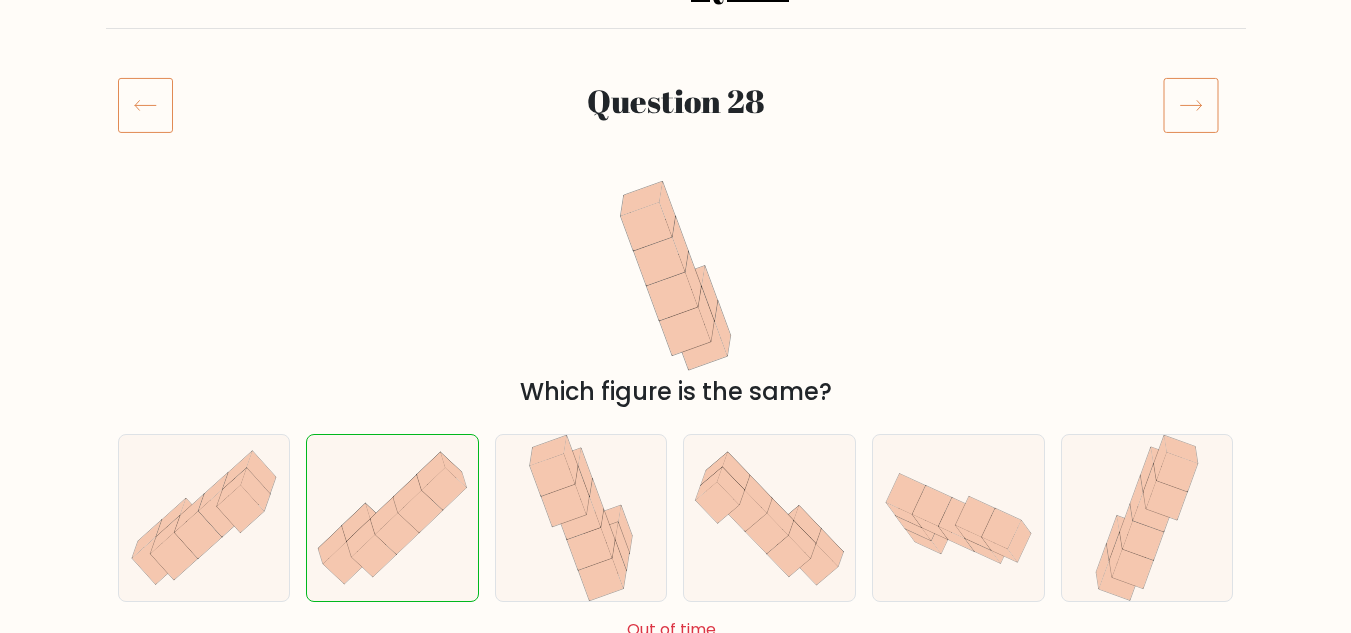 click 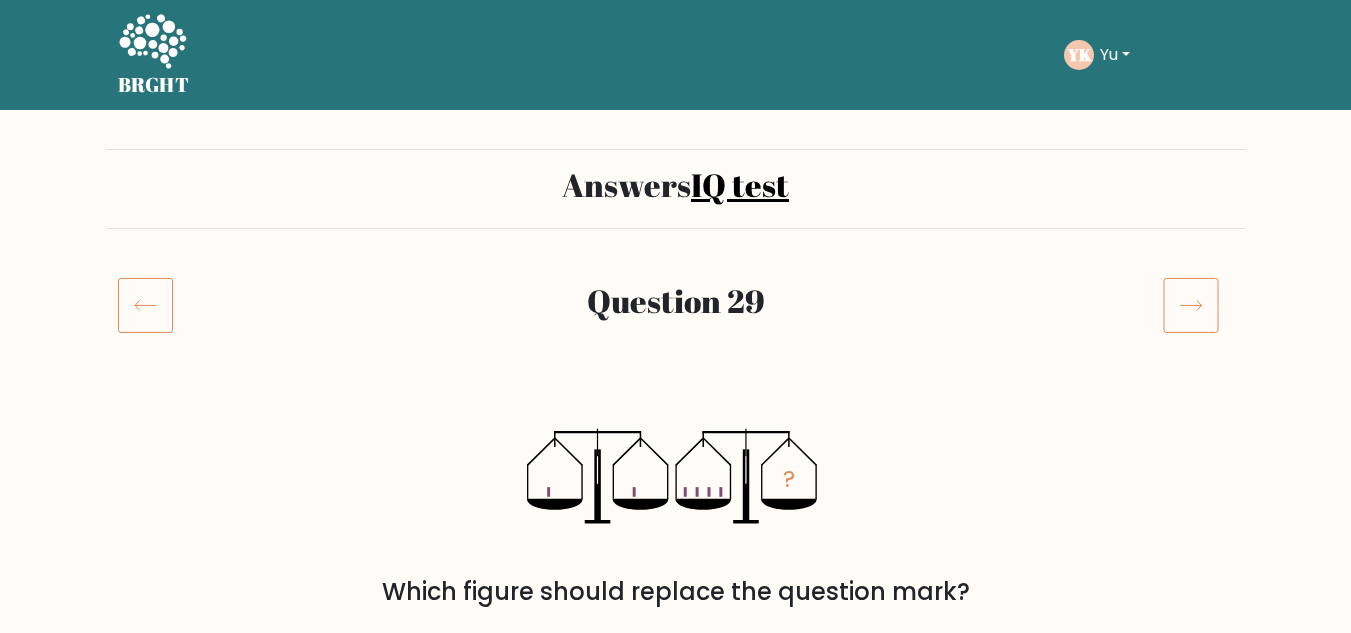 scroll, scrollTop: 200, scrollLeft: 0, axis: vertical 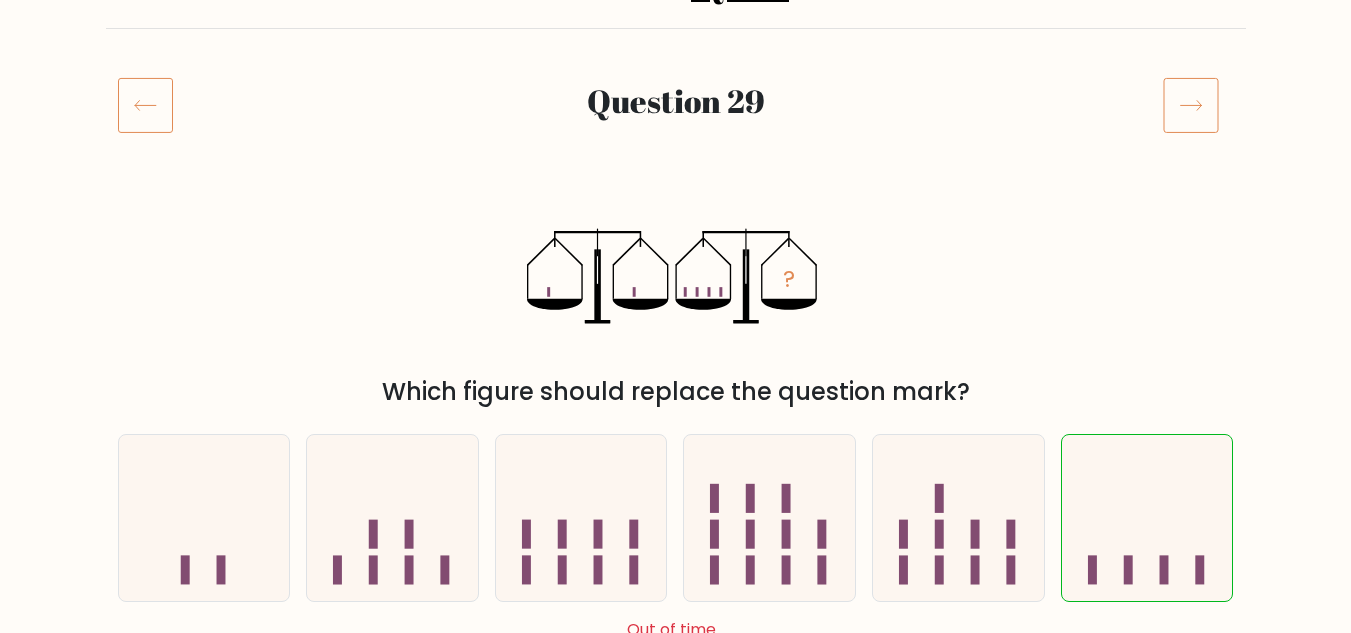click 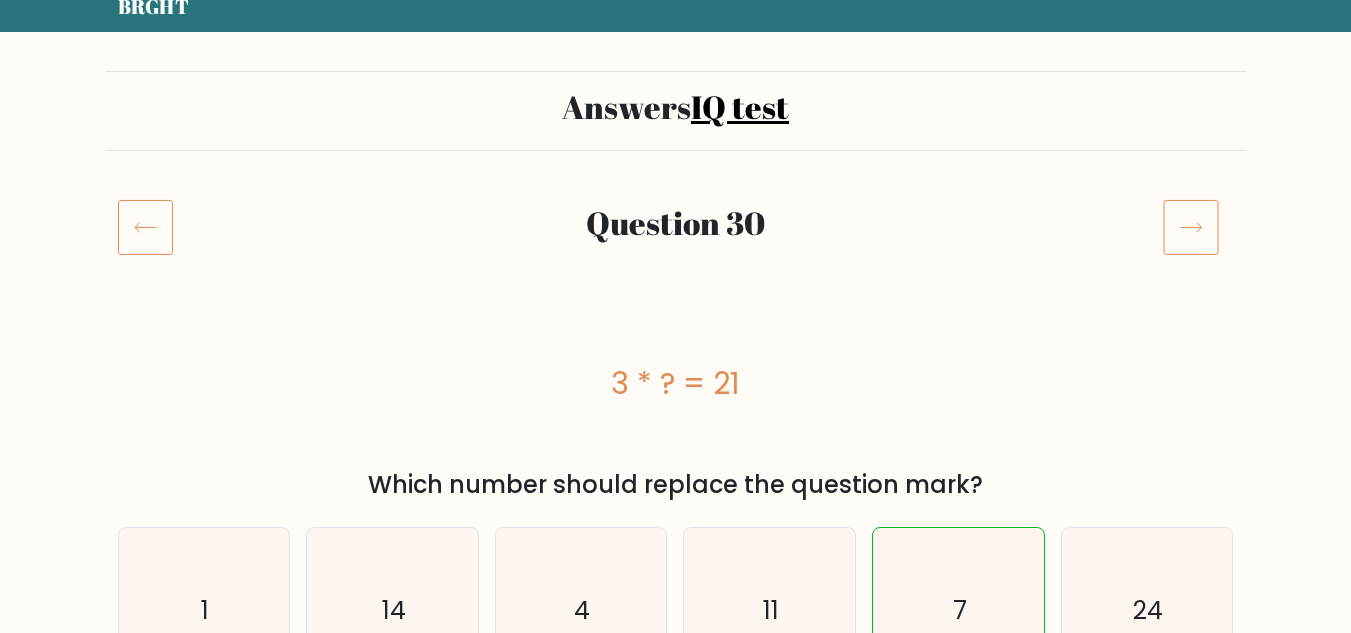 scroll, scrollTop: 200, scrollLeft: 0, axis: vertical 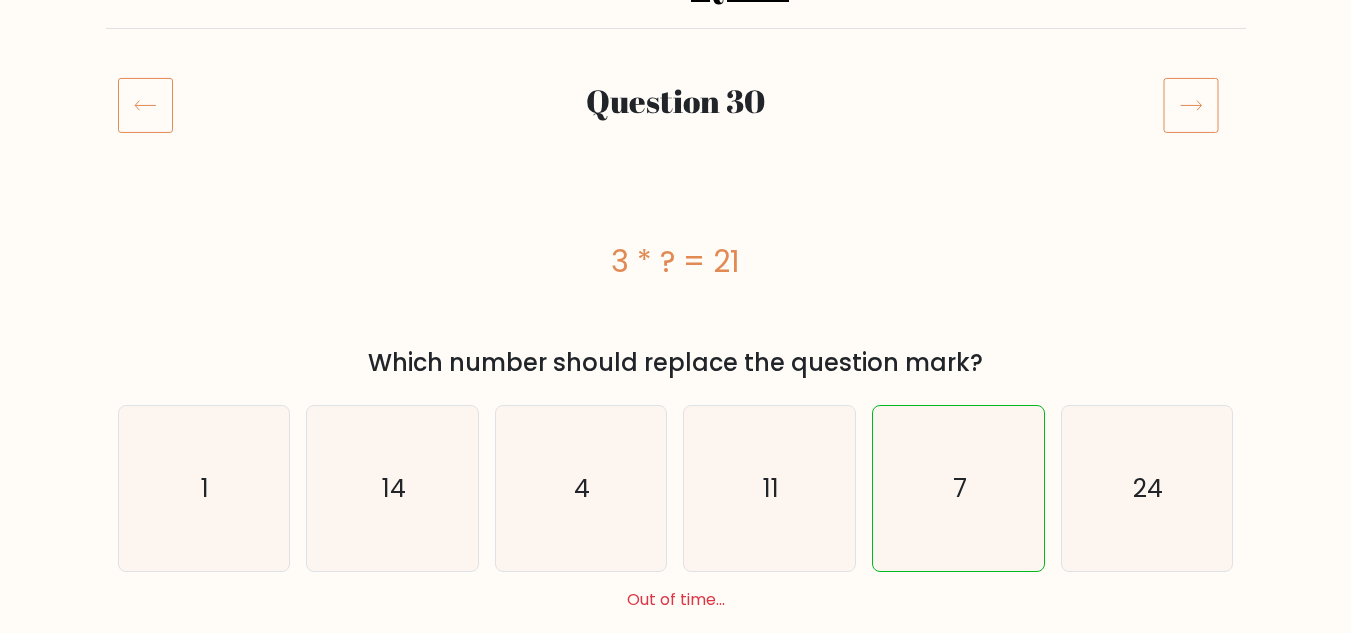 click 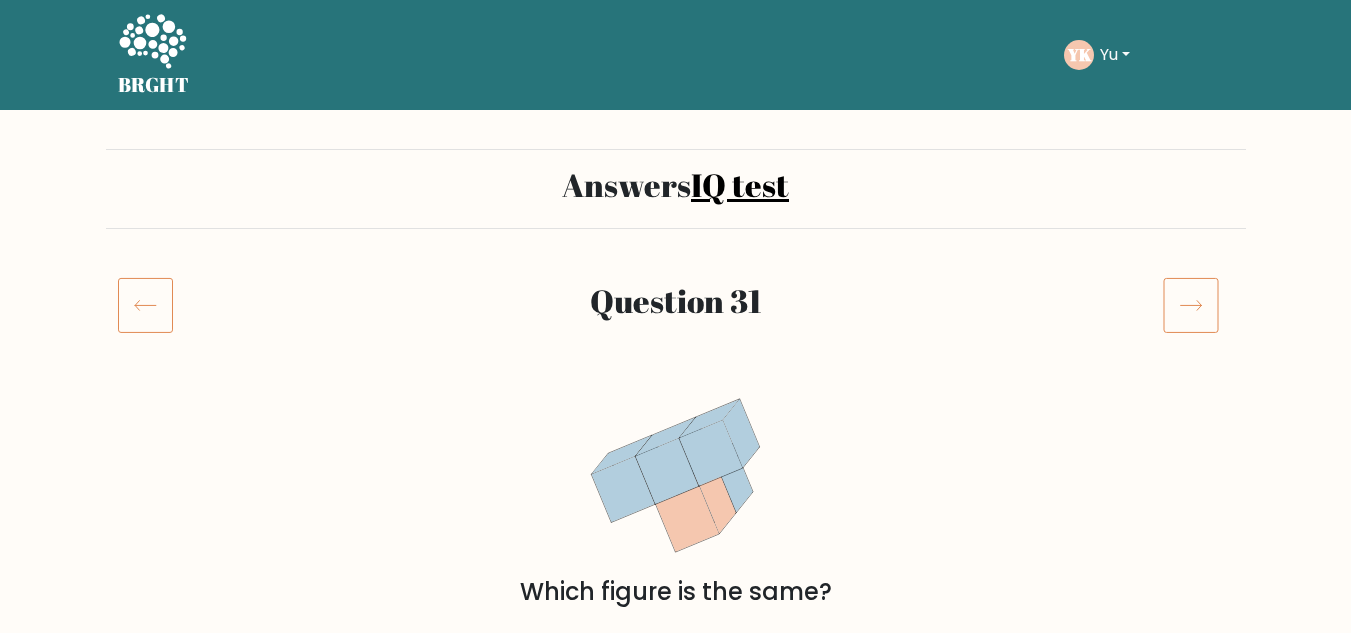 scroll, scrollTop: 200, scrollLeft: 0, axis: vertical 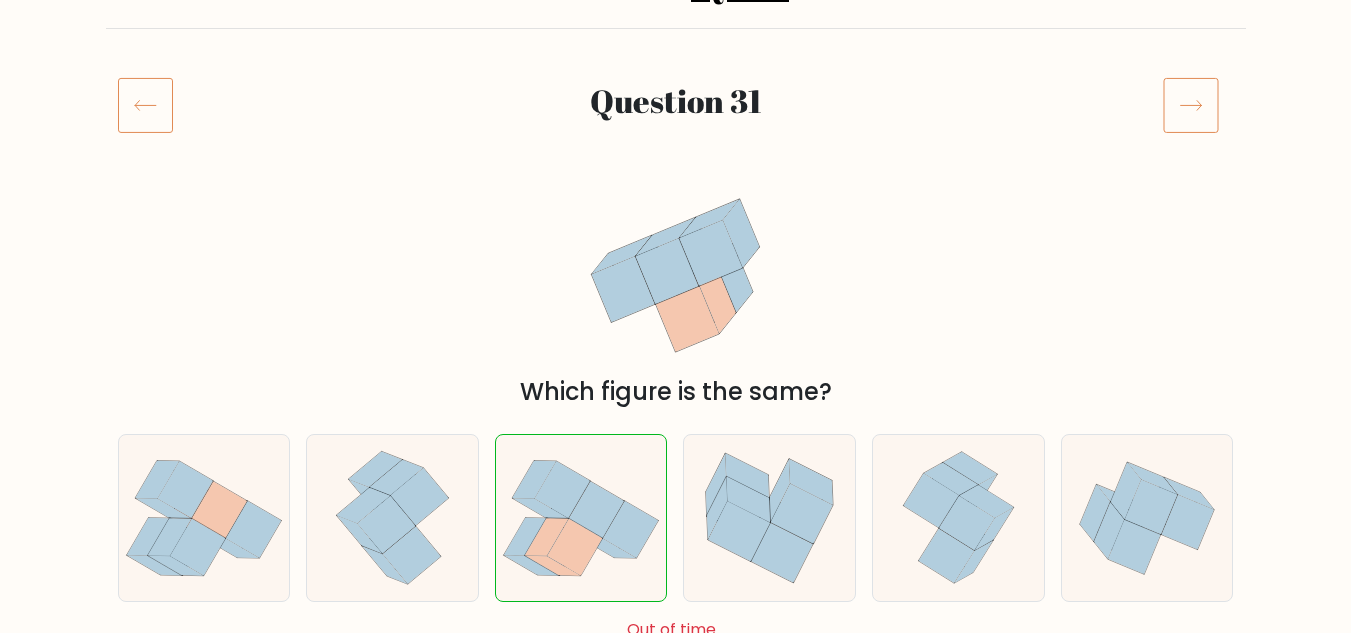 click 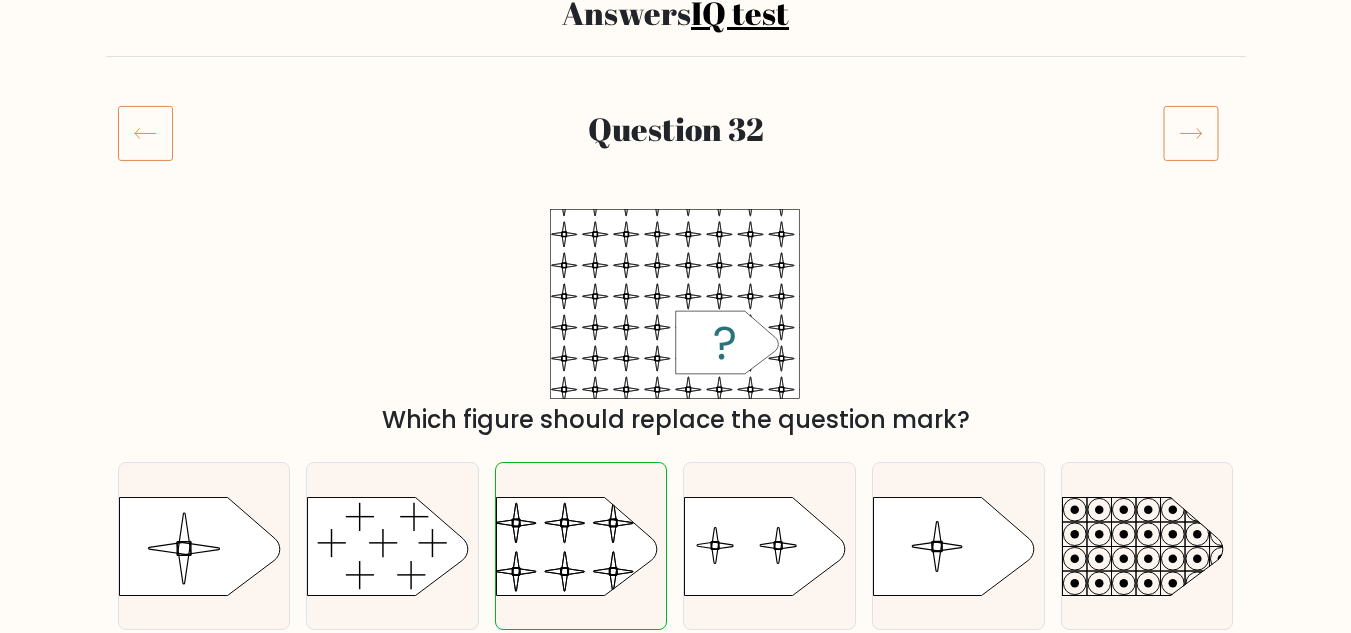 scroll, scrollTop: 200, scrollLeft: 0, axis: vertical 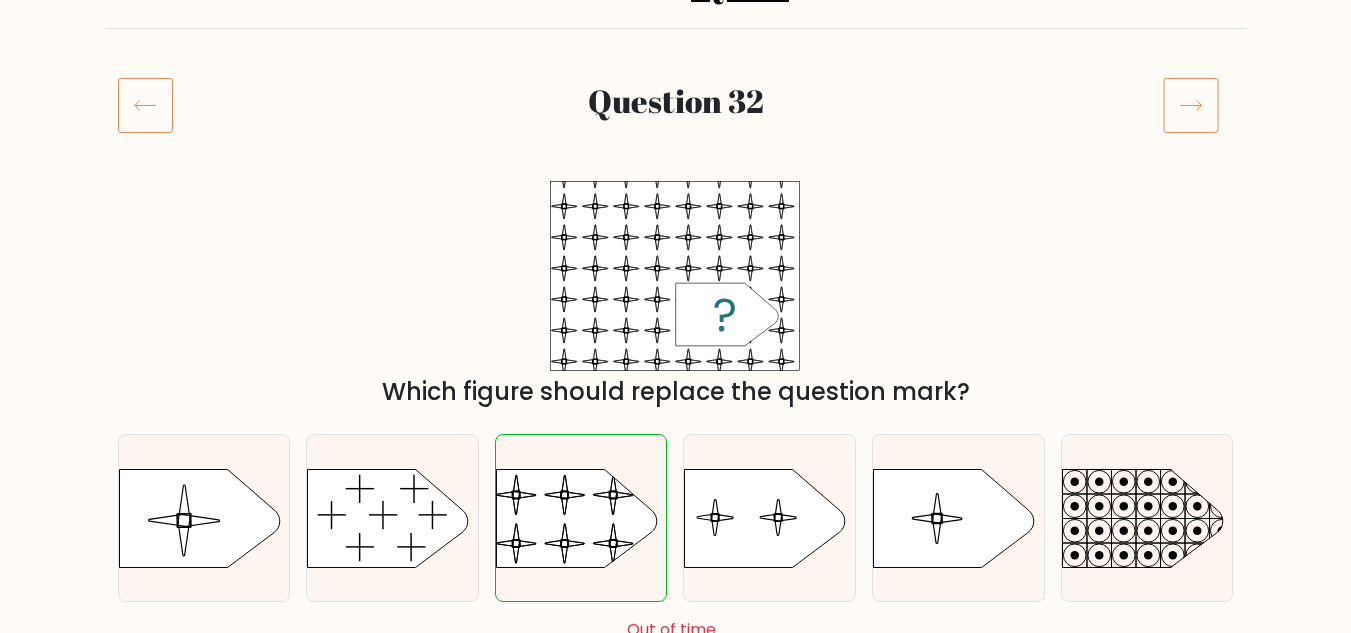 click 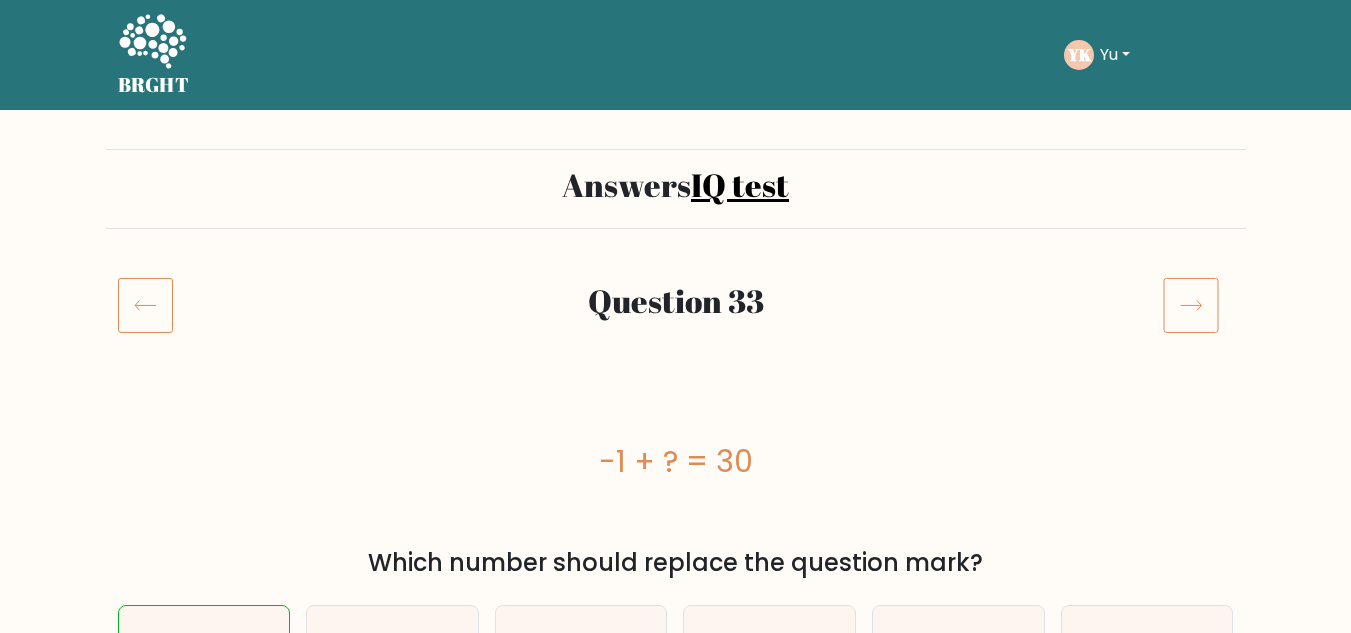 scroll, scrollTop: 300, scrollLeft: 0, axis: vertical 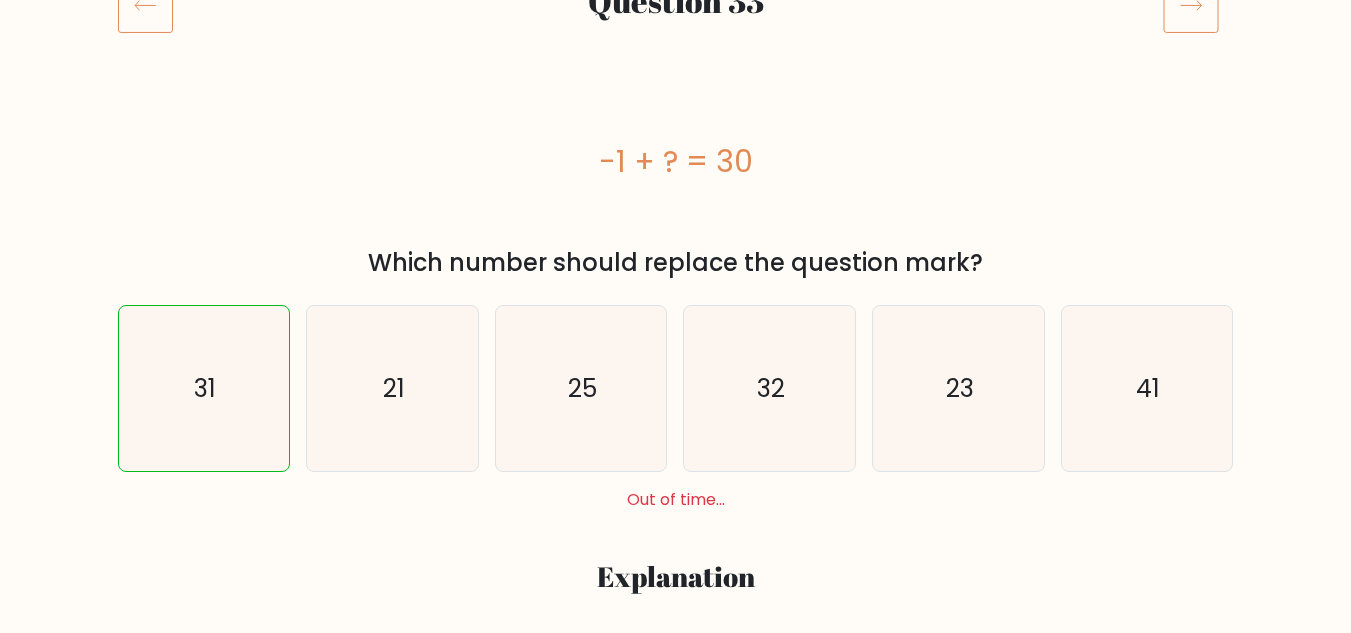 click 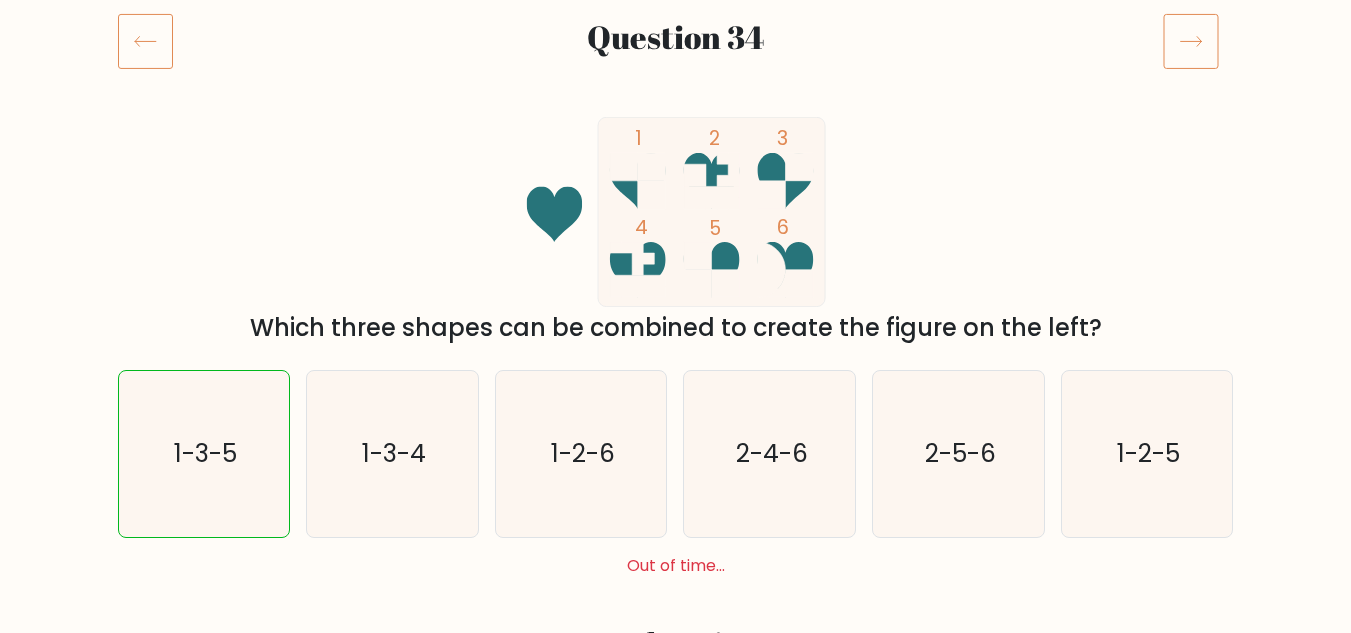 scroll, scrollTop: 300, scrollLeft: 0, axis: vertical 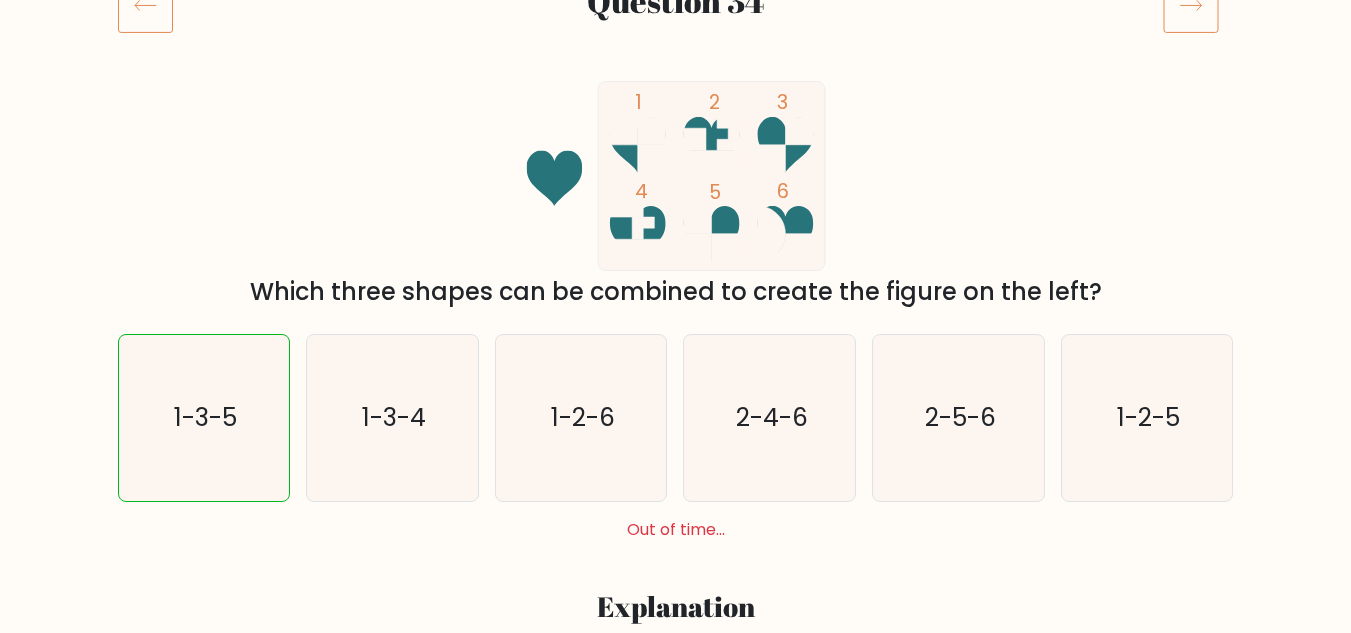 click 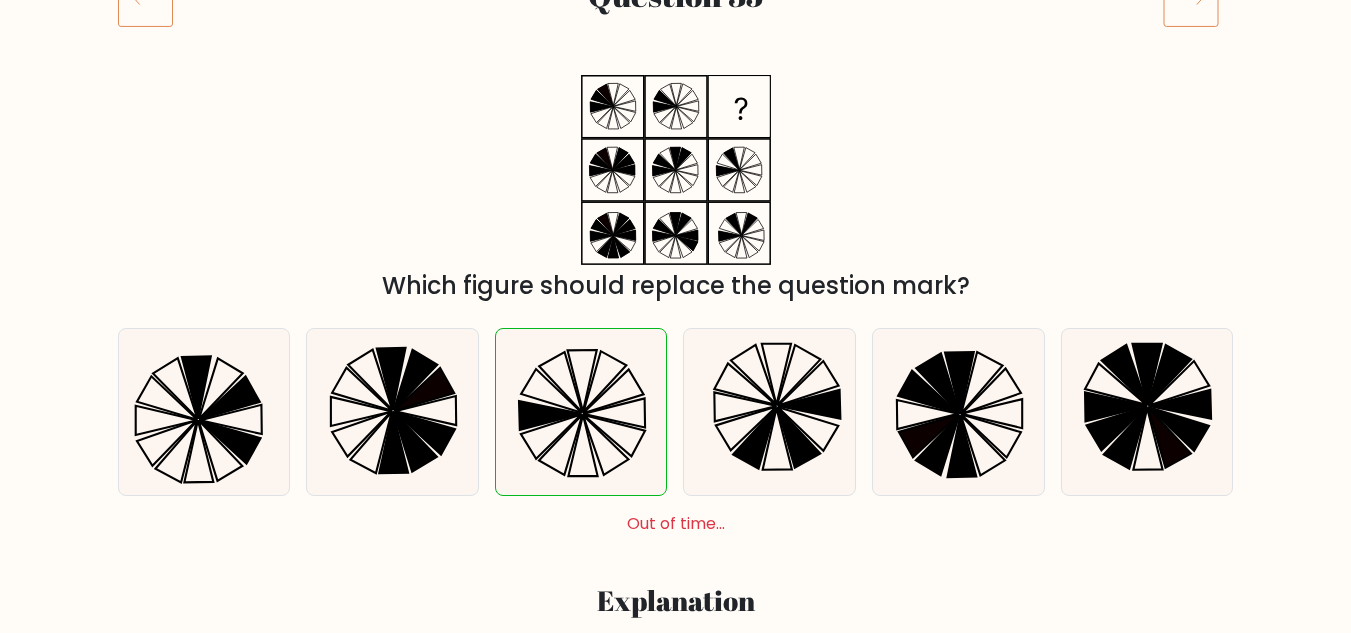 scroll, scrollTop: 200, scrollLeft: 0, axis: vertical 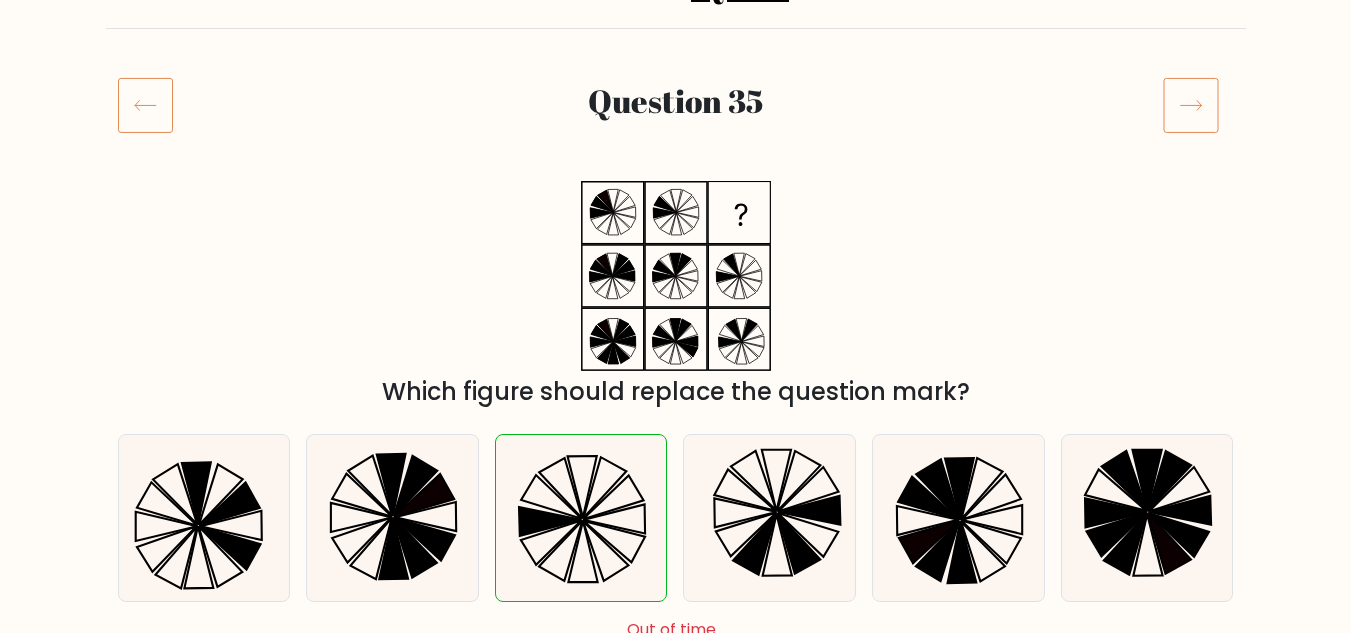 click 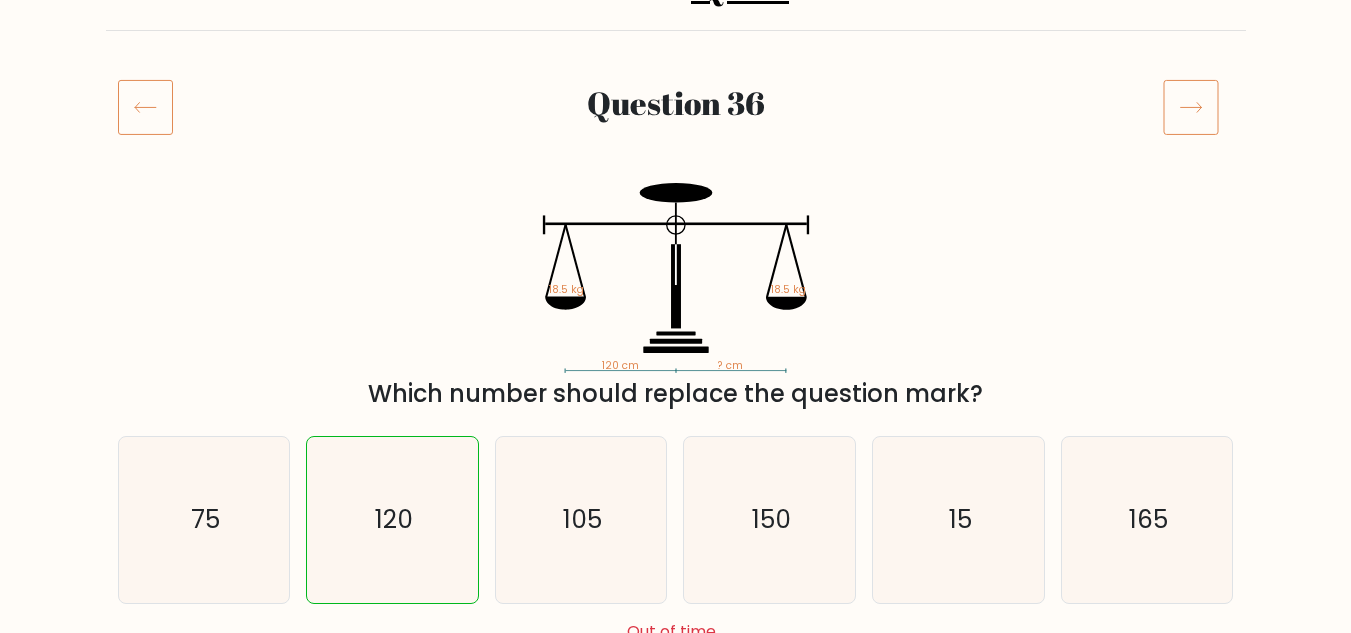 scroll, scrollTop: 200, scrollLeft: 0, axis: vertical 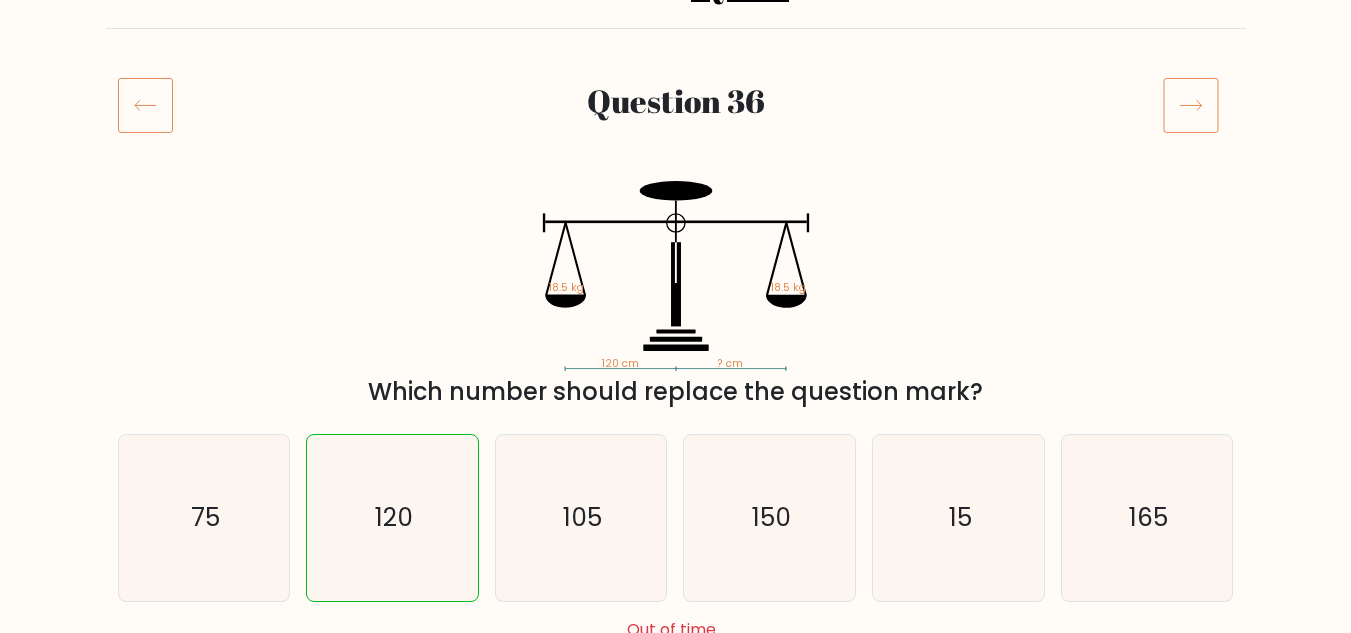 click 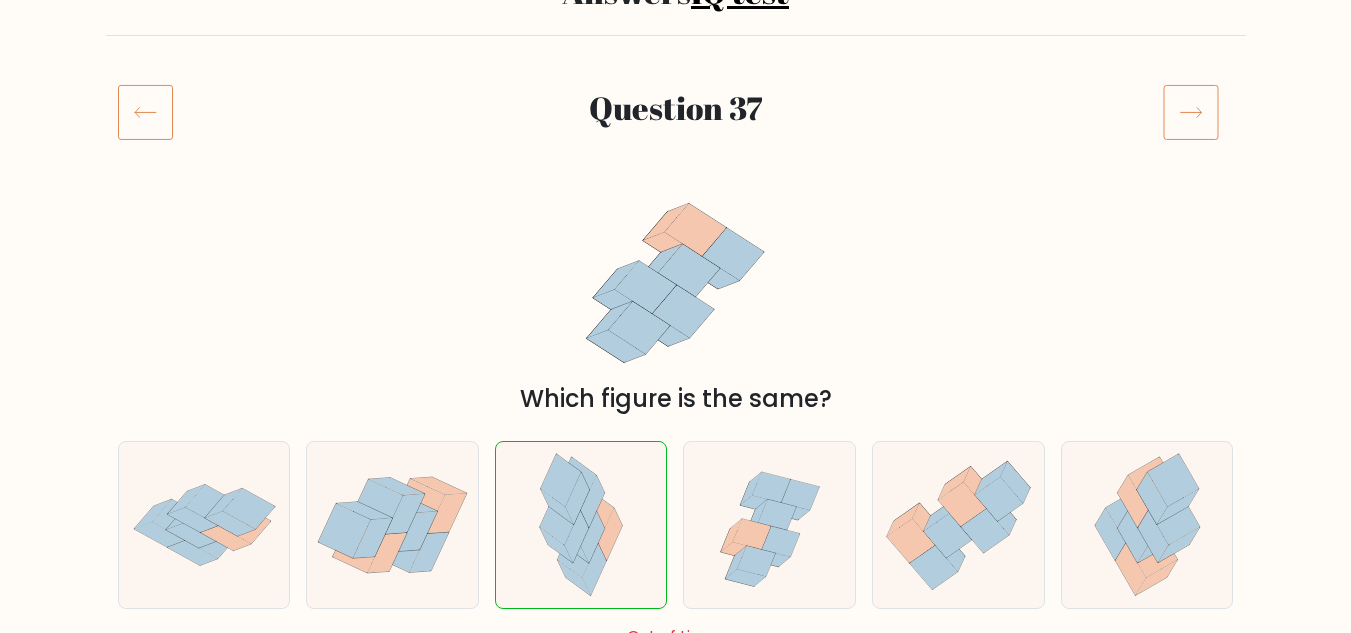 scroll, scrollTop: 200, scrollLeft: 0, axis: vertical 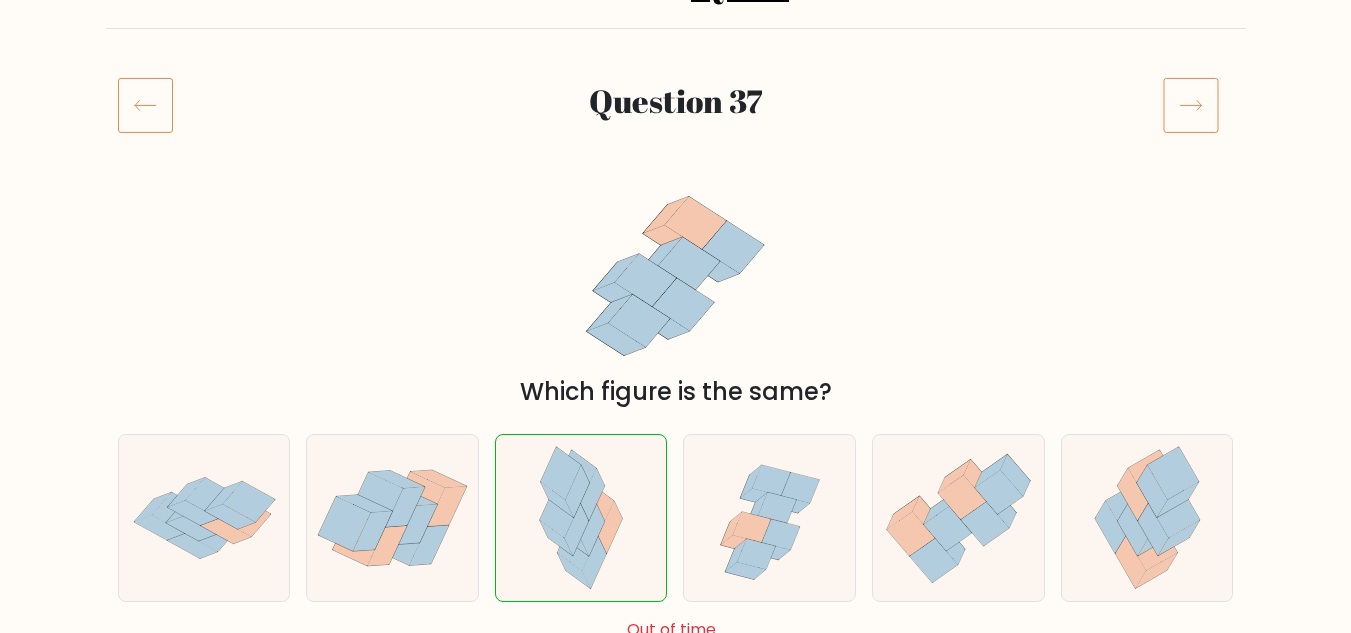 click 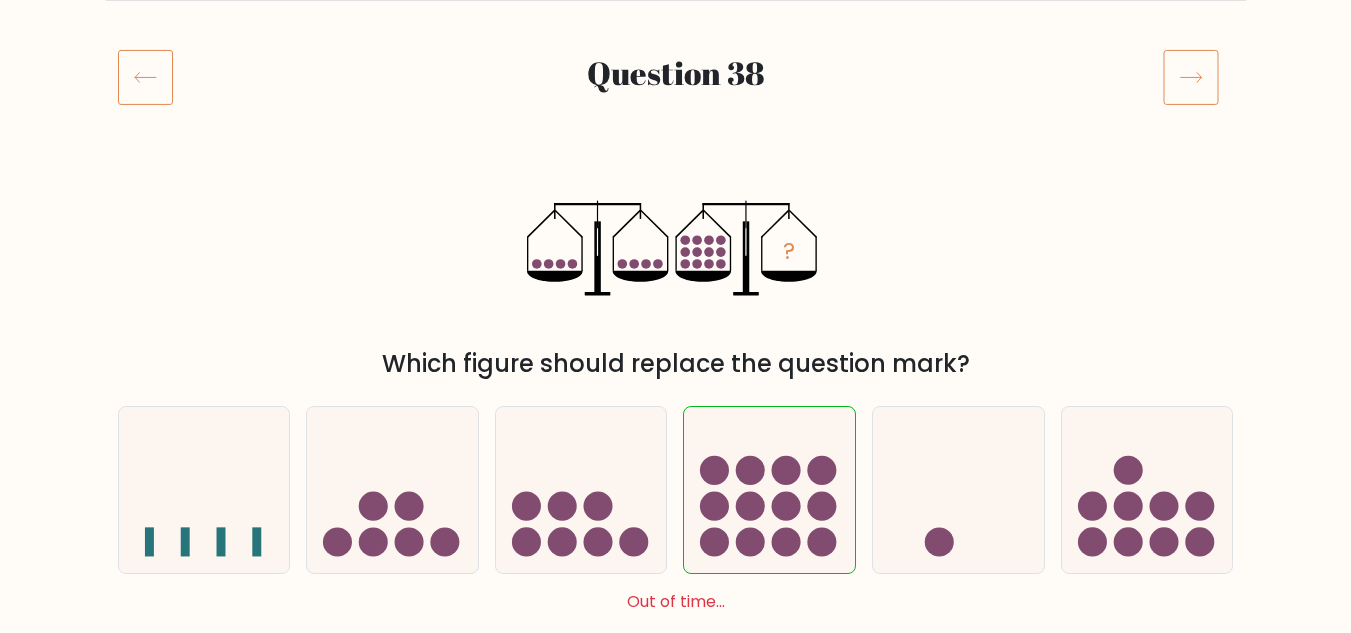scroll, scrollTop: 200, scrollLeft: 0, axis: vertical 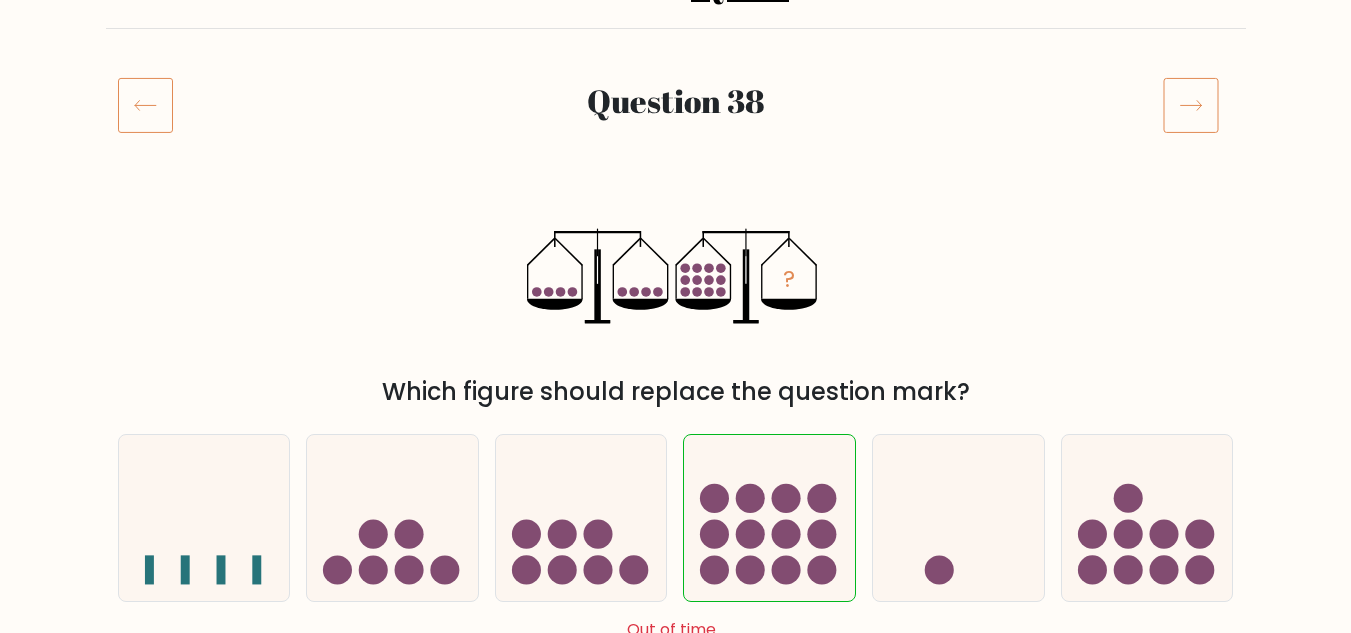 click 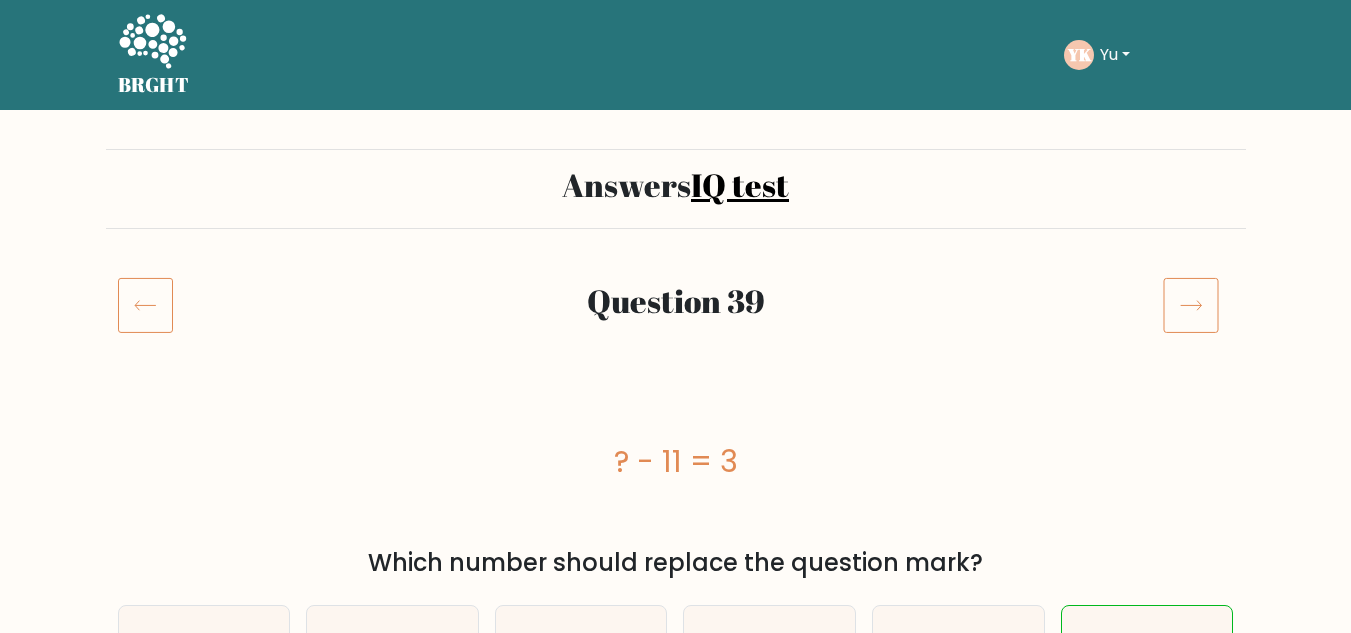 scroll, scrollTop: 200, scrollLeft: 0, axis: vertical 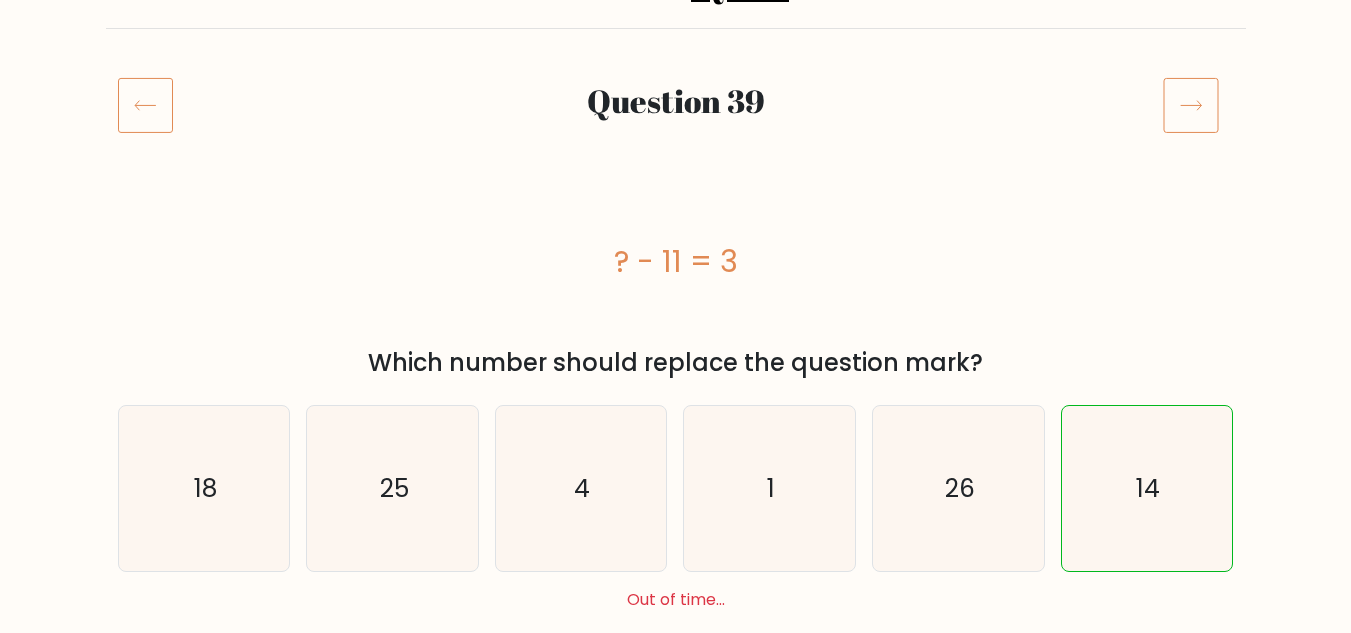 click 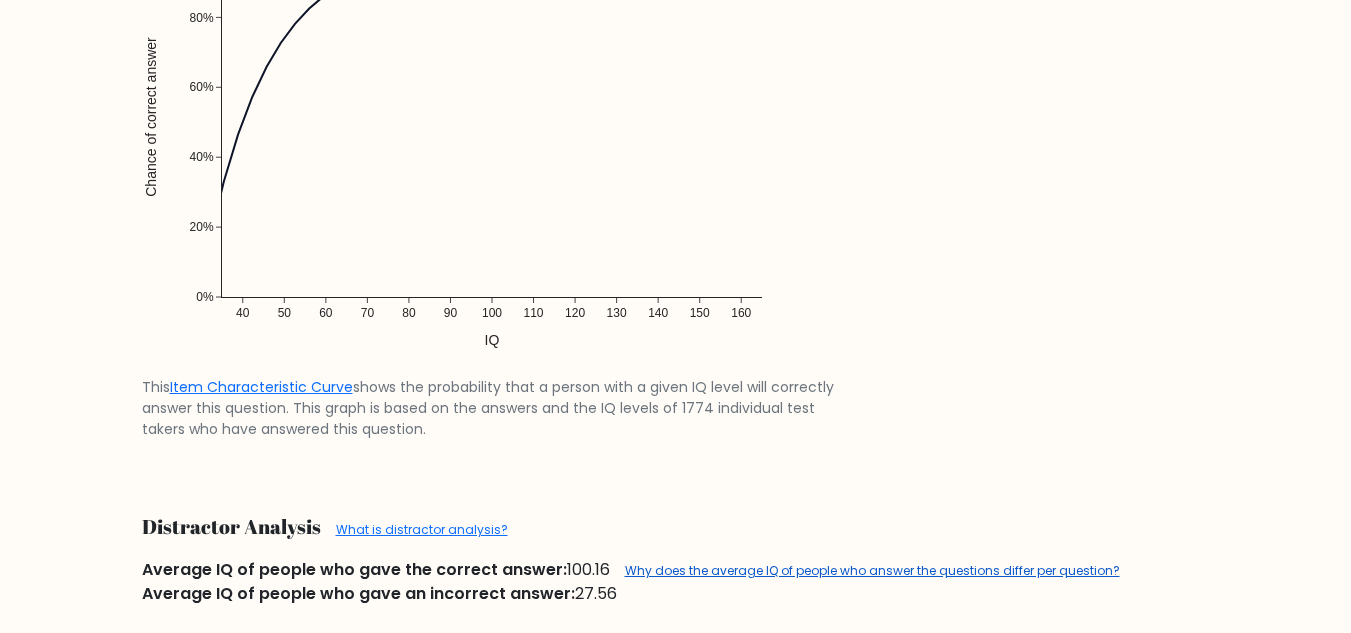 scroll, scrollTop: 2000, scrollLeft: 0, axis: vertical 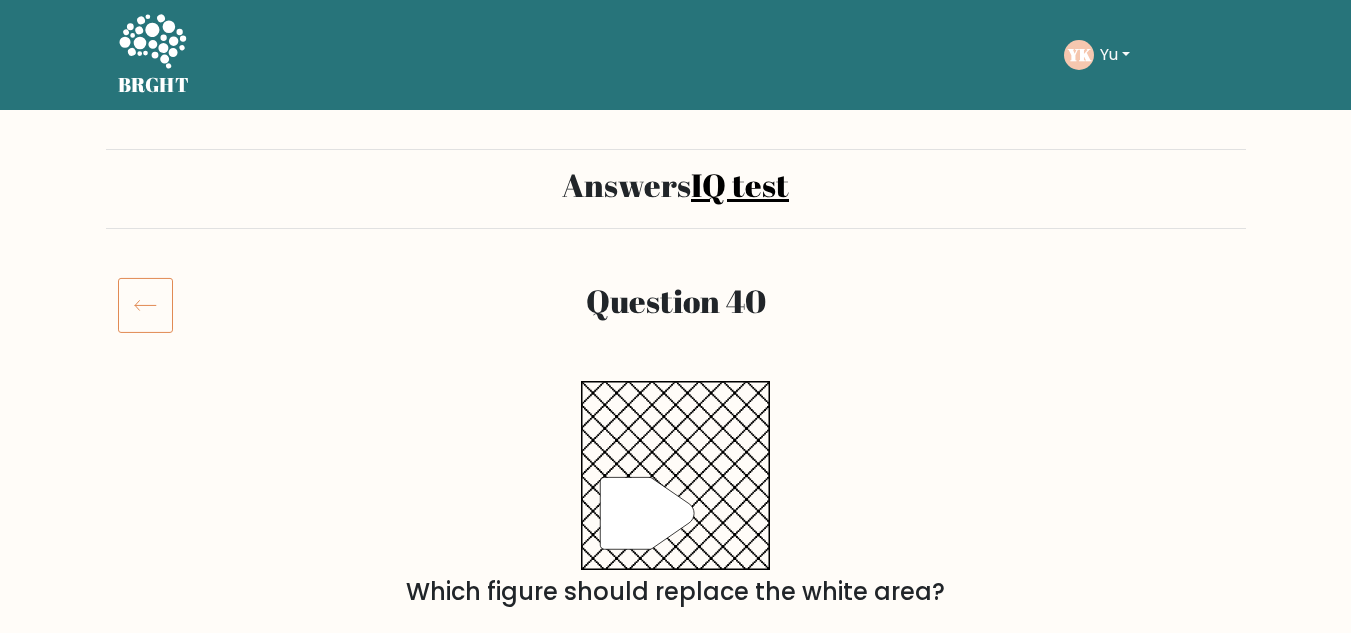 click on "Yu" at bounding box center (1115, 55) 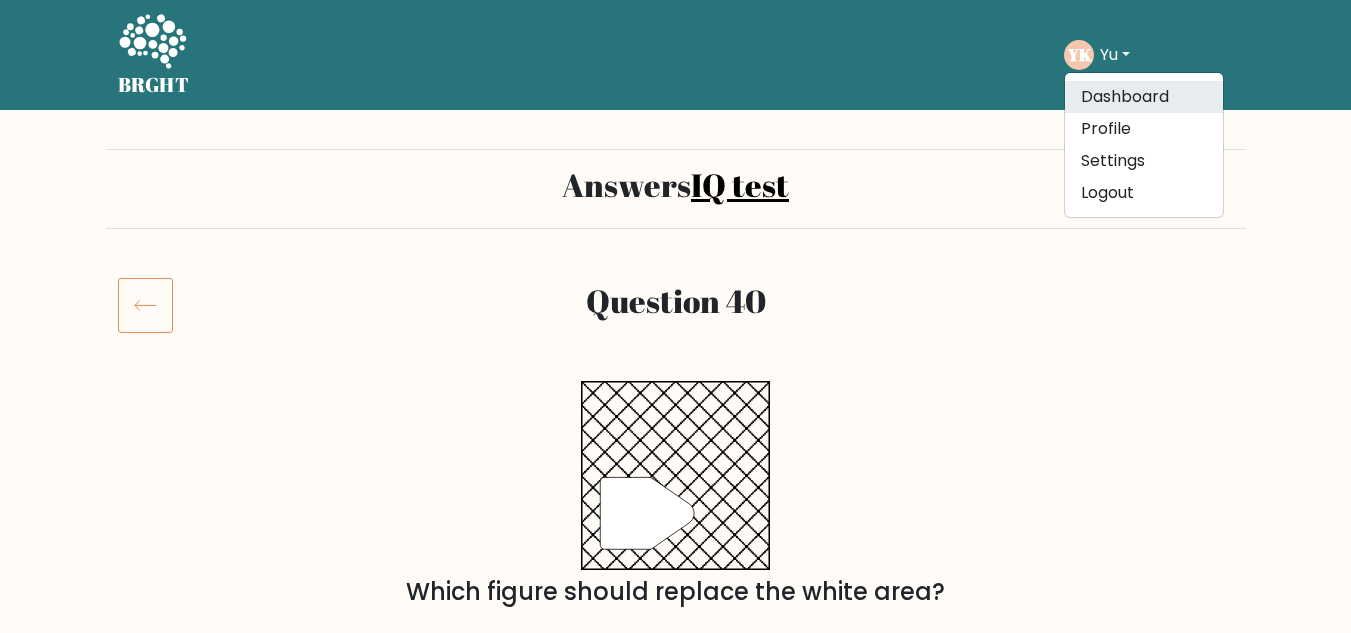 click on "Dashboard" at bounding box center [1144, 97] 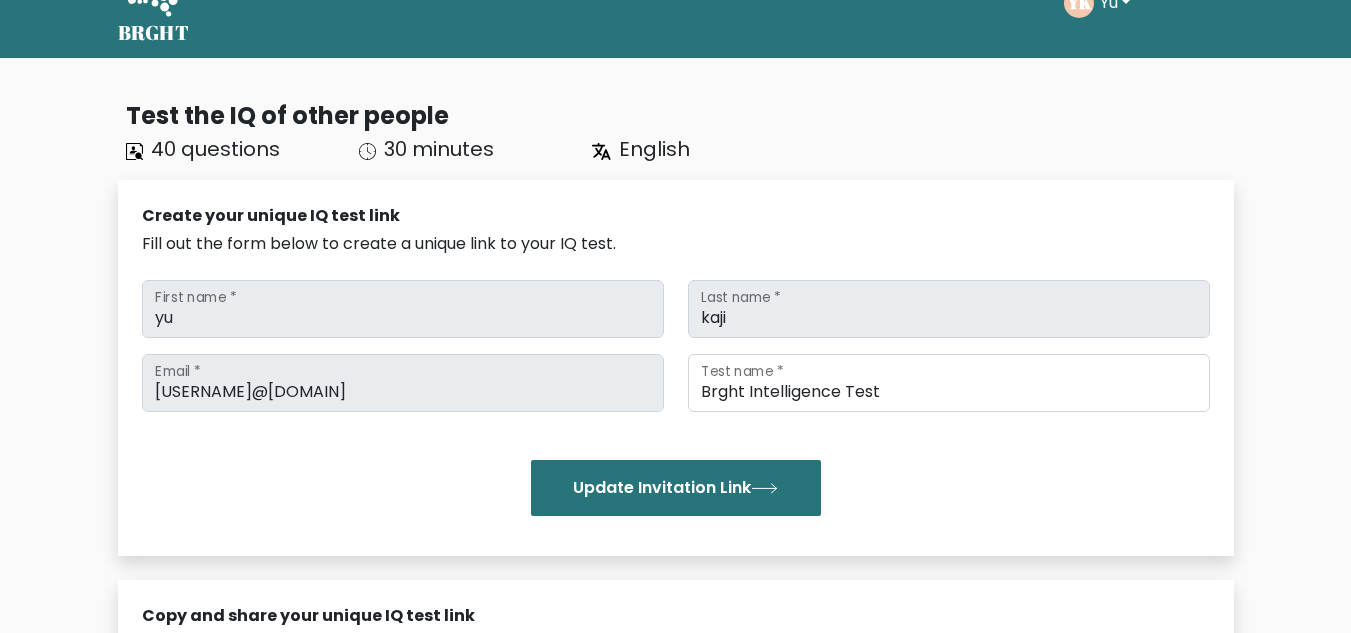 scroll, scrollTop: 0, scrollLeft: 0, axis: both 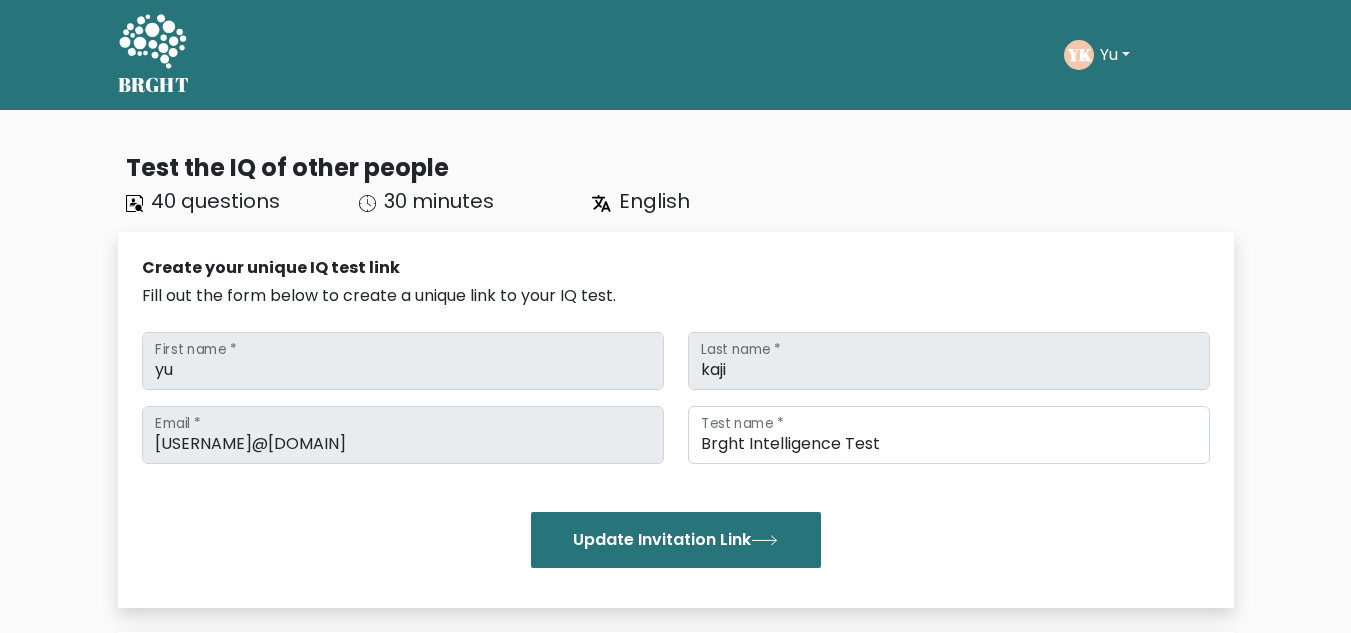 click on "YK" 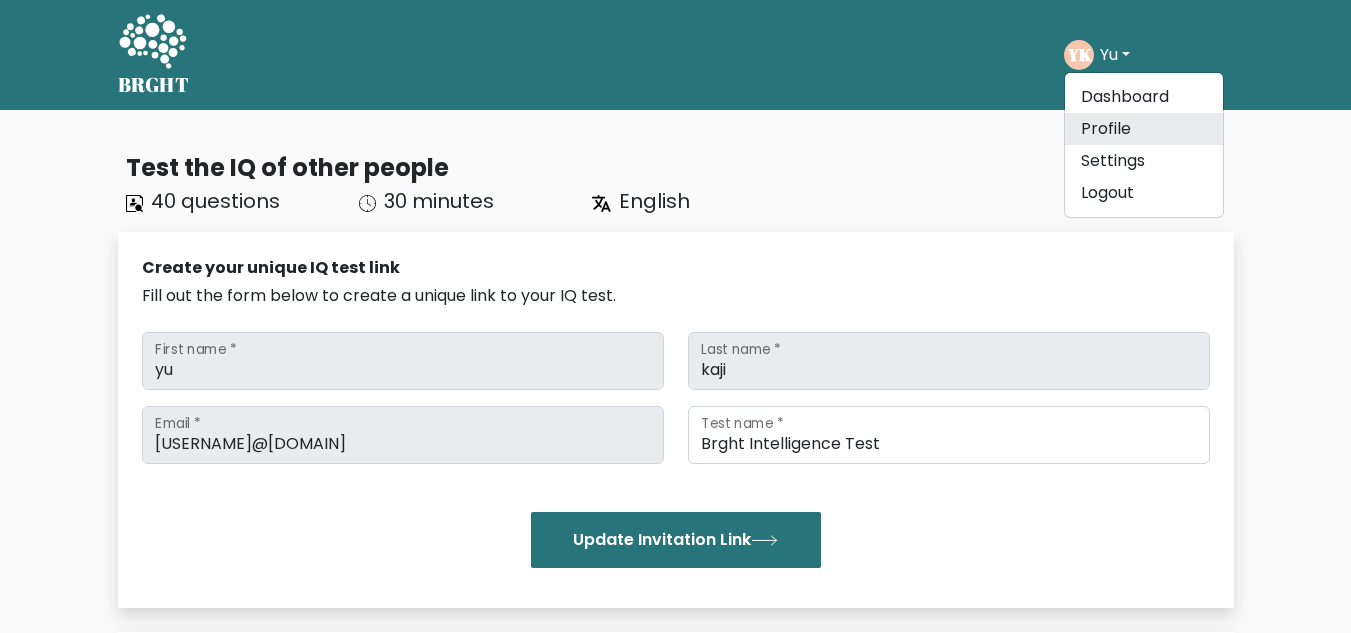 click on "Profile" at bounding box center (1144, 129) 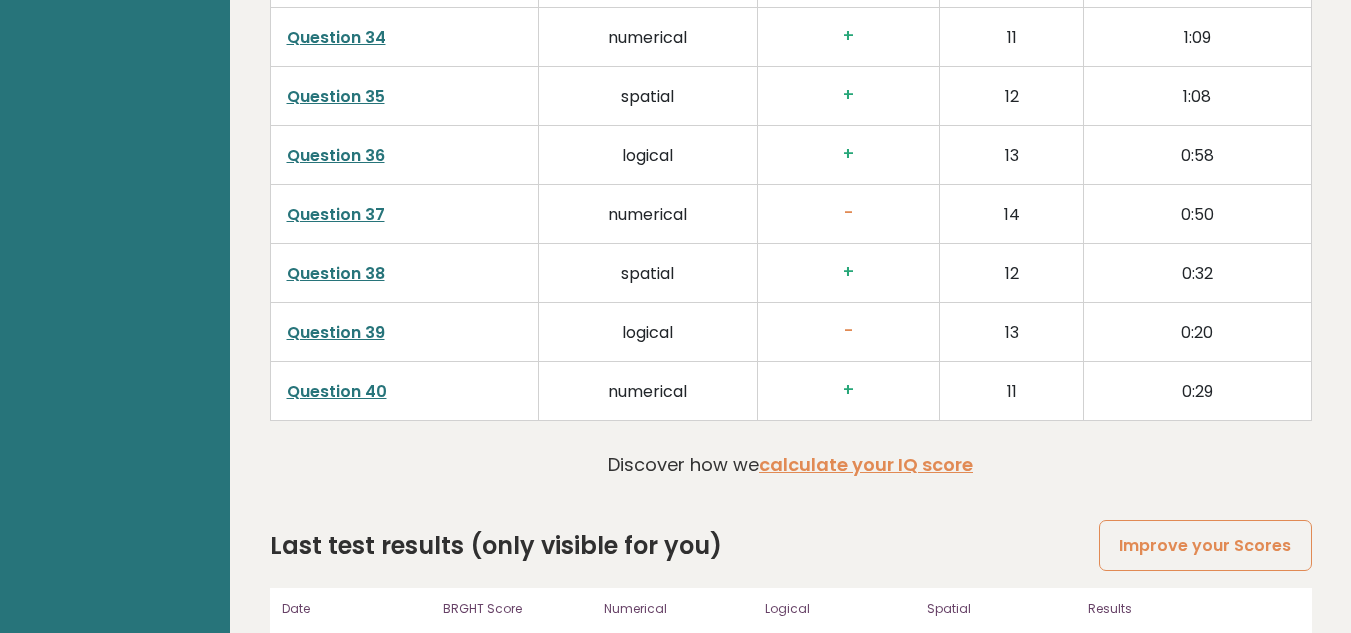 scroll, scrollTop: 5232, scrollLeft: 0, axis: vertical 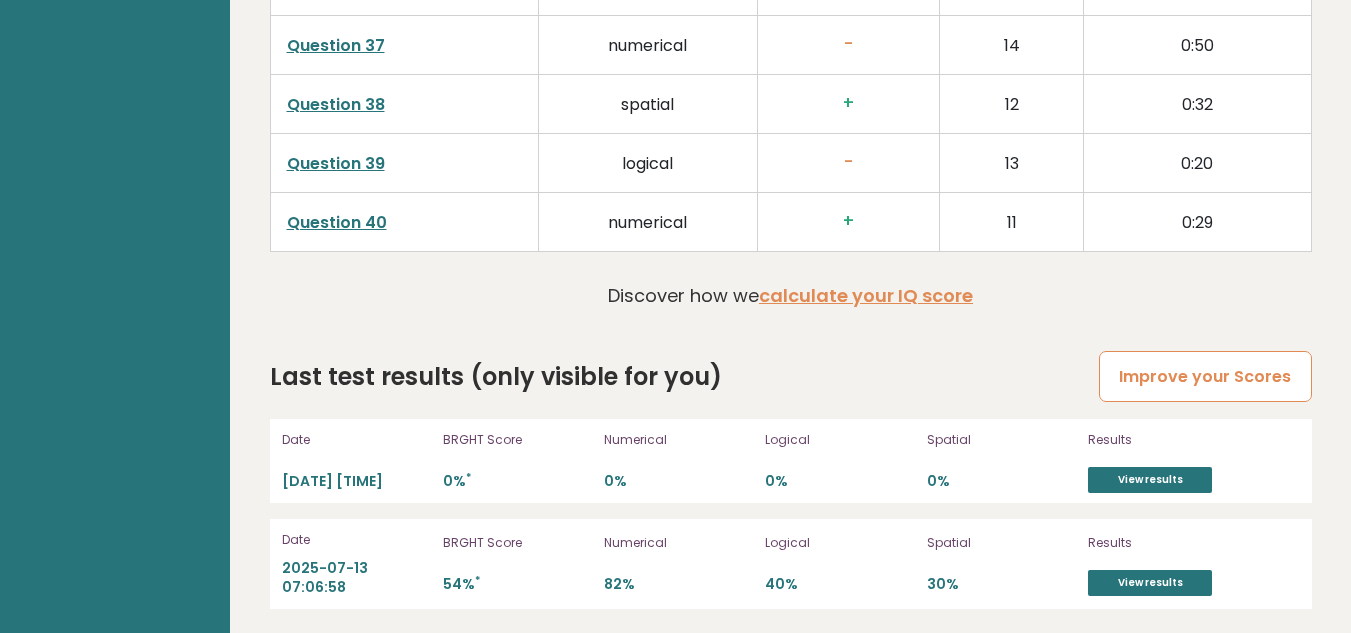 click on "Improve your Scores" at bounding box center (1205, 376) 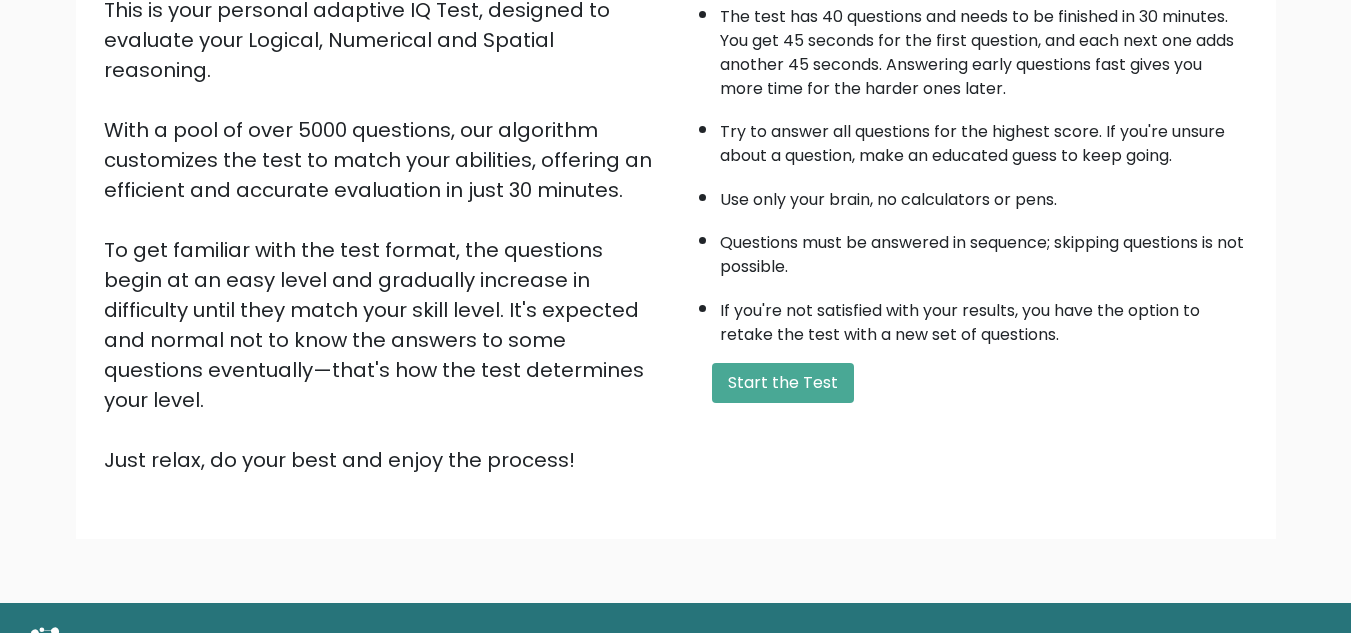 scroll, scrollTop: 283, scrollLeft: 0, axis: vertical 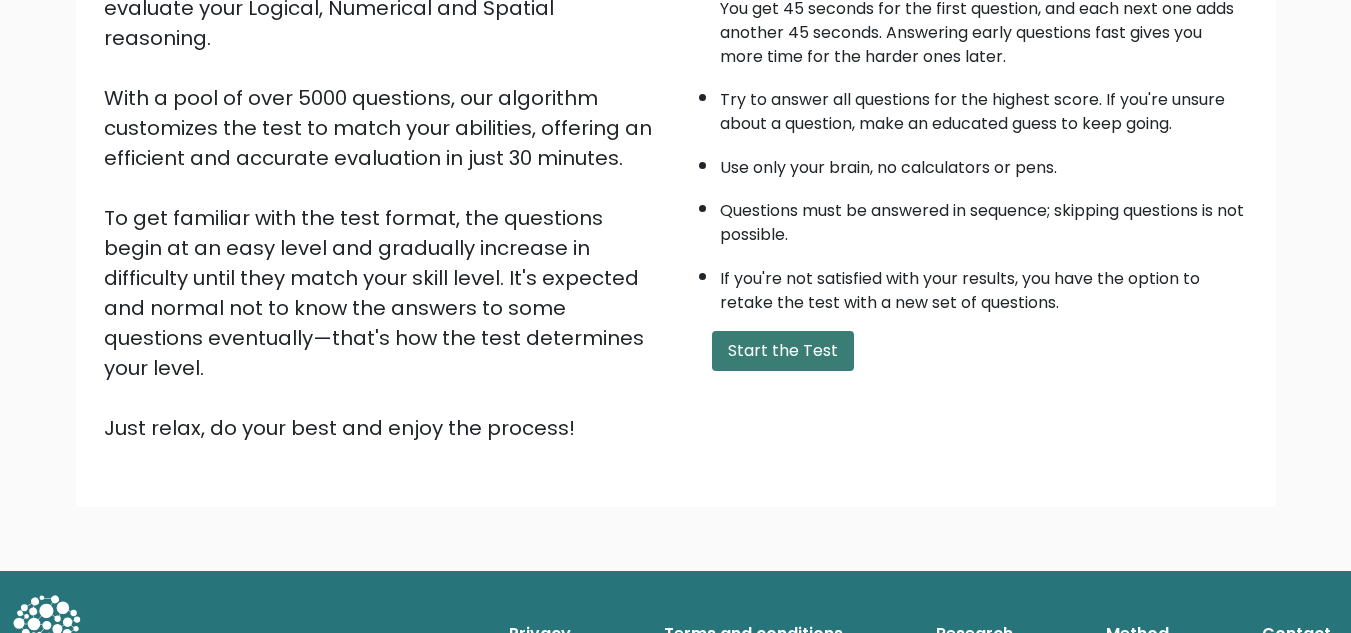 click on "Start the Test" at bounding box center [783, 351] 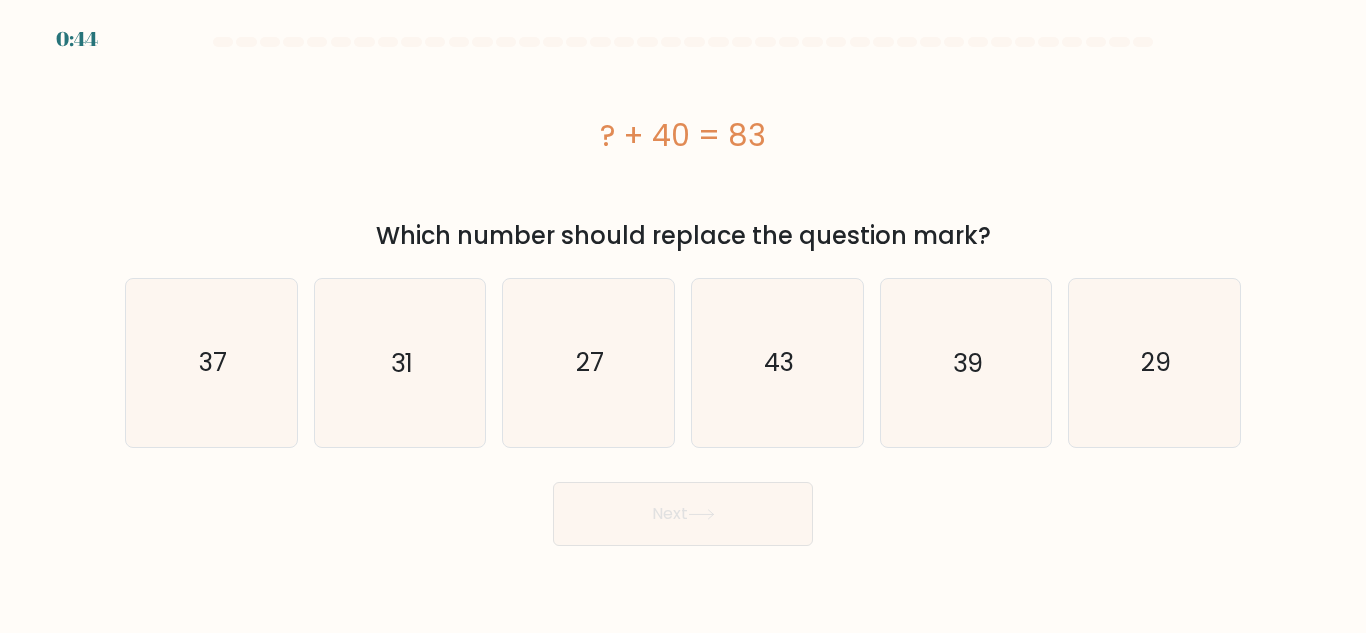 scroll, scrollTop: 0, scrollLeft: 0, axis: both 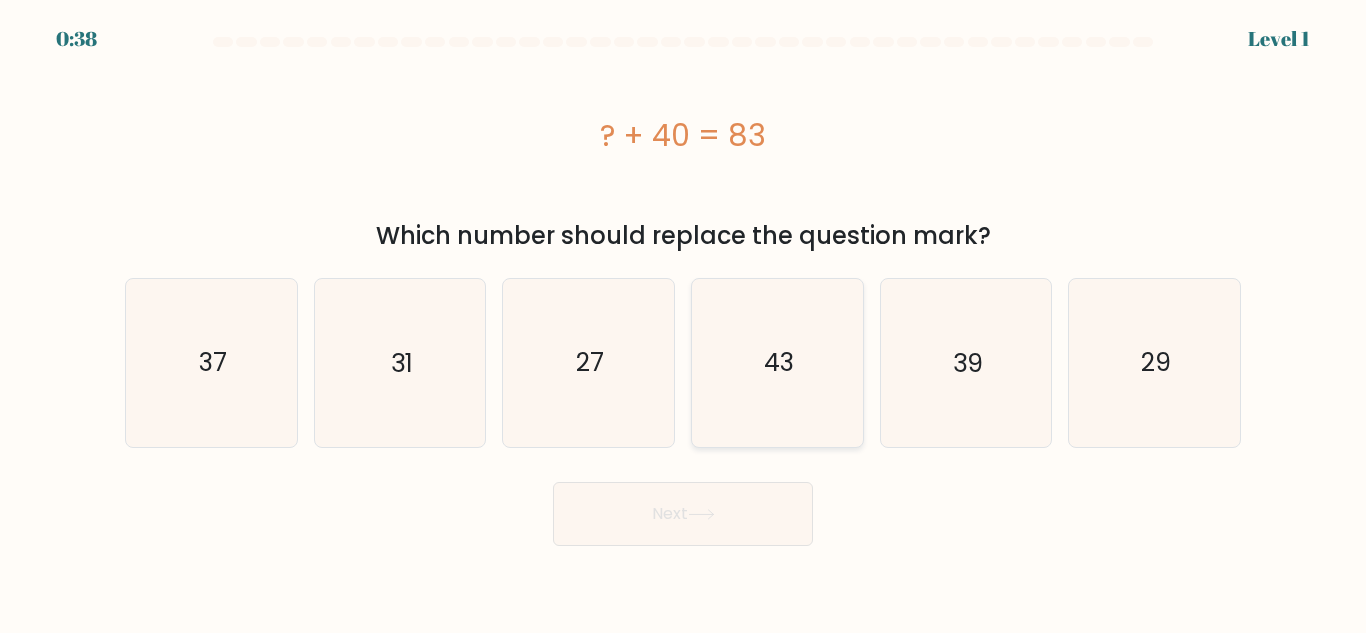 click on "43" 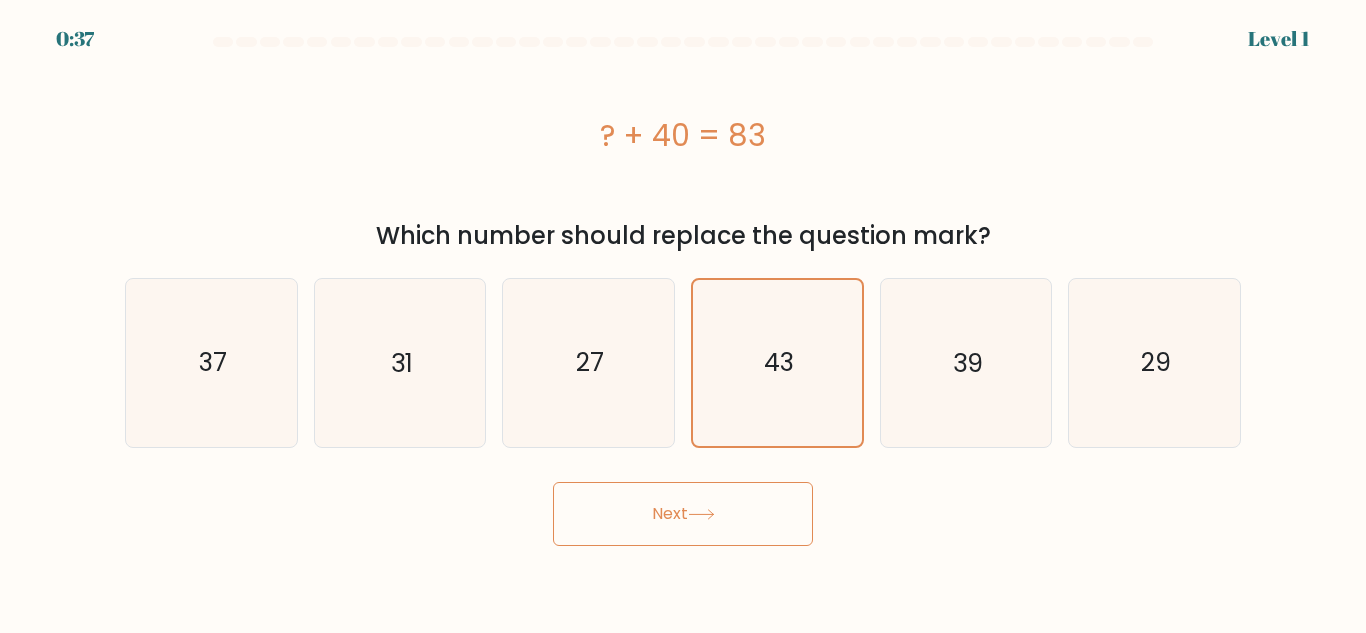 click on "Next" at bounding box center [683, 514] 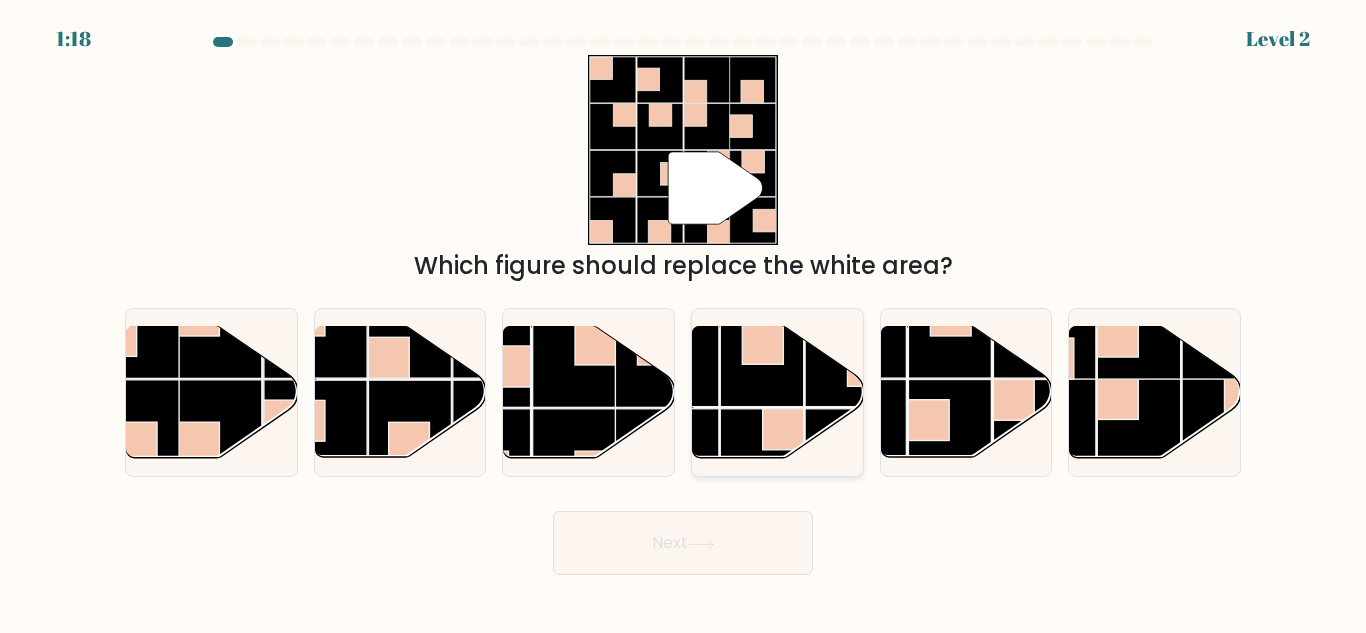 click 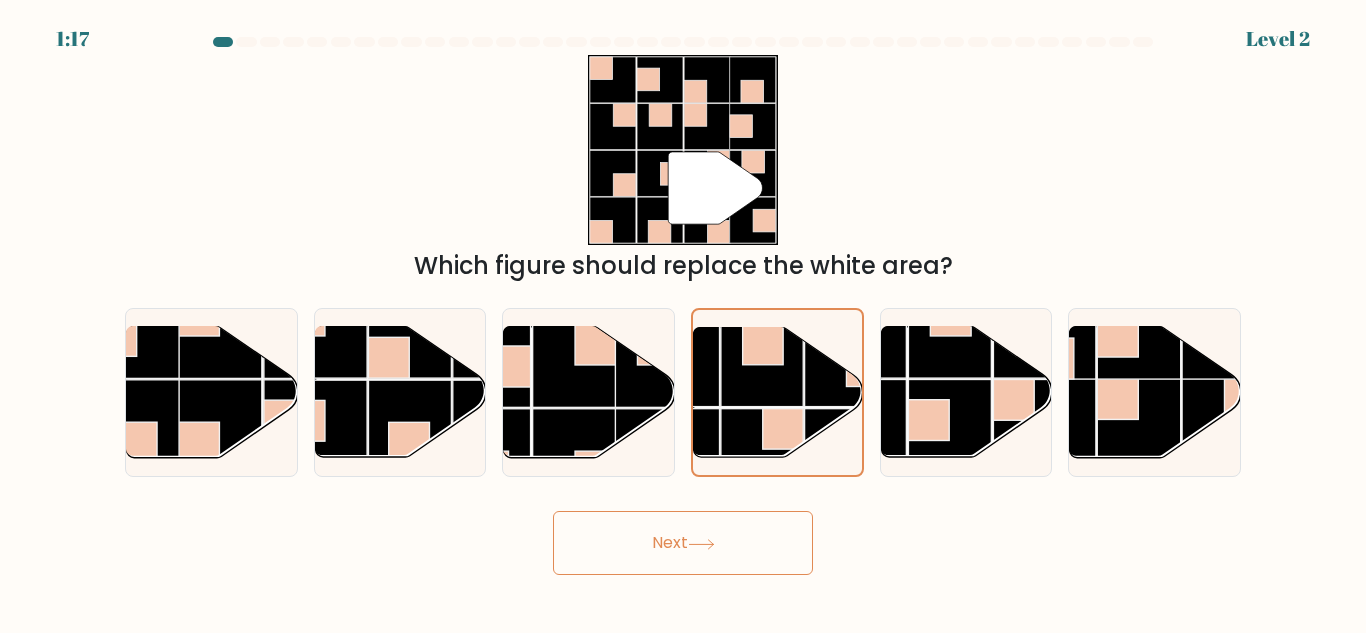 click on "Next" at bounding box center (683, 543) 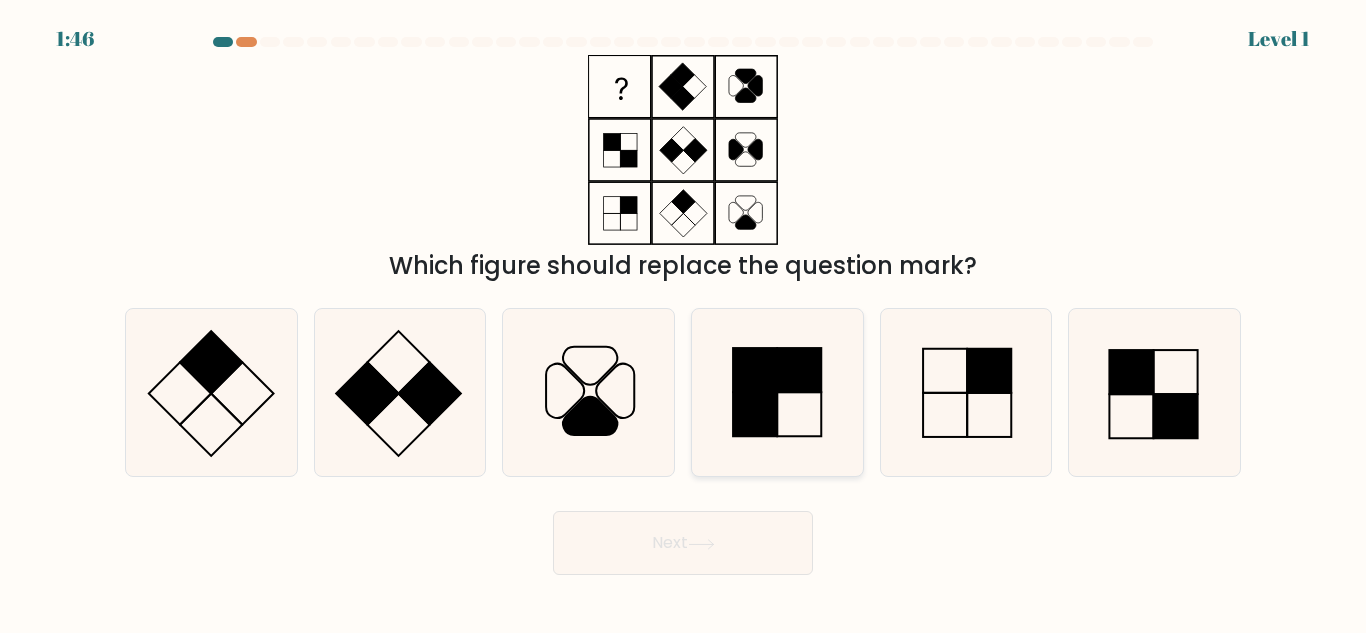 click 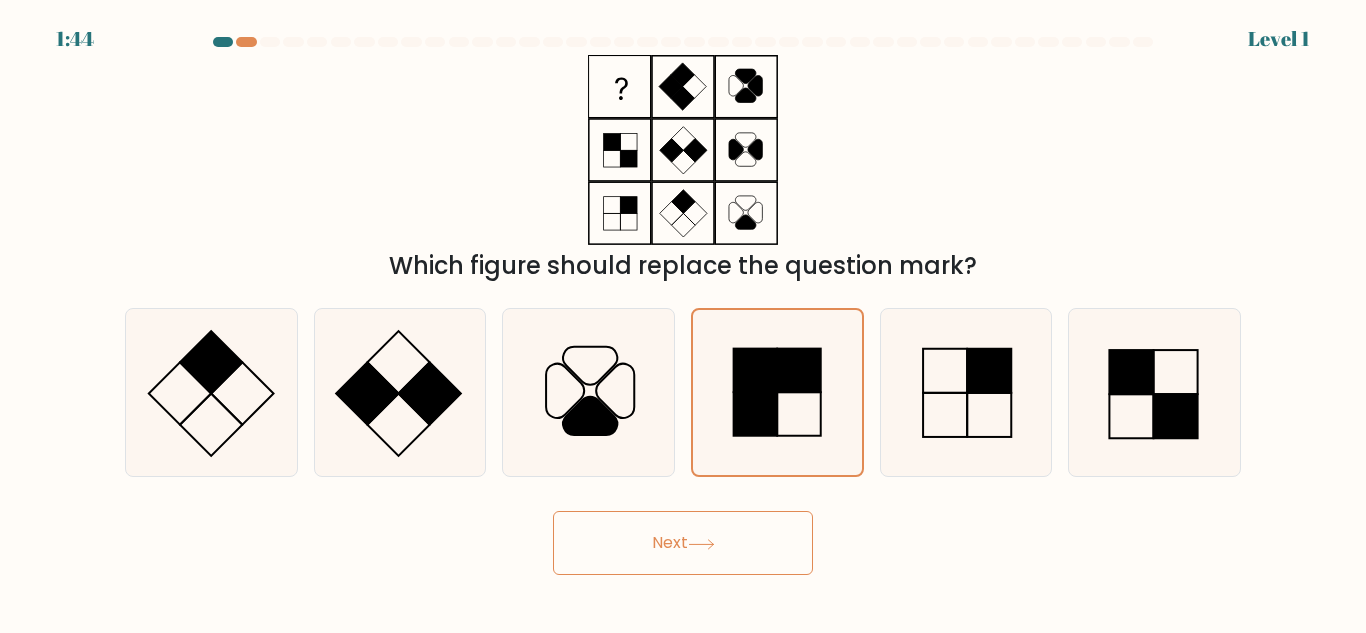 click on "Next" at bounding box center [683, 543] 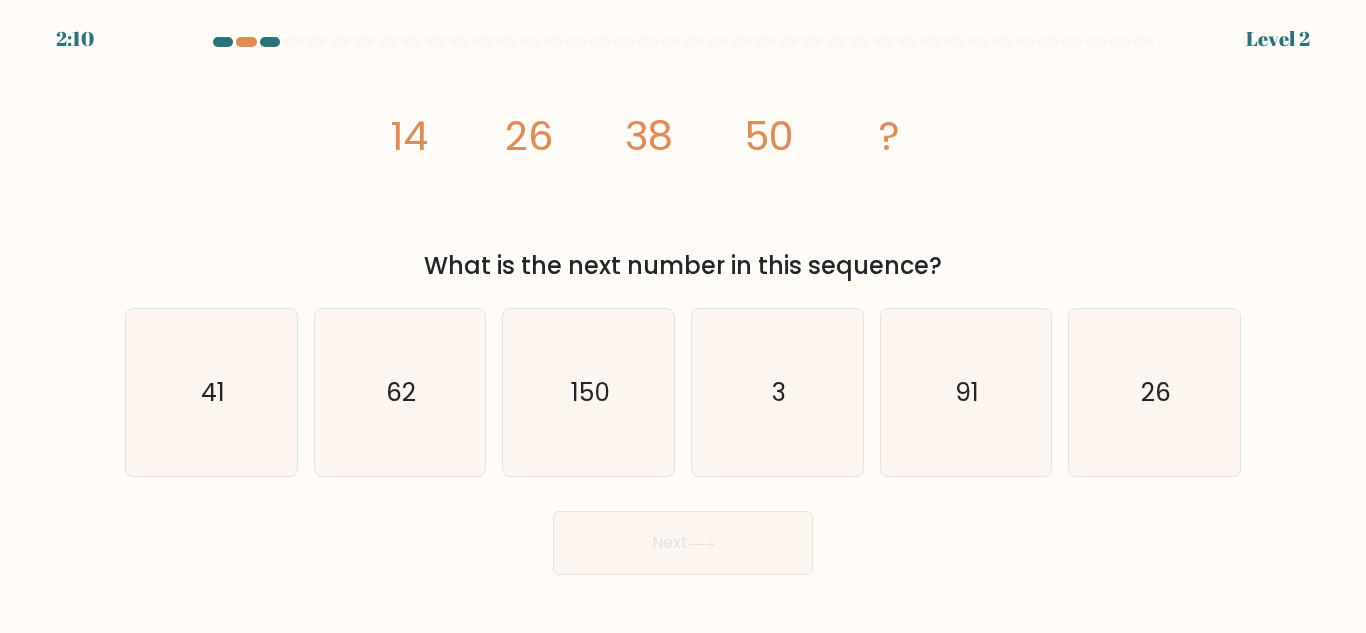 click on "62" 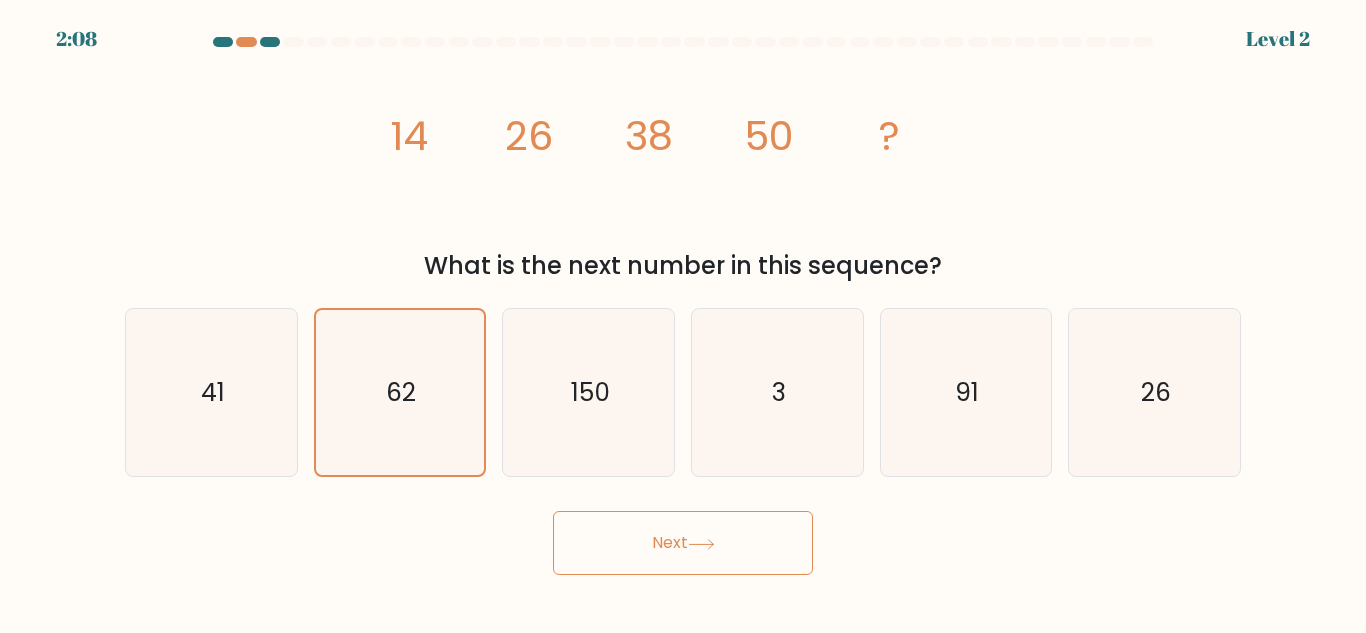 click on "Next" at bounding box center [683, 543] 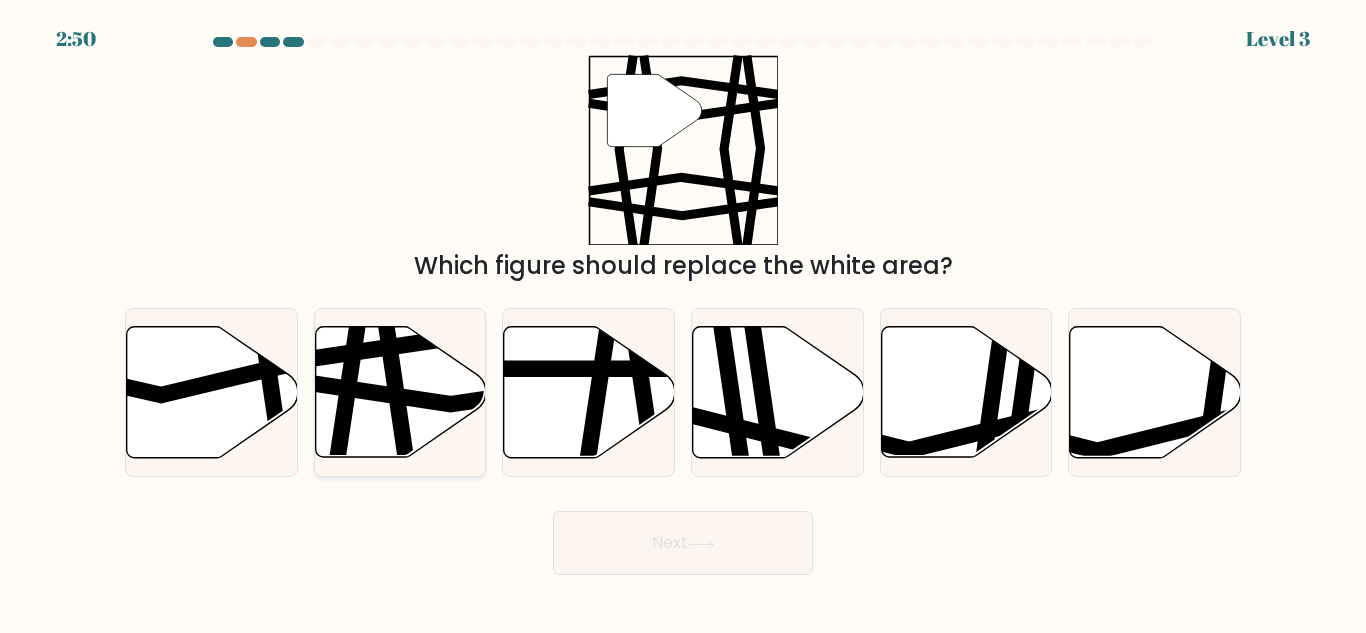 click 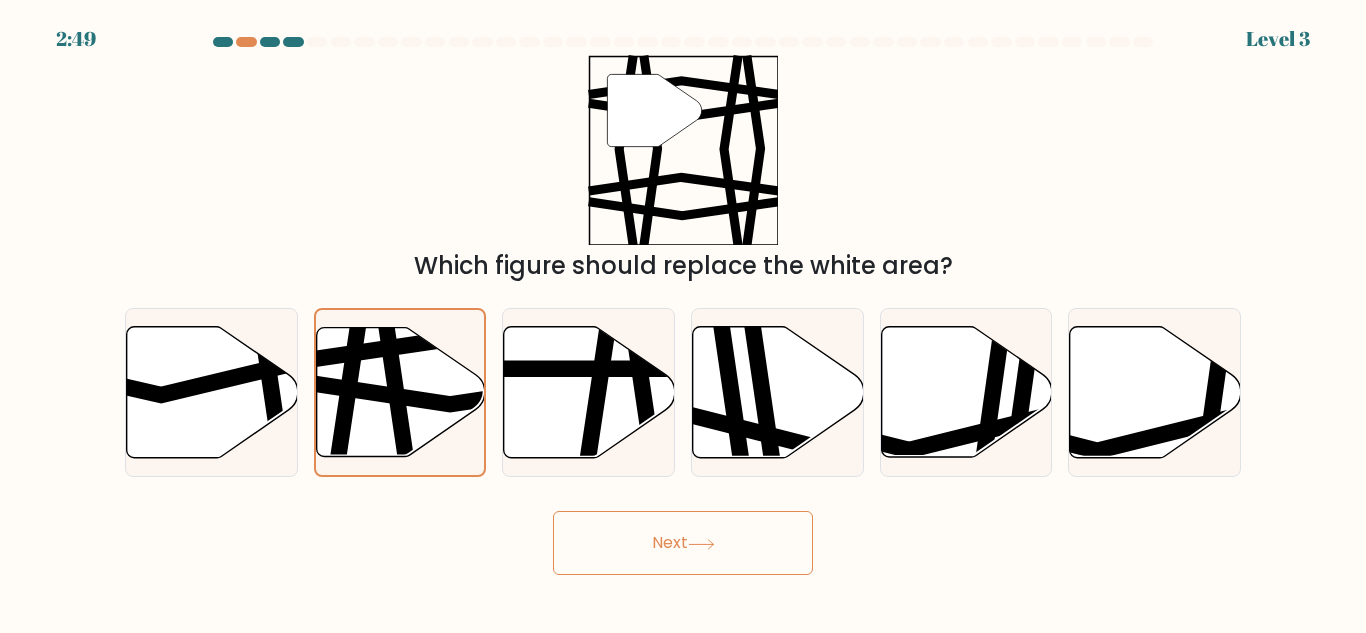 click on "2:49
Level 3" at bounding box center [683, 316] 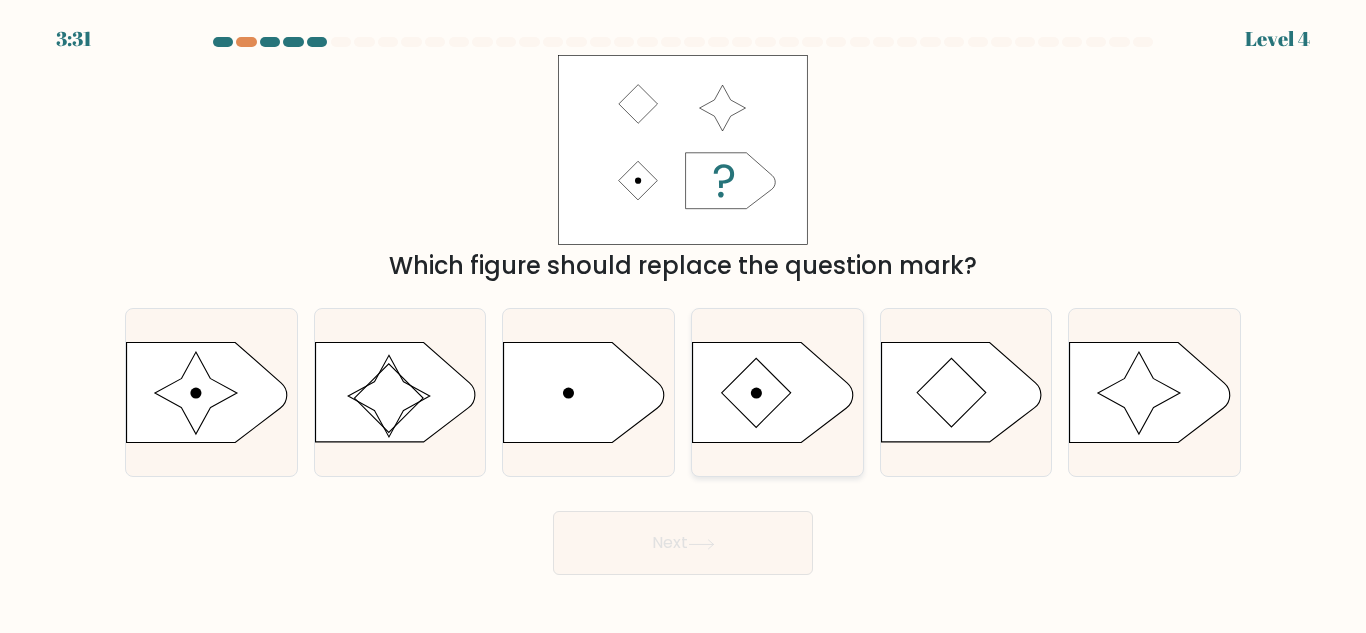 click 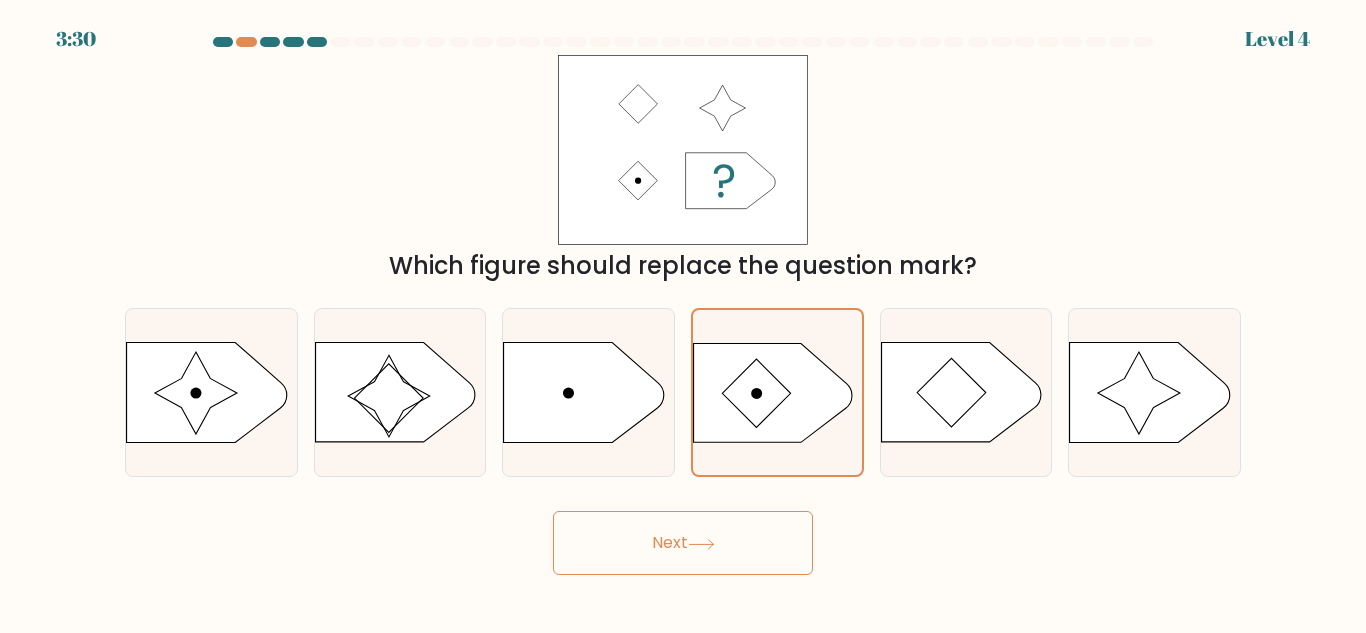 drag, startPoint x: 729, startPoint y: 521, endPoint x: 727, endPoint y: 531, distance: 10.198039 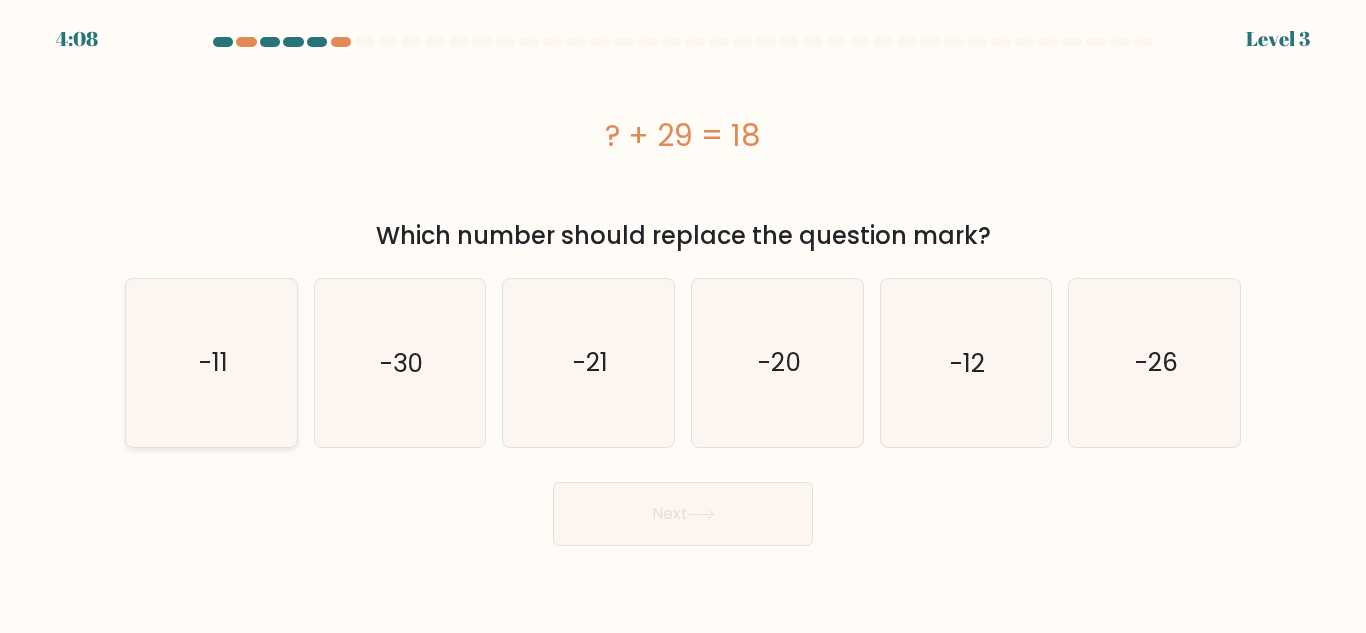 click on "-11" 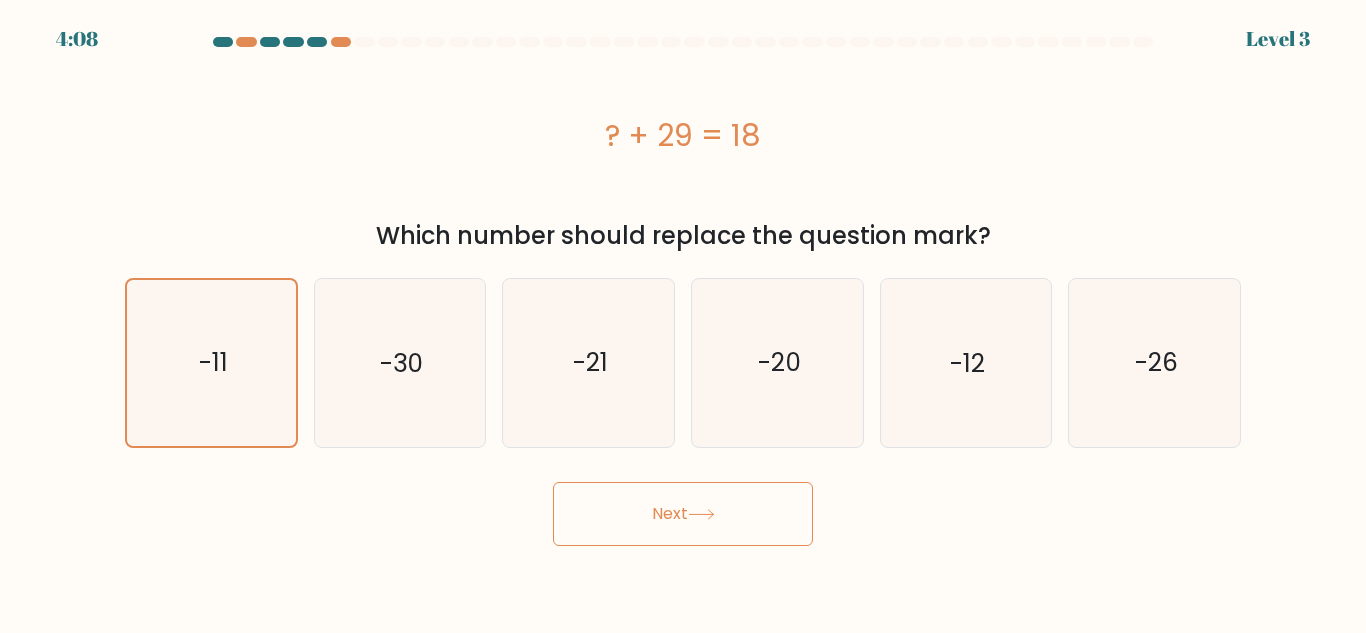 click on "Next" at bounding box center (683, 514) 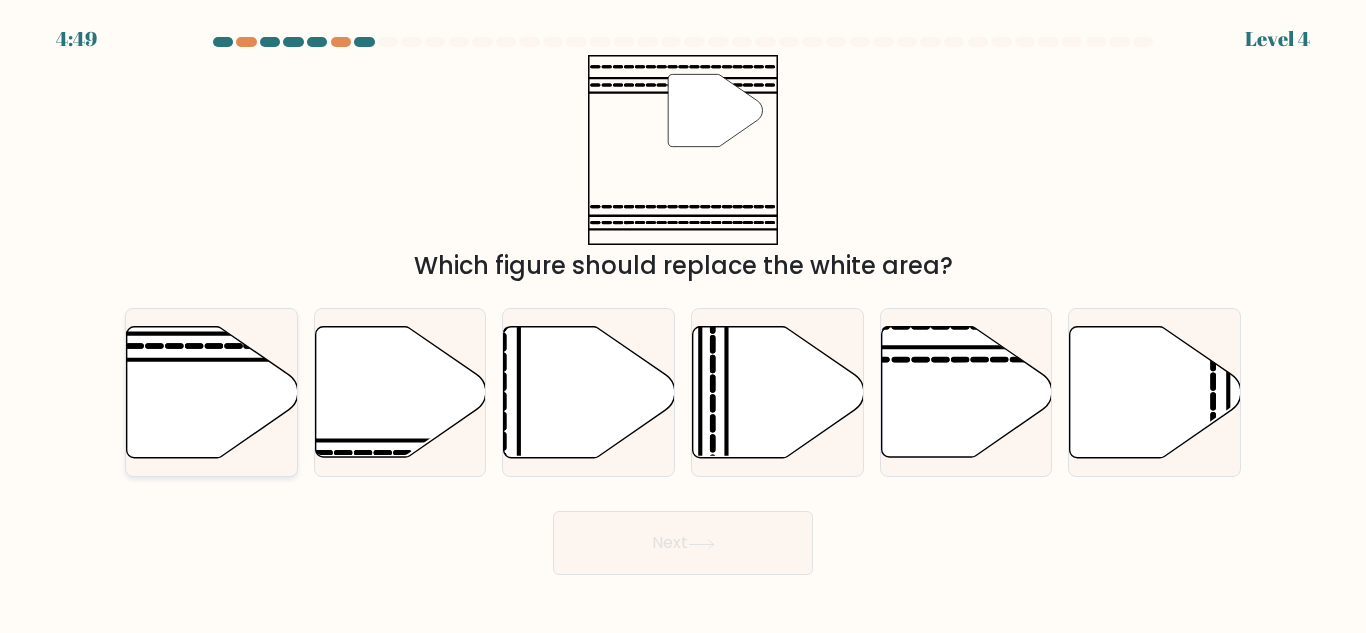 click 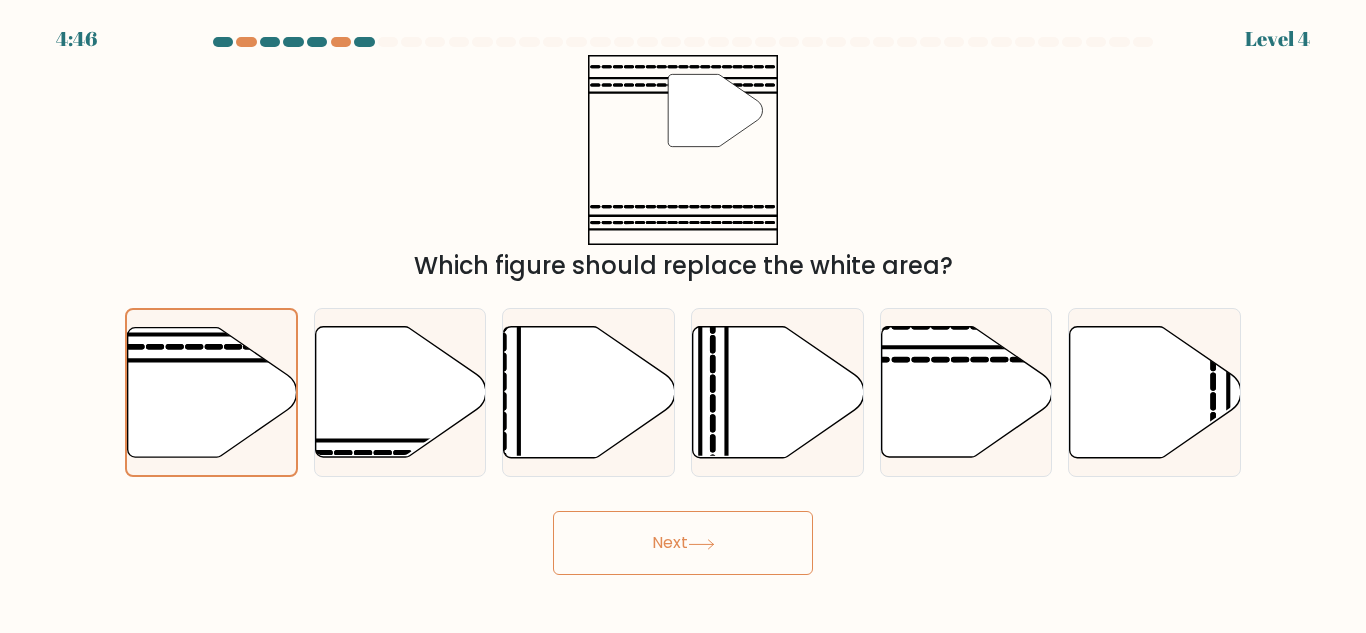 click on "Next" at bounding box center [683, 543] 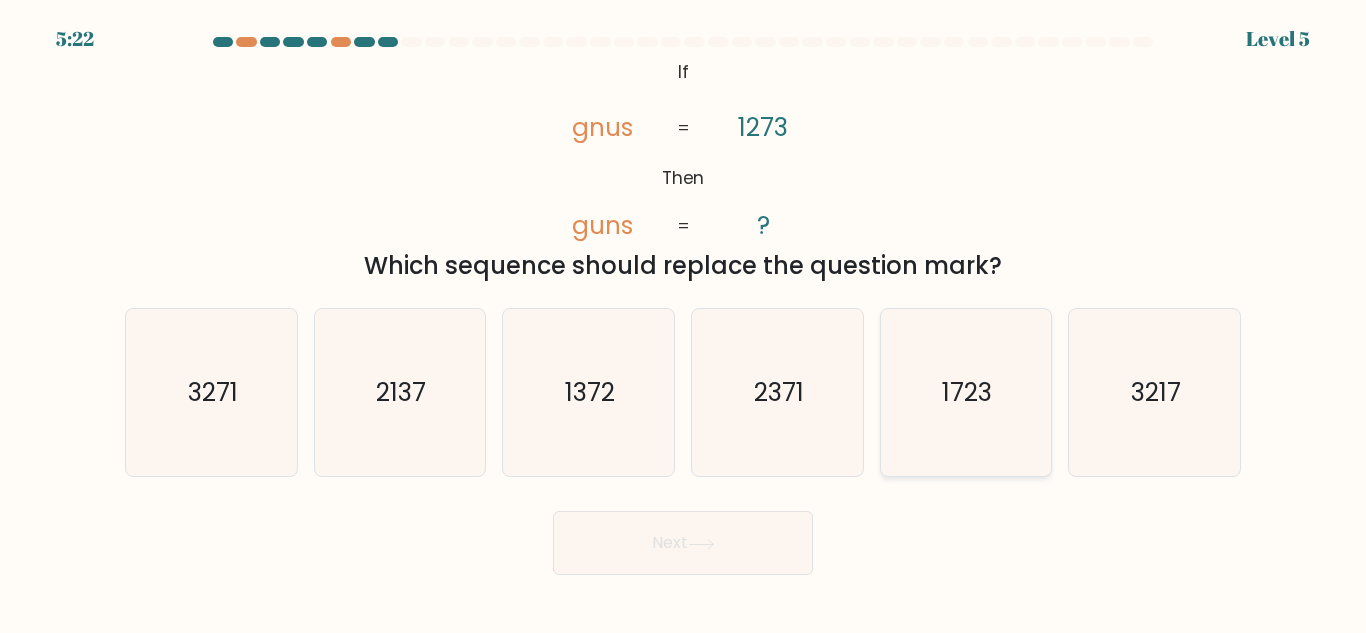 click on "1723" 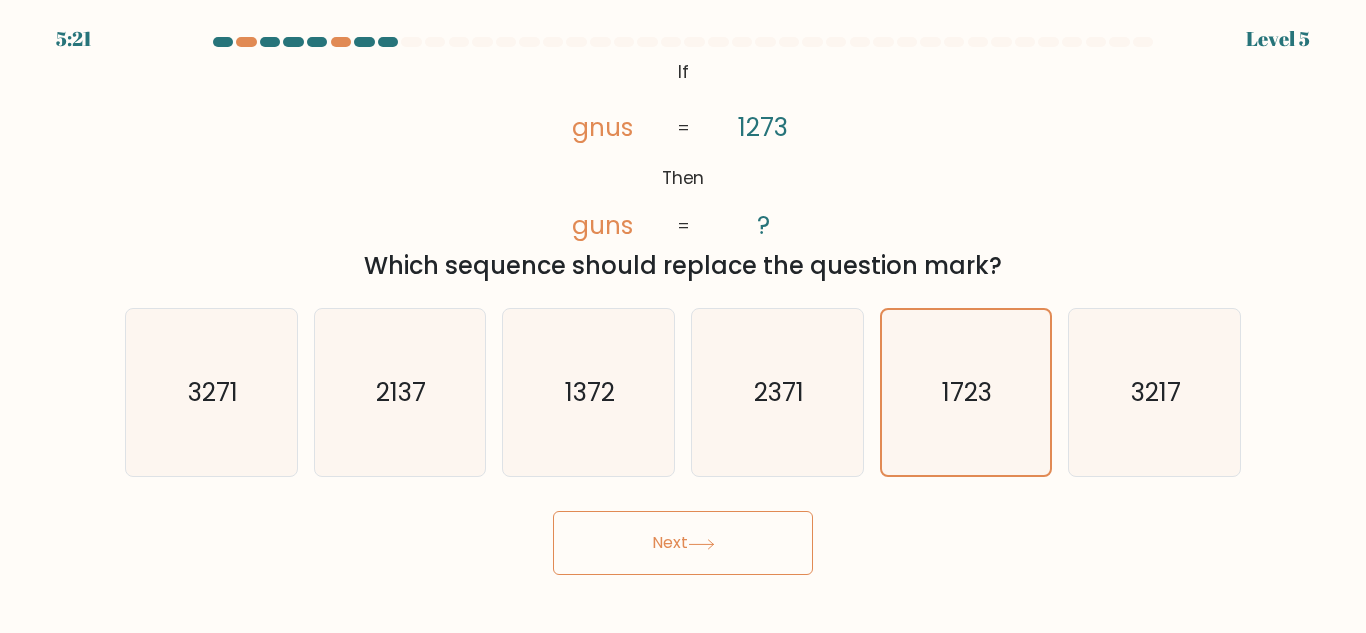 click on "Next" at bounding box center (683, 543) 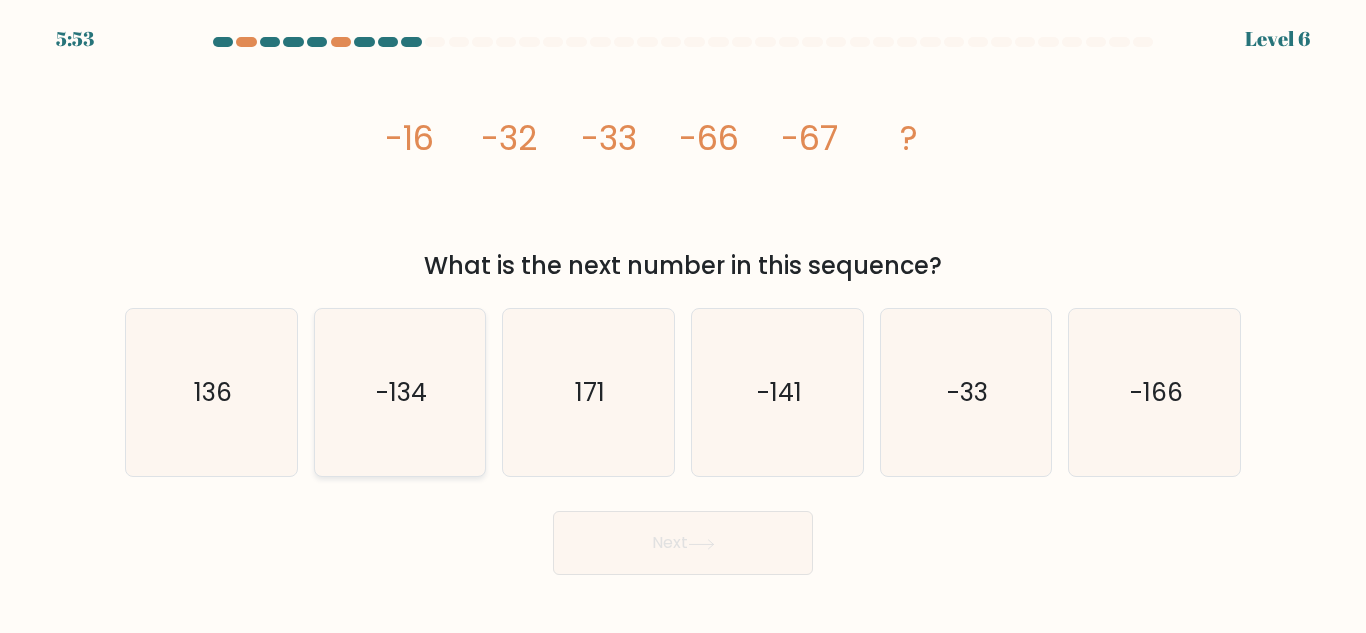 click on "-134" 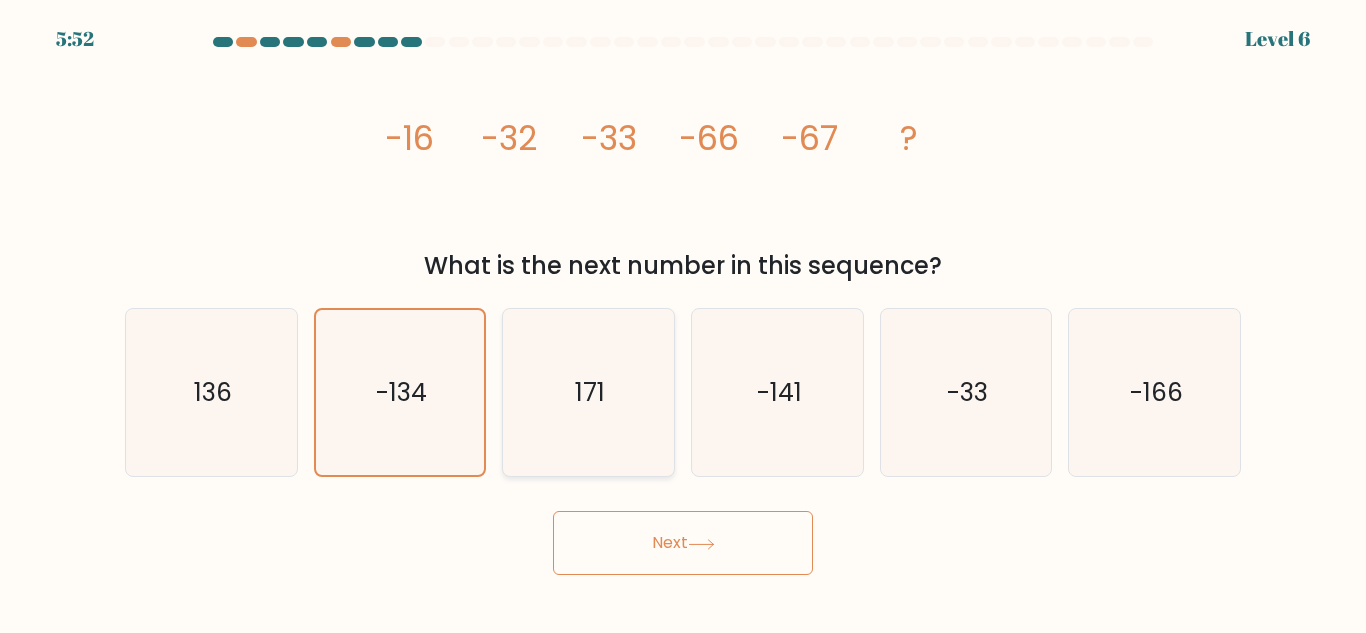 click on "171" 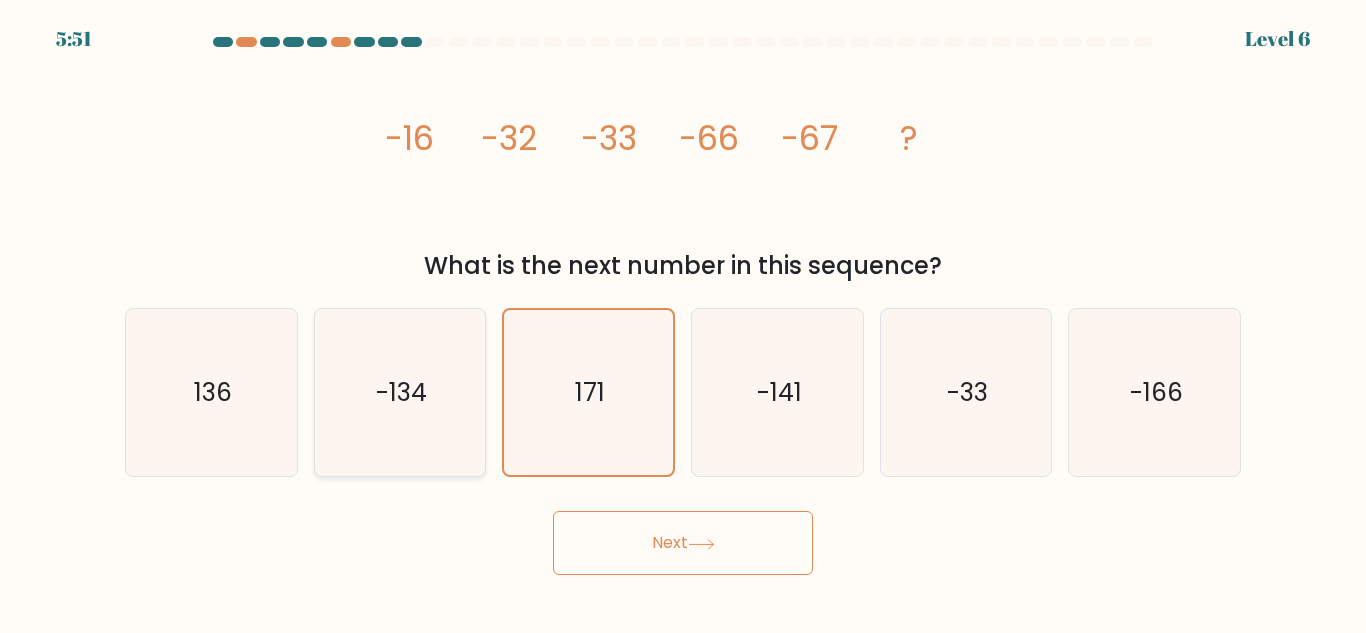 click on "-134" 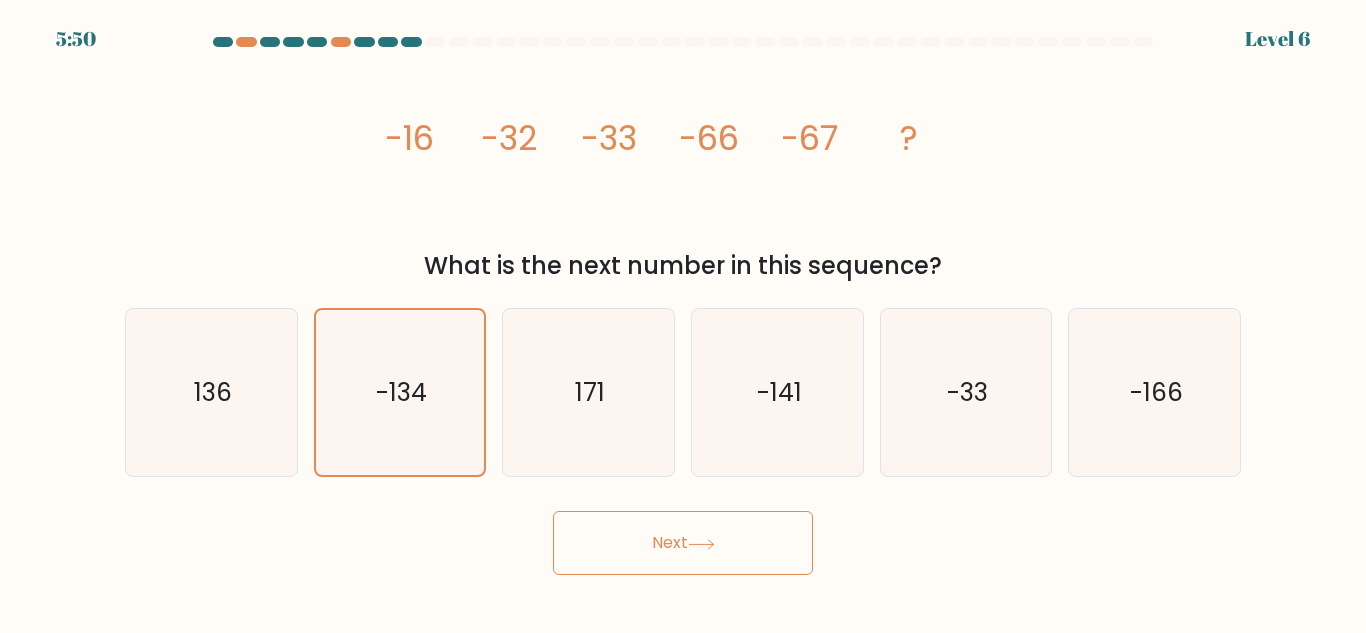 click on "Next" at bounding box center [683, 543] 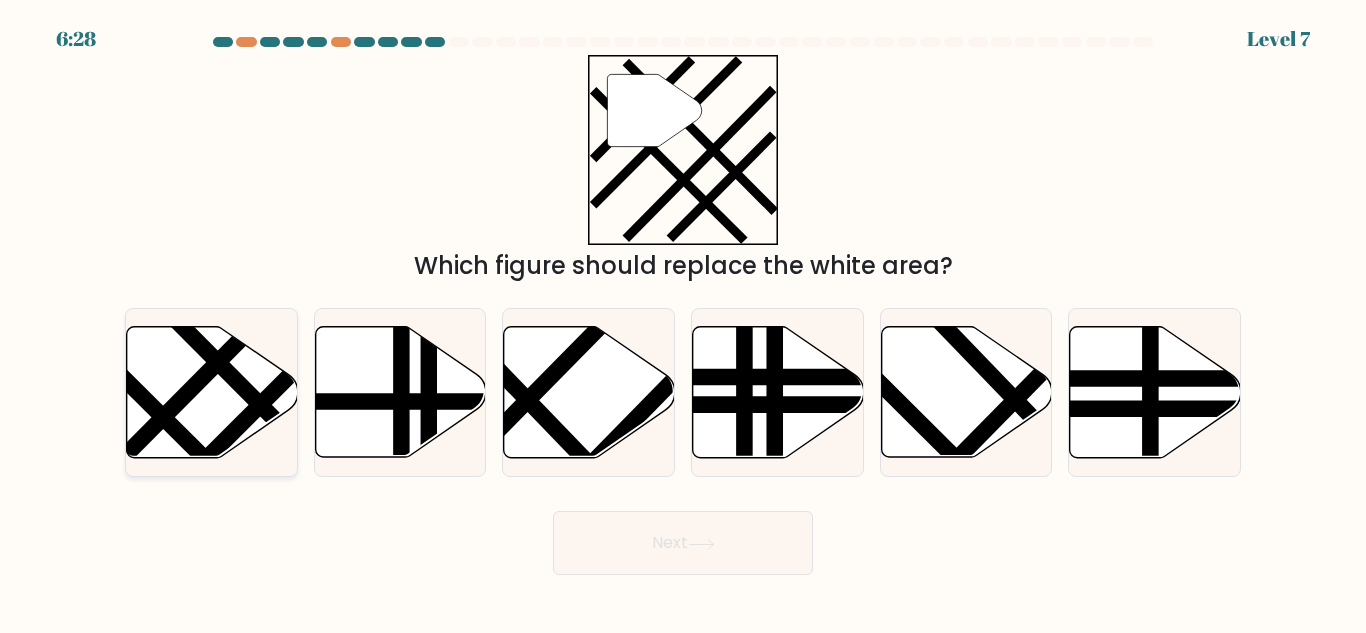 click 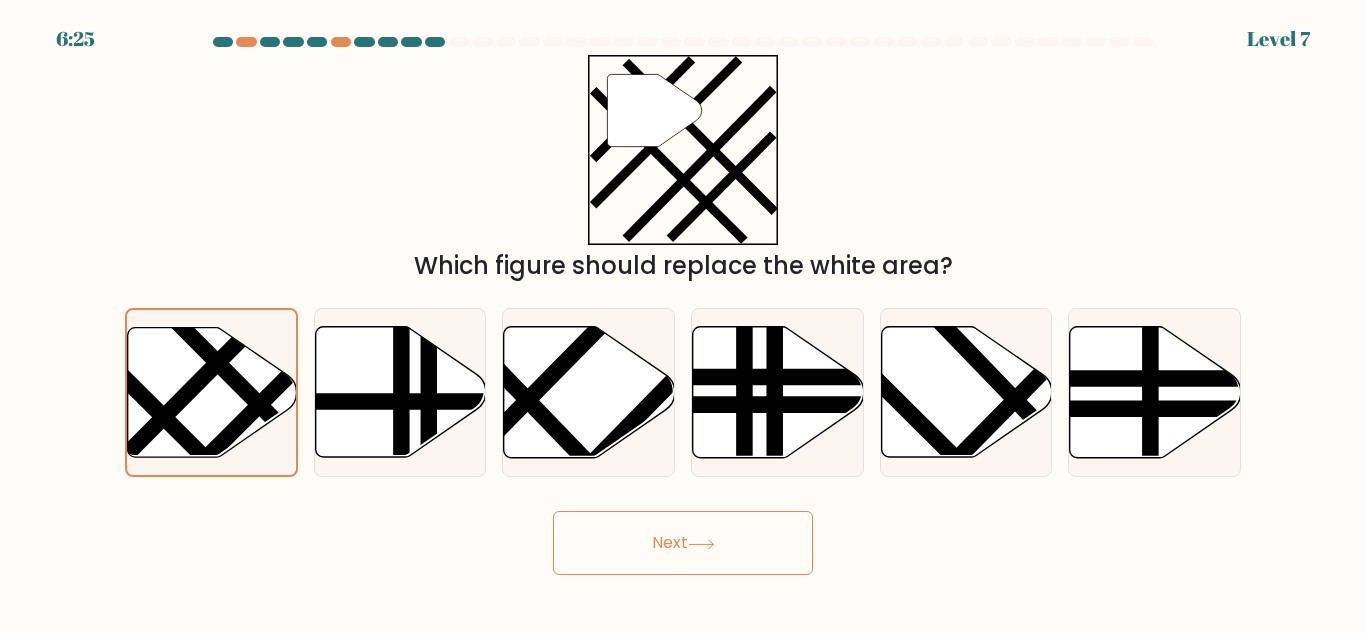 click on "Next" at bounding box center (683, 543) 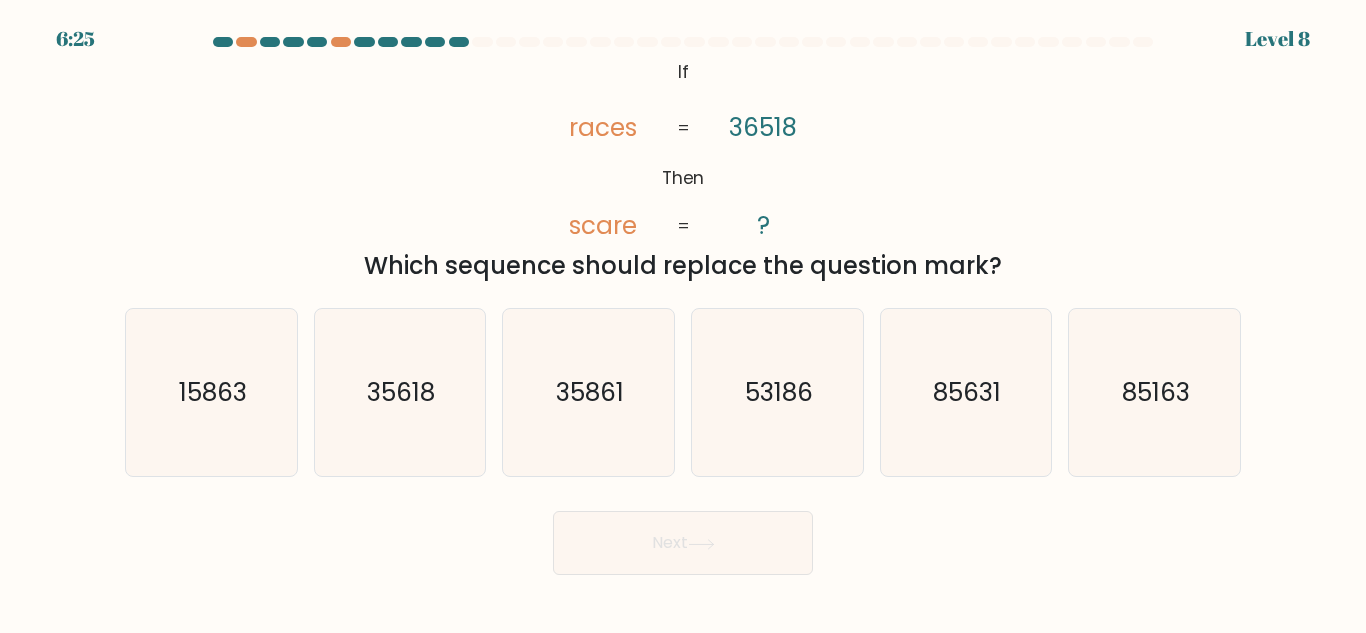 click on "Next" at bounding box center (683, 543) 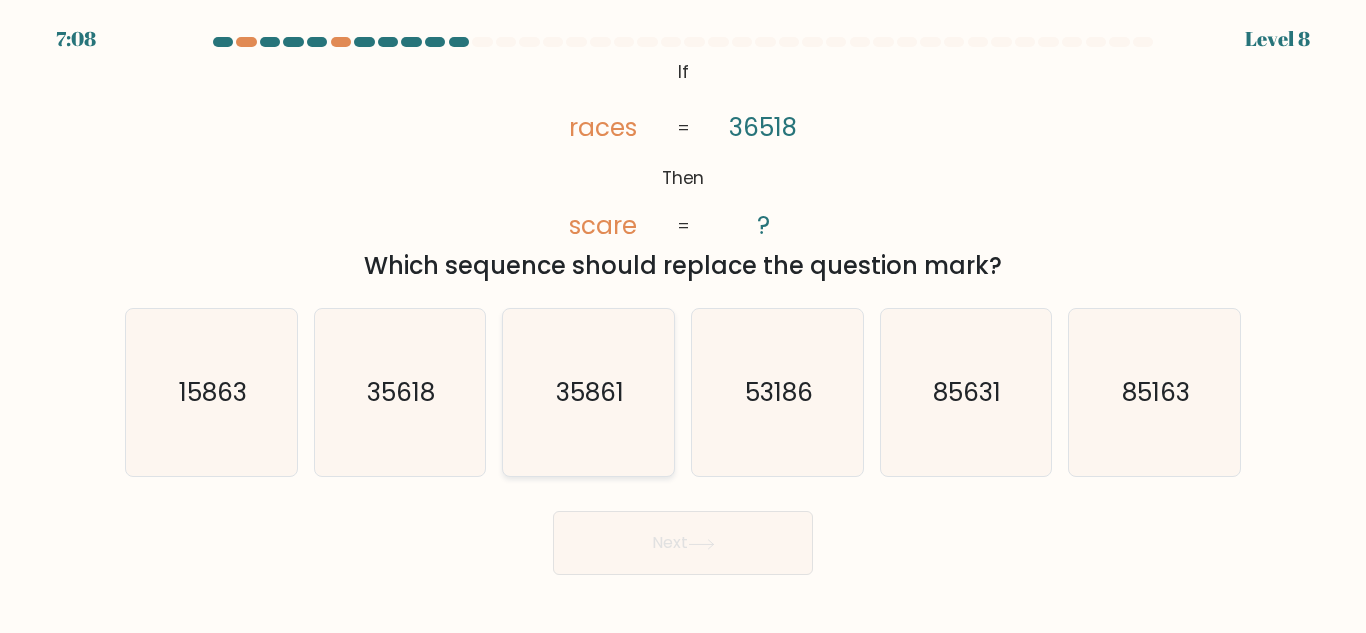 click on "35861" 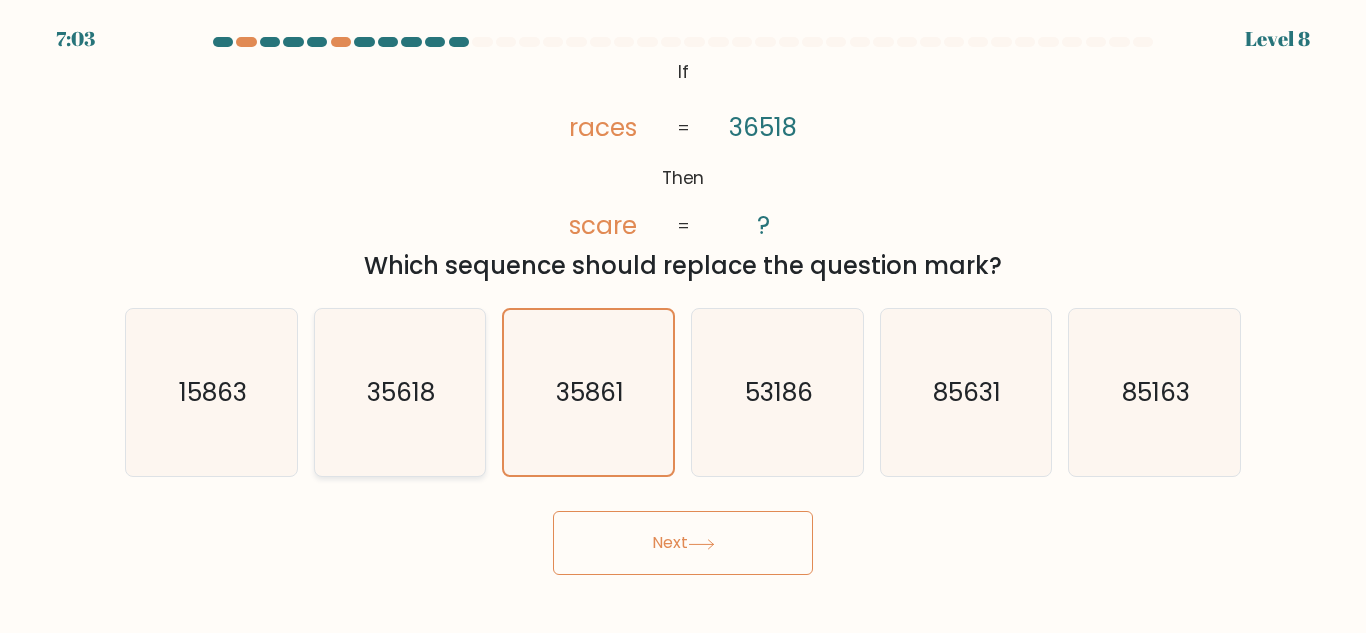 click on "35618" 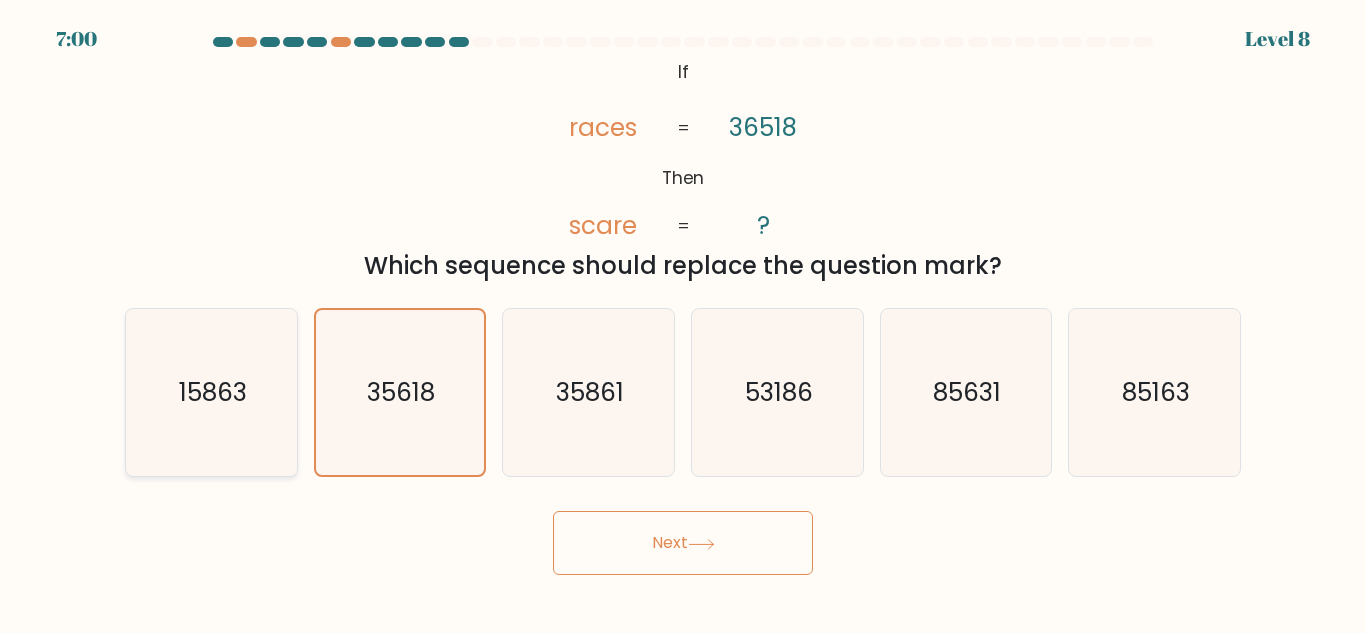 click on "15863" 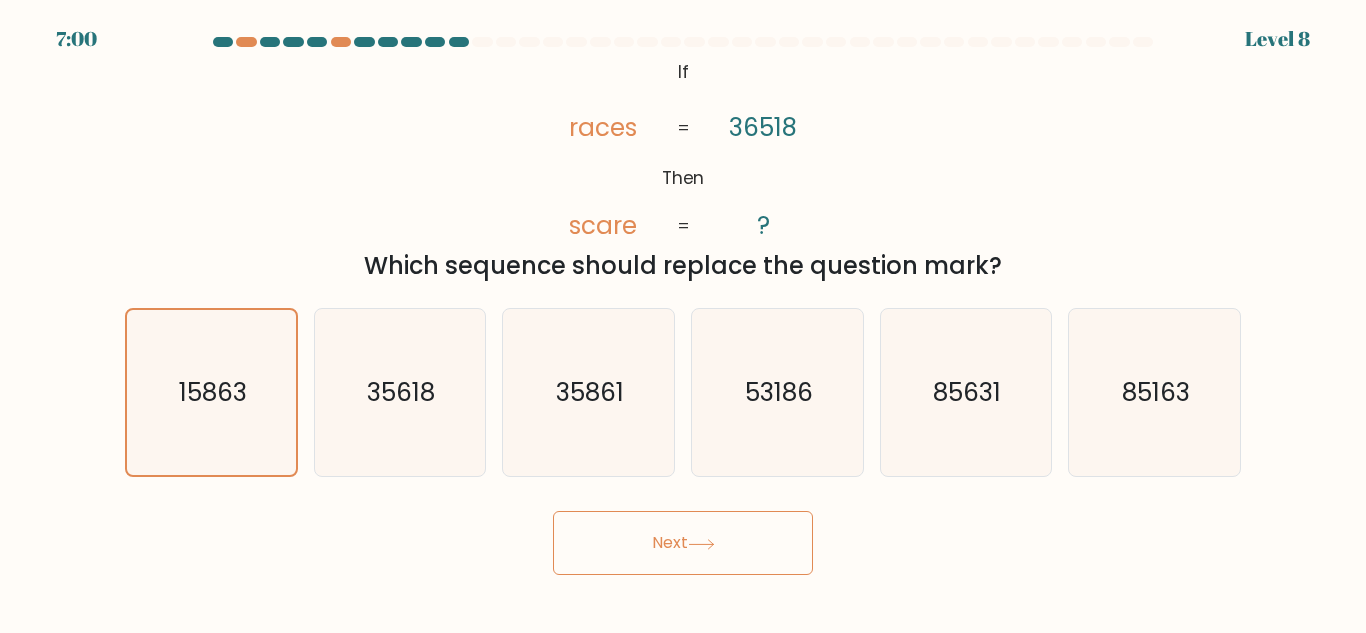 click on "Next" at bounding box center [683, 543] 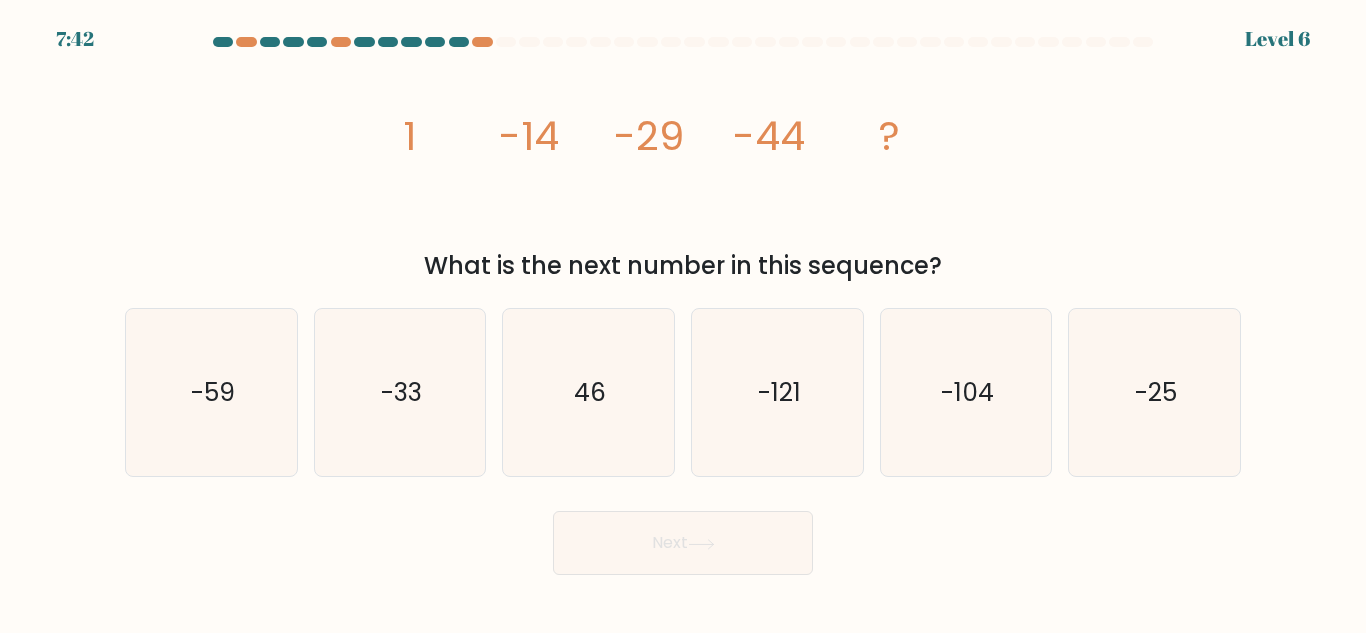 click on "image/svg+xml
1
-14
-29
-44
?
What is the next number in this sequence?" at bounding box center [683, 169] 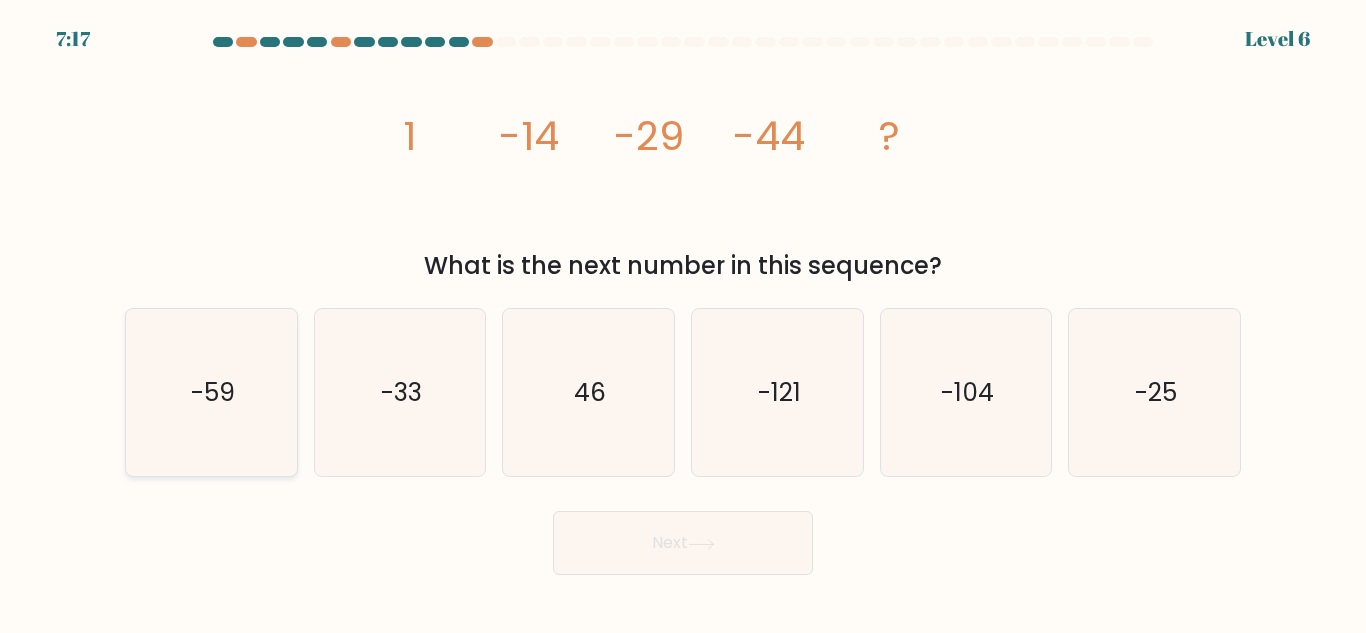 click on "-59" 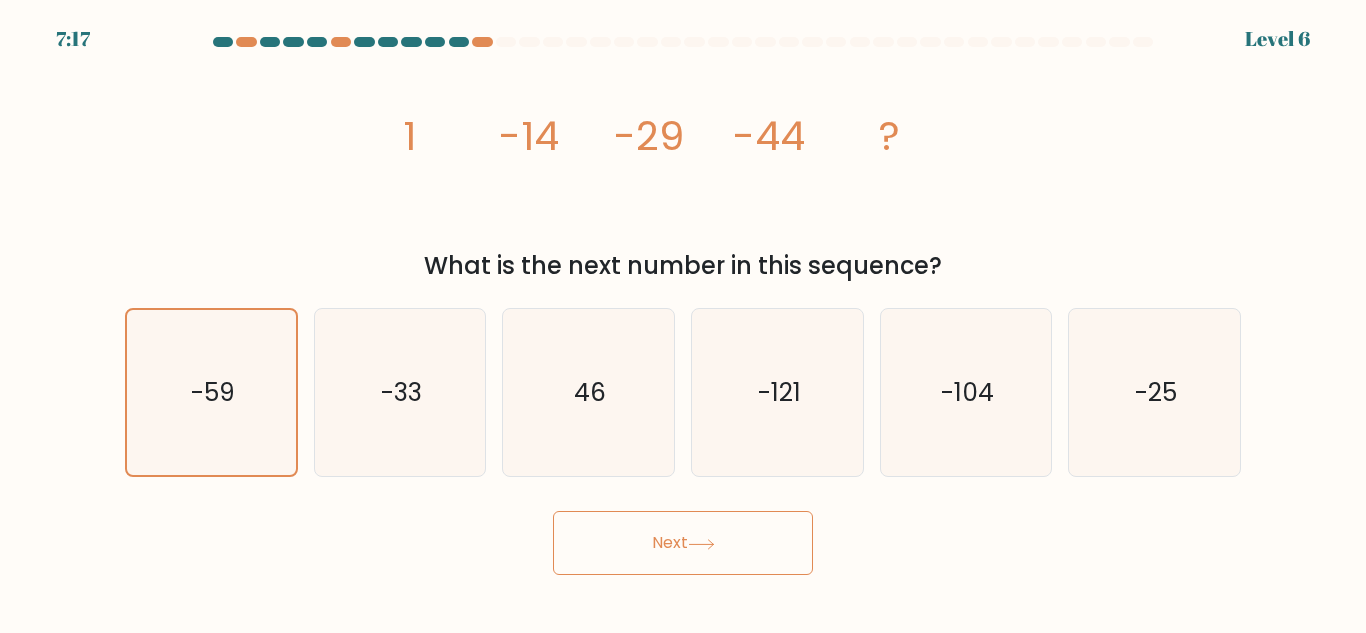 click on "Next" at bounding box center [683, 543] 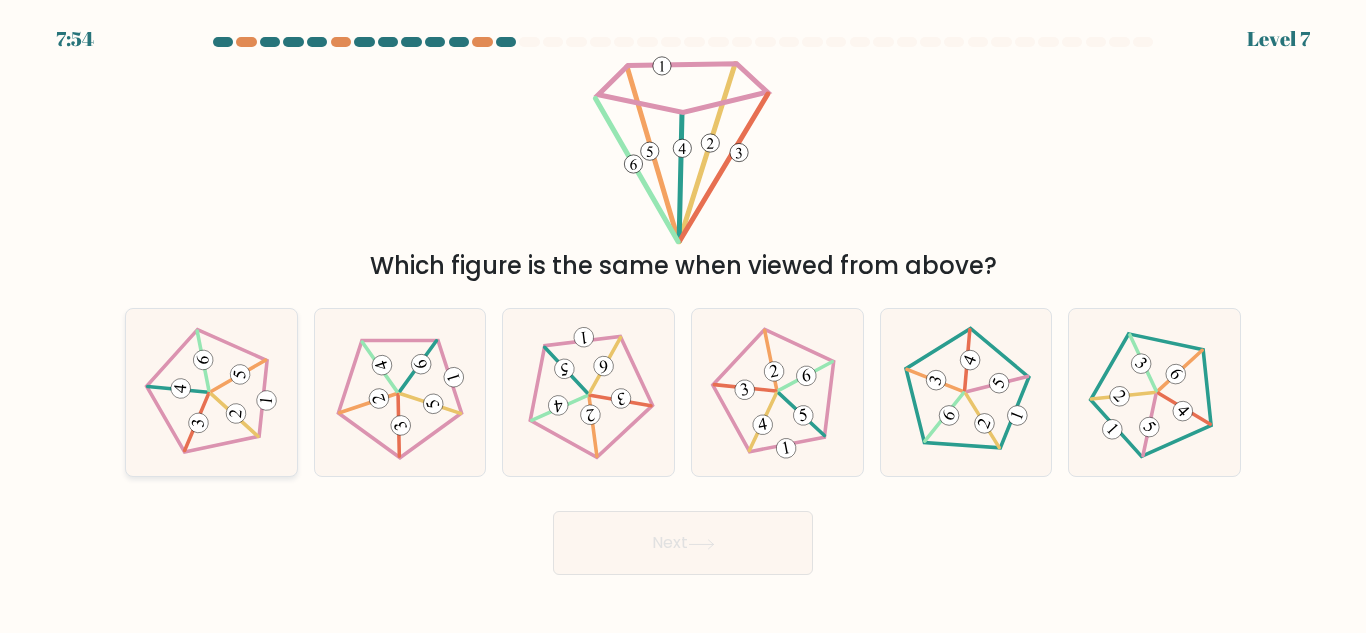 click 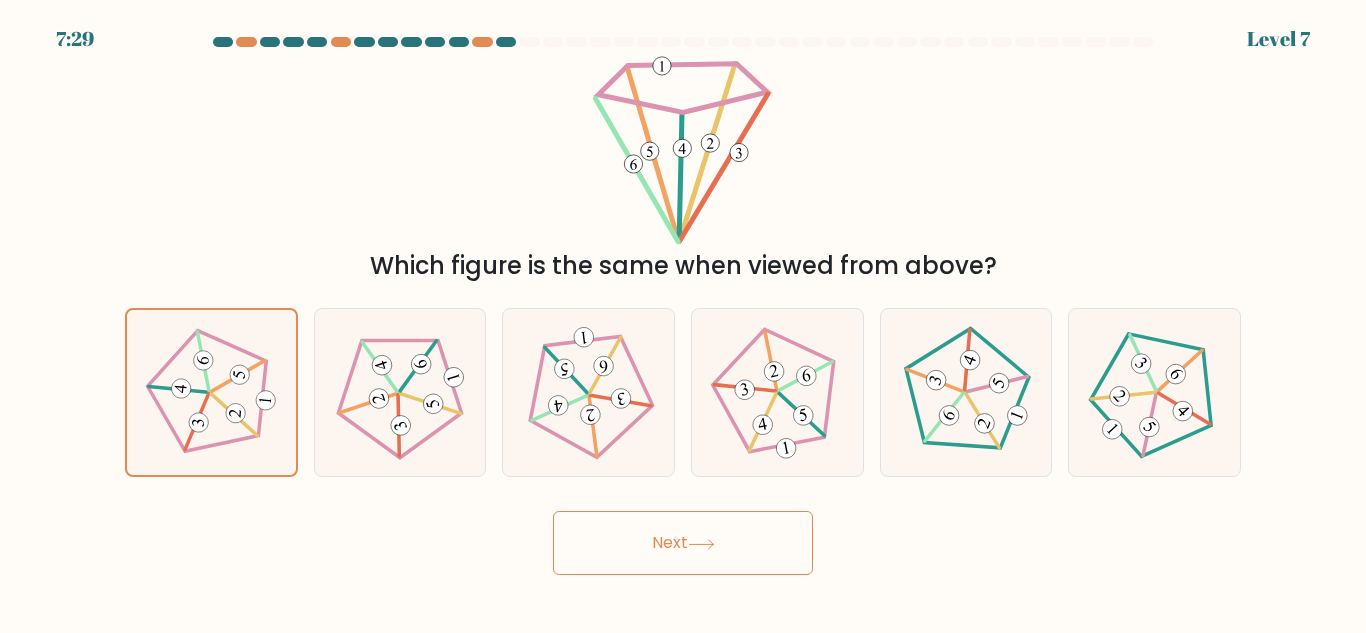 click on "Next" at bounding box center (683, 543) 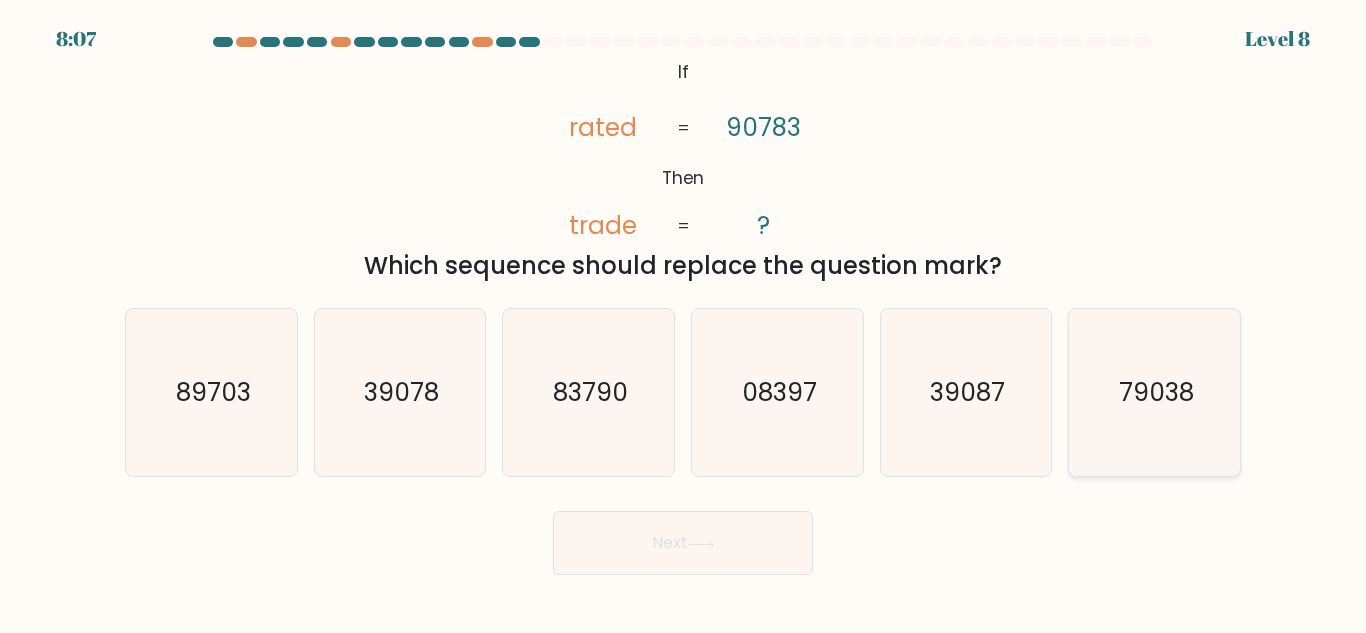 click on "79038" 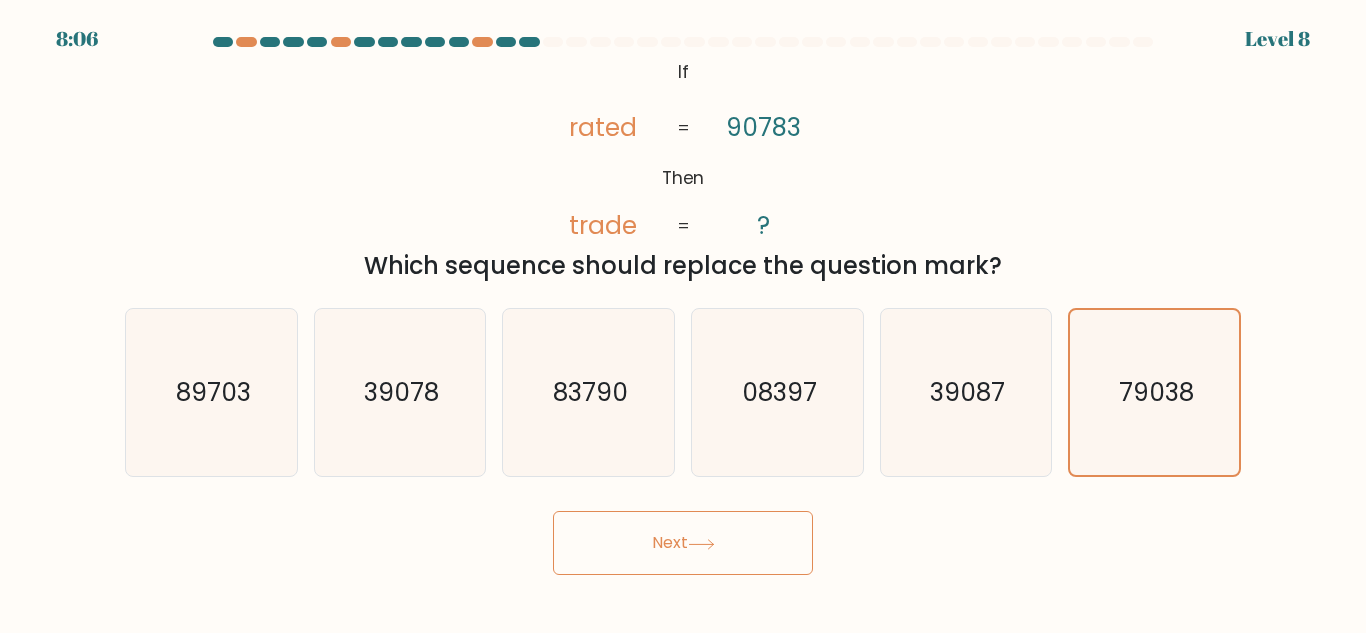 click on "8:06
Level 8
If" at bounding box center (683, 316) 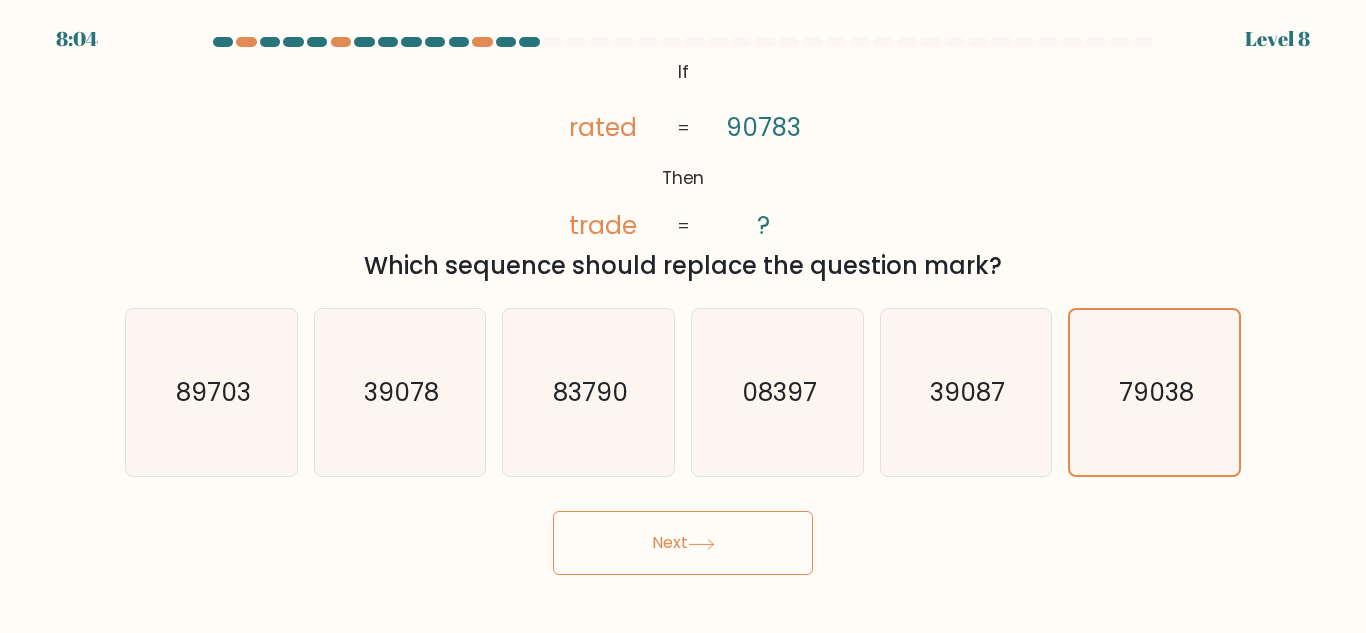 click on "Next" at bounding box center [683, 543] 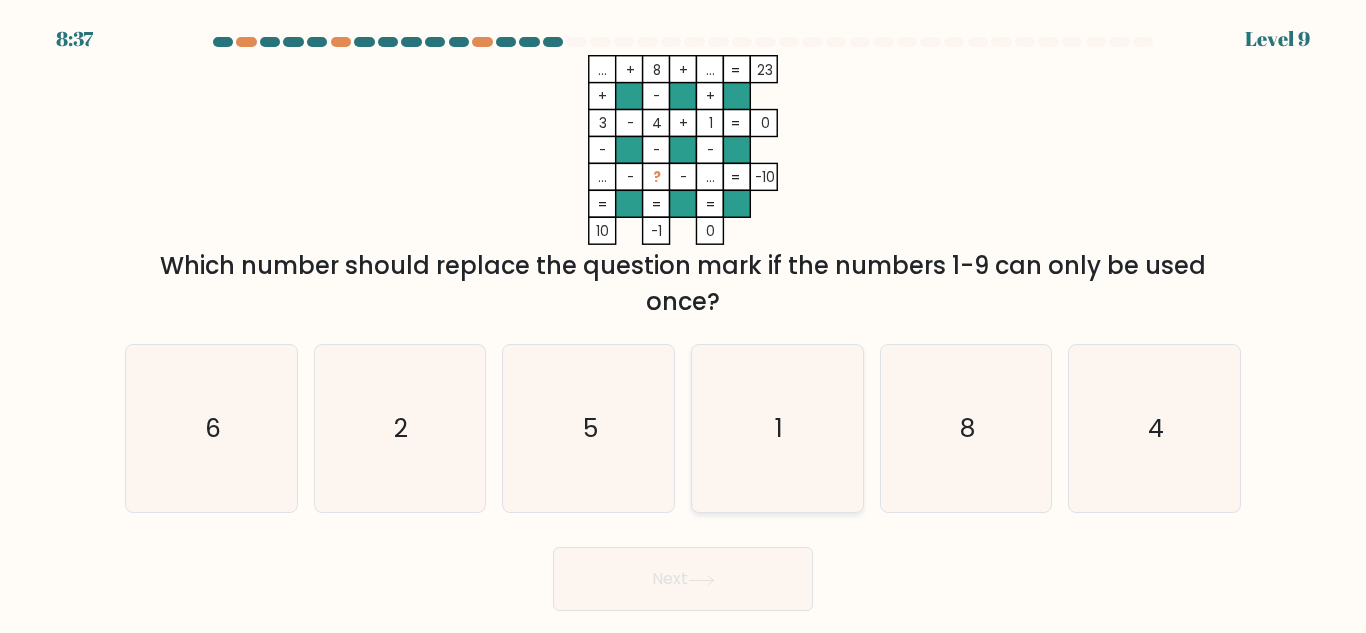 click on "1" 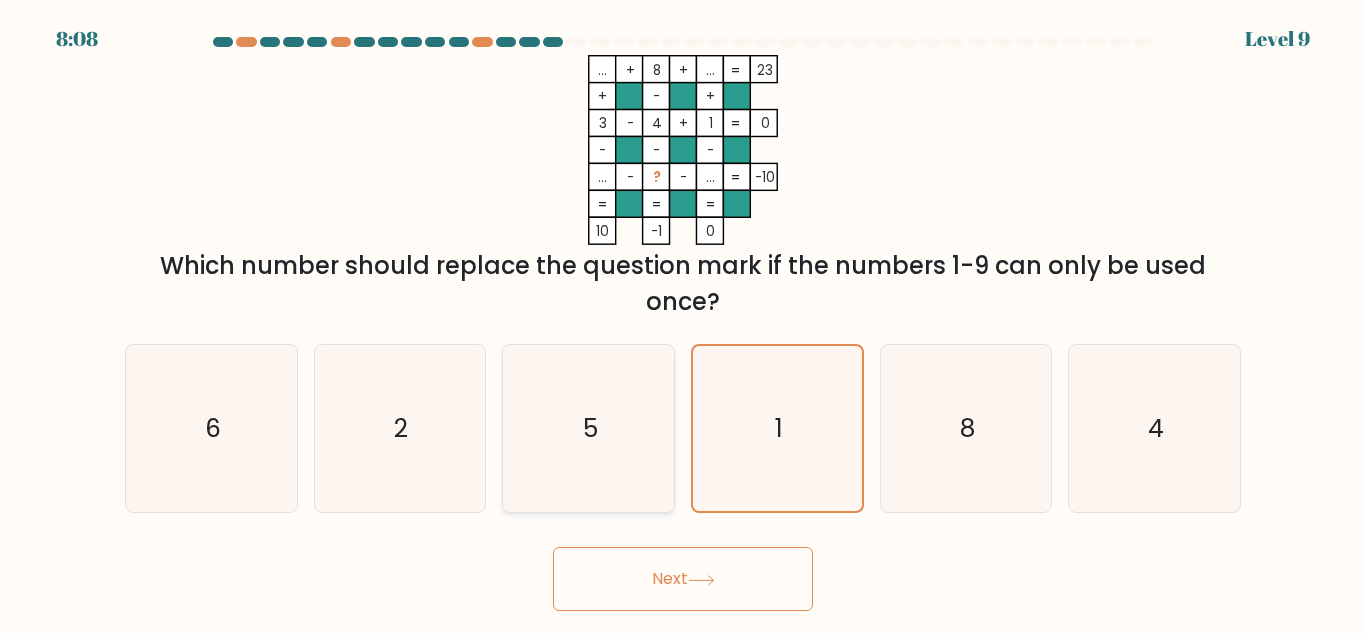 click on "5" 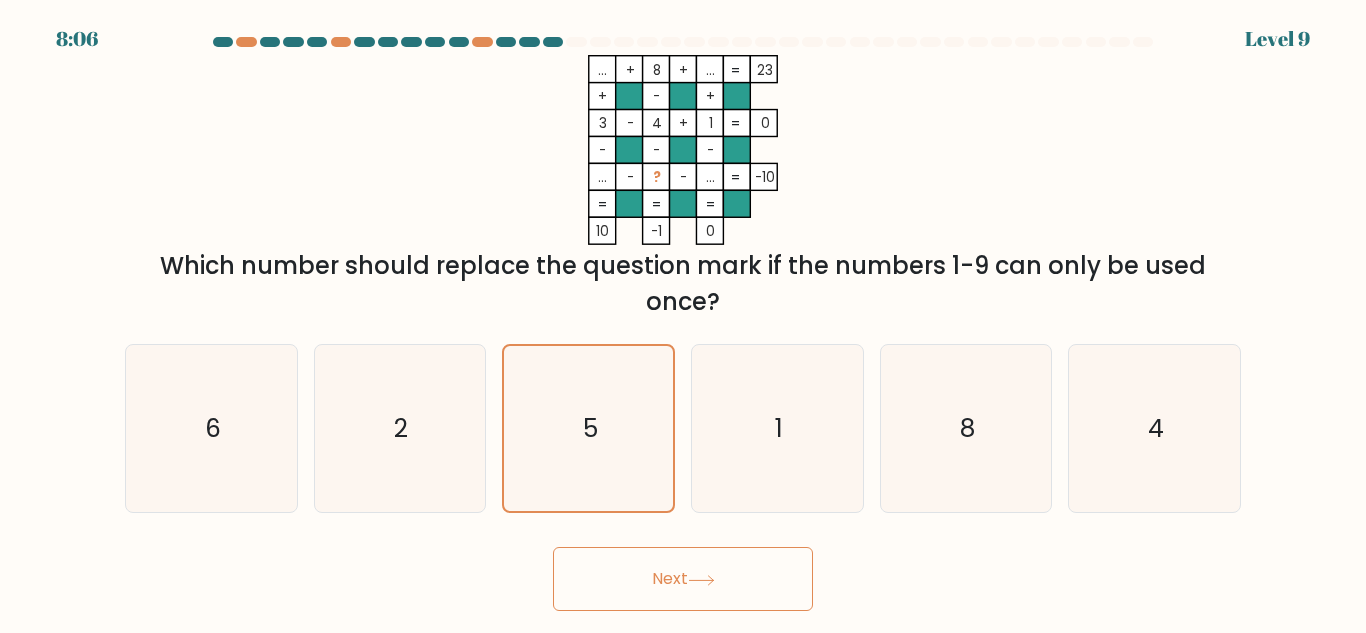 click on "Next" at bounding box center (683, 579) 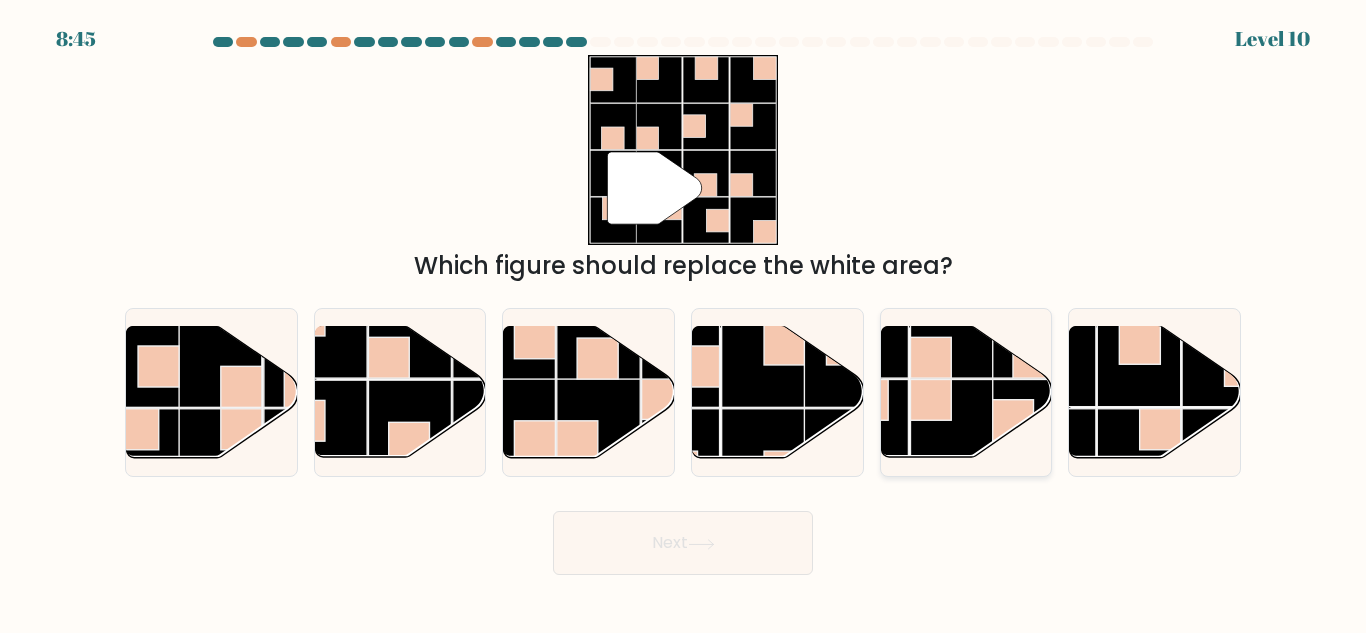 click 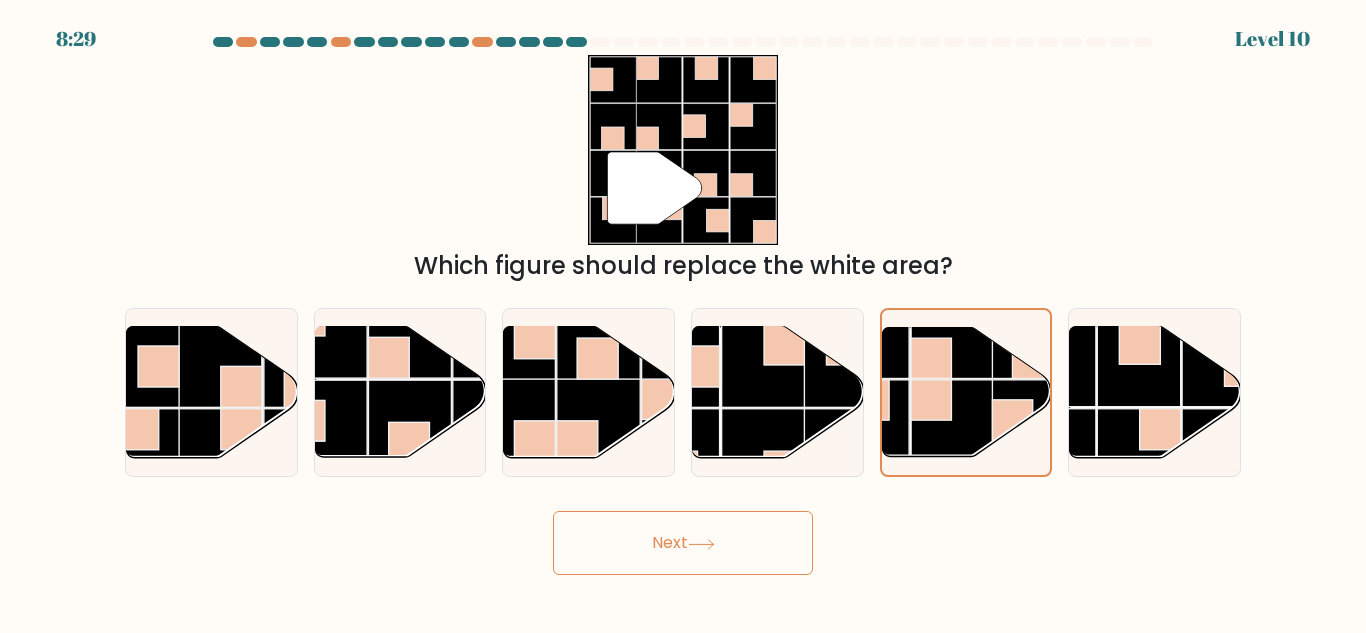 click on "Next" at bounding box center (683, 543) 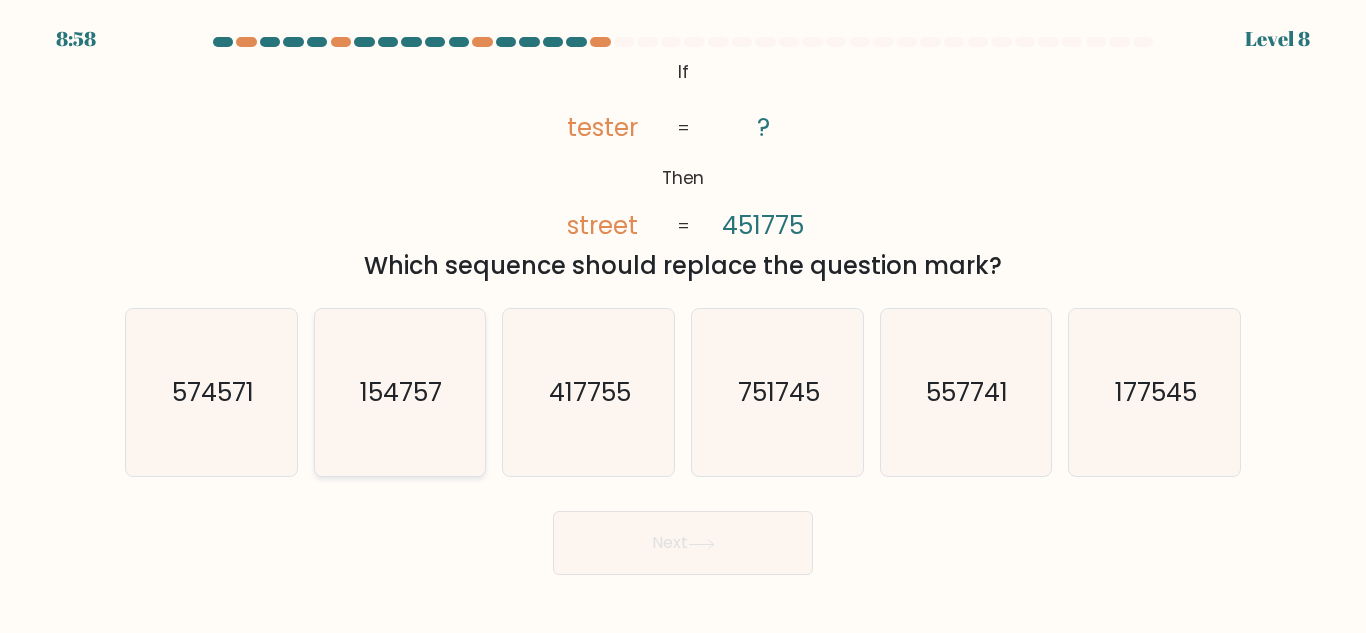click on "154757" 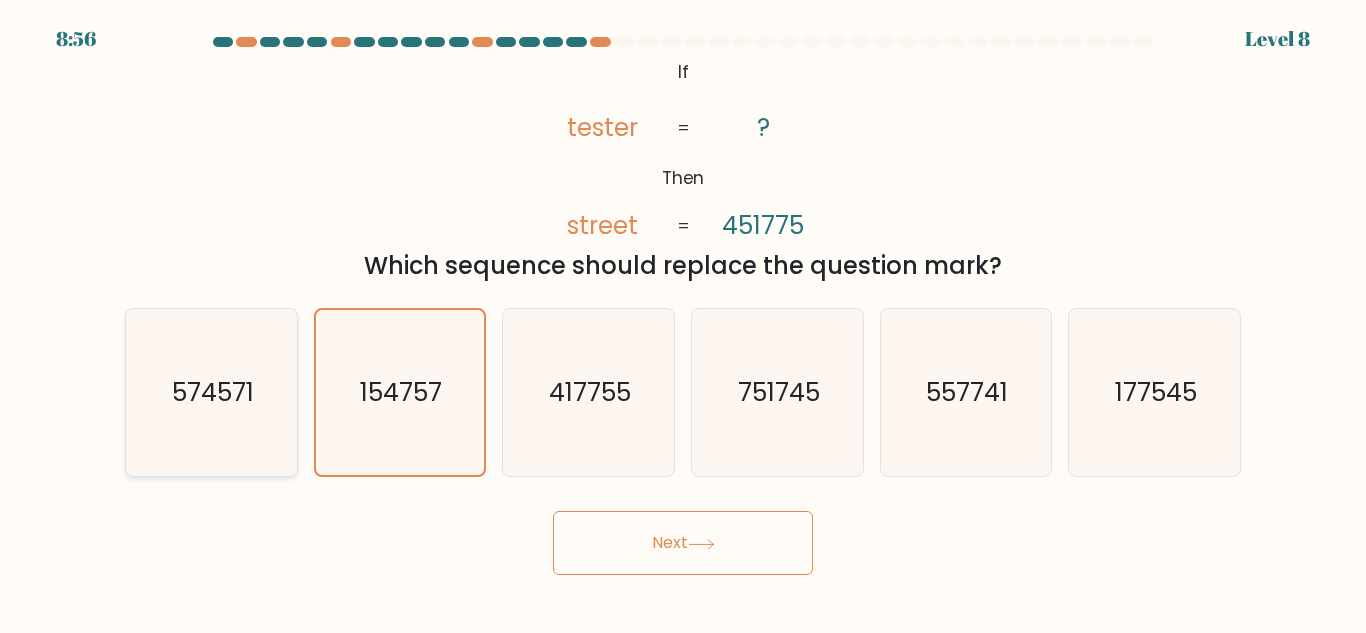 drag, startPoint x: 170, startPoint y: 423, endPoint x: 175, endPoint y: 408, distance: 15.811388 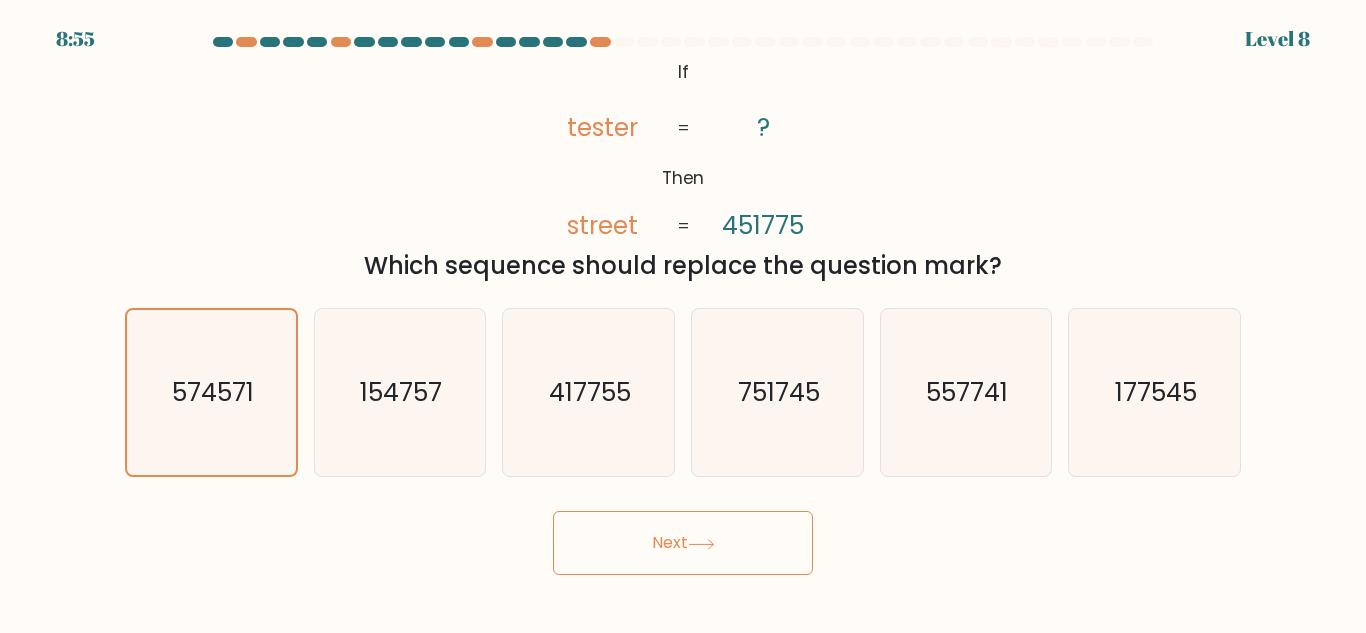 click on "Next" at bounding box center (683, 543) 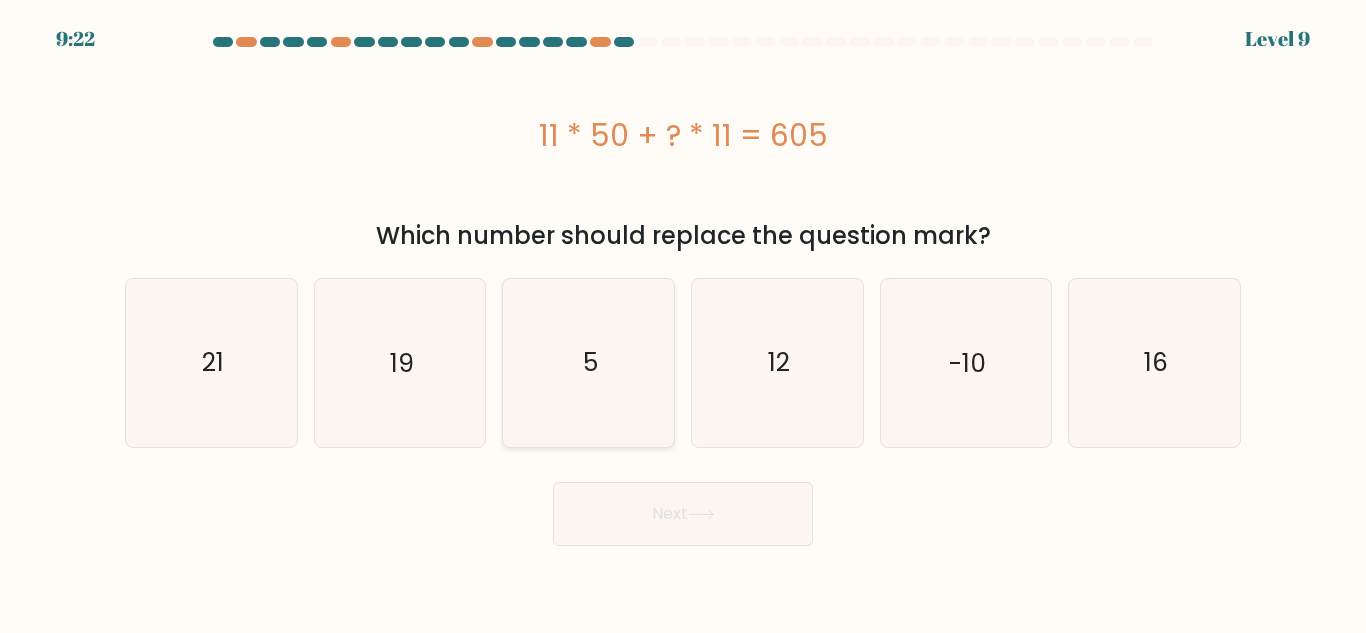 click on "5" 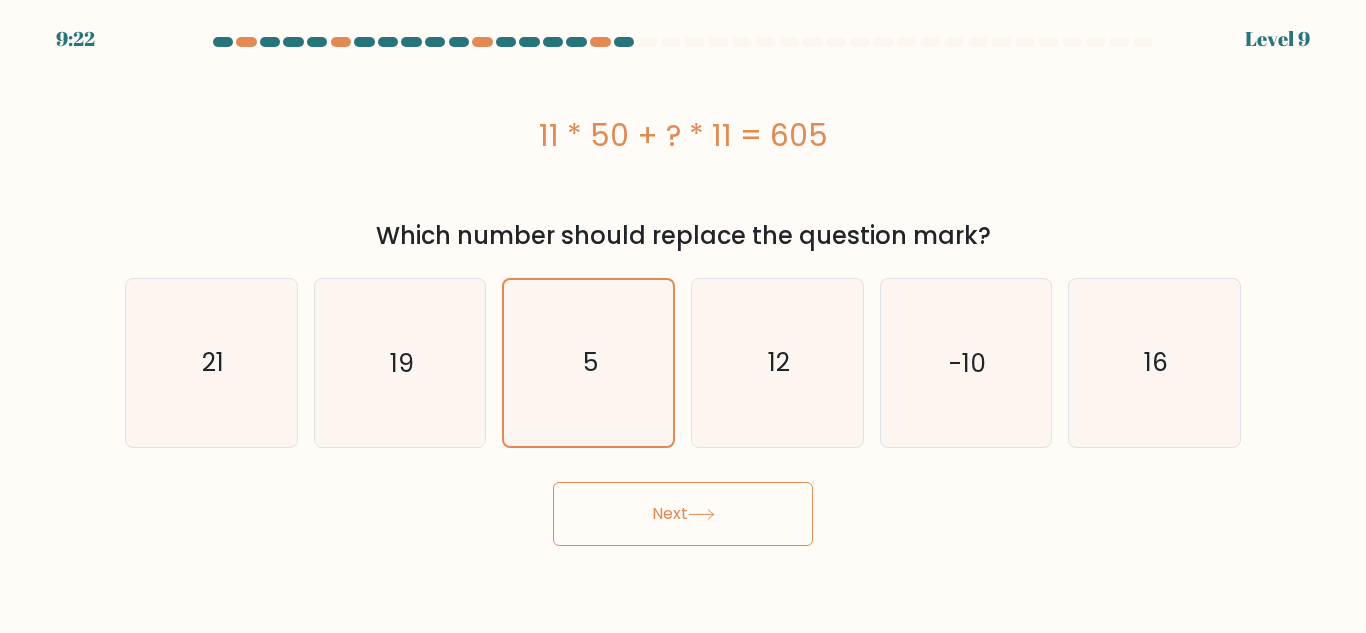 click on "Next" at bounding box center [683, 514] 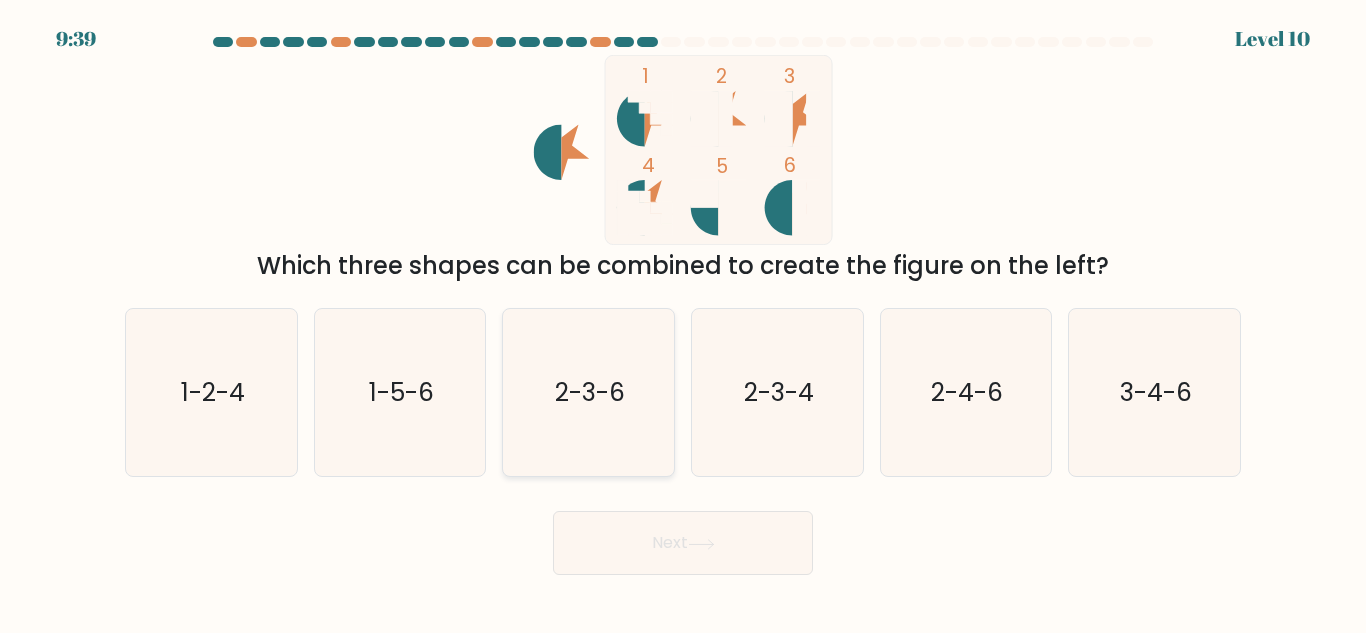 click on "2-3-6" 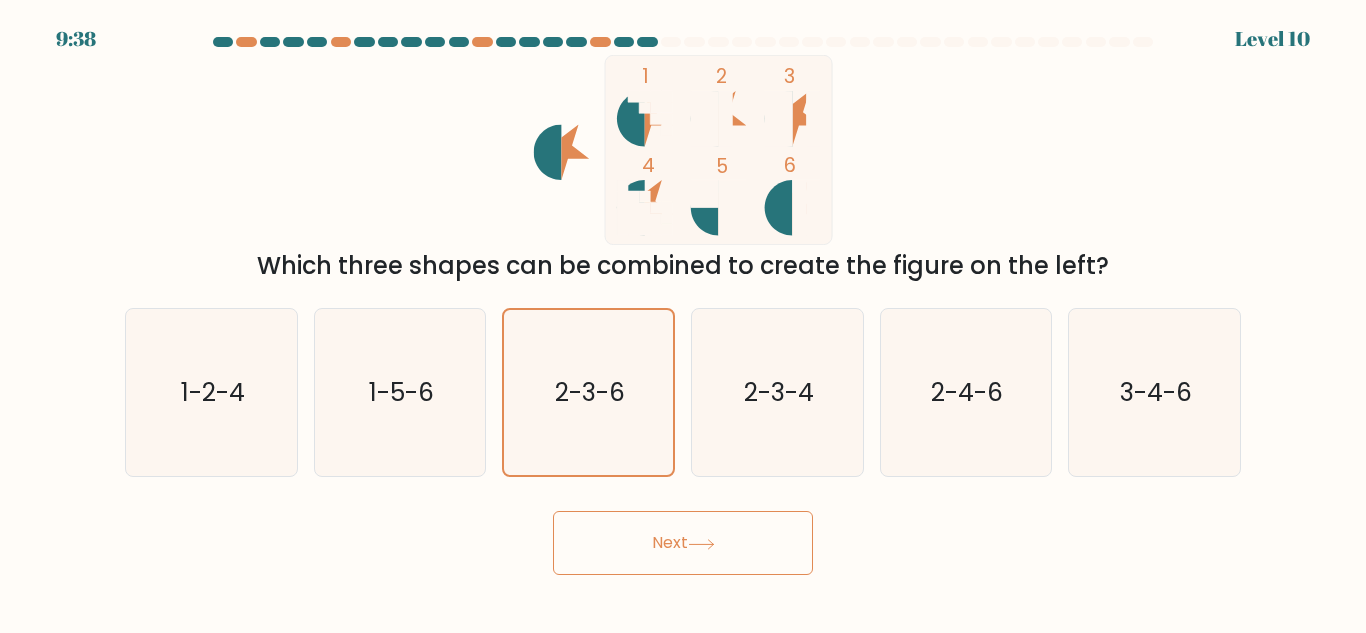 click on "Next" at bounding box center [683, 538] 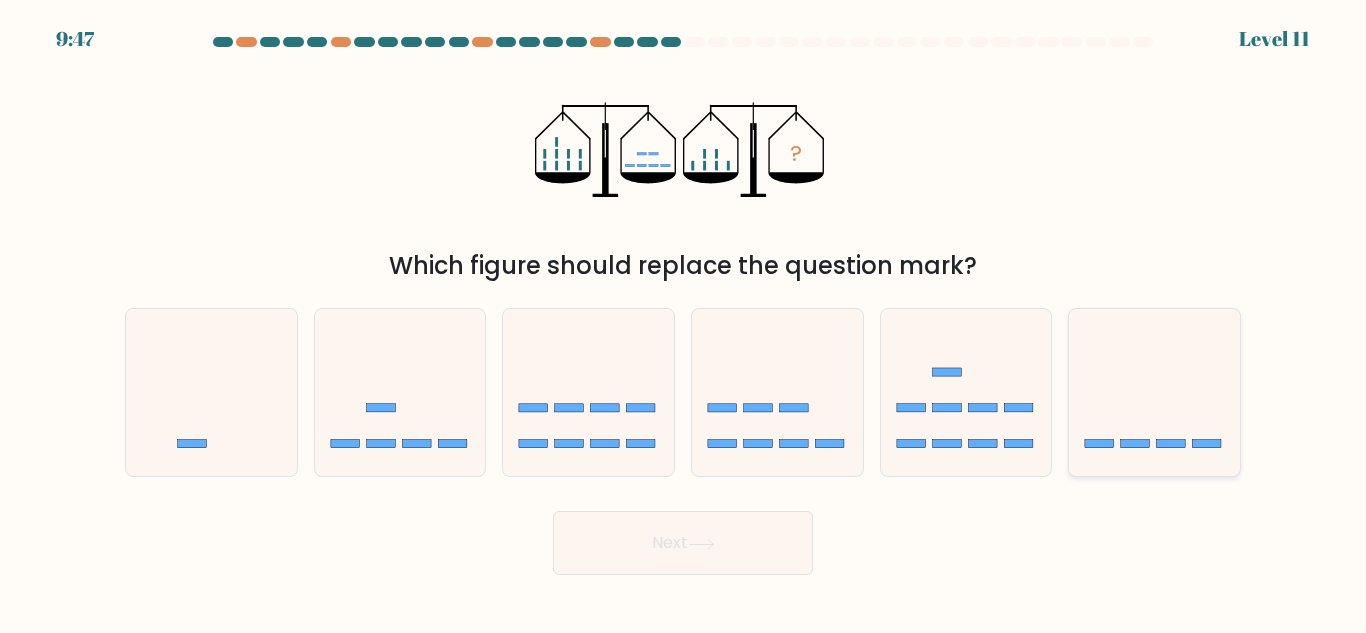 click 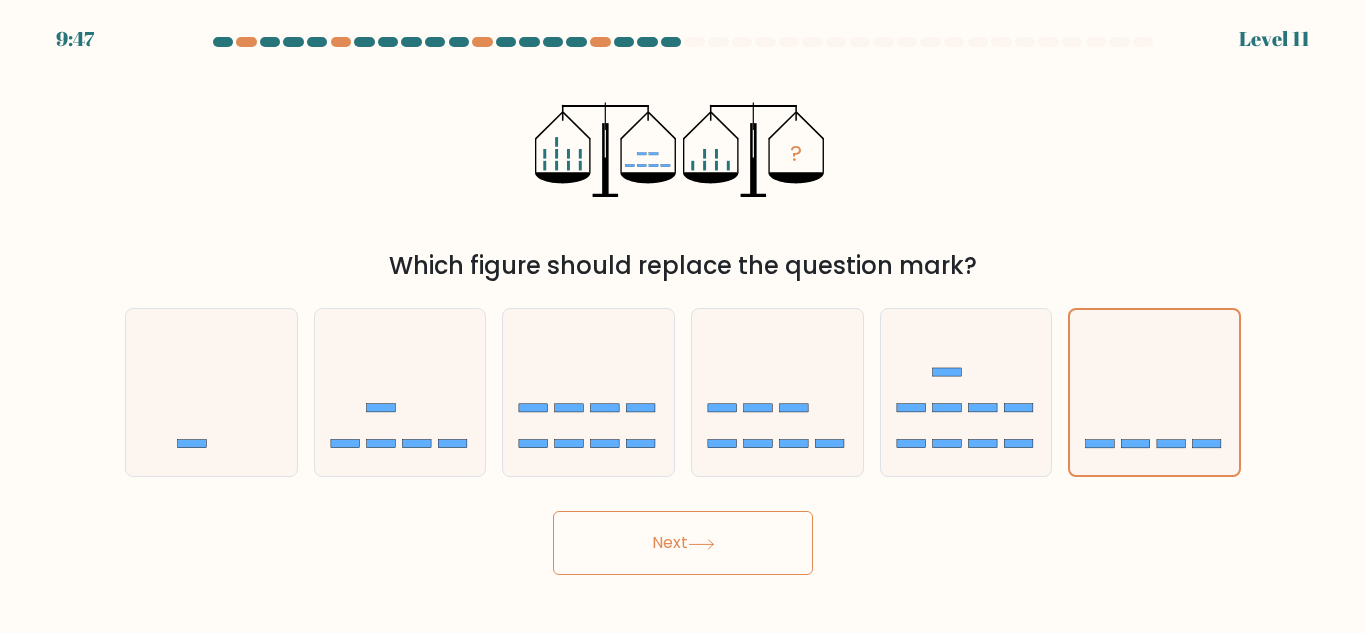 click on "Next" at bounding box center (683, 543) 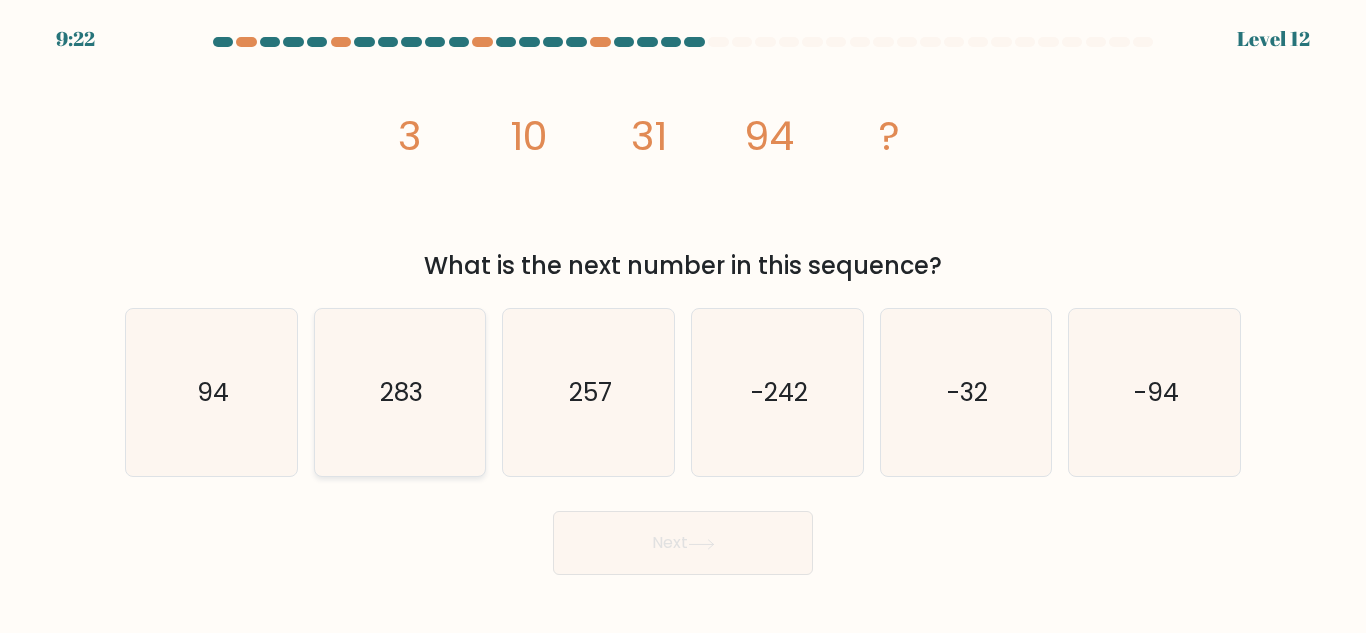 click on "283" 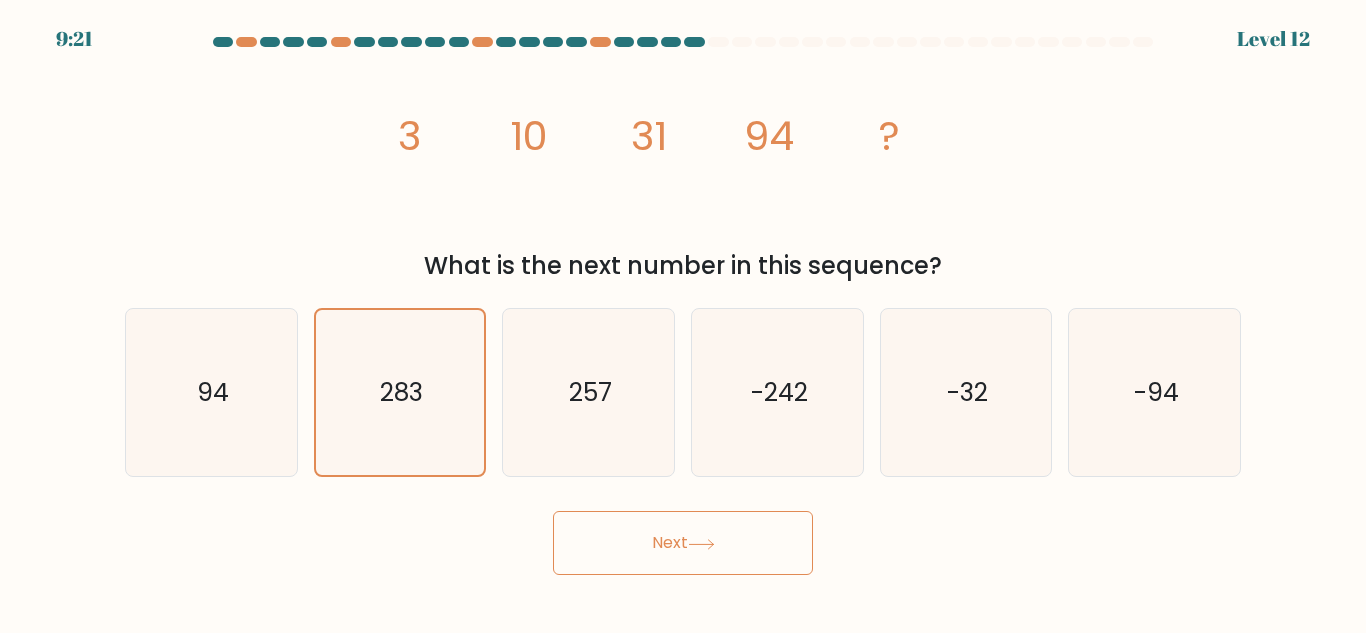 click on "Next" at bounding box center (683, 543) 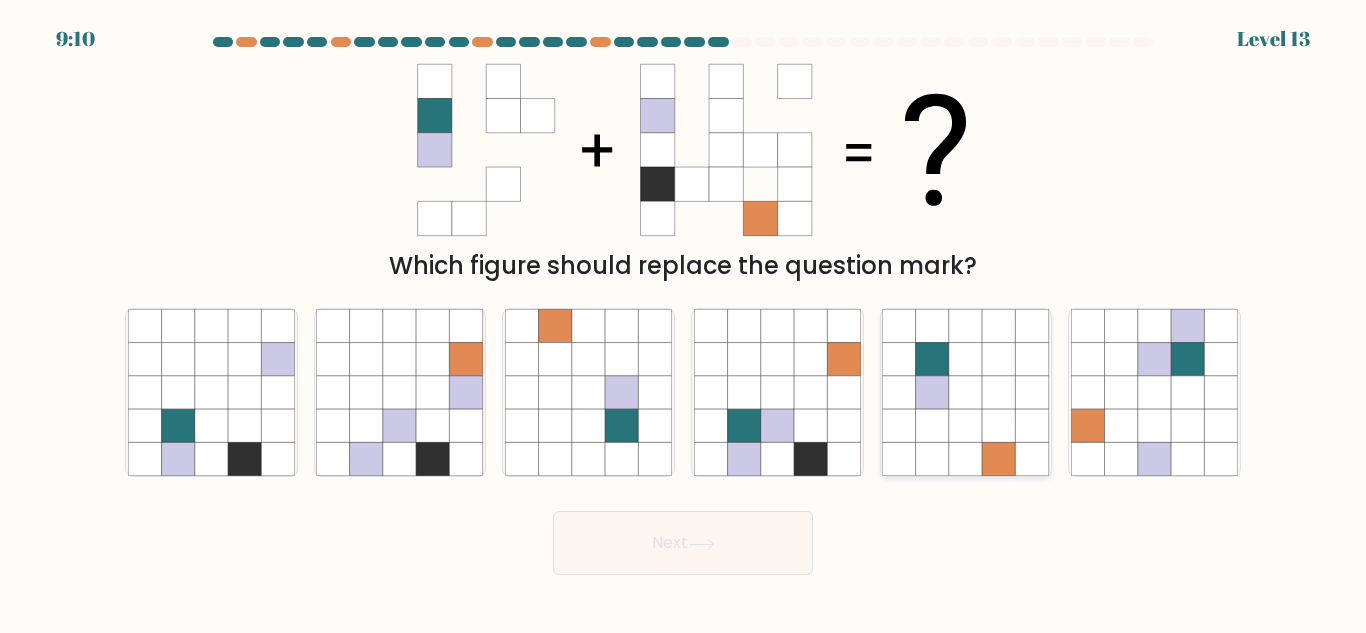 click 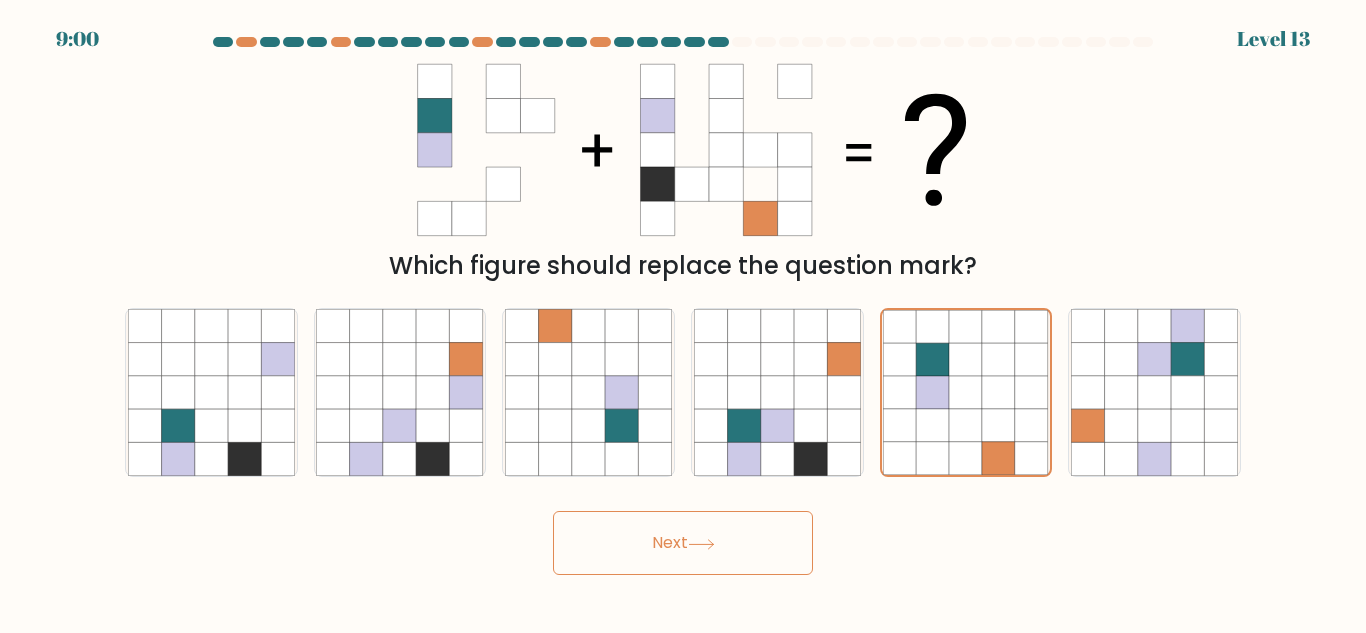 click on "Next" at bounding box center [683, 543] 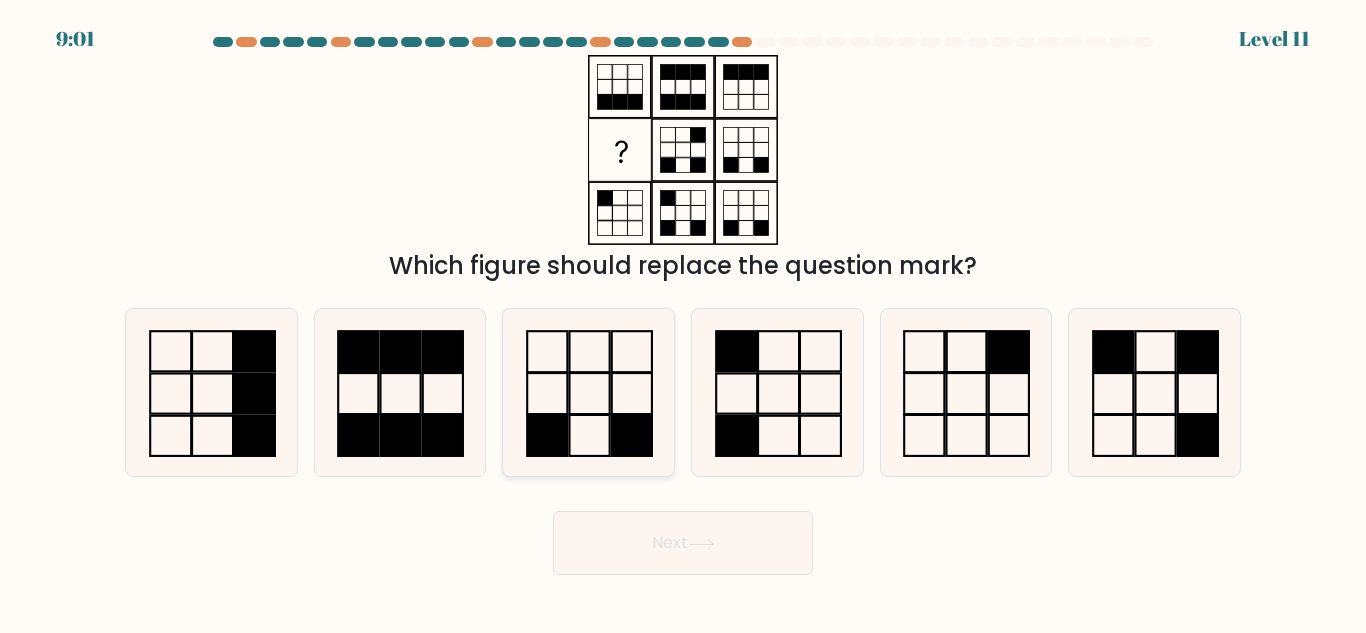 click 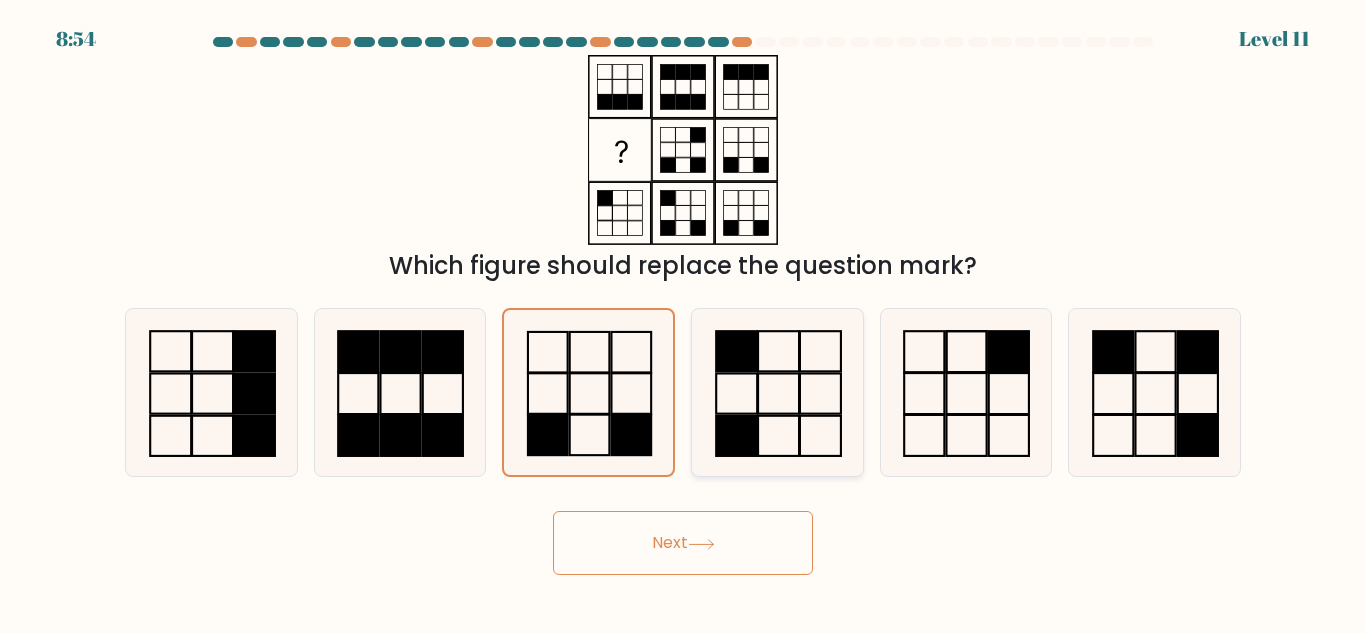 click 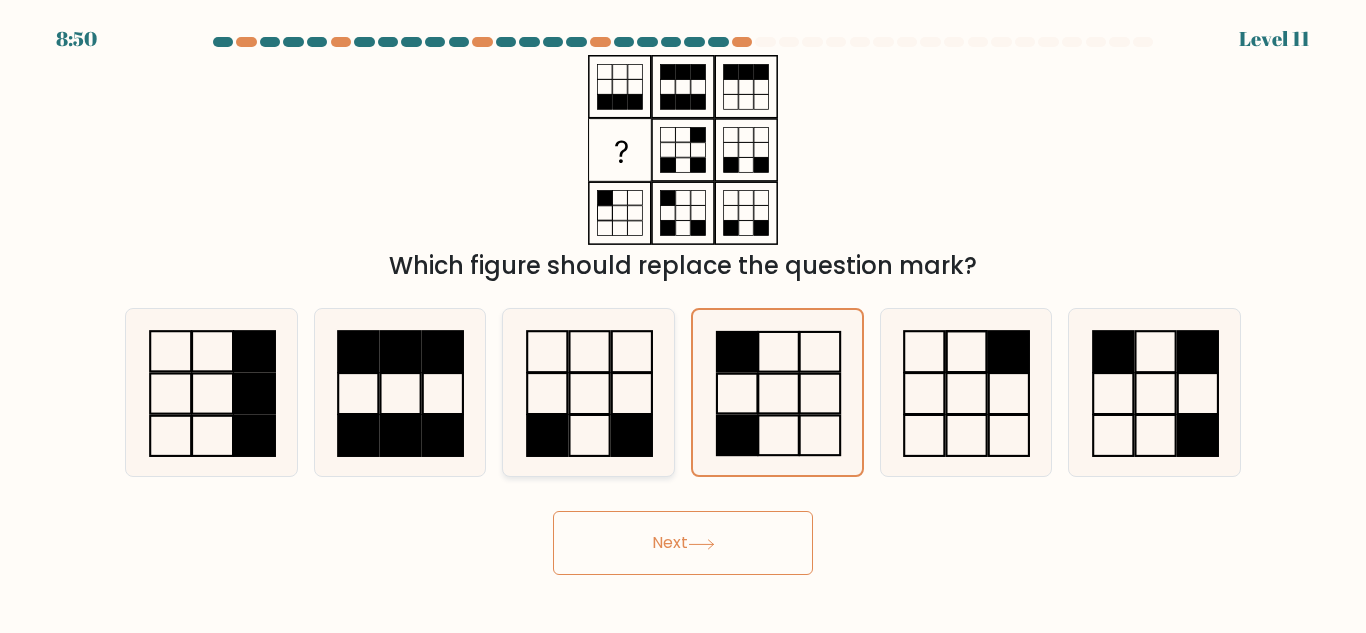 click 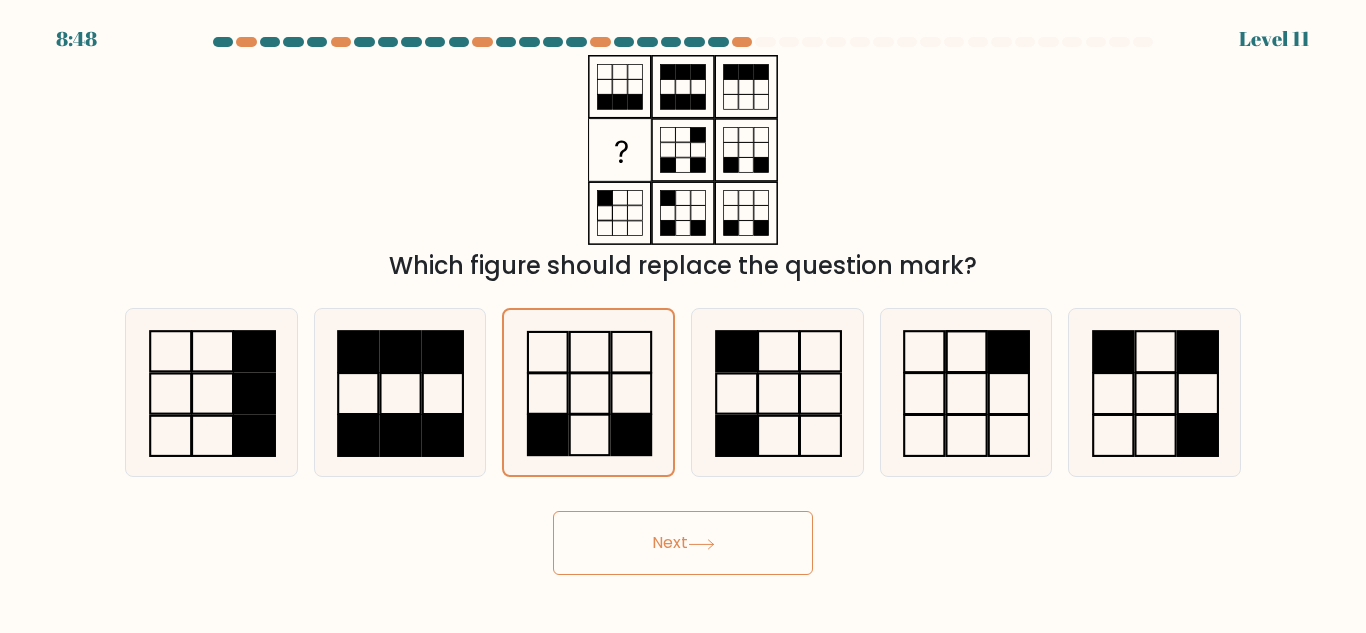 click on "Next" at bounding box center [683, 543] 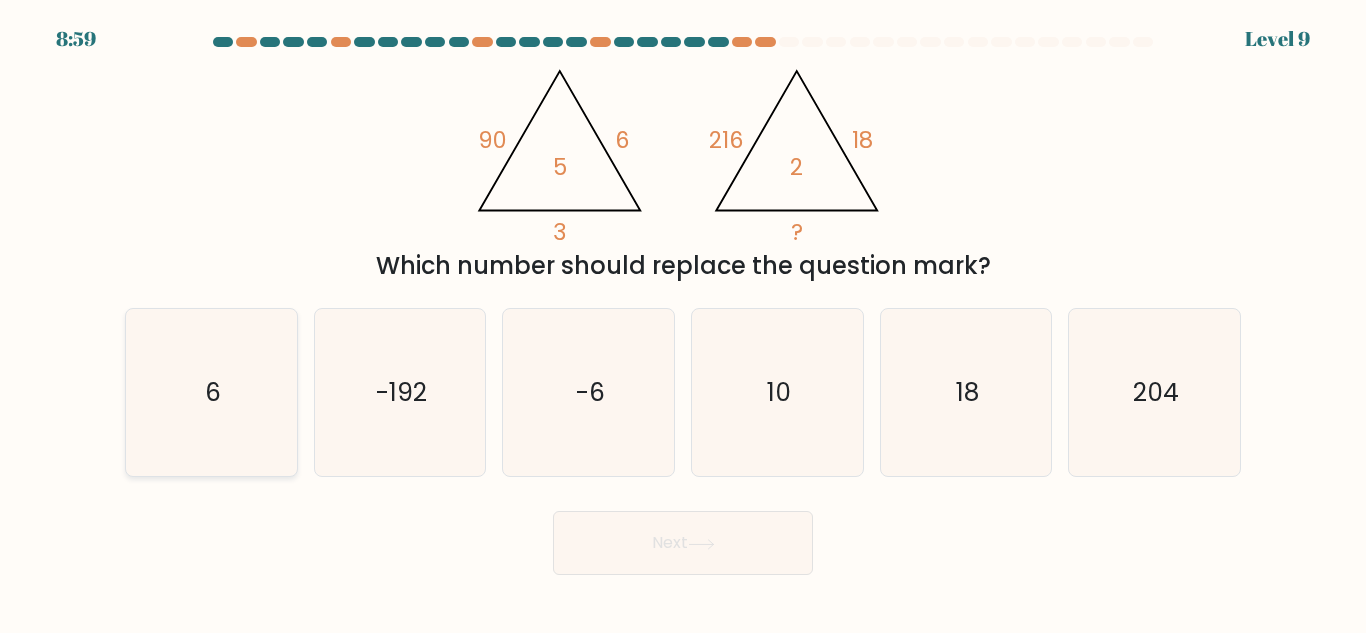 click on "6" 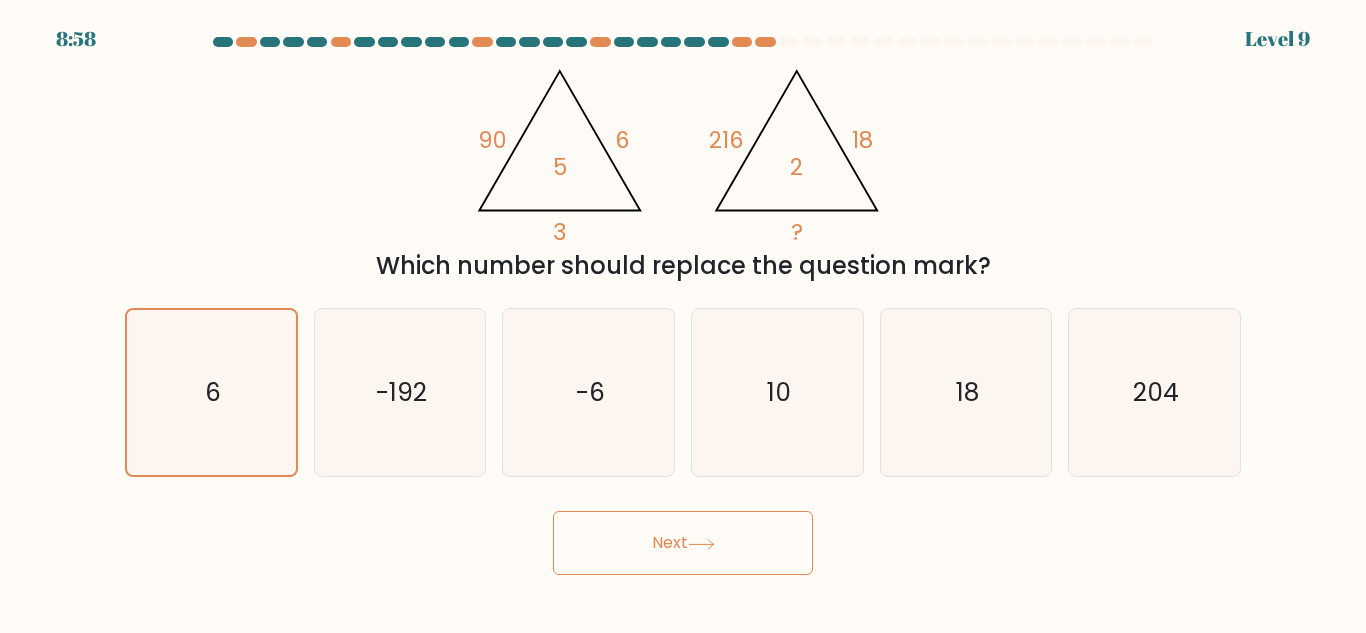 click on "Next" at bounding box center [683, 543] 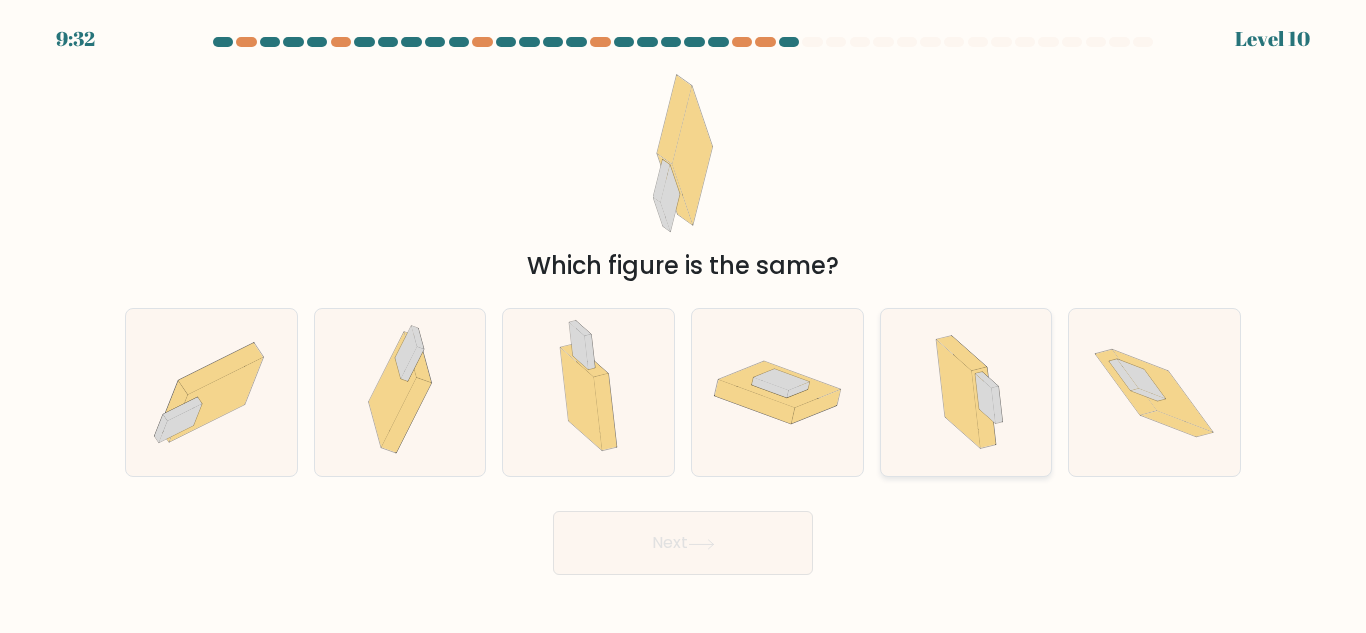 click 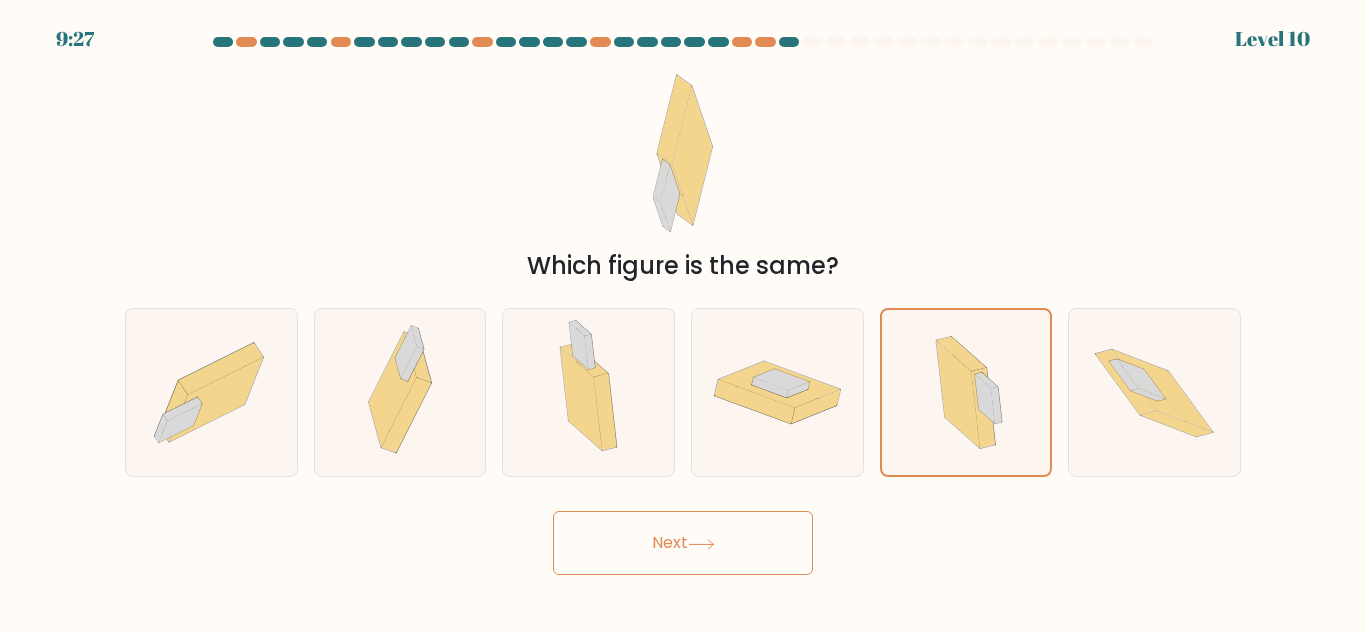 click on "Next" at bounding box center [683, 543] 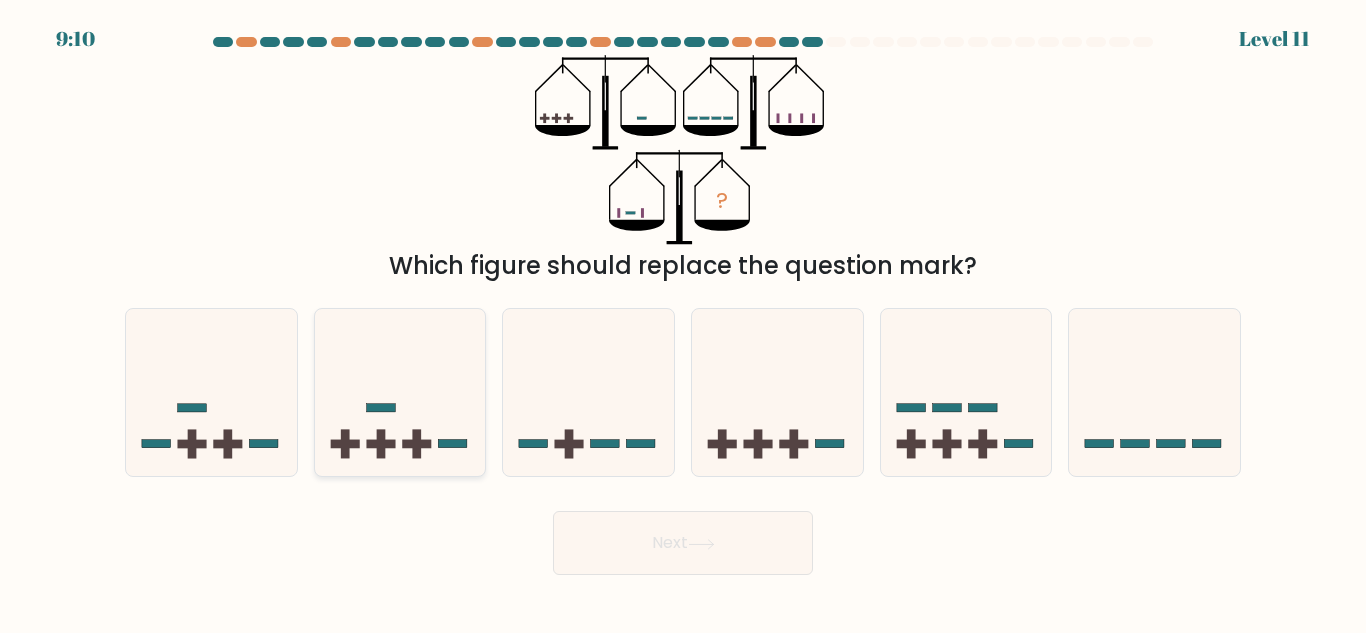 click 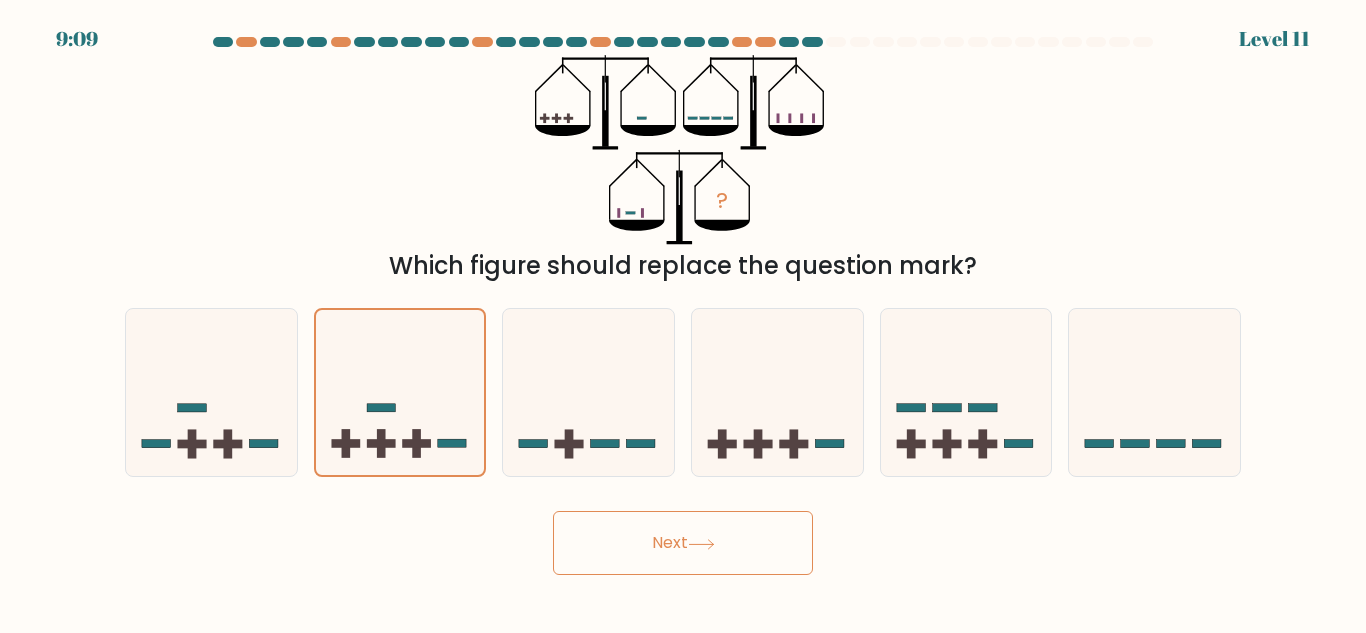 click on "Next" at bounding box center [683, 543] 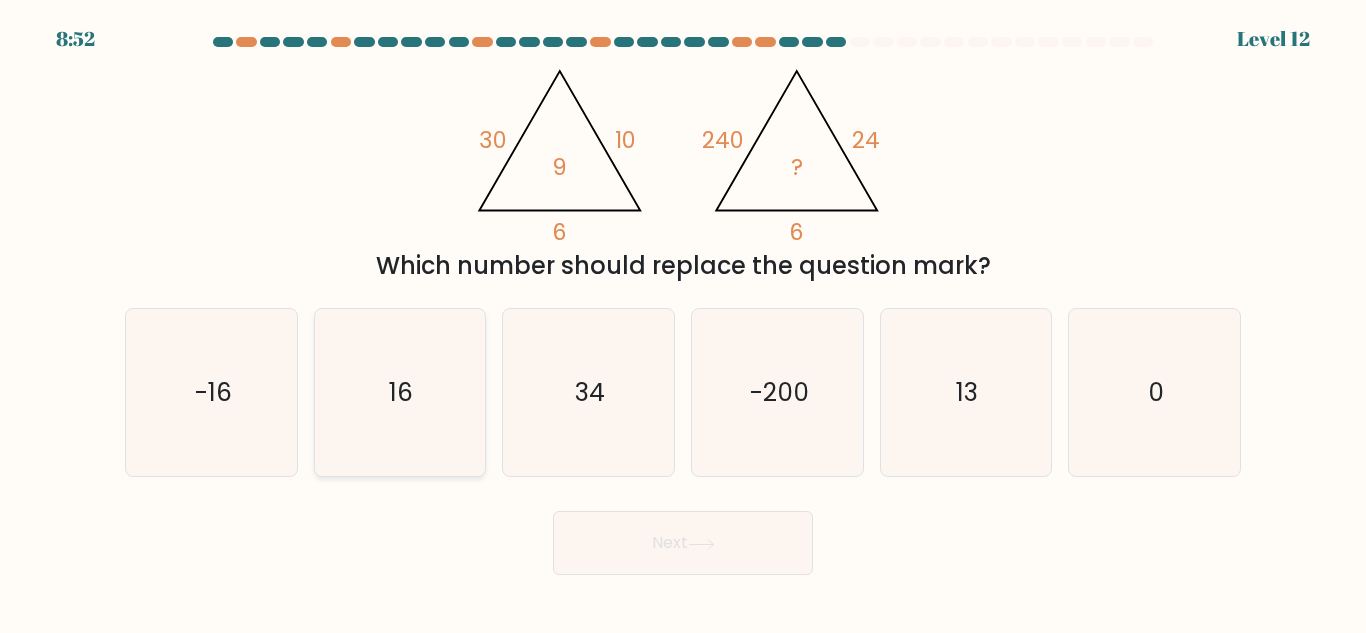 click on "16" 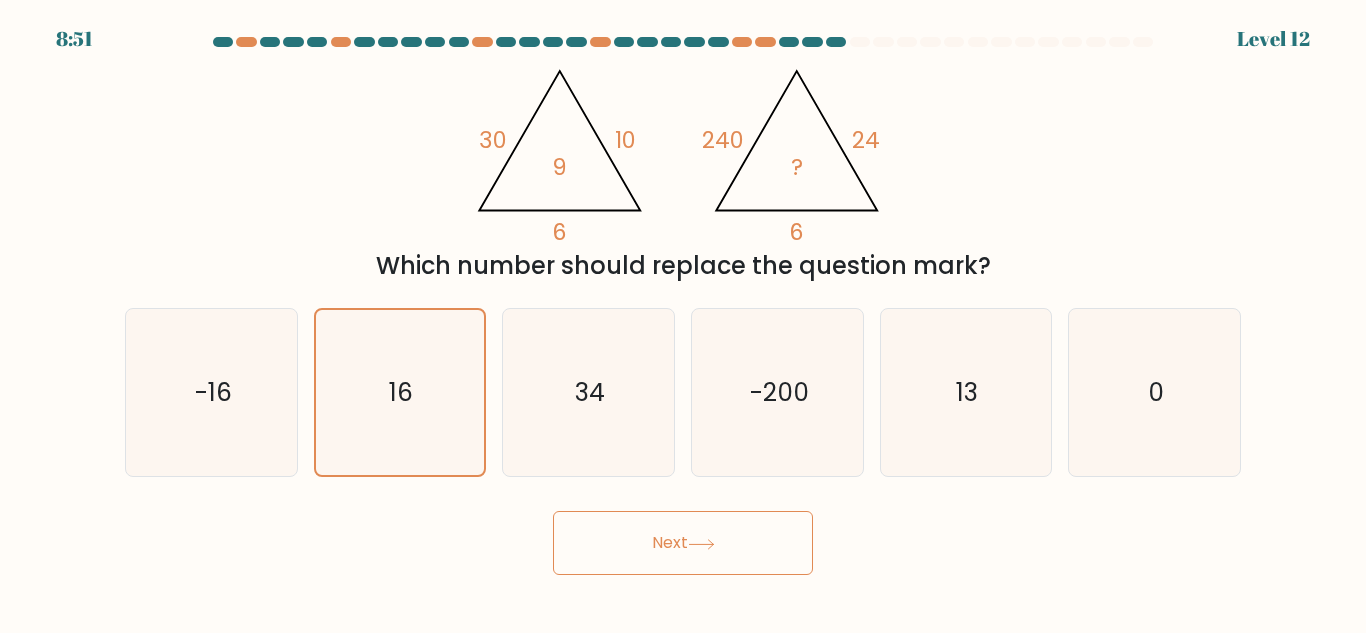 click on "Next" at bounding box center (683, 543) 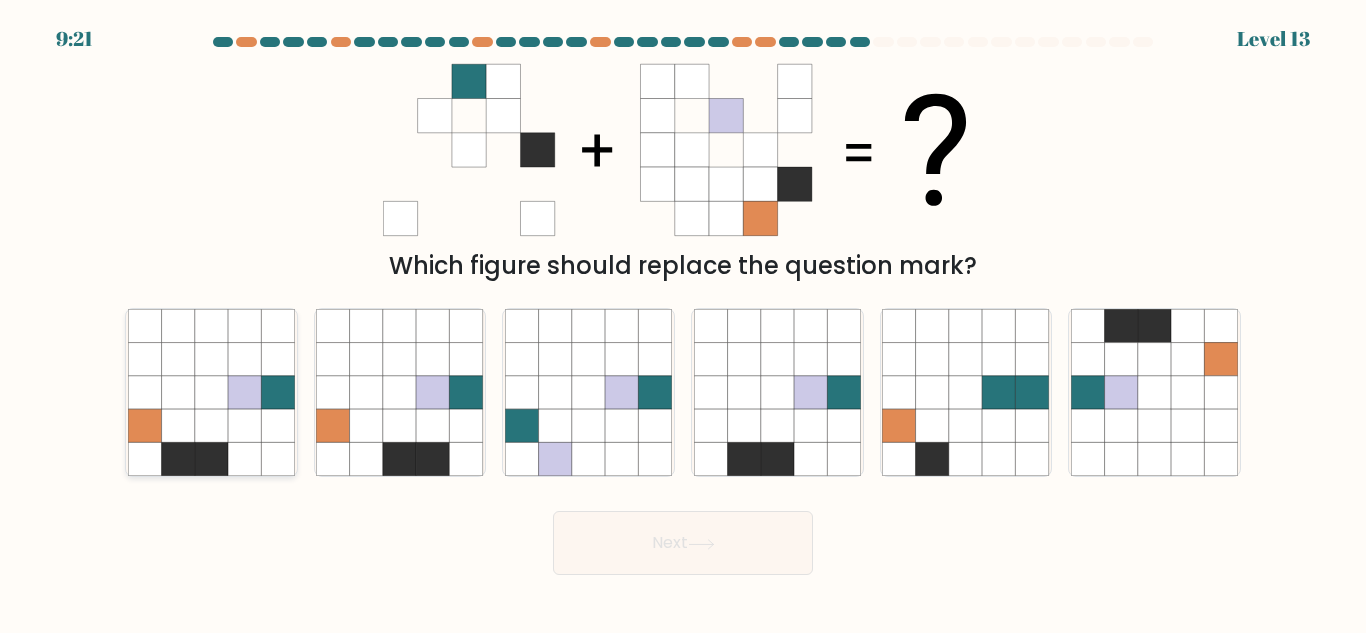 click 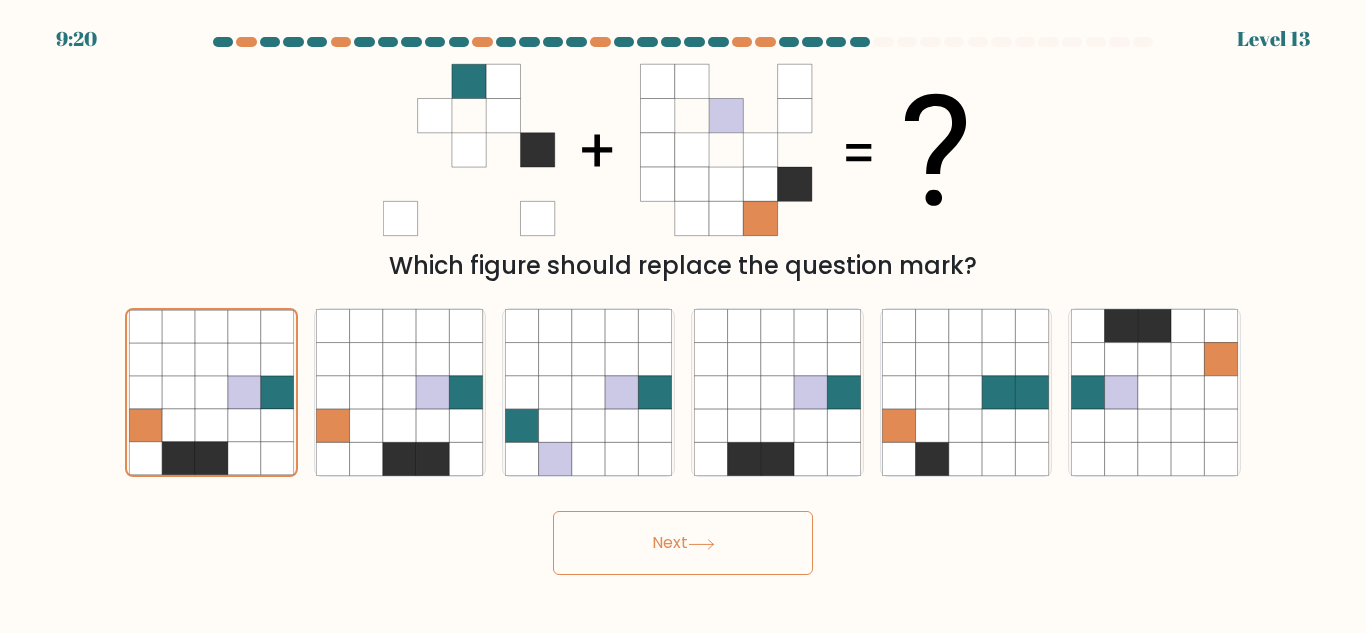 click on "Next" at bounding box center [683, 543] 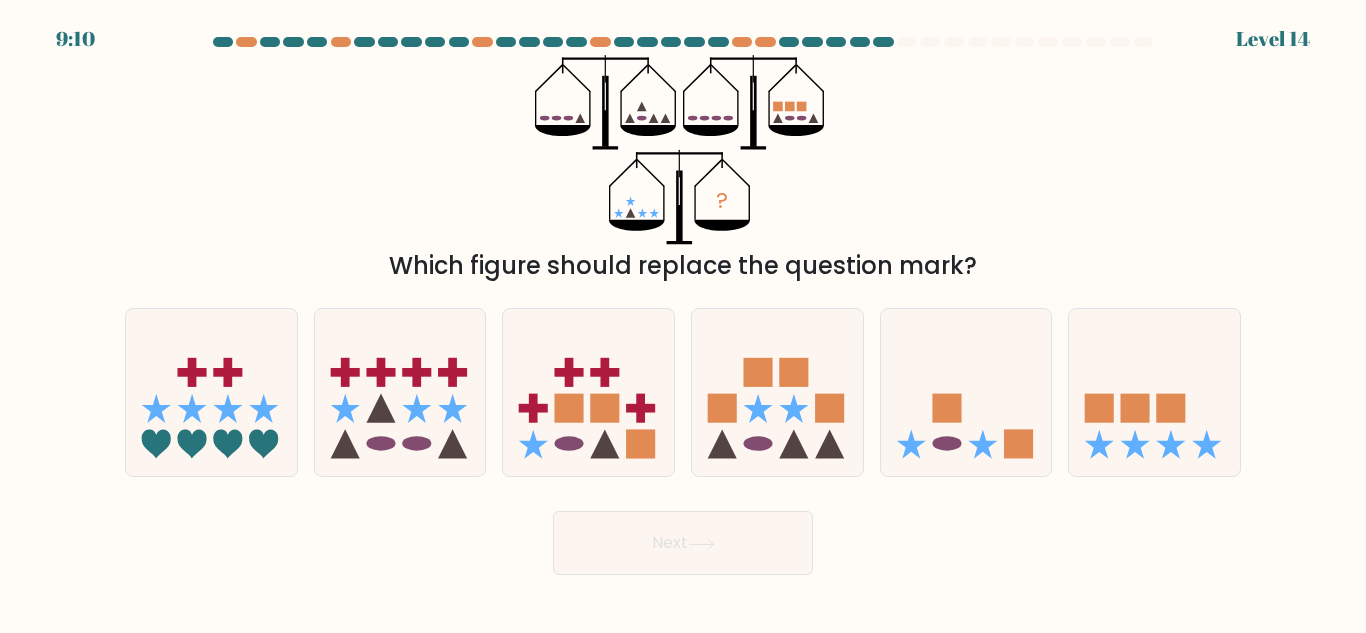 click on "?" 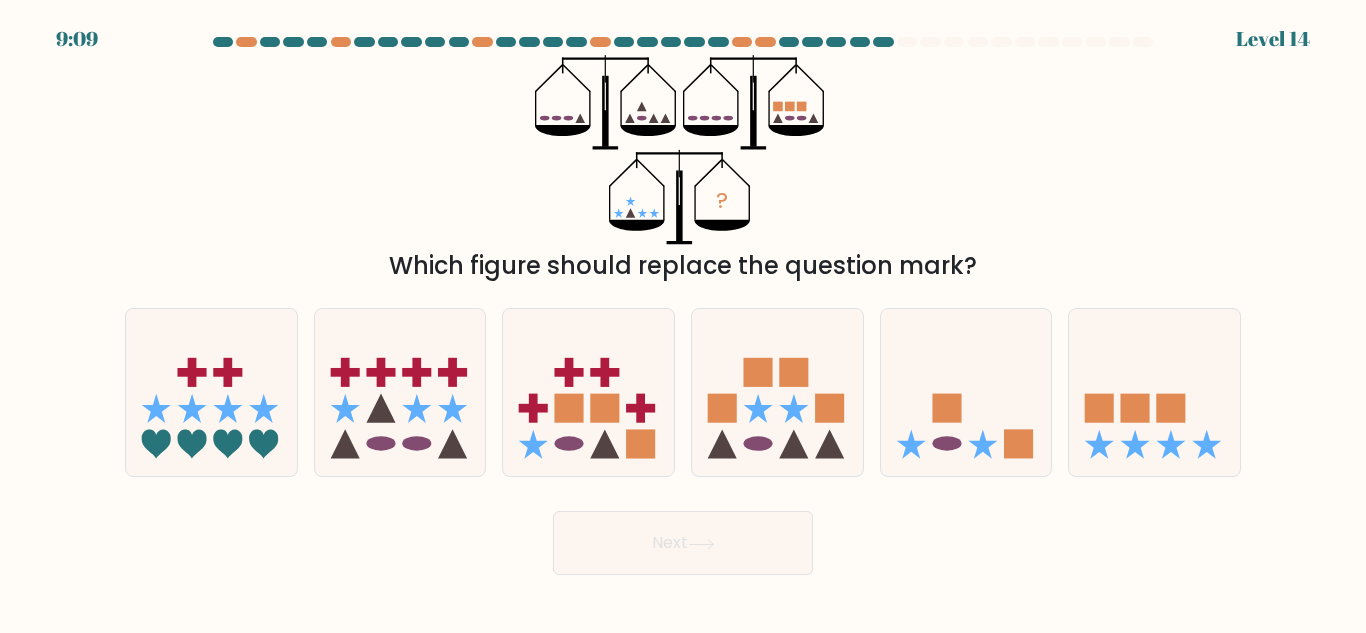 drag, startPoint x: 654, startPoint y: 71, endPoint x: 398, endPoint y: 367, distance: 391.3464 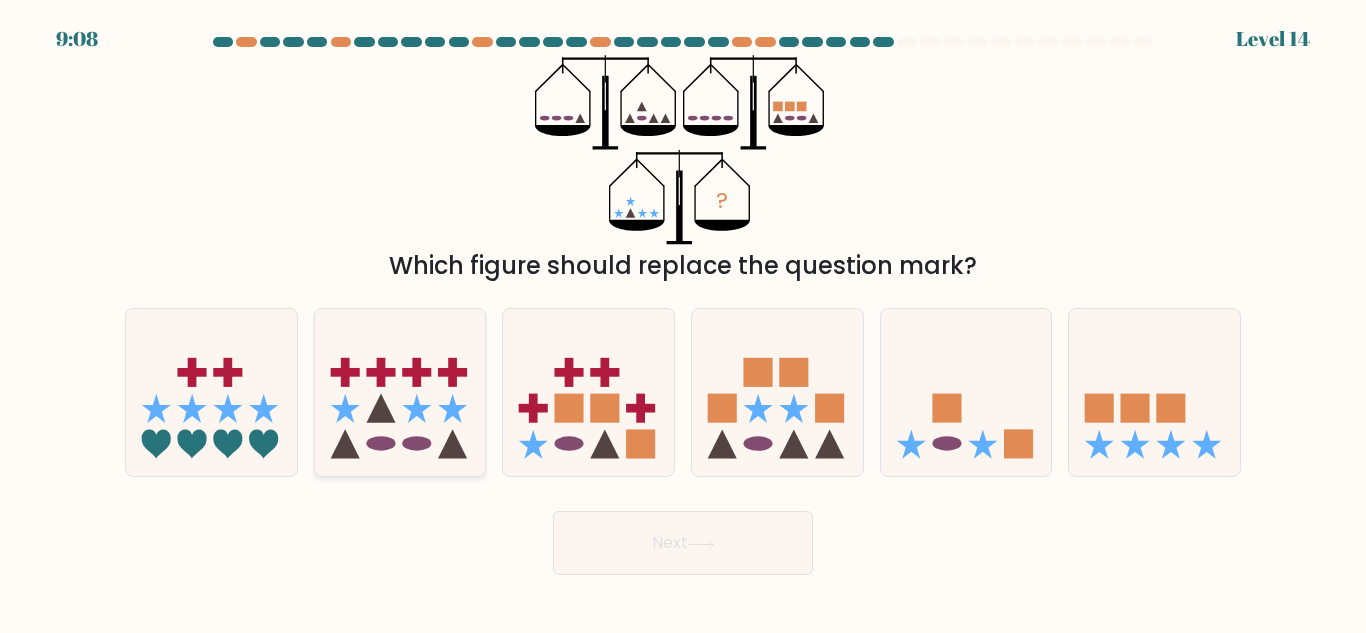 drag, startPoint x: 398, startPoint y: 367, endPoint x: 314, endPoint y: 392, distance: 87.64131 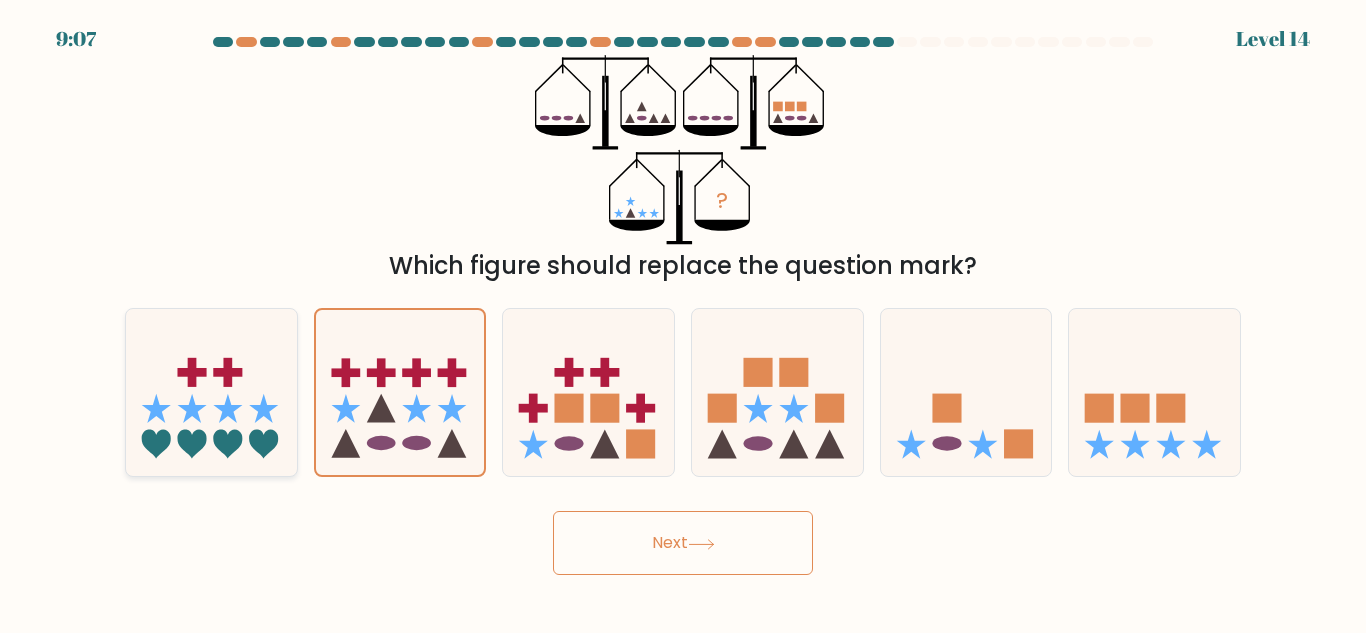 click 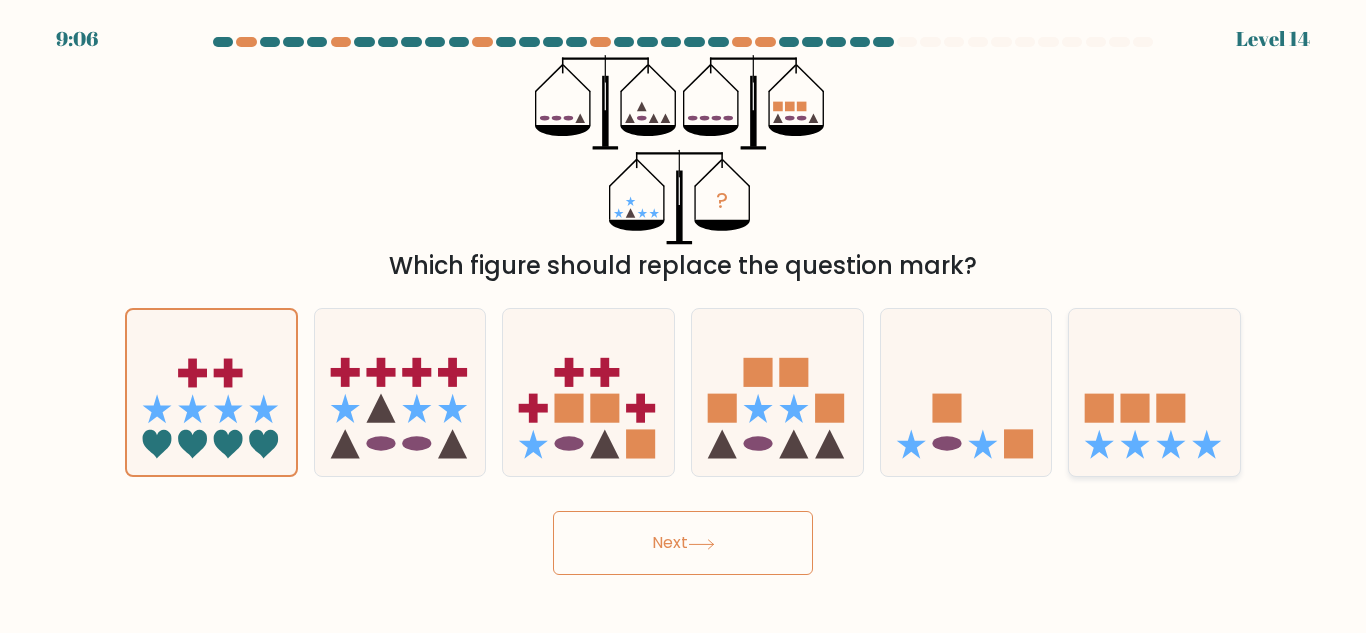 click 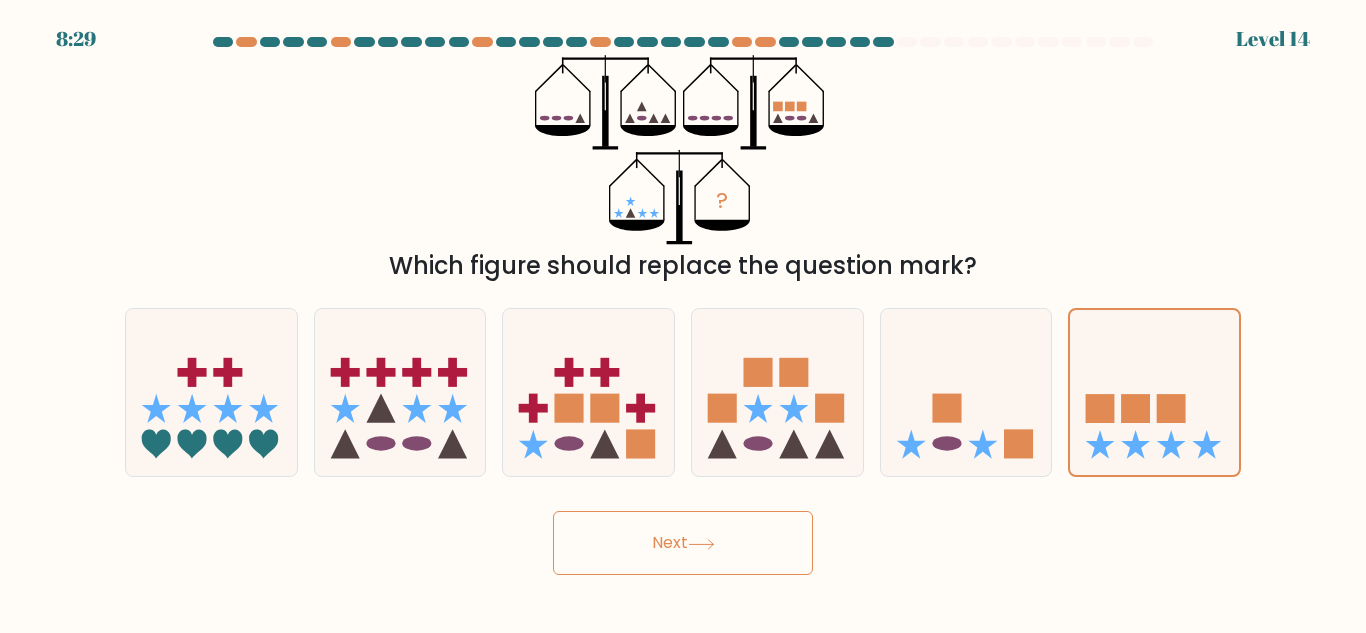 click on "Next" at bounding box center [683, 543] 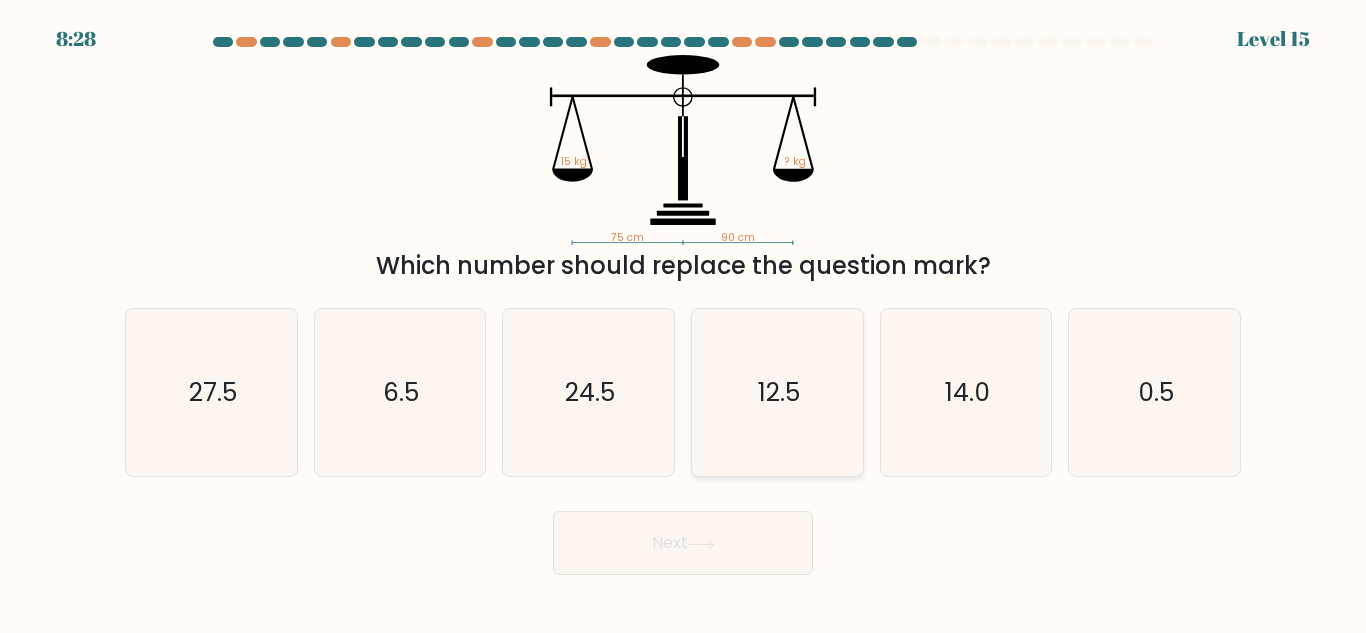 click on "12.5" 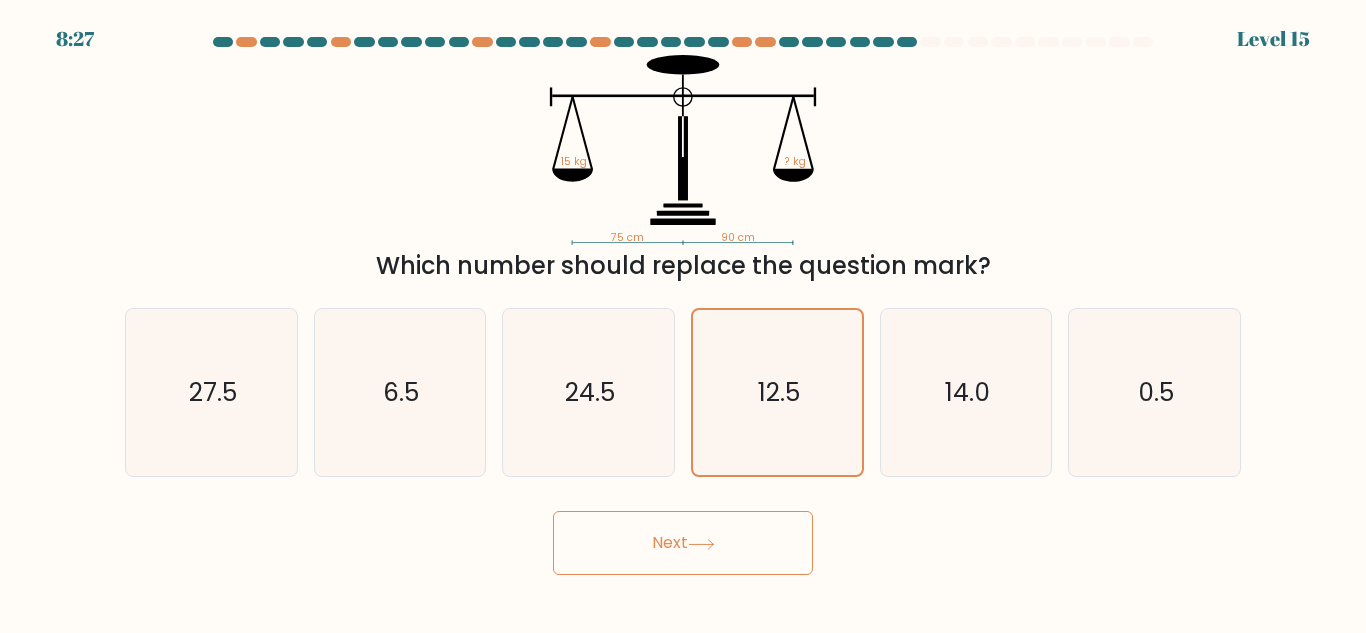 click on "Next" at bounding box center [683, 543] 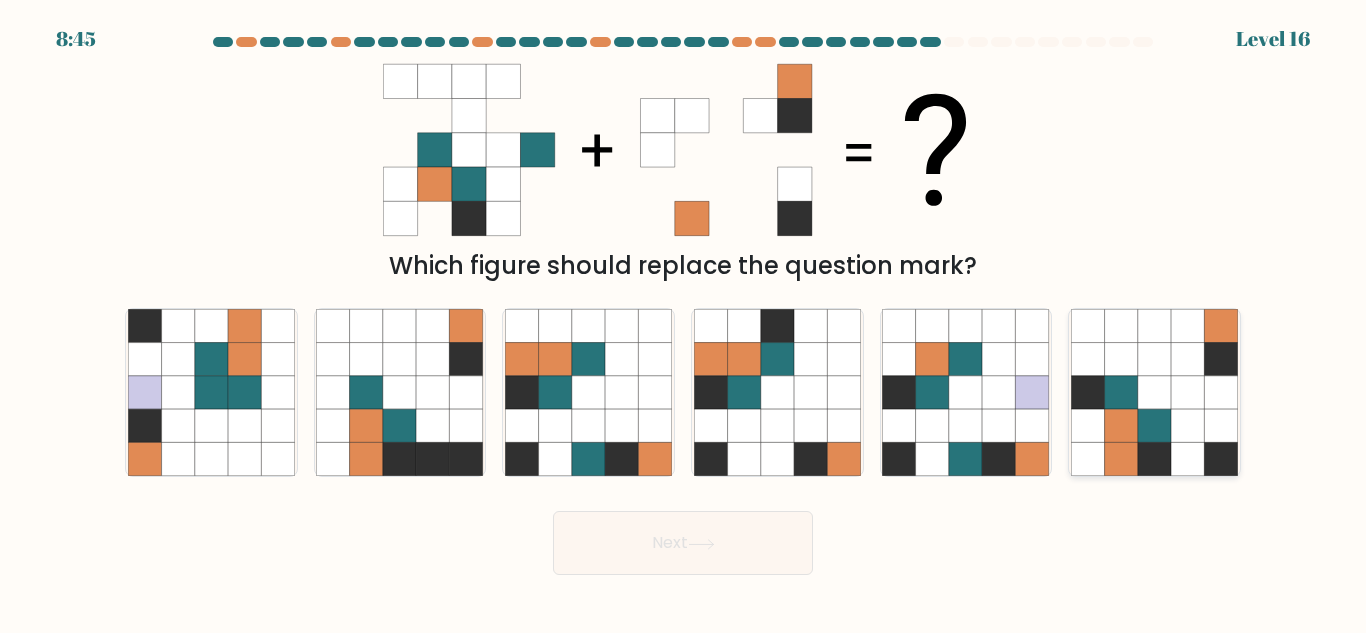 click 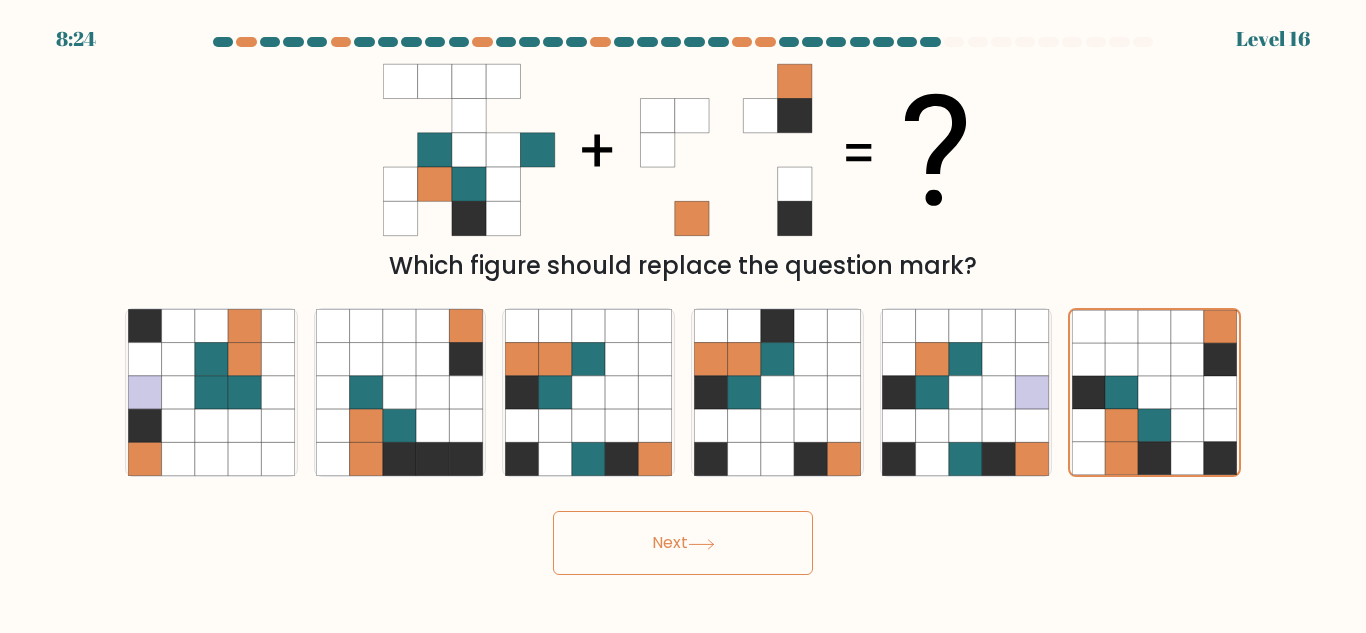 click on "Next" at bounding box center (683, 543) 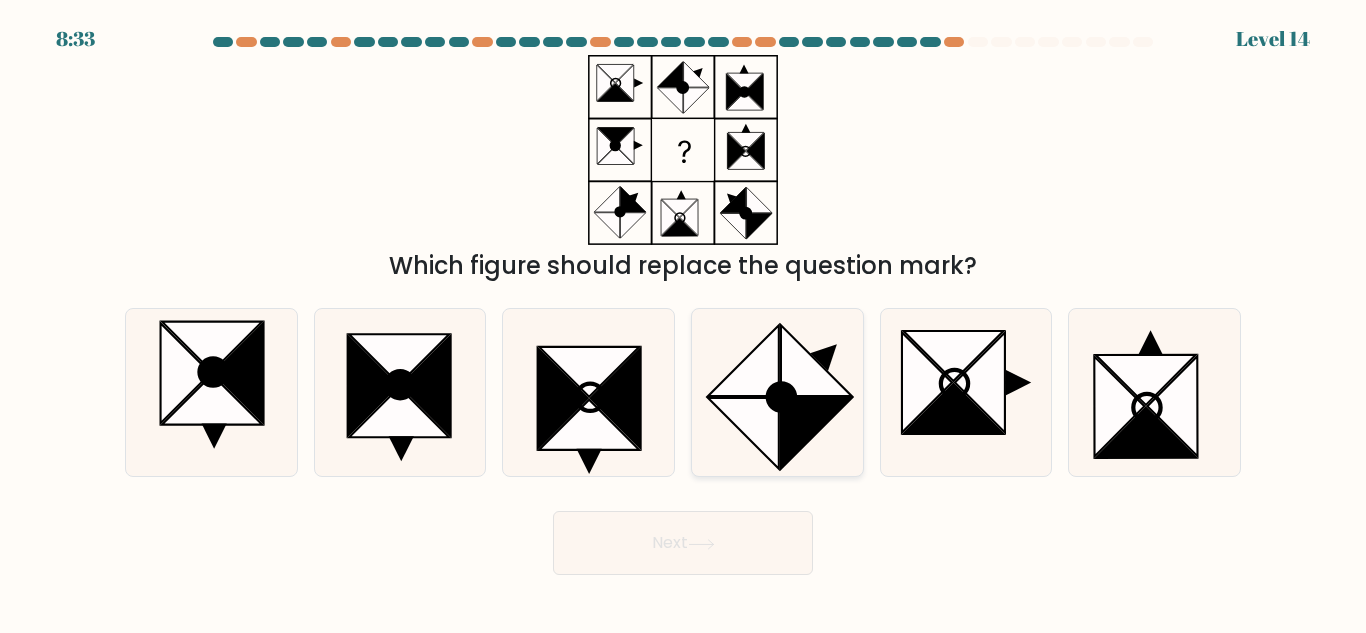 click 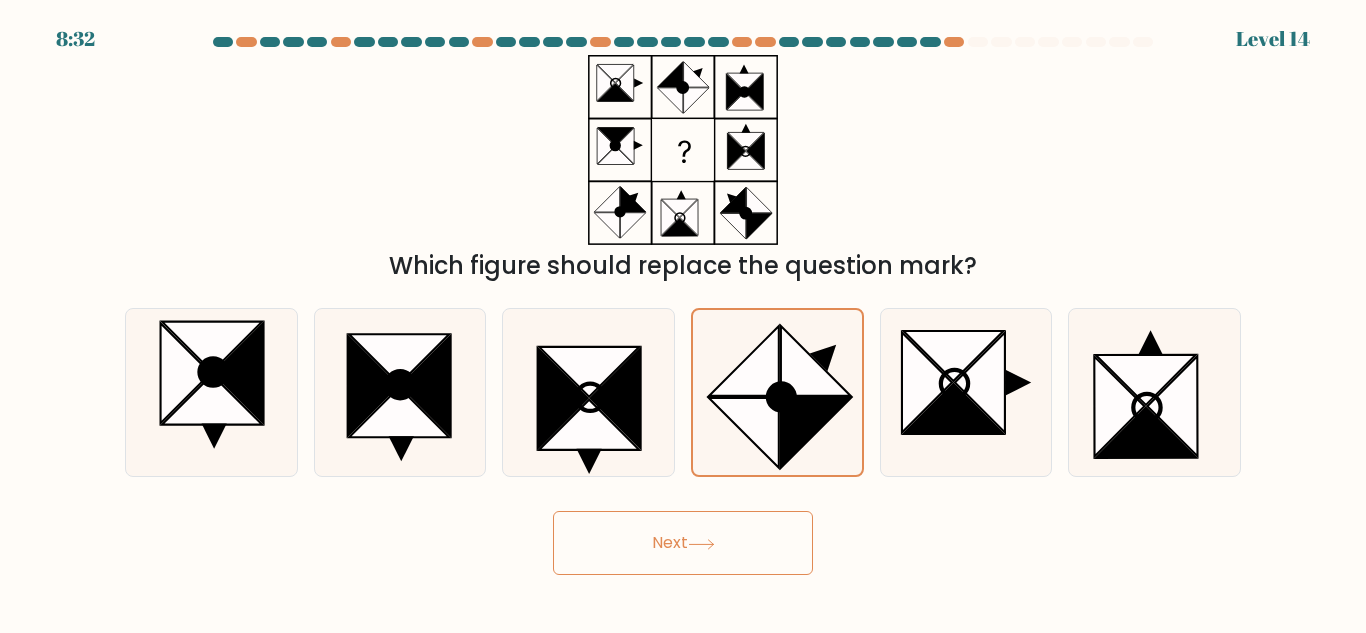 click on "8:32
Level 14" at bounding box center [683, 316] 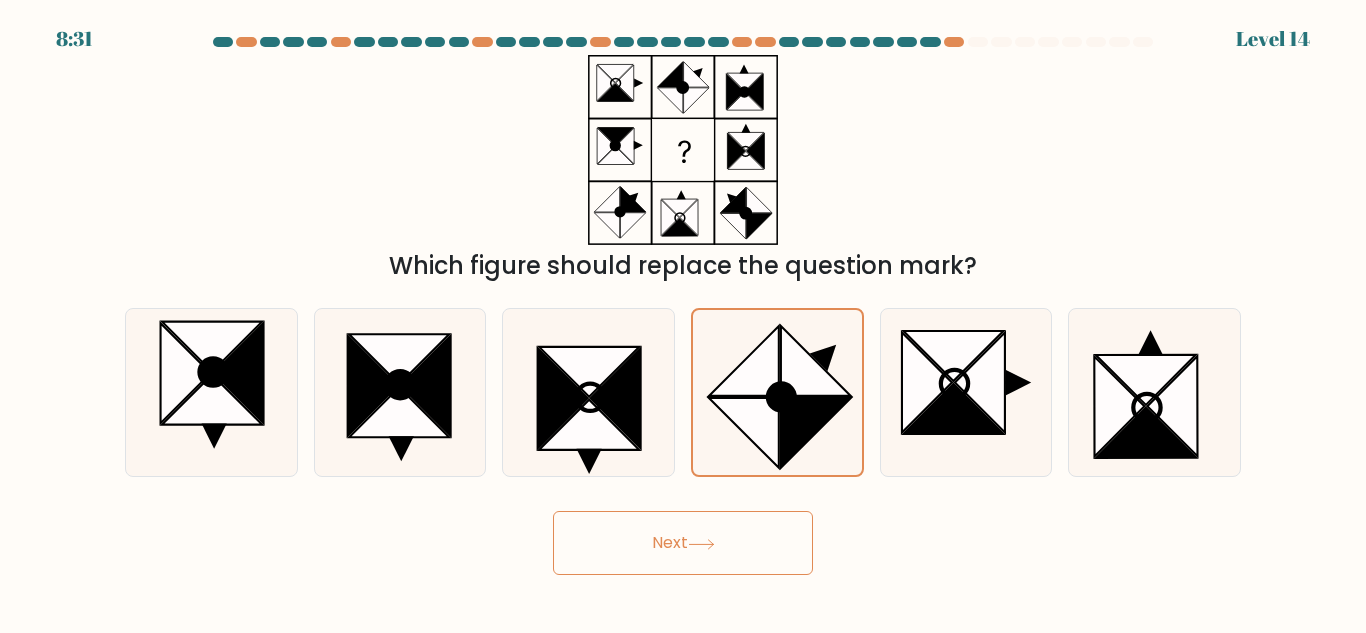 click on "Next" at bounding box center [683, 543] 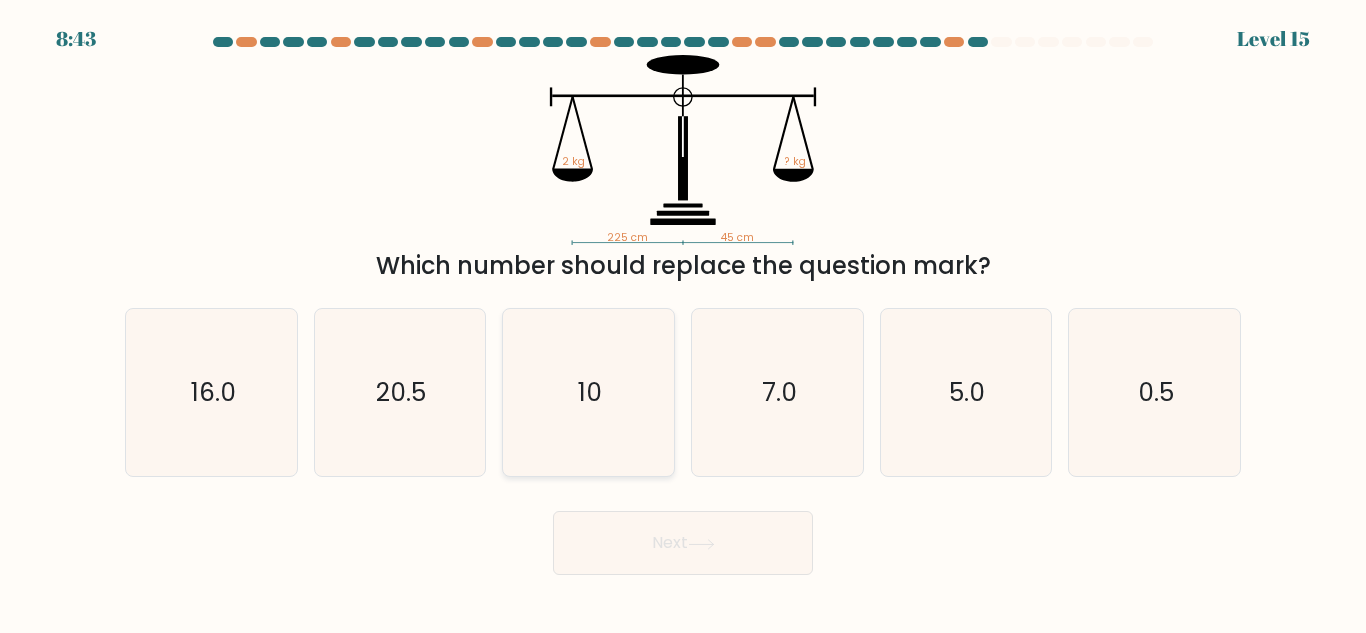 click on "10" 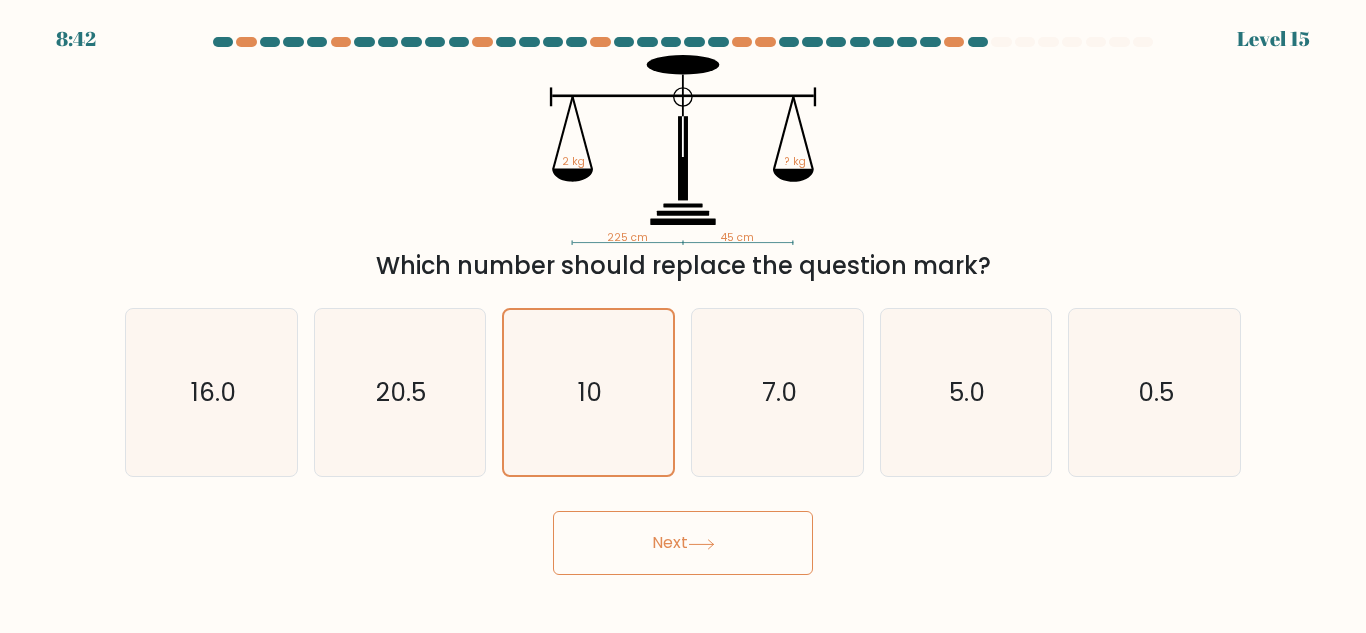 click on "Next" at bounding box center [683, 543] 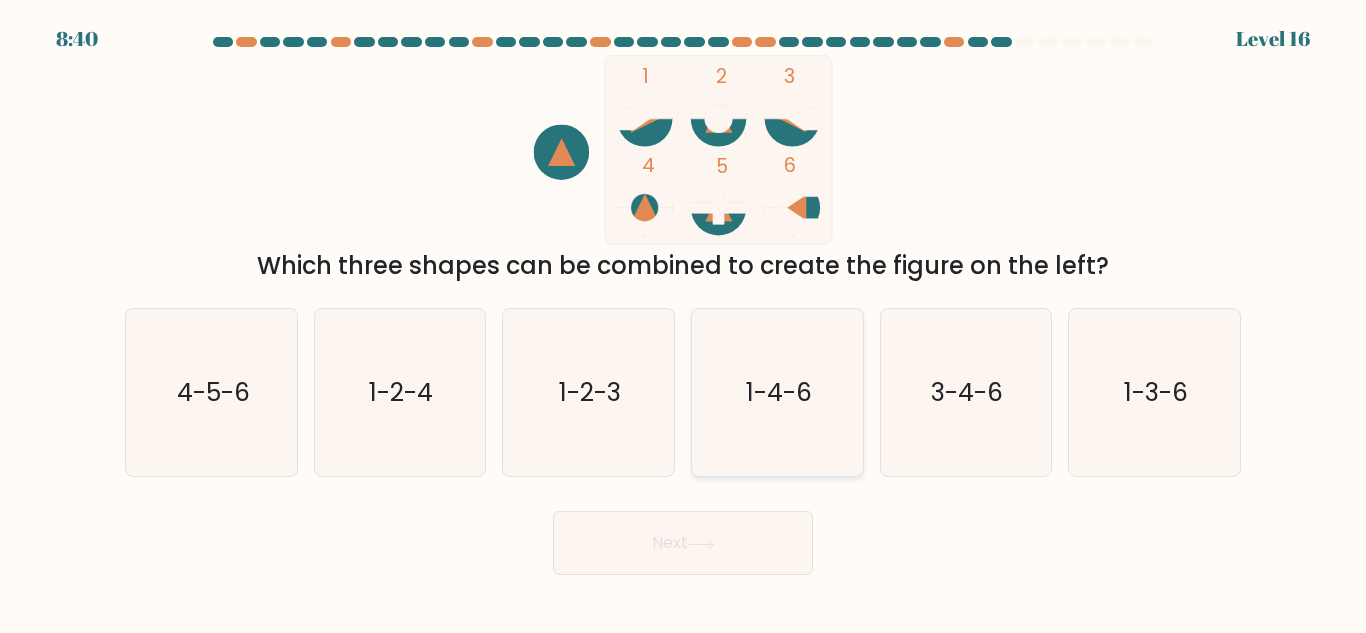 click on "1-4-6" 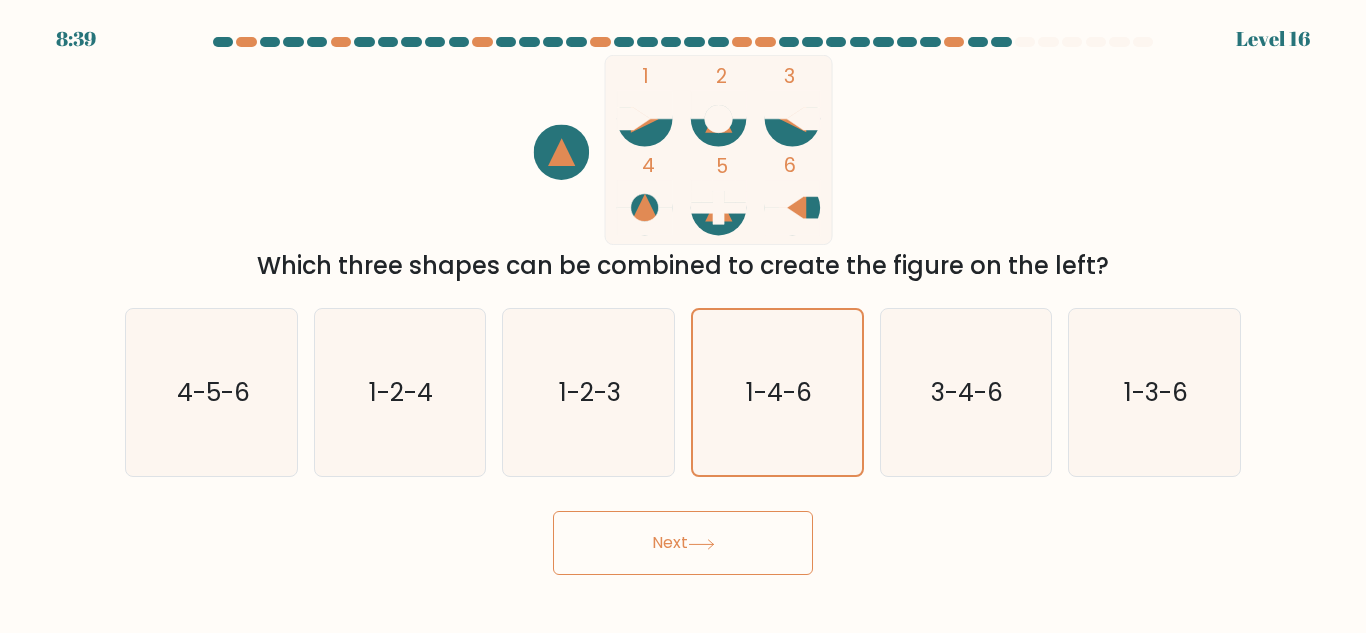 click on "Next" at bounding box center (683, 543) 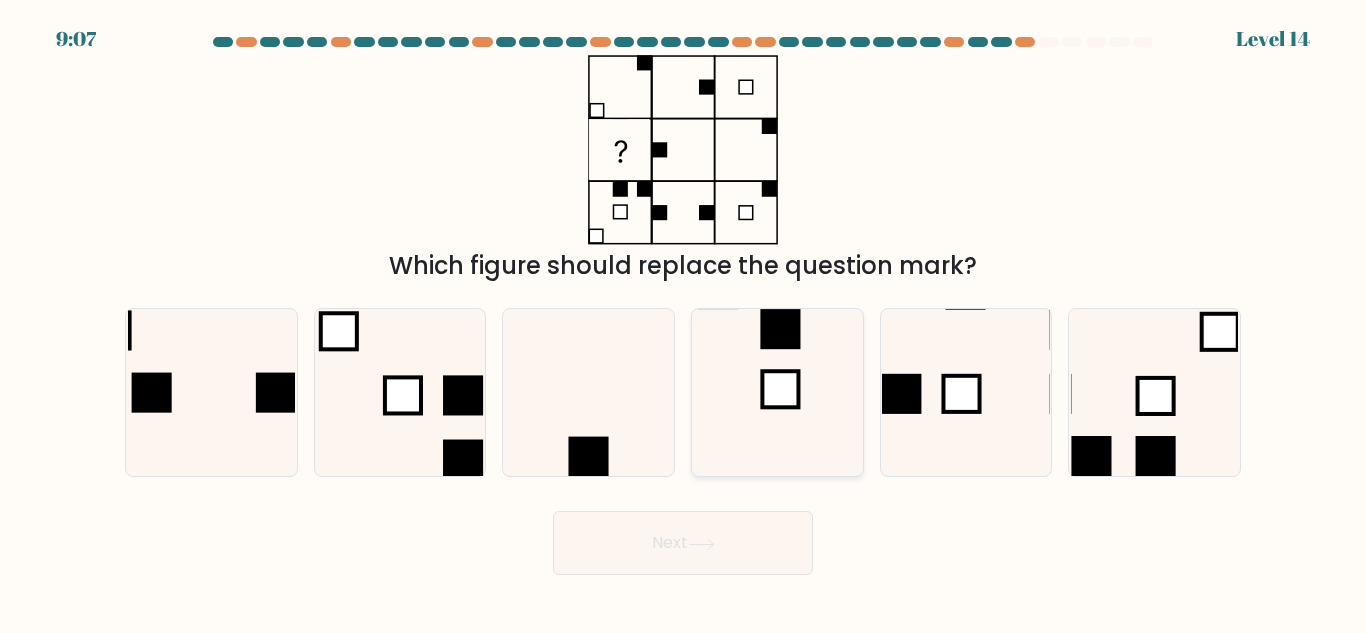 click 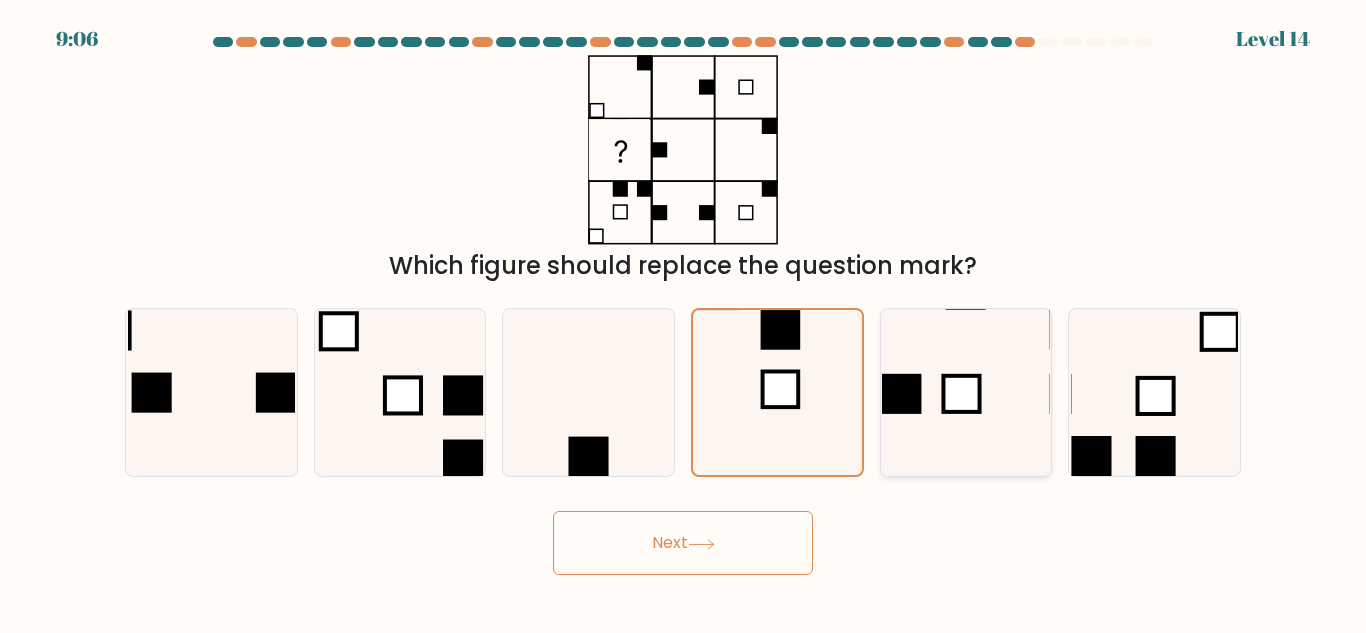 click 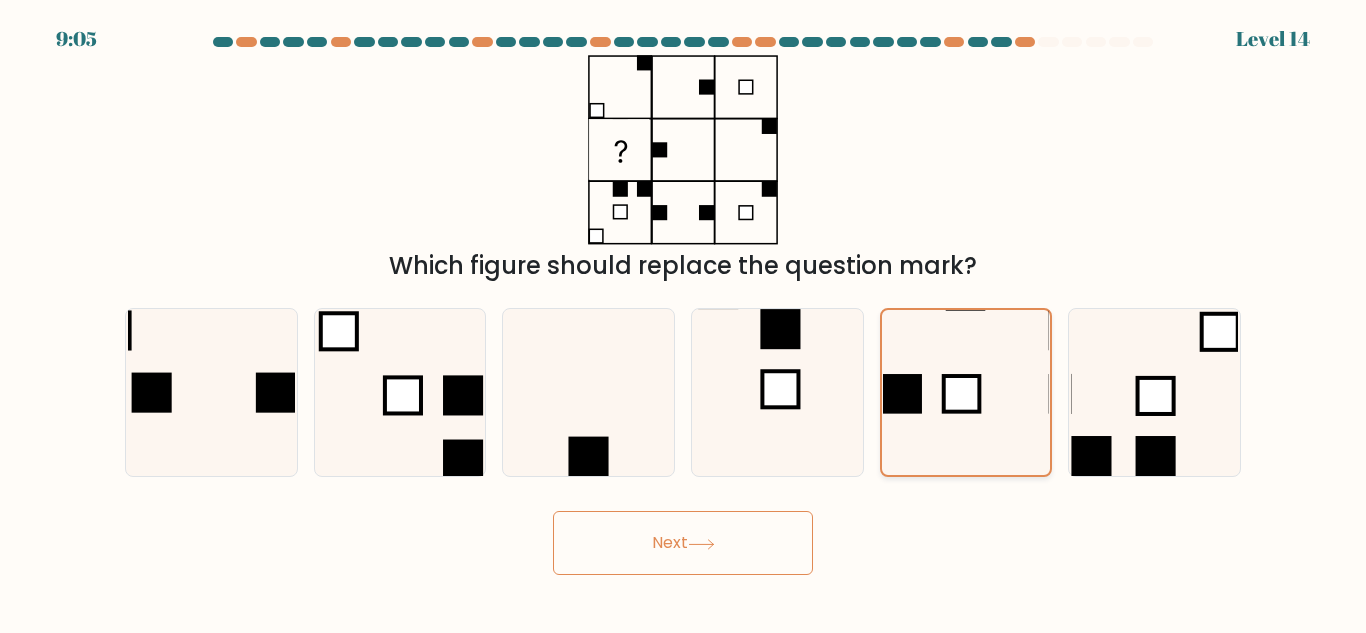 click at bounding box center [966, 392] 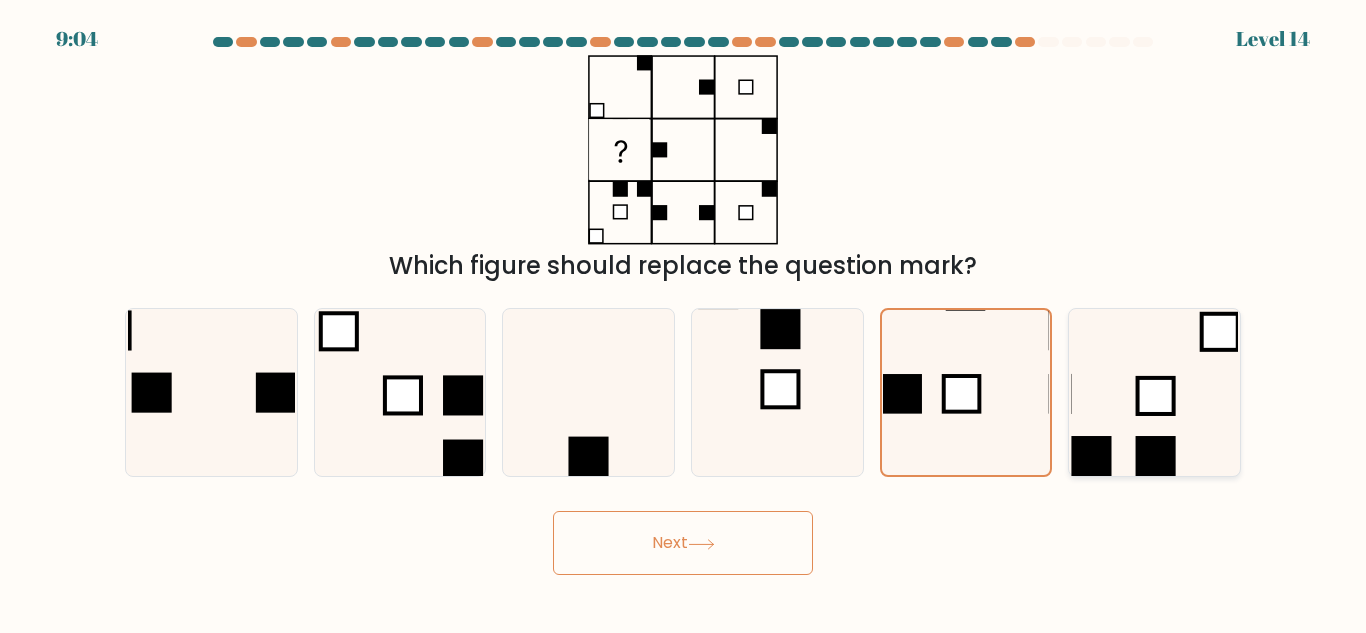 click 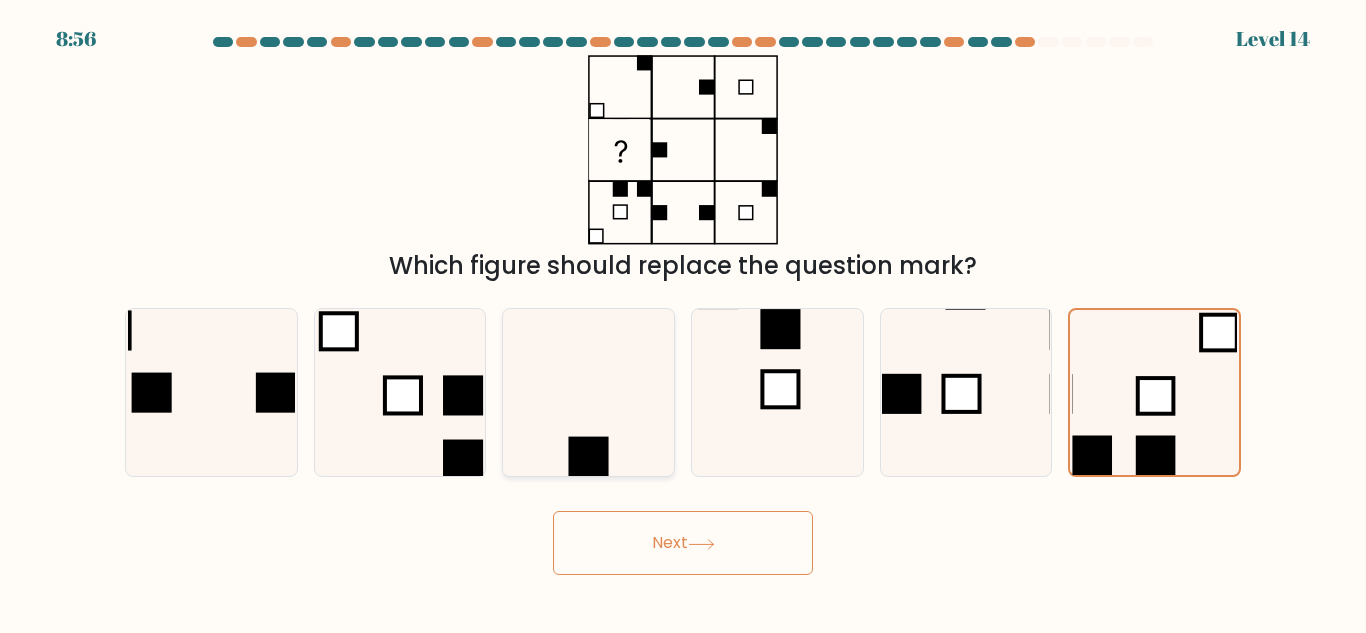 click 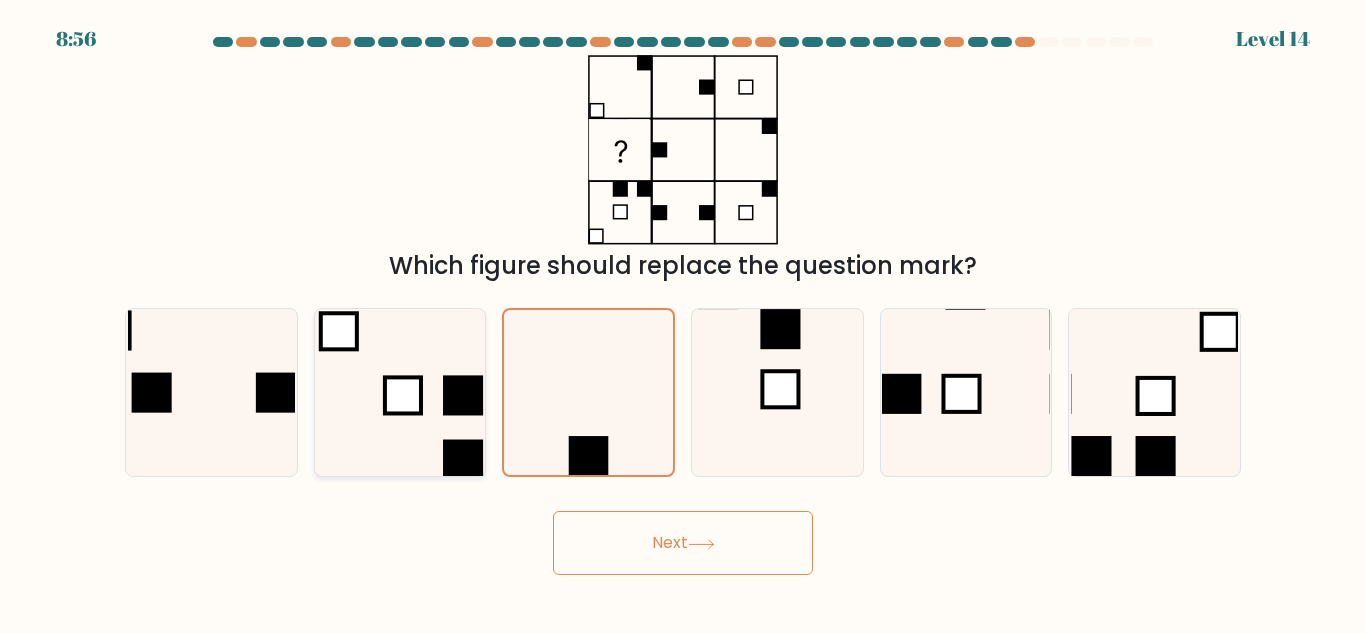 click 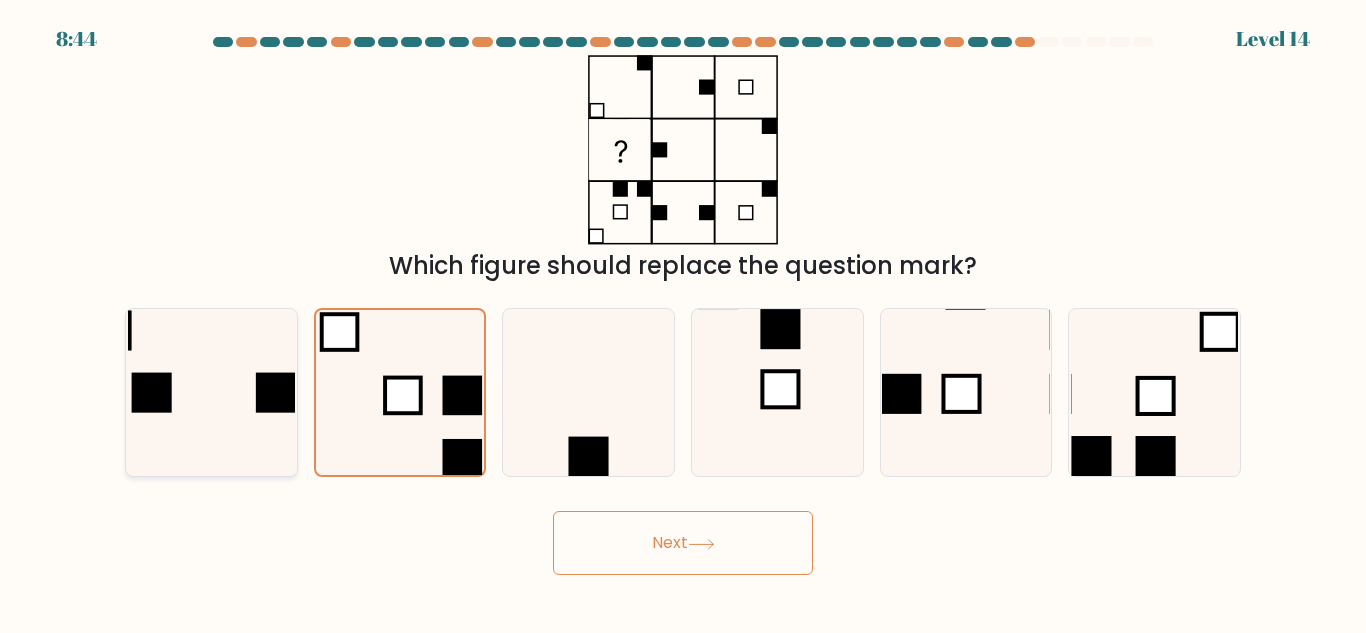 click 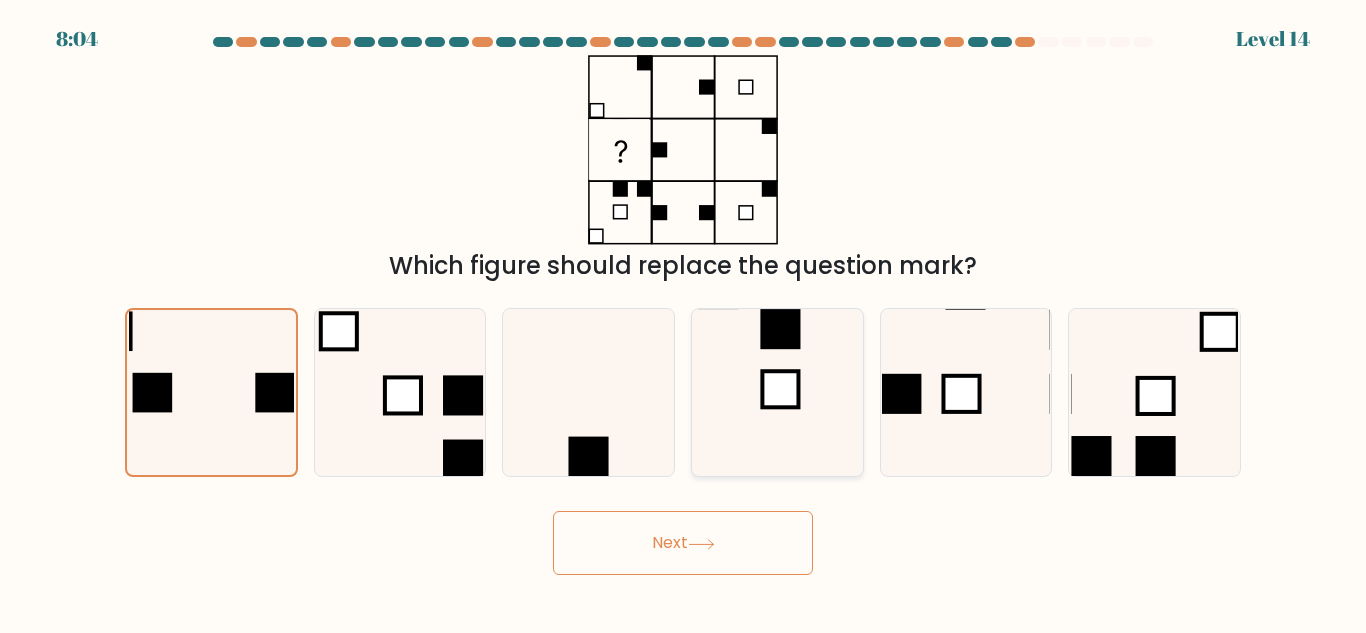click 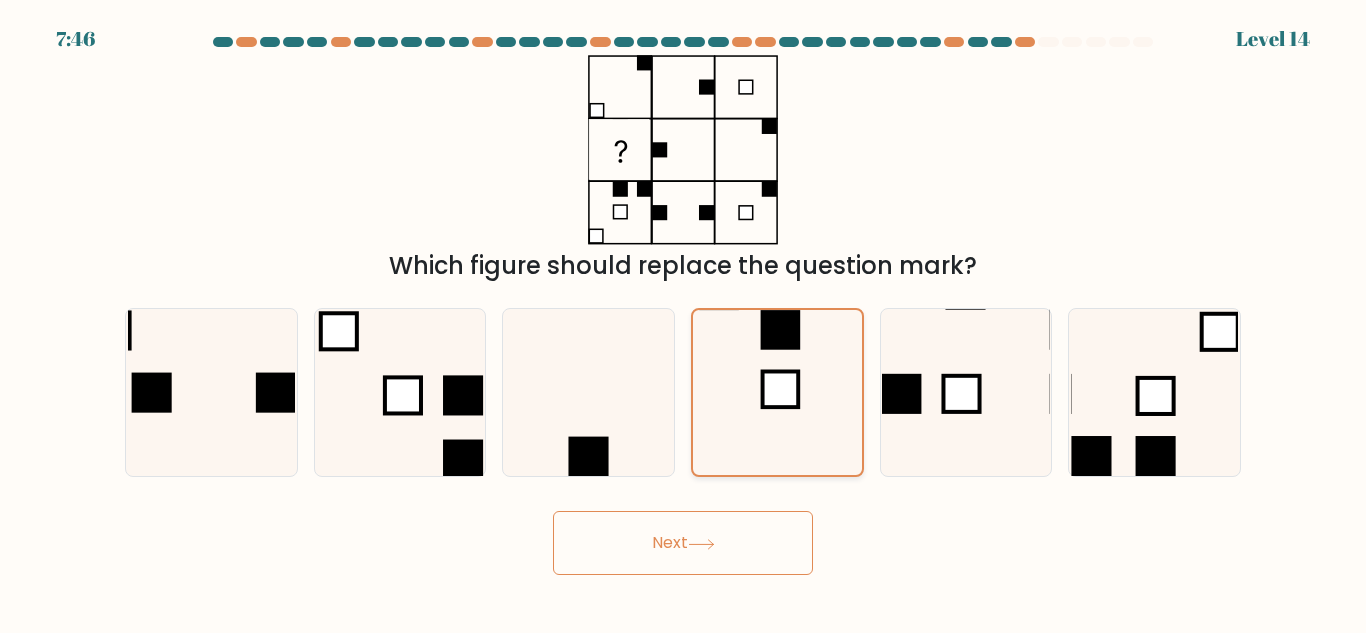 click 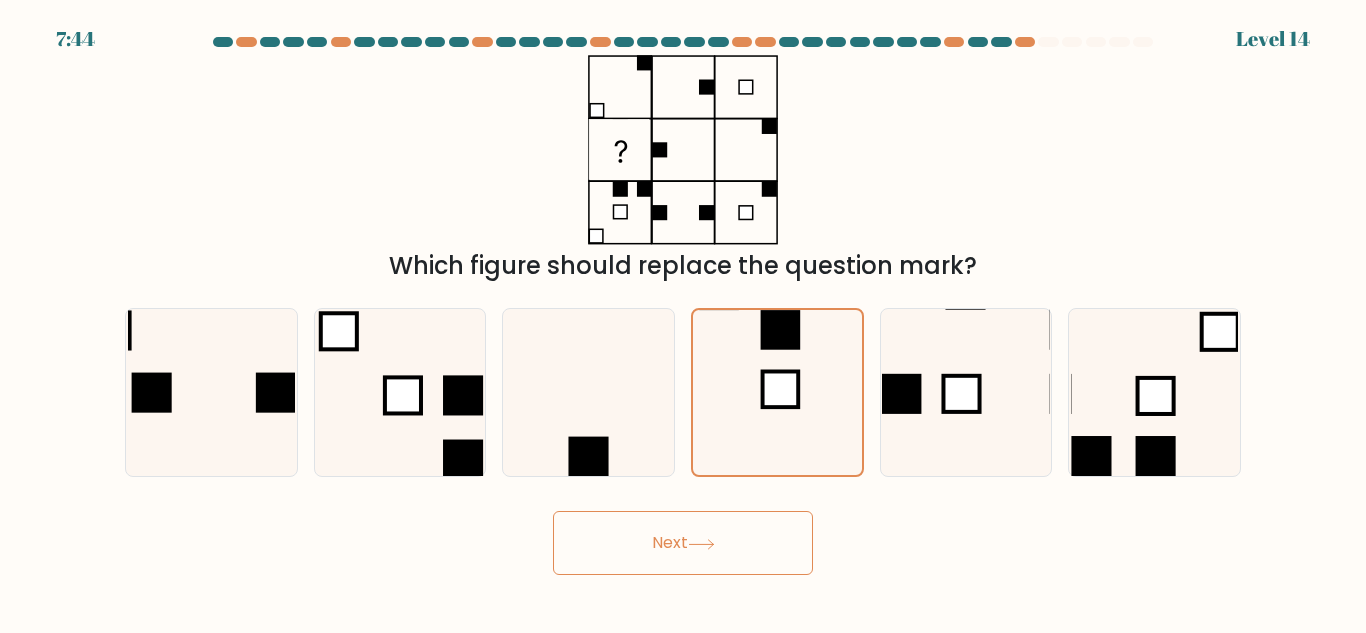 click on "Next" at bounding box center (683, 543) 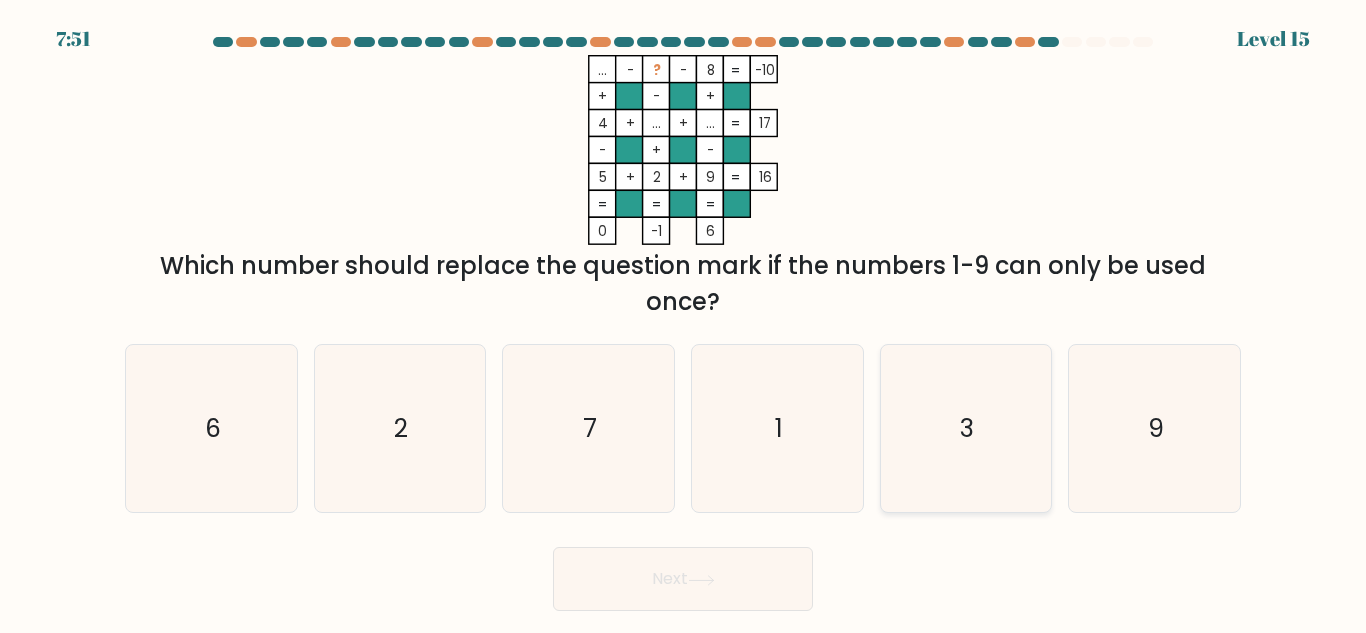 click on "3" 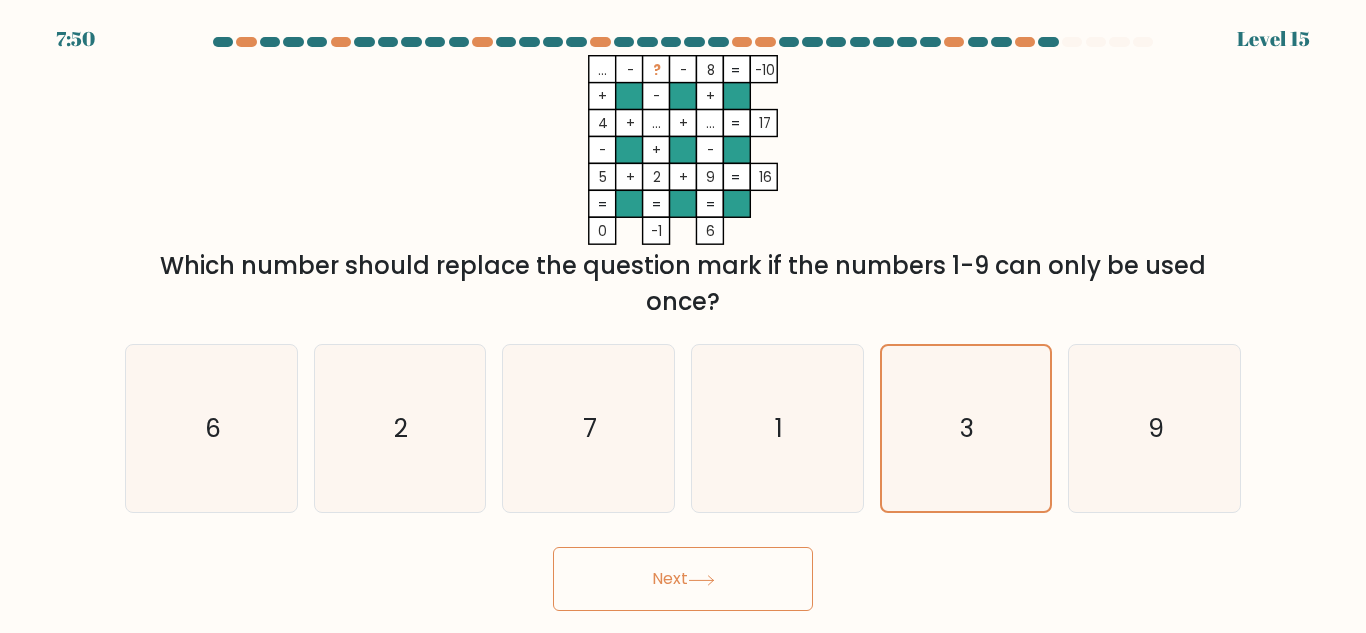 click on "Next" at bounding box center (683, 579) 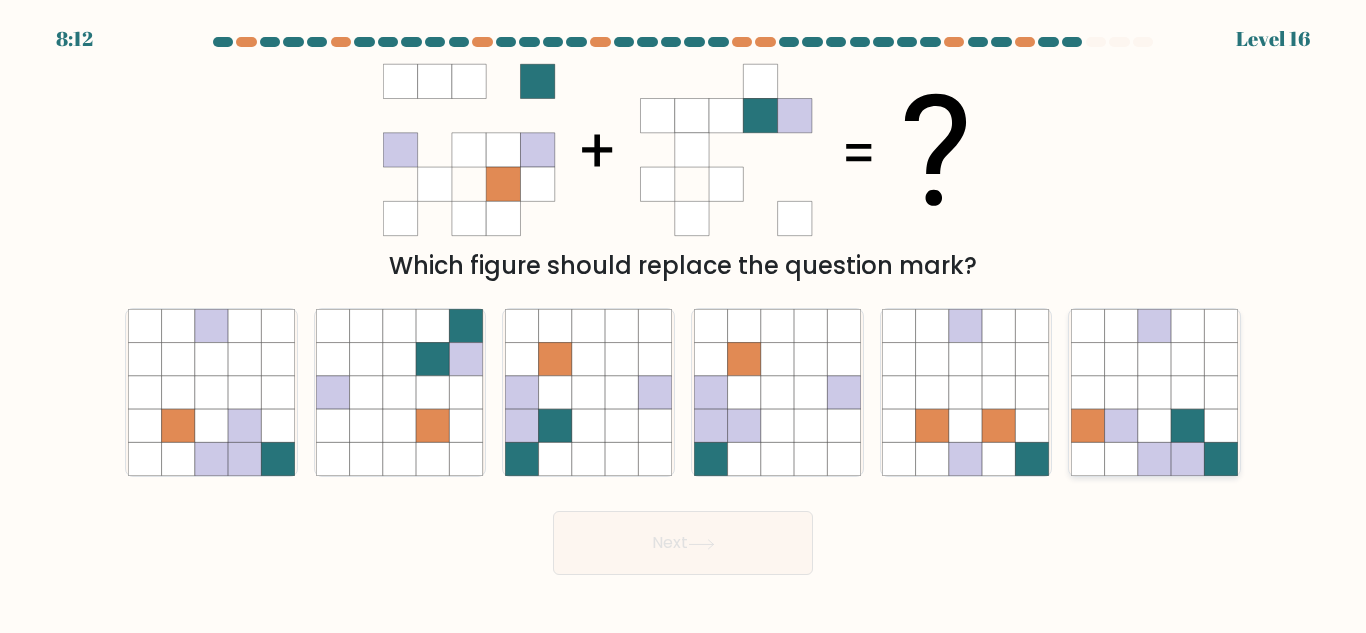 click 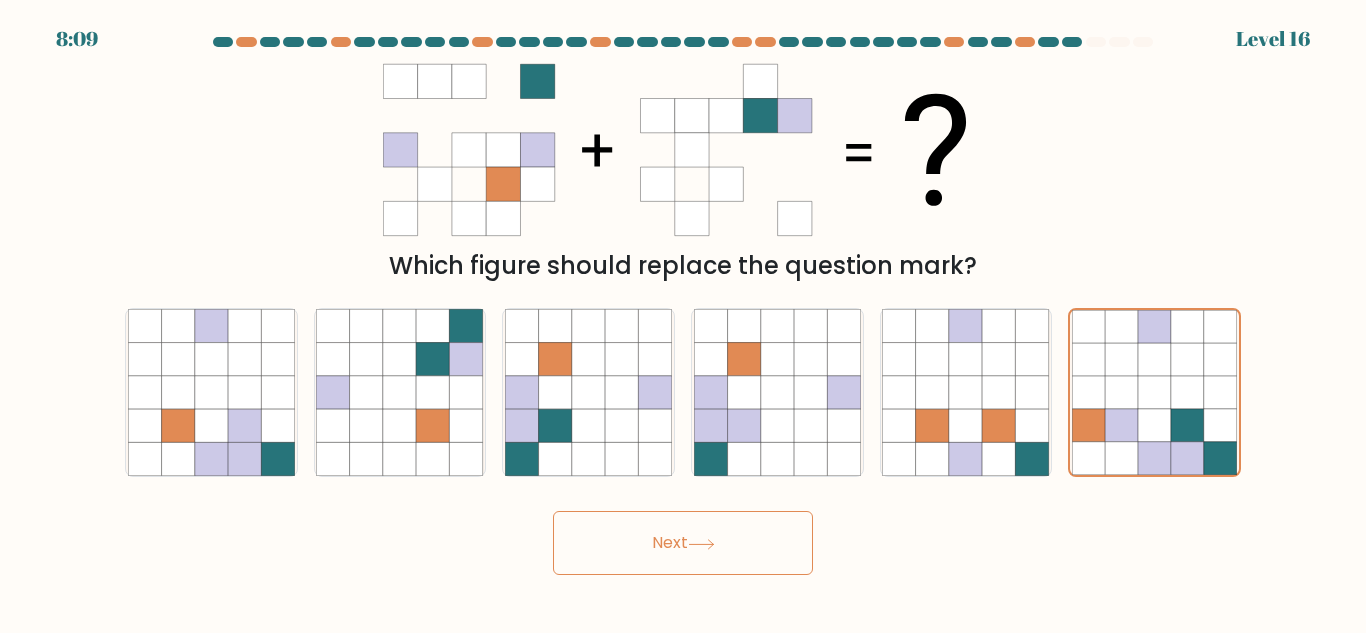 click on "Next" at bounding box center [683, 543] 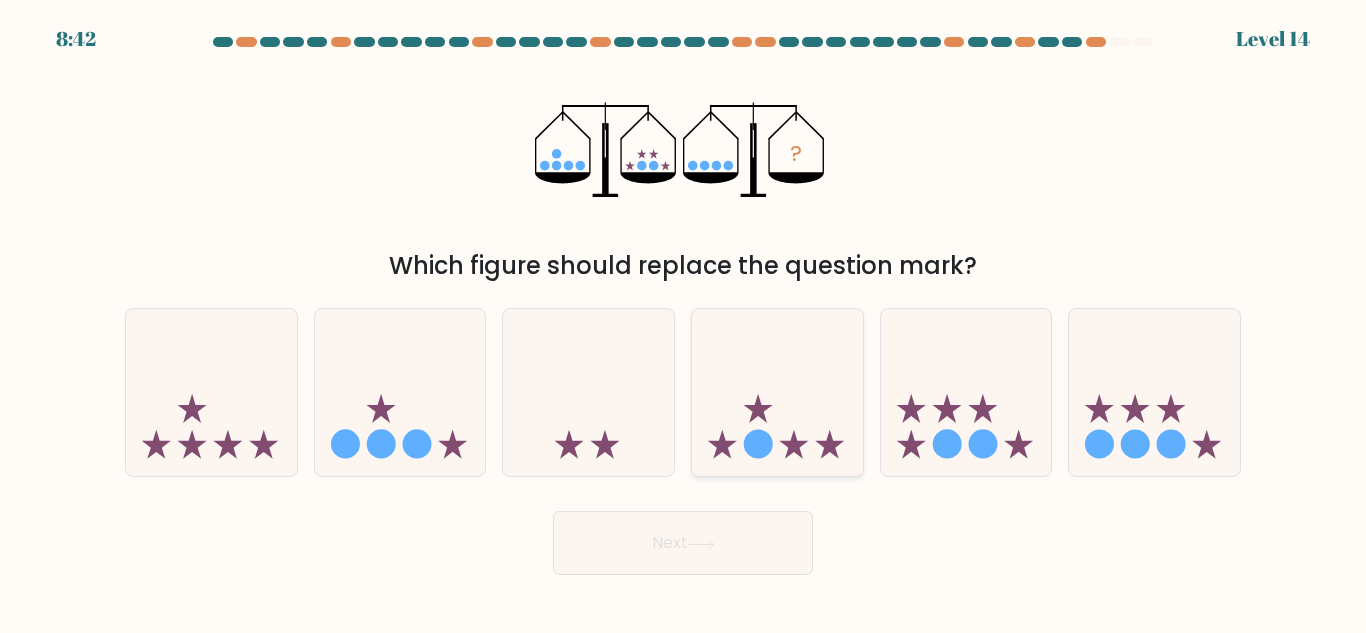 click 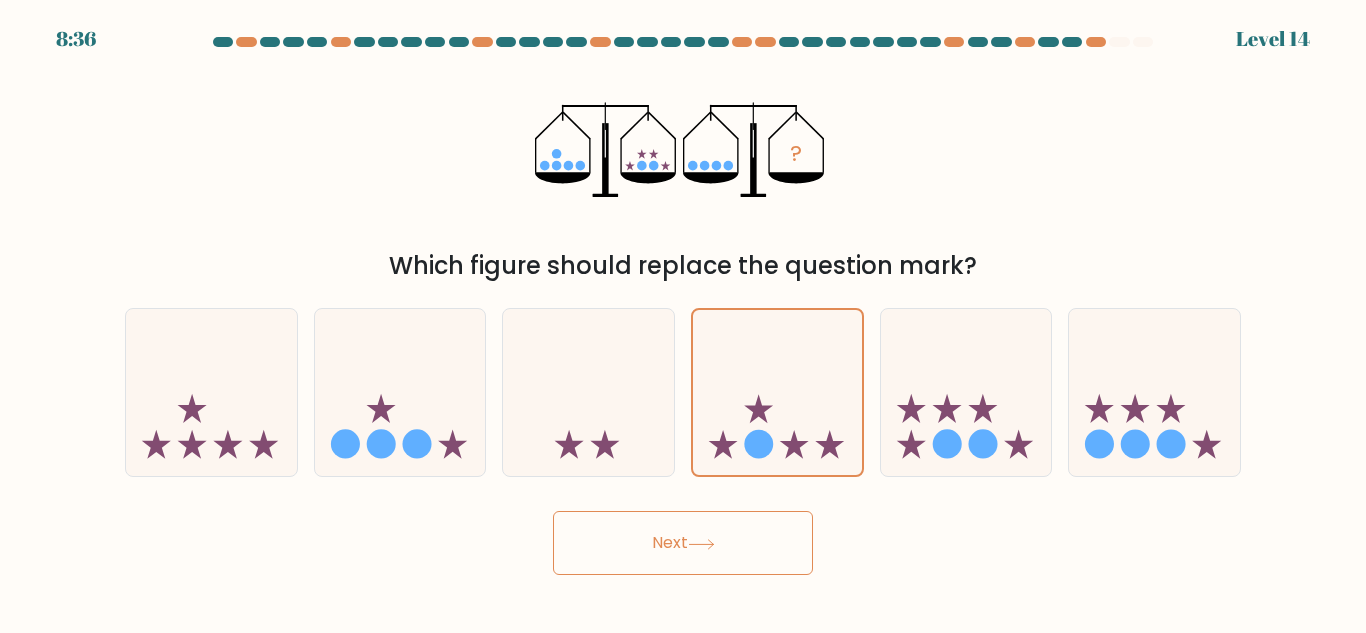 click on "Next" at bounding box center (683, 543) 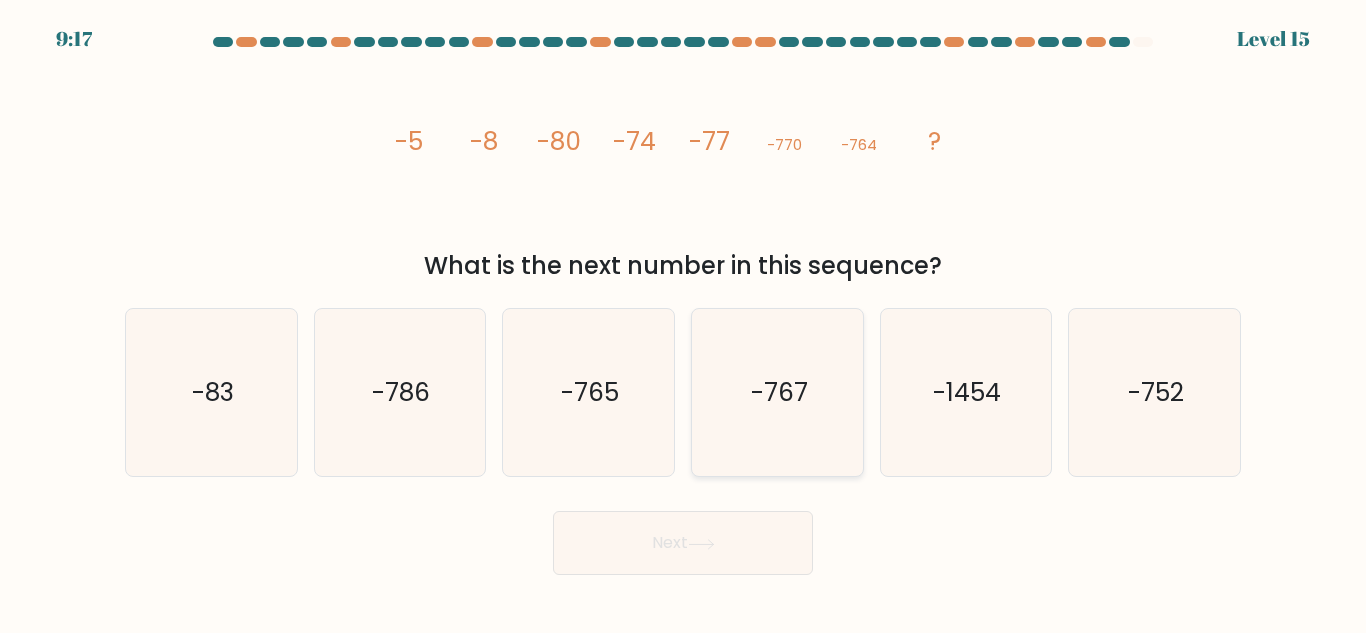 click on "-767" 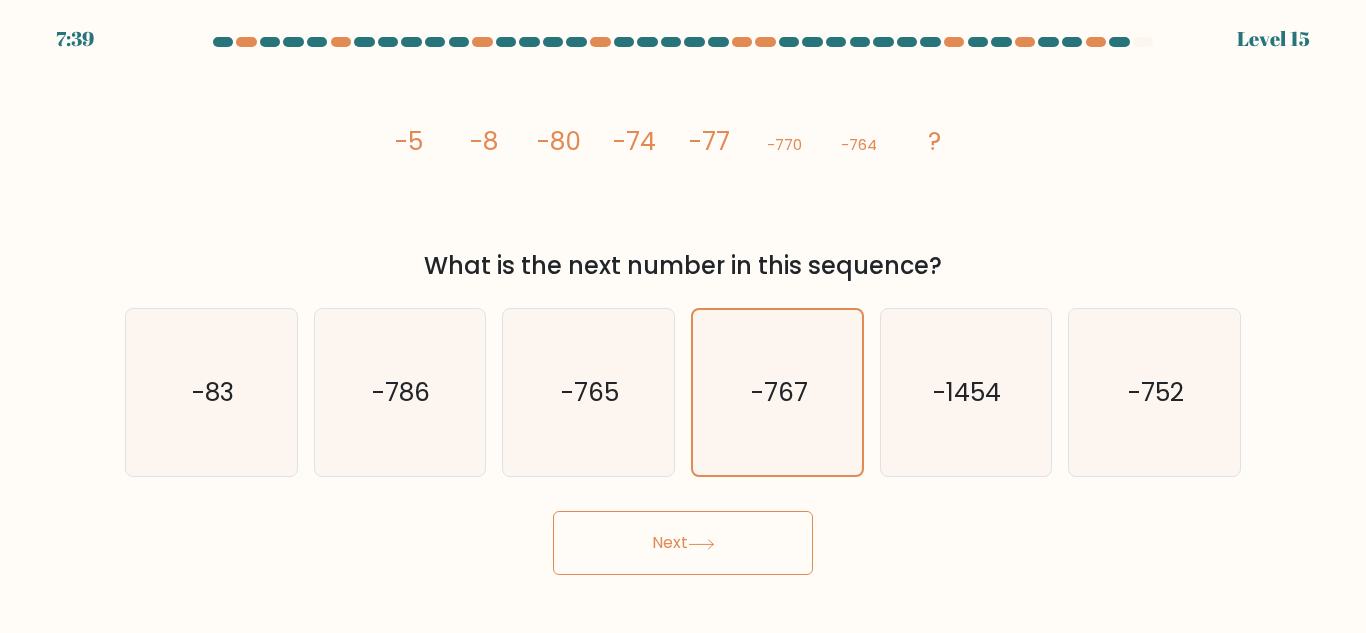 click on "Next" at bounding box center (683, 543) 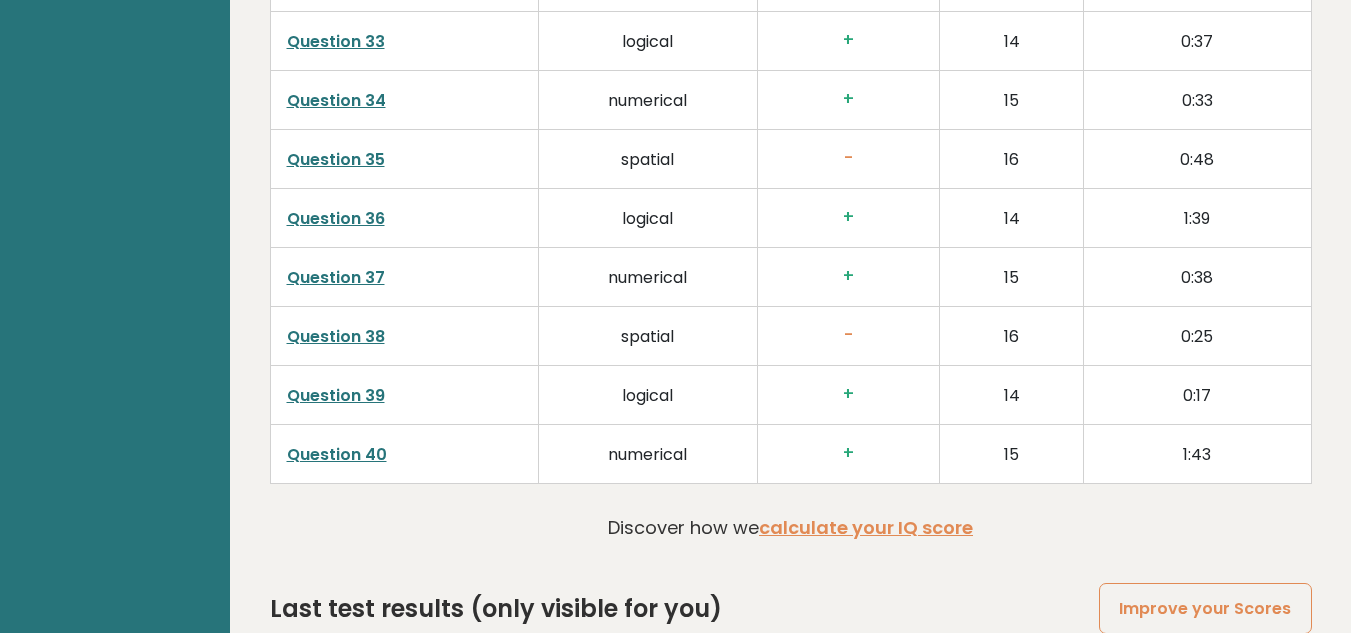 scroll, scrollTop: 5332, scrollLeft: 0, axis: vertical 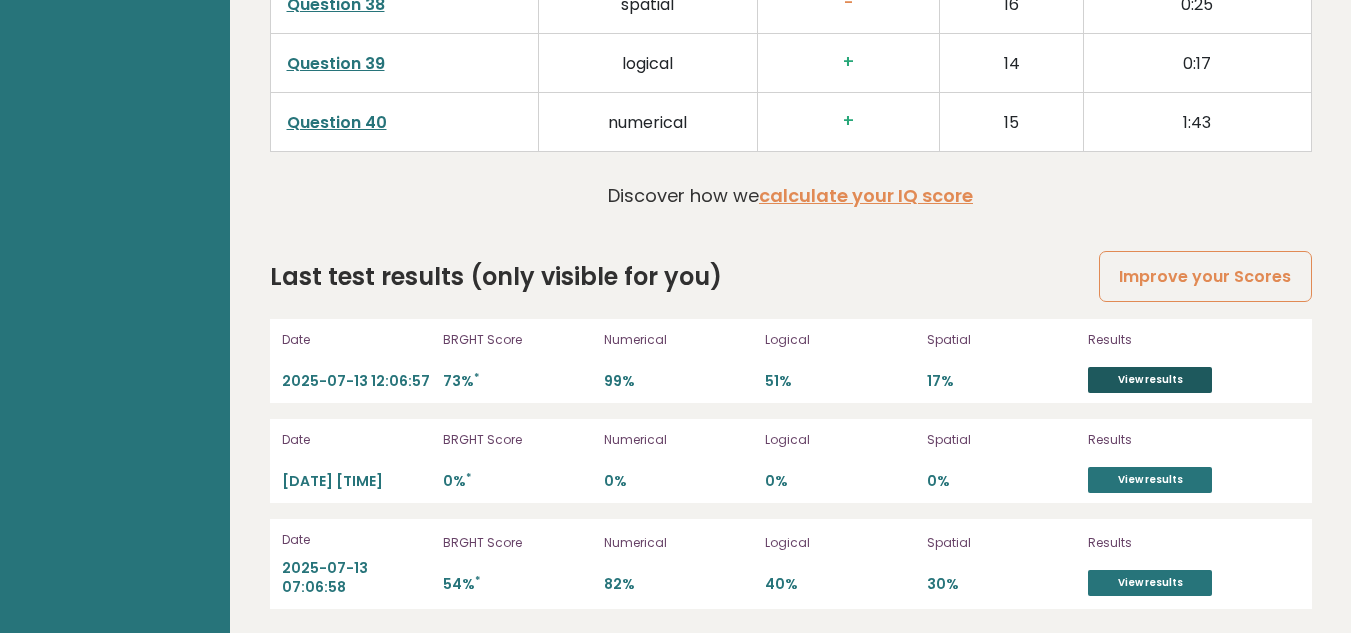 click on "View results" at bounding box center (1150, 380) 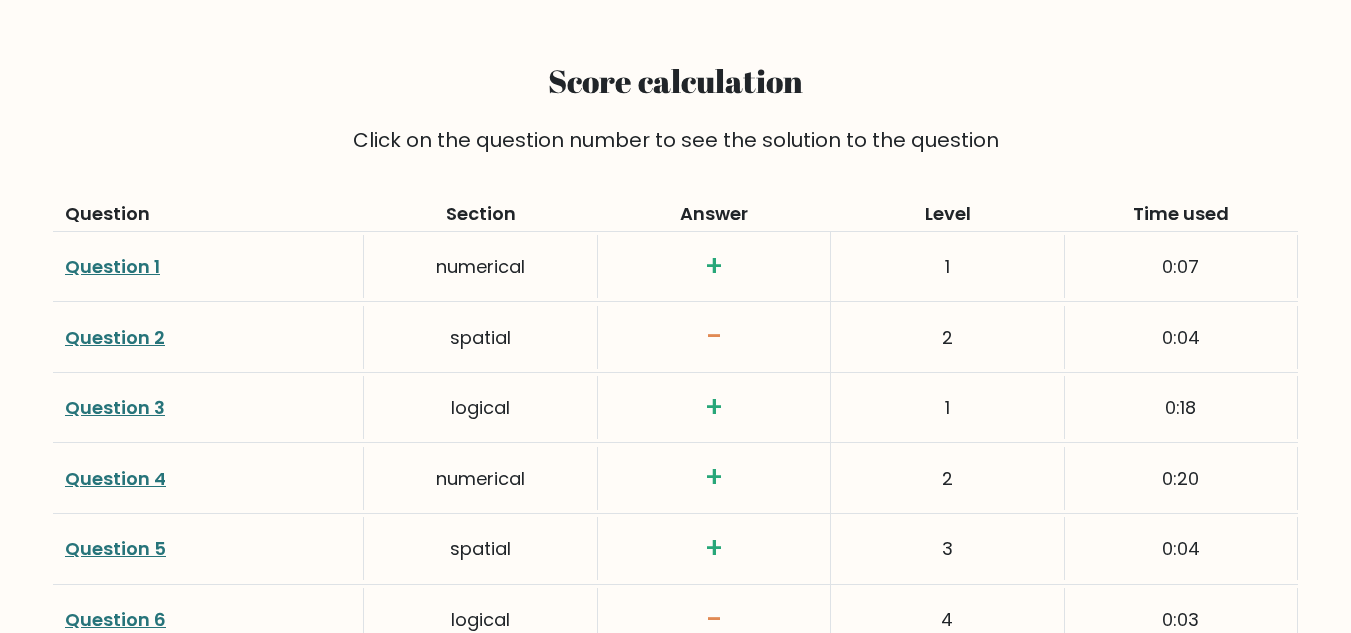 scroll, scrollTop: 2800, scrollLeft: 0, axis: vertical 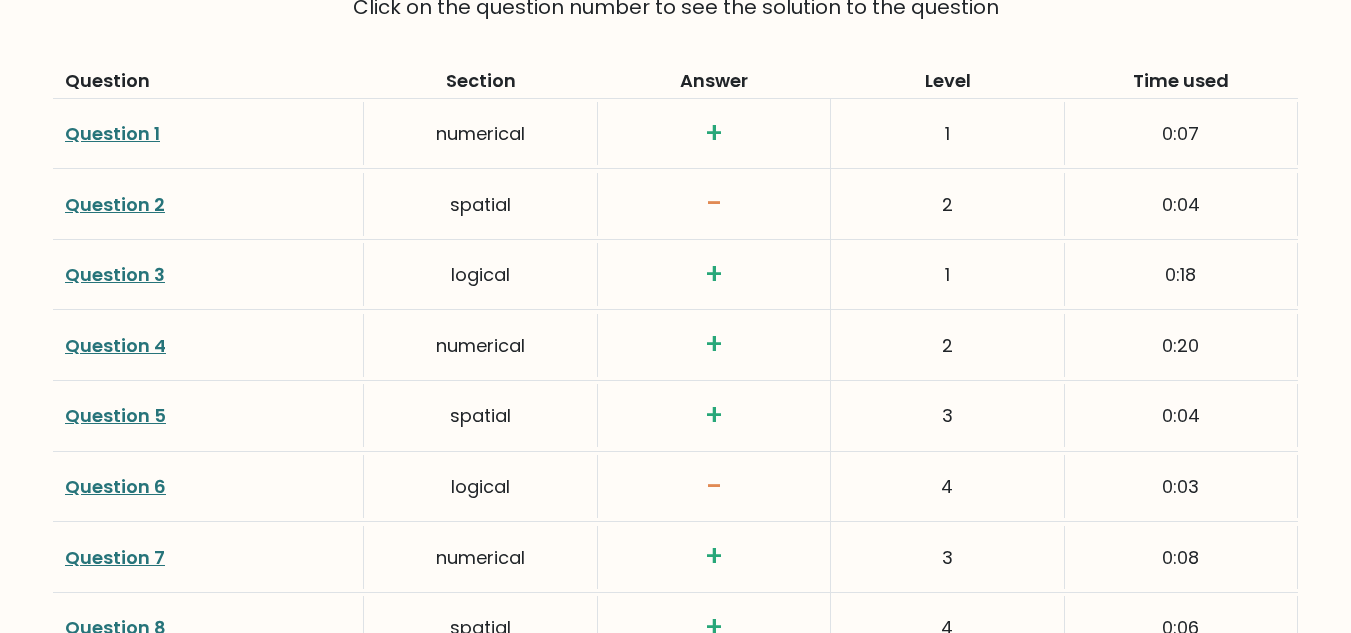 click on "Question 1" at bounding box center [112, 133] 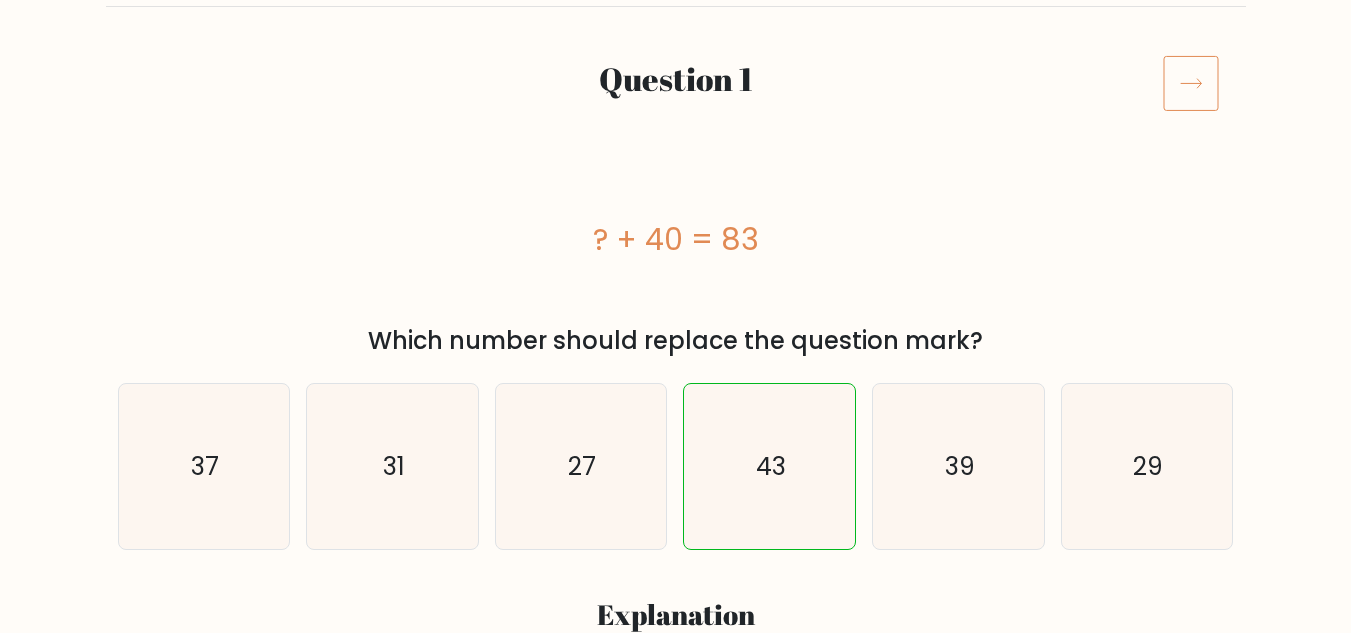 scroll, scrollTop: 100, scrollLeft: 0, axis: vertical 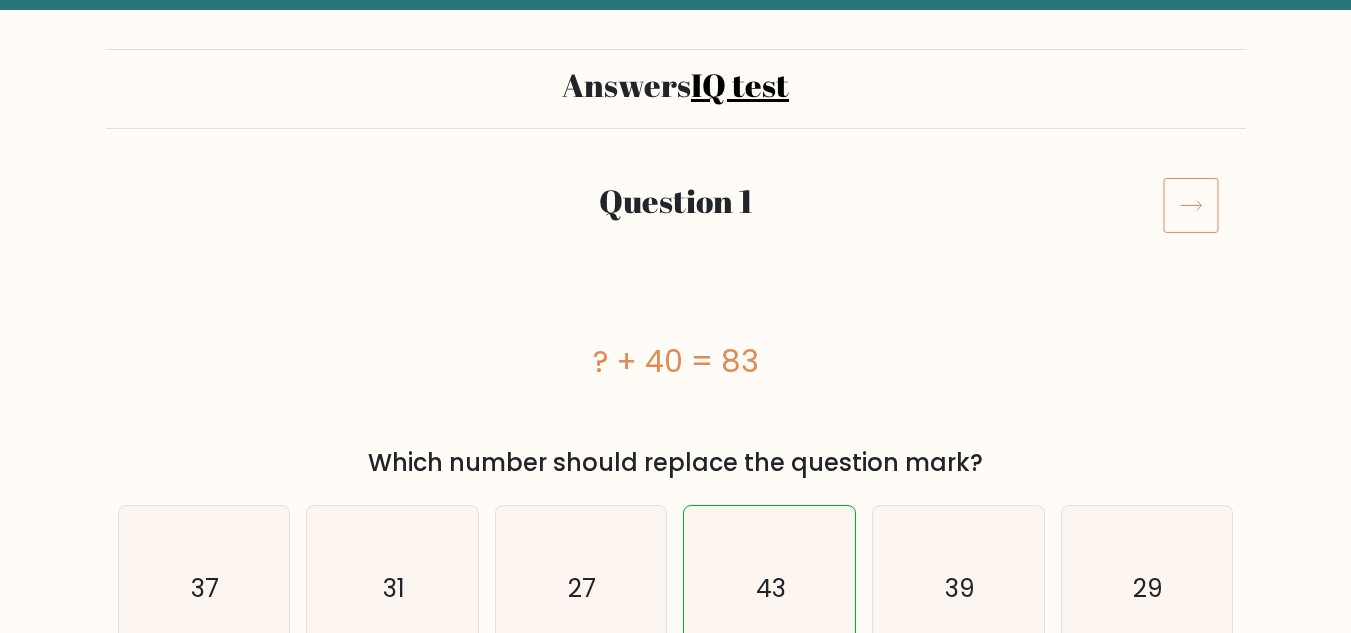 click 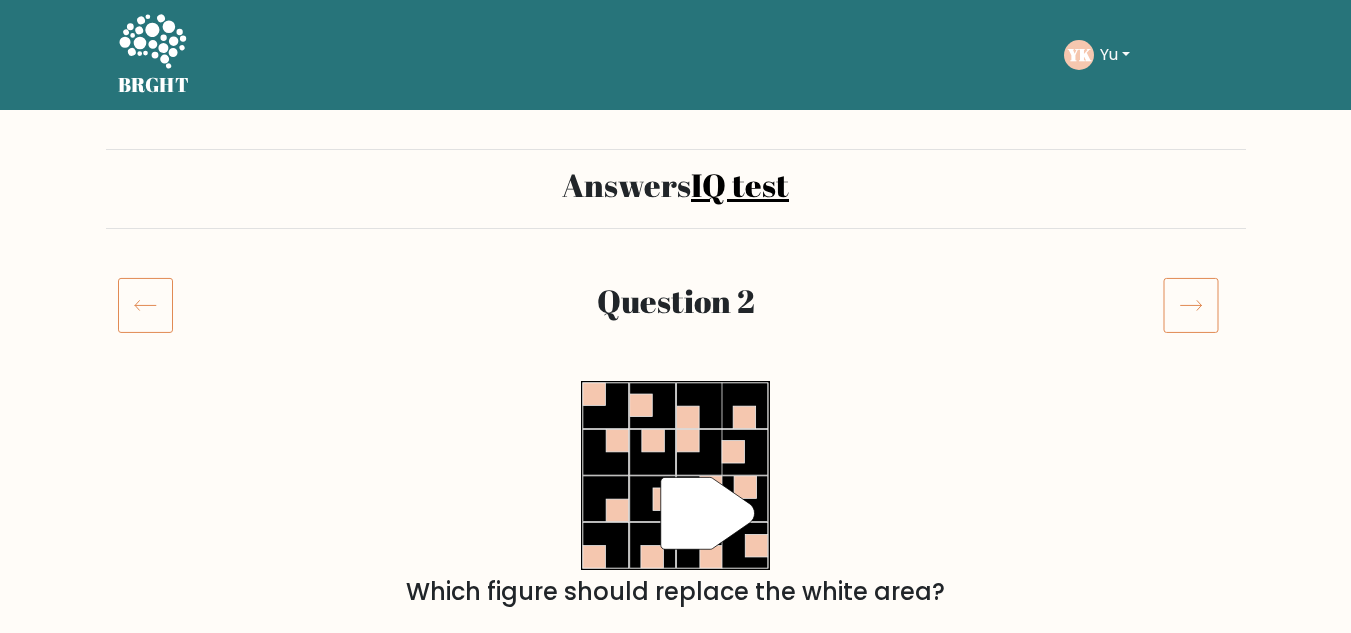 scroll, scrollTop: 300, scrollLeft: 0, axis: vertical 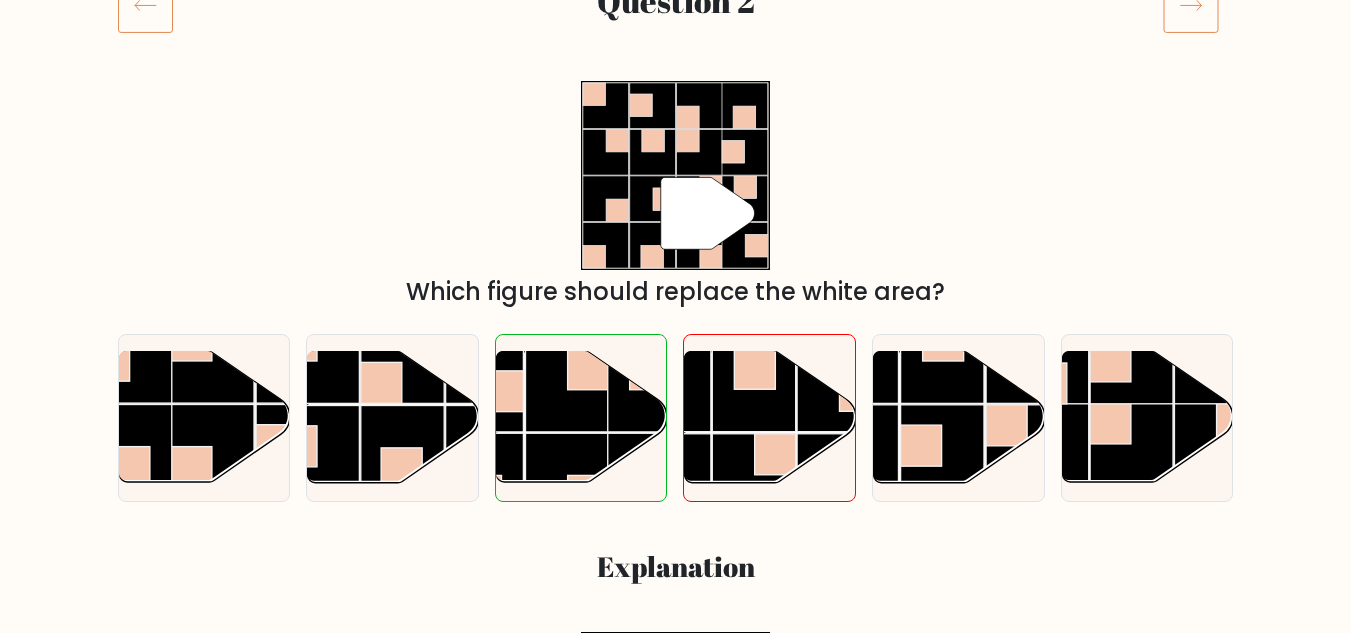 click 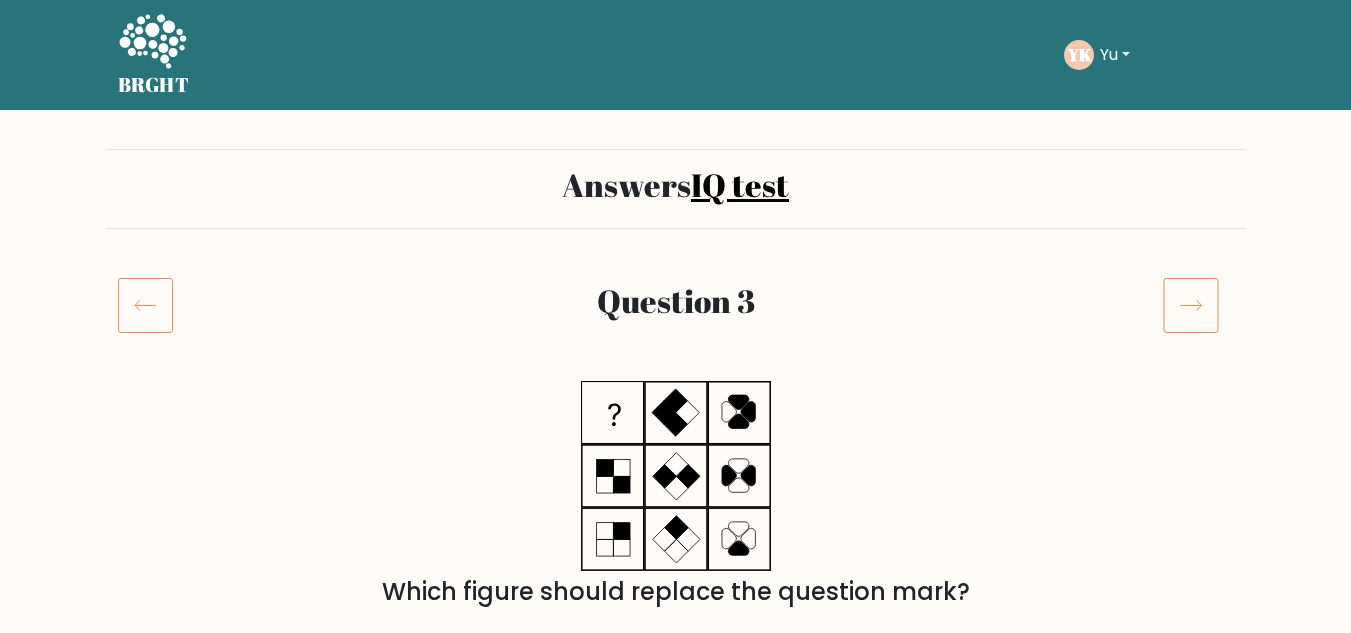 scroll, scrollTop: 0, scrollLeft: 0, axis: both 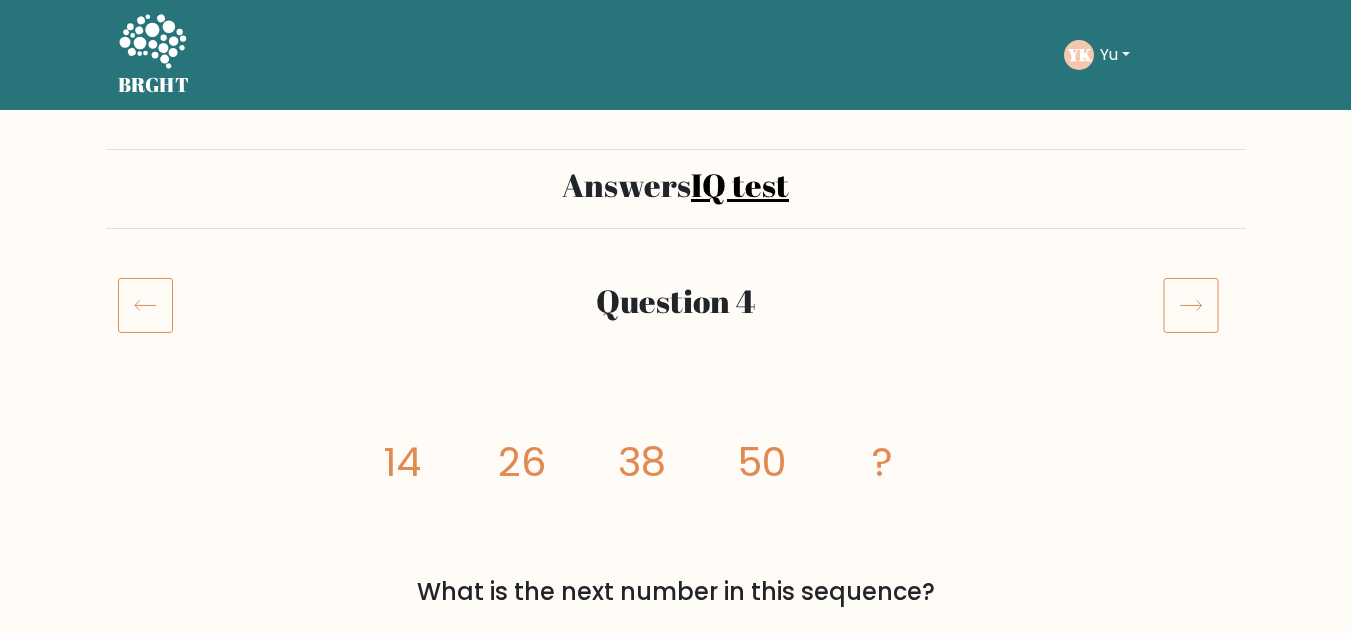 click 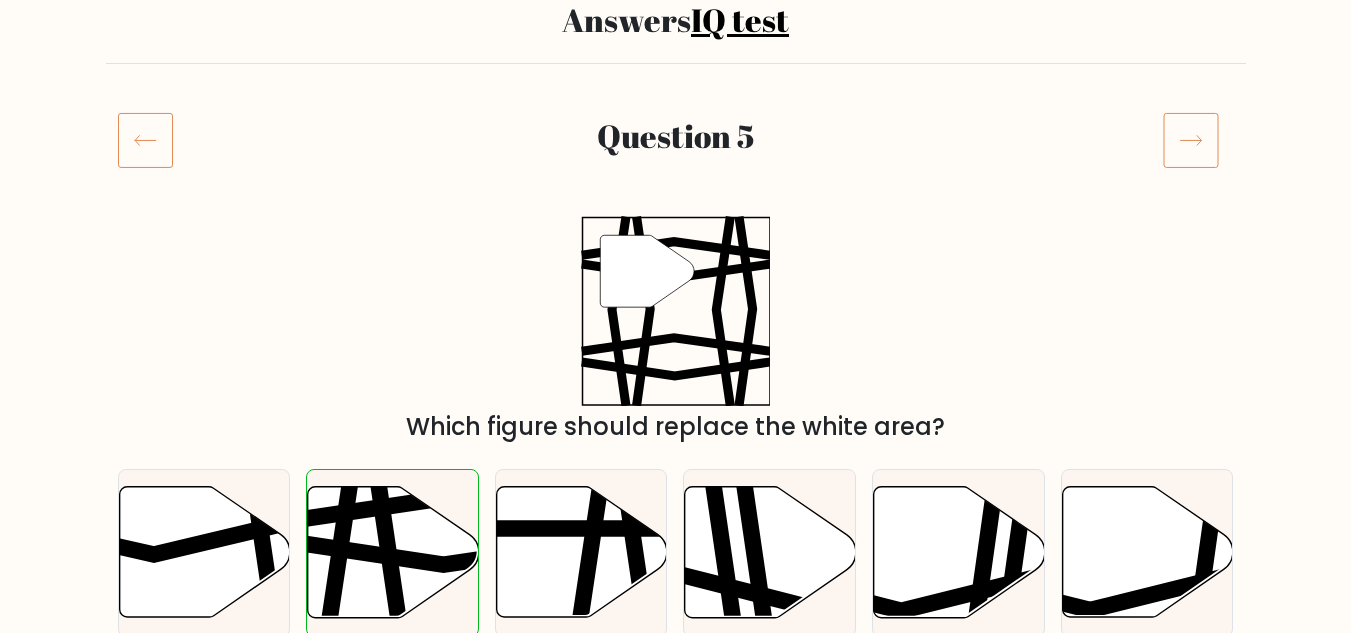 scroll, scrollTop: 200, scrollLeft: 0, axis: vertical 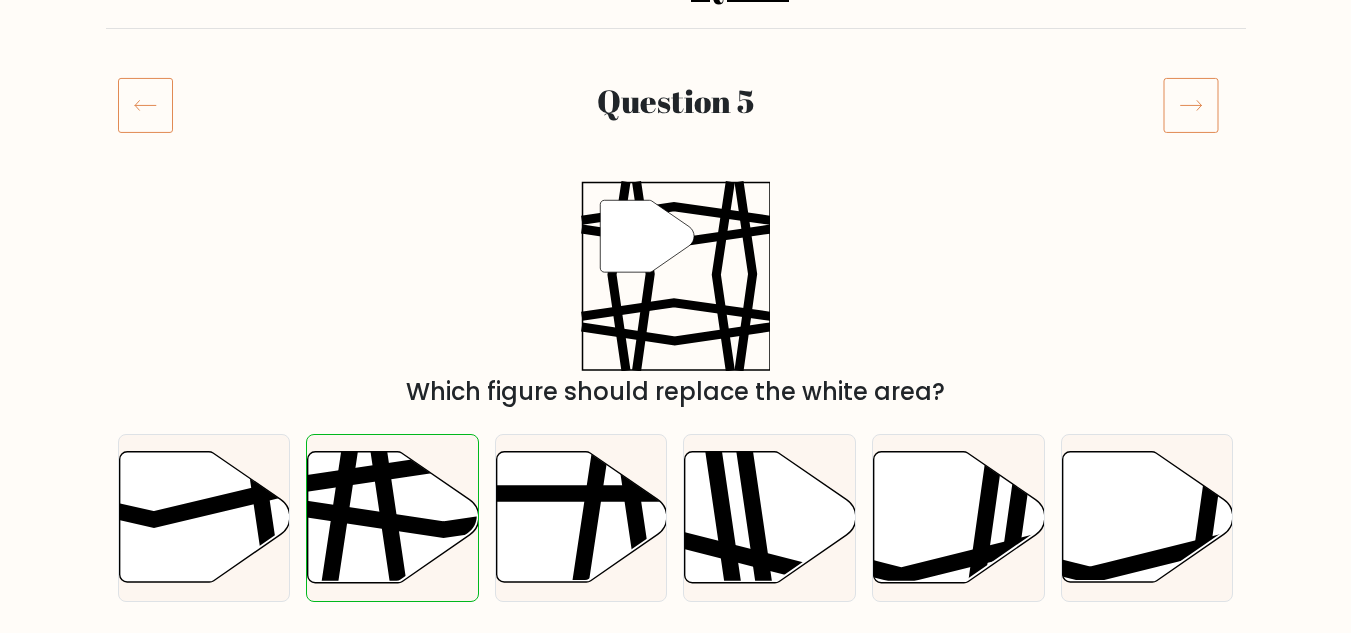 click 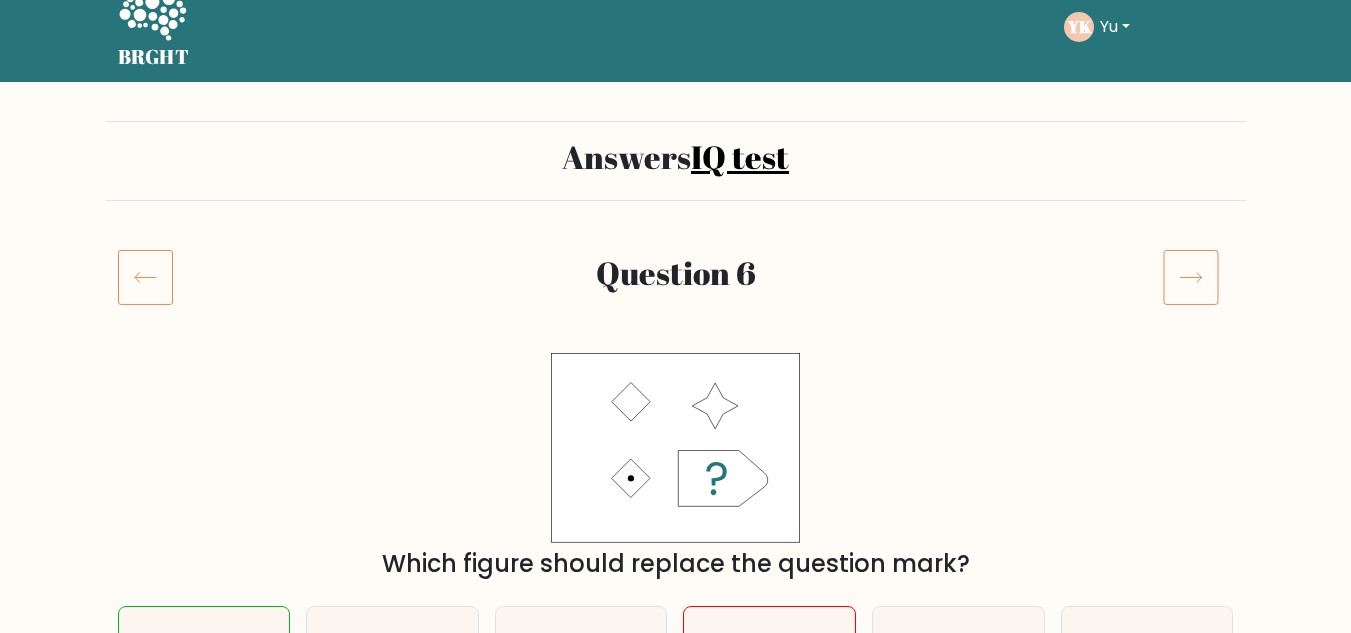 scroll, scrollTop: 0, scrollLeft: 0, axis: both 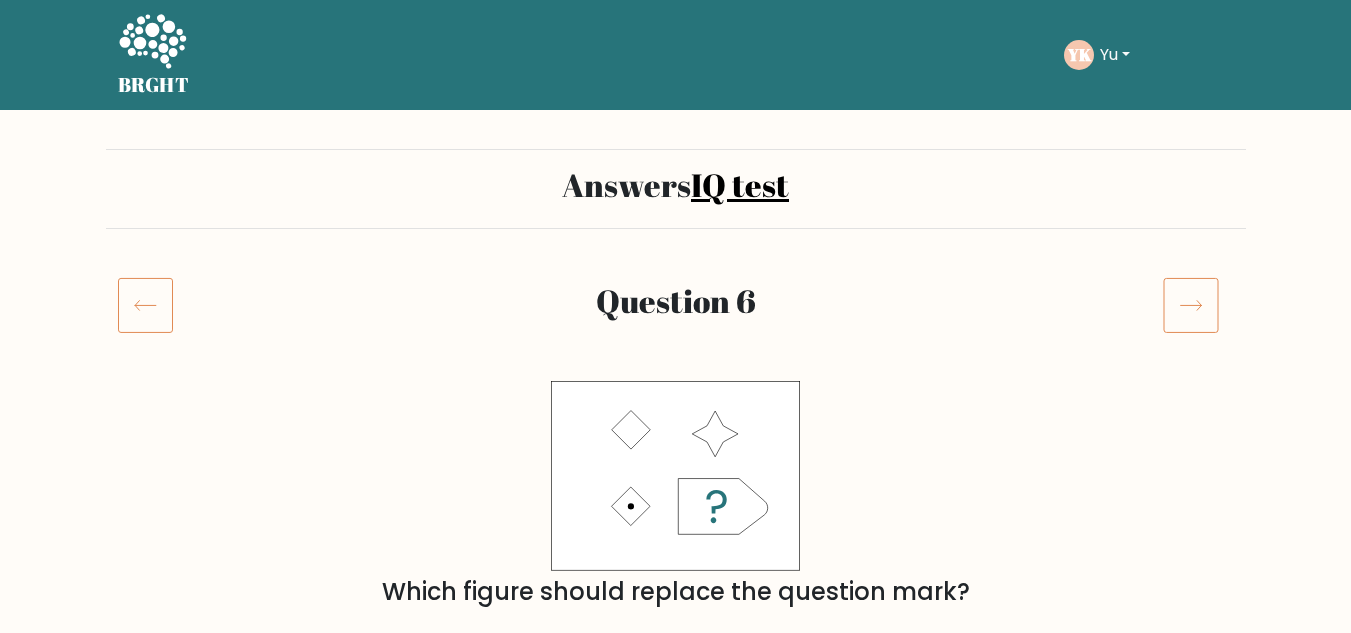 click 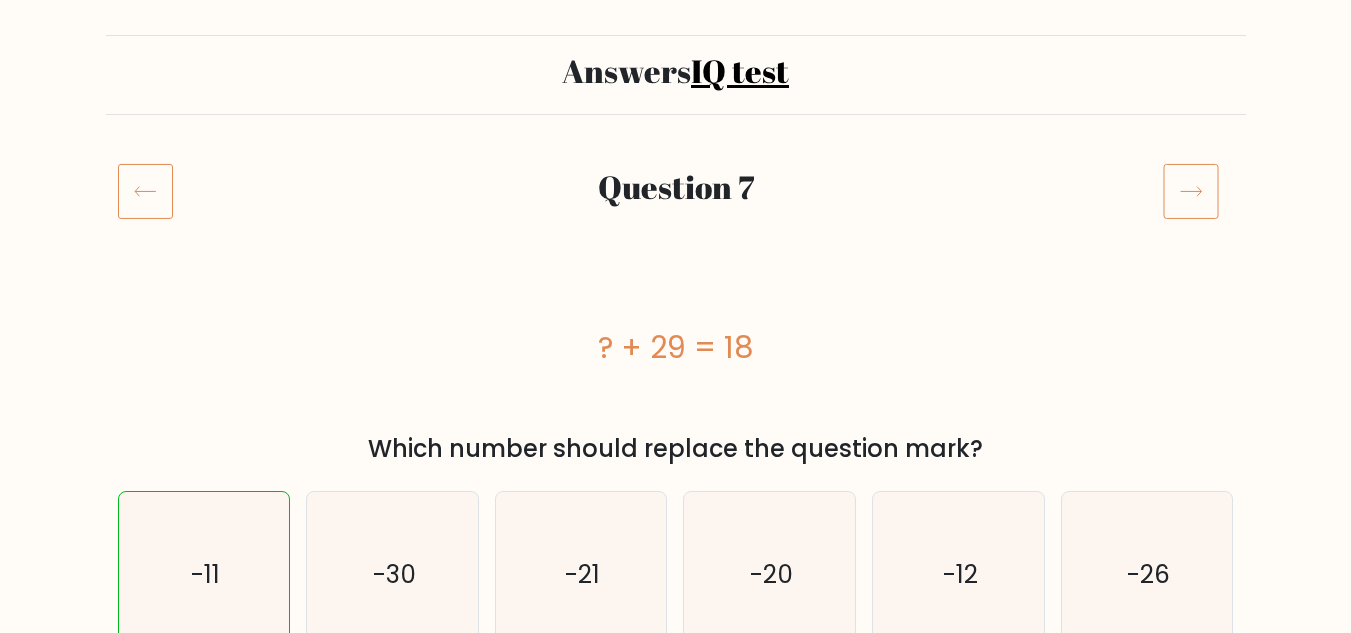 scroll, scrollTop: 0, scrollLeft: 0, axis: both 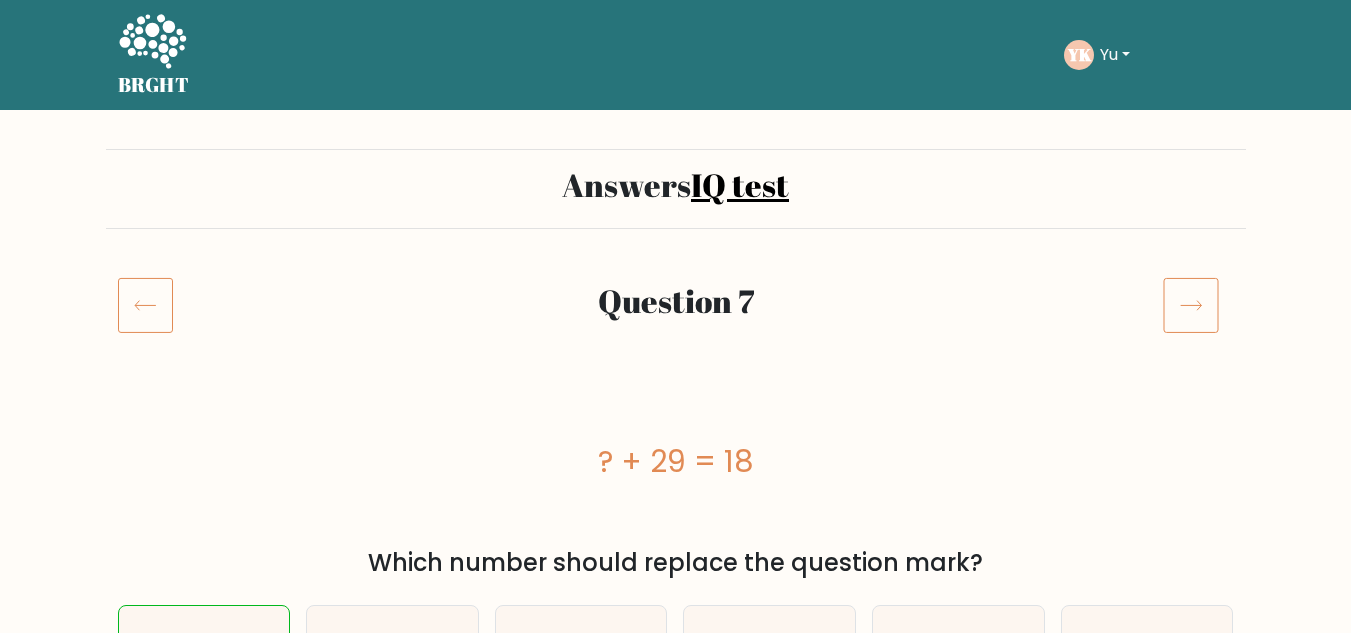 click at bounding box center (1198, 305) 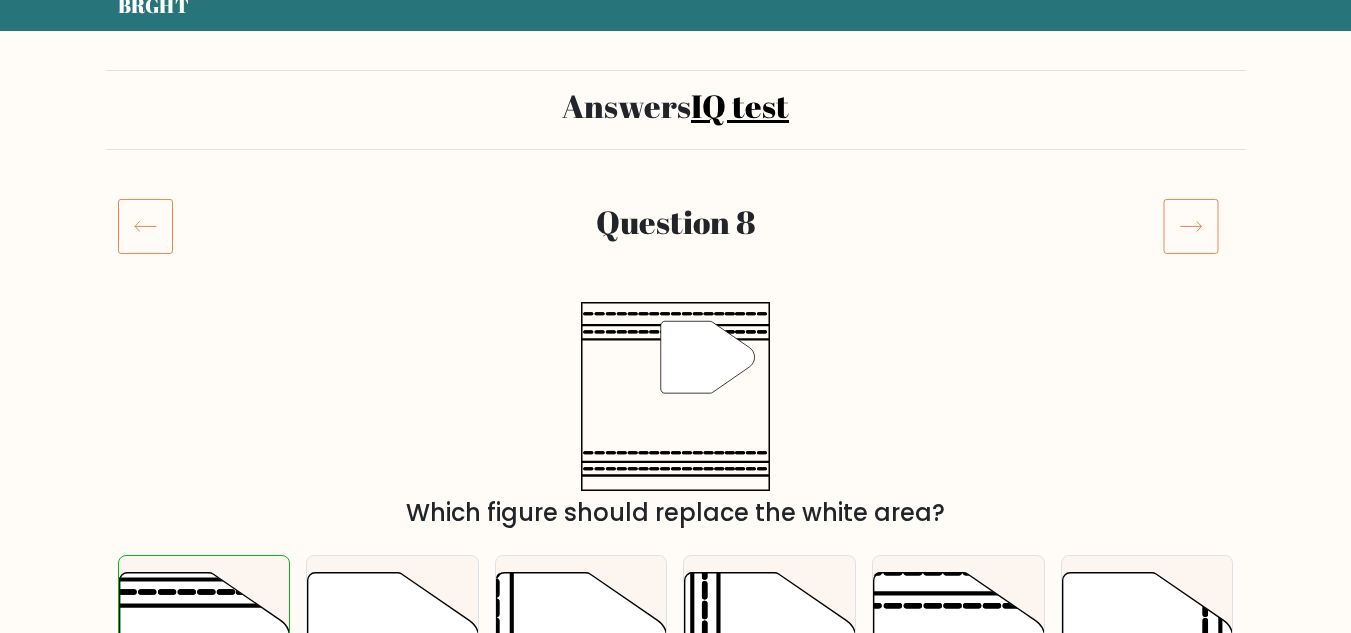 scroll, scrollTop: 0, scrollLeft: 0, axis: both 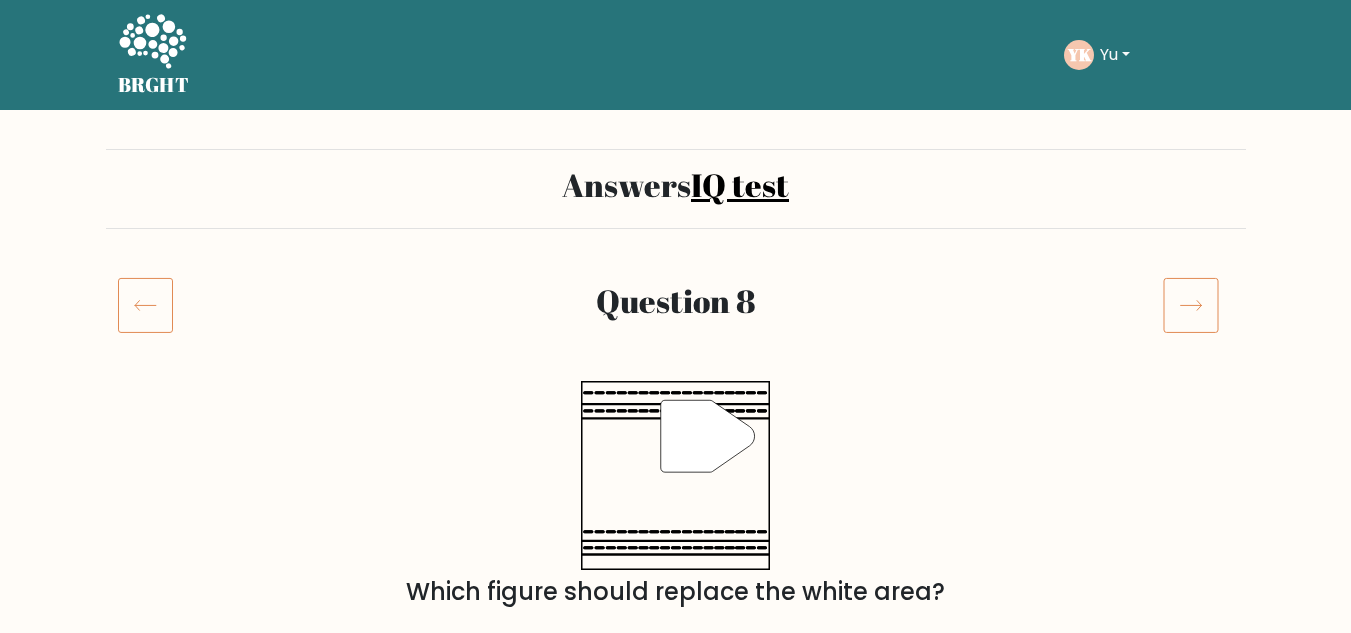 click 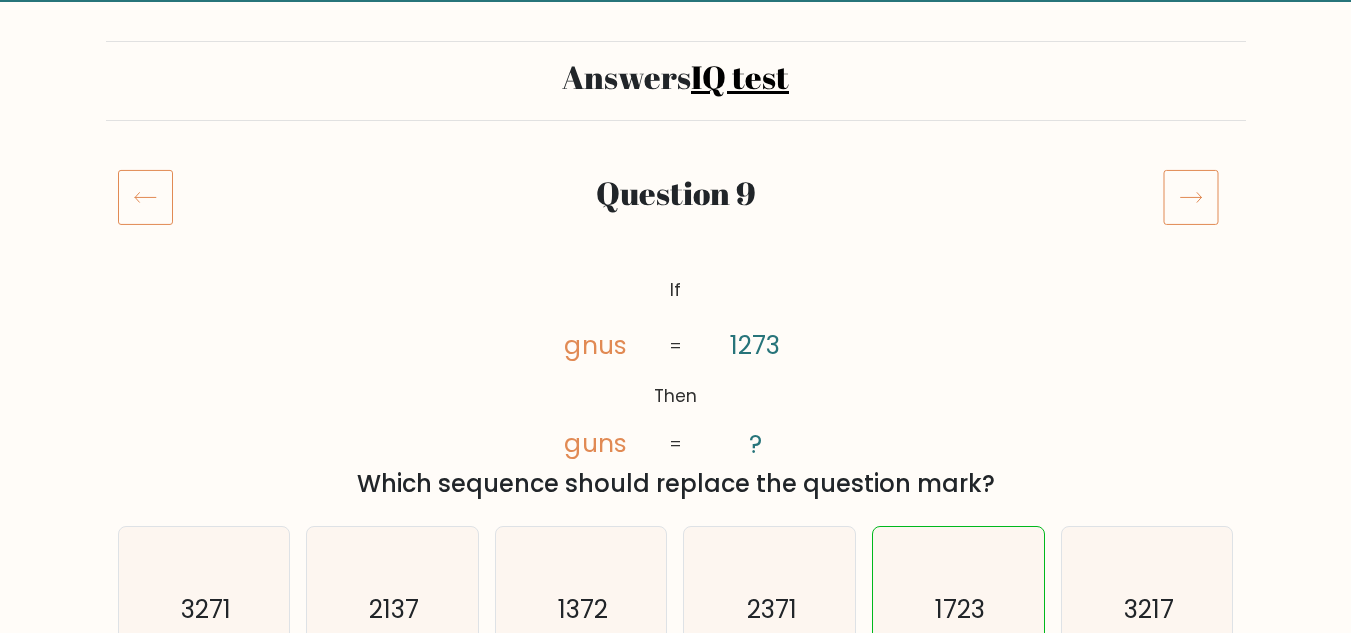 scroll, scrollTop: 200, scrollLeft: 0, axis: vertical 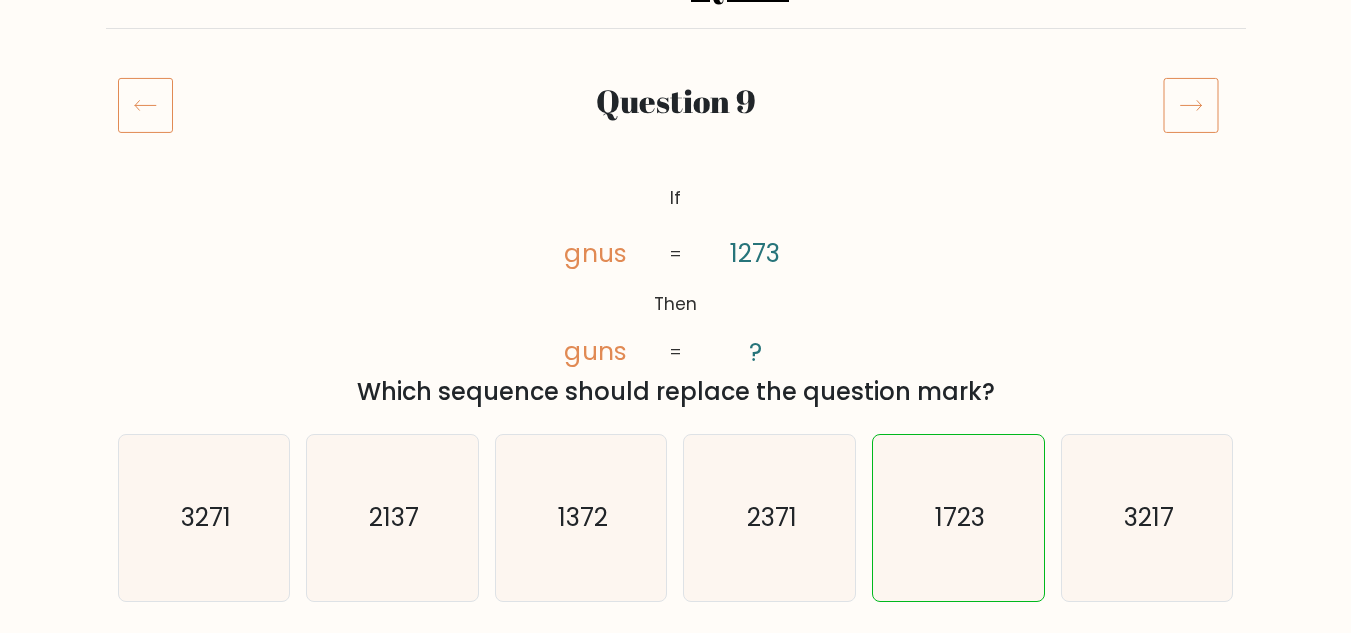 click 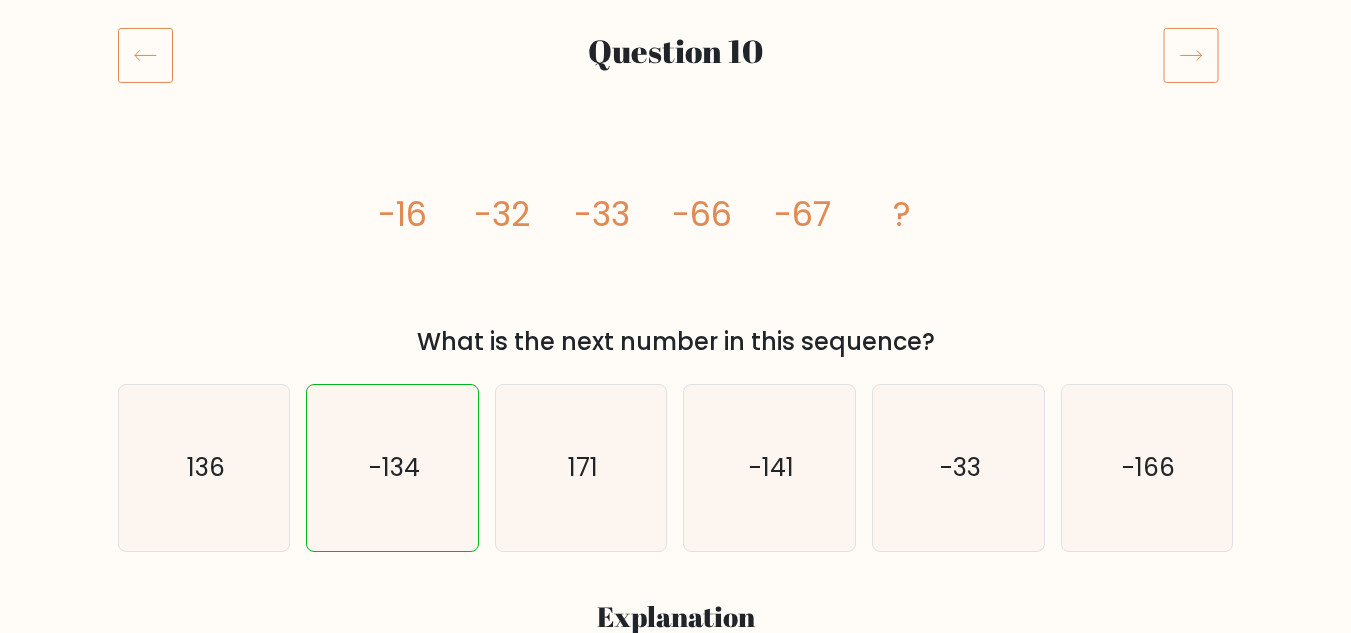 scroll, scrollTop: 100, scrollLeft: 0, axis: vertical 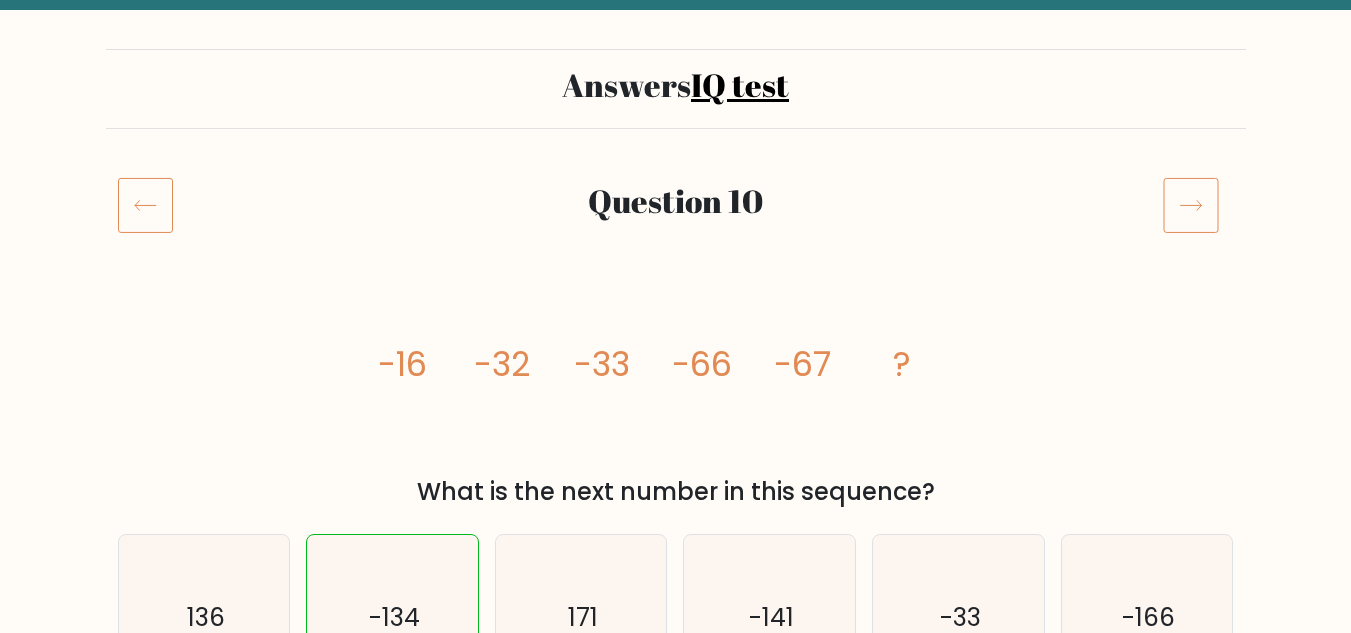 click at bounding box center [1198, 205] 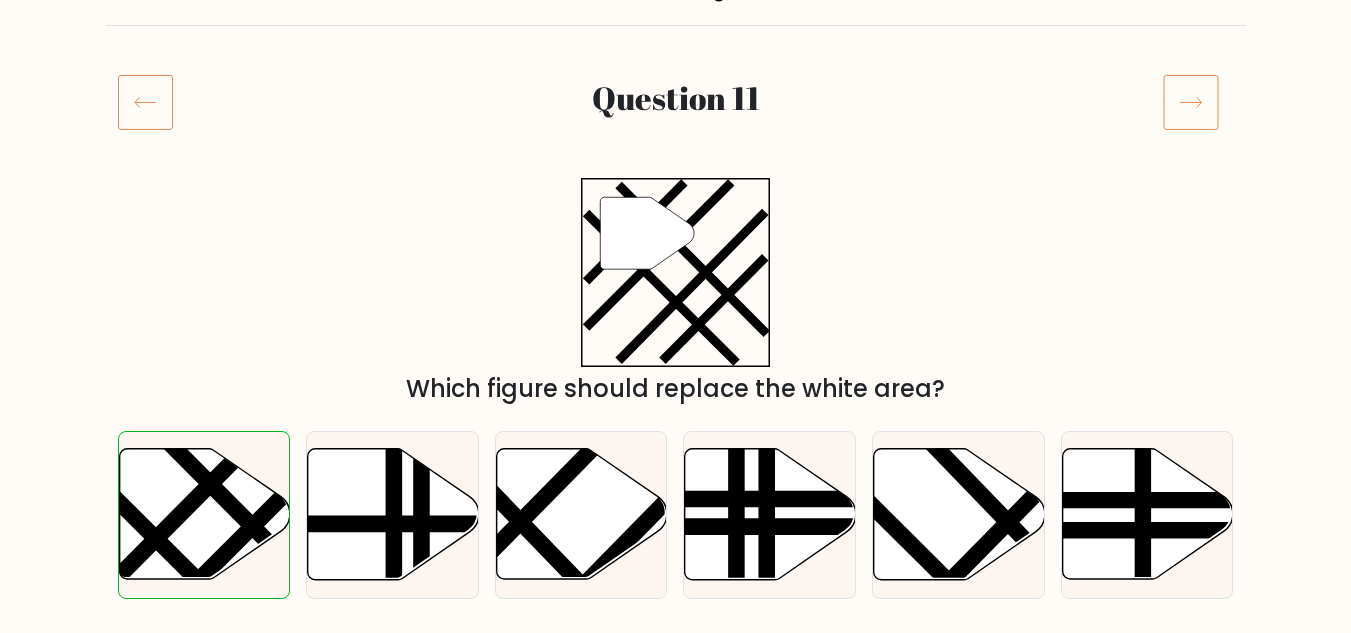 scroll, scrollTop: 0, scrollLeft: 0, axis: both 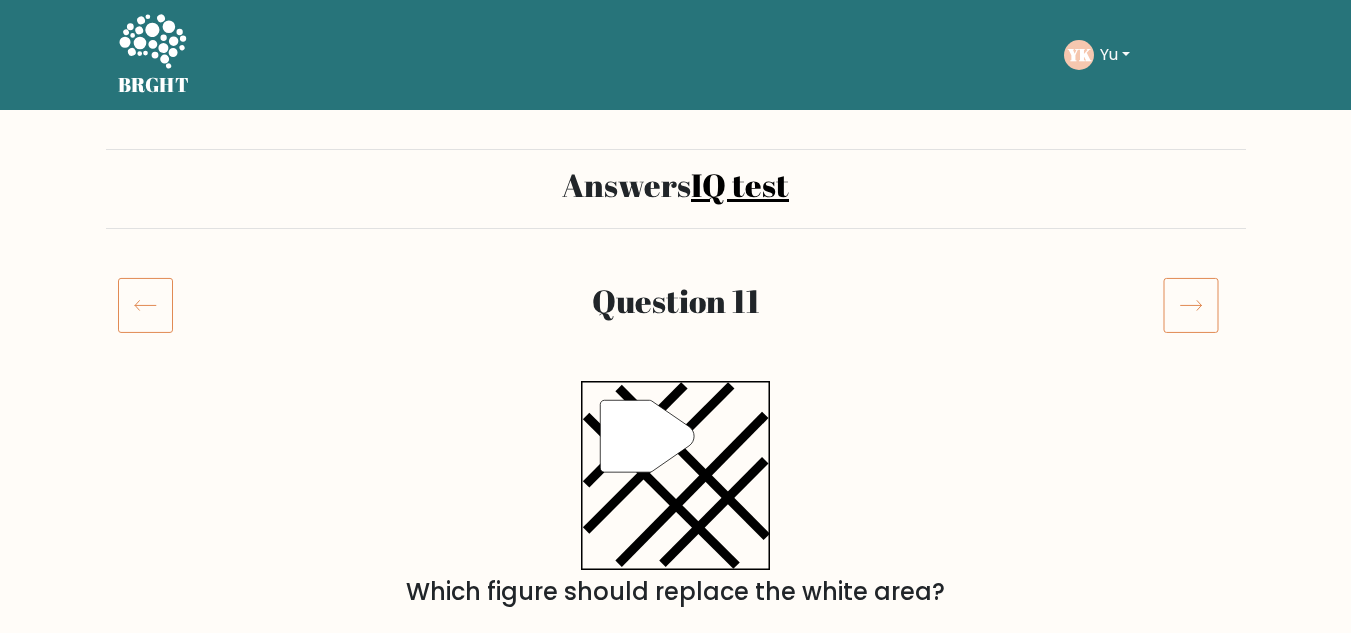 click 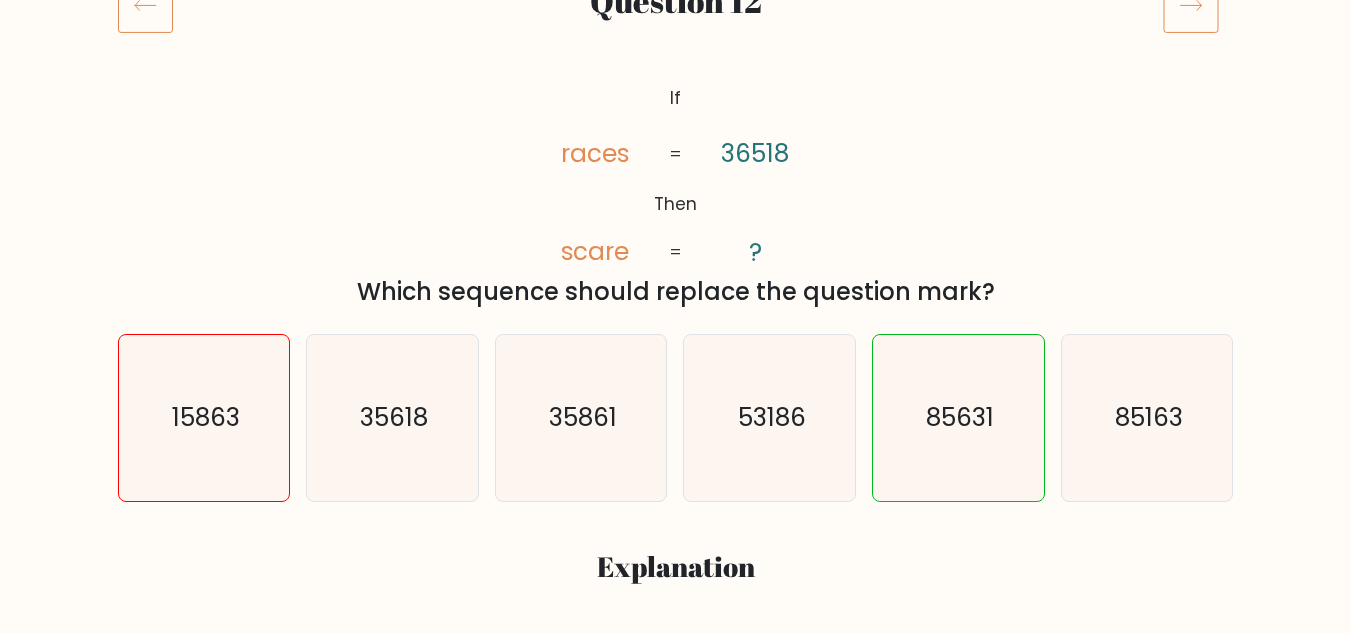 scroll, scrollTop: 200, scrollLeft: 0, axis: vertical 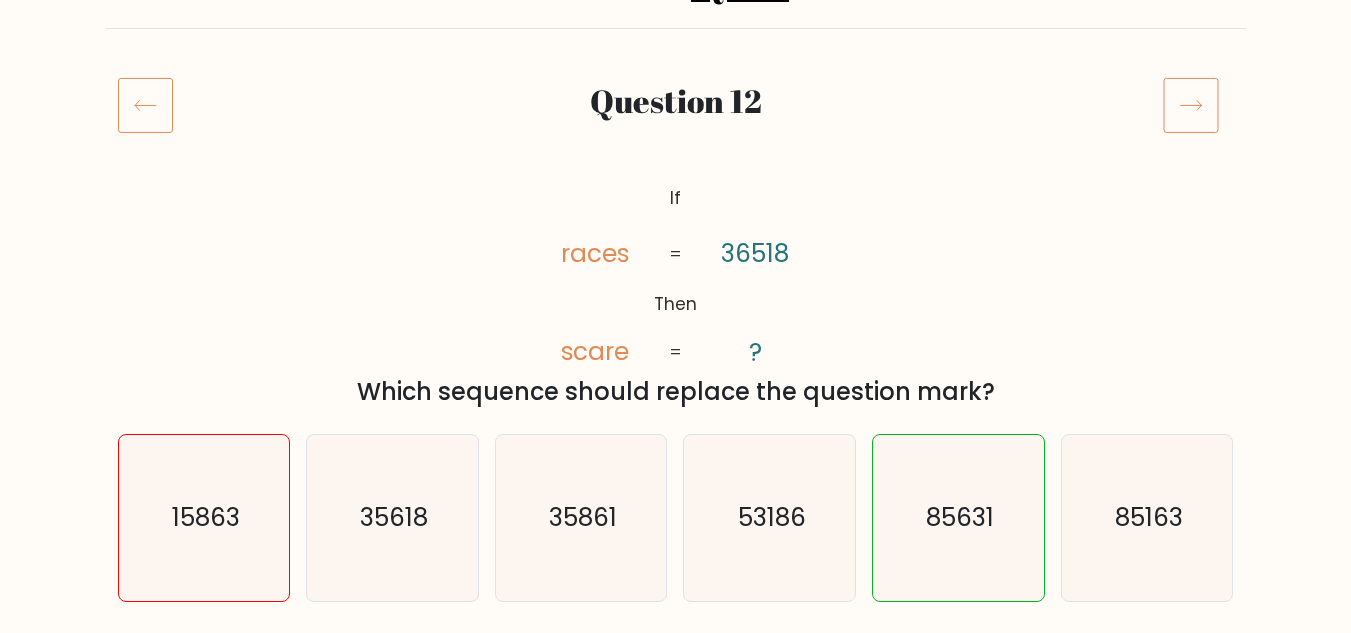 click 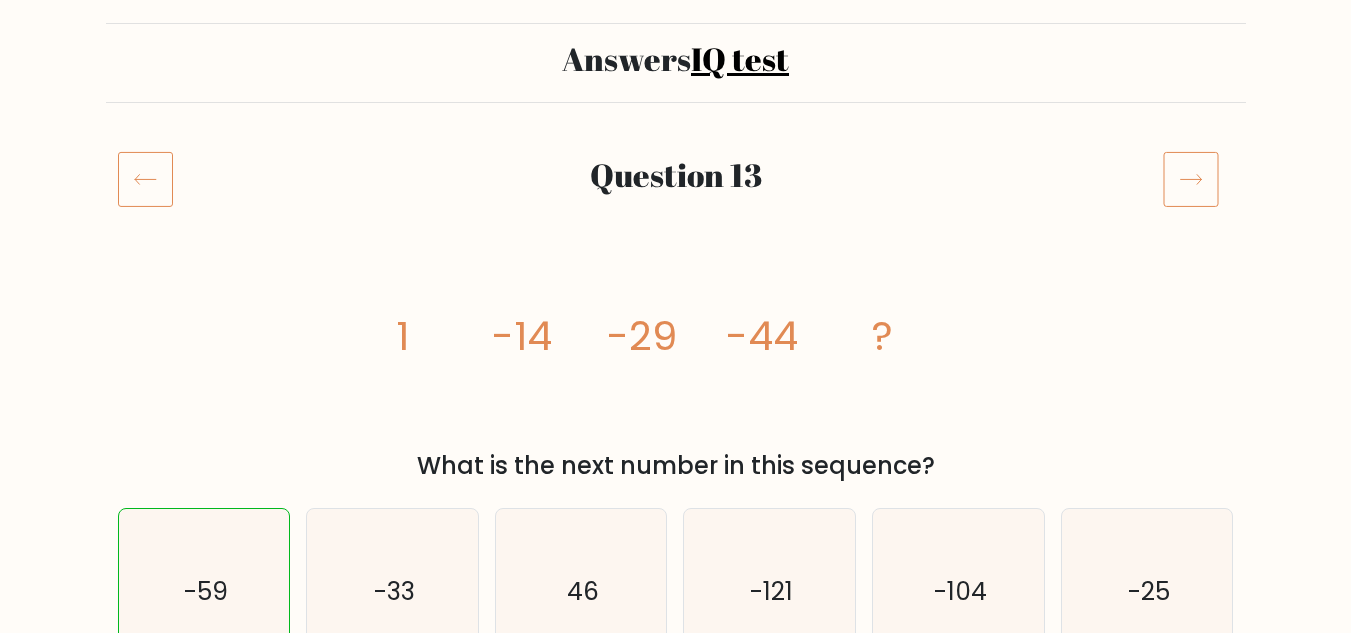 scroll, scrollTop: 100, scrollLeft: 0, axis: vertical 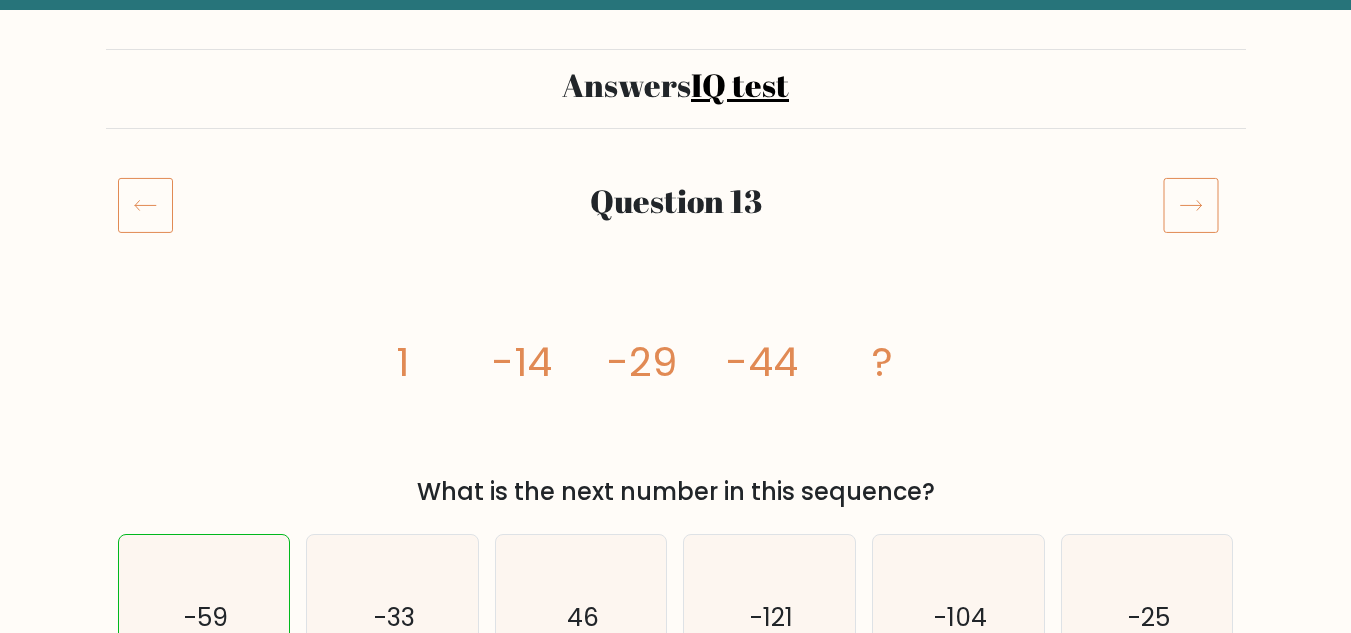 click 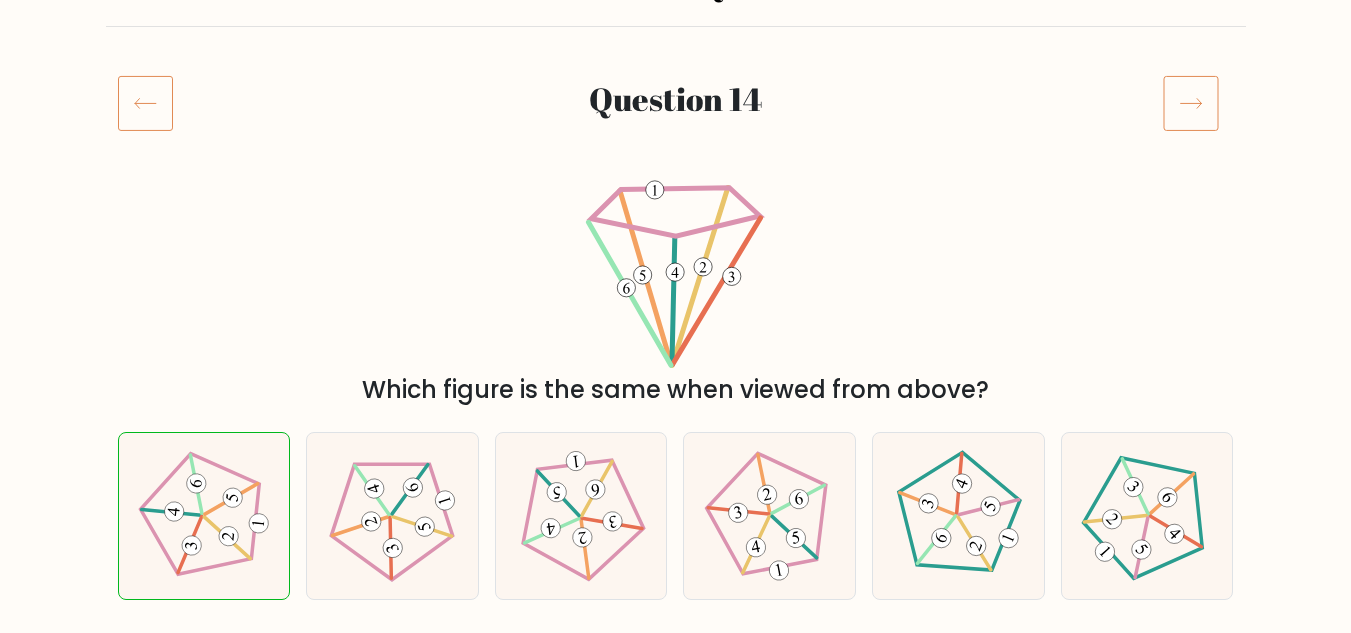 scroll, scrollTop: 200, scrollLeft: 0, axis: vertical 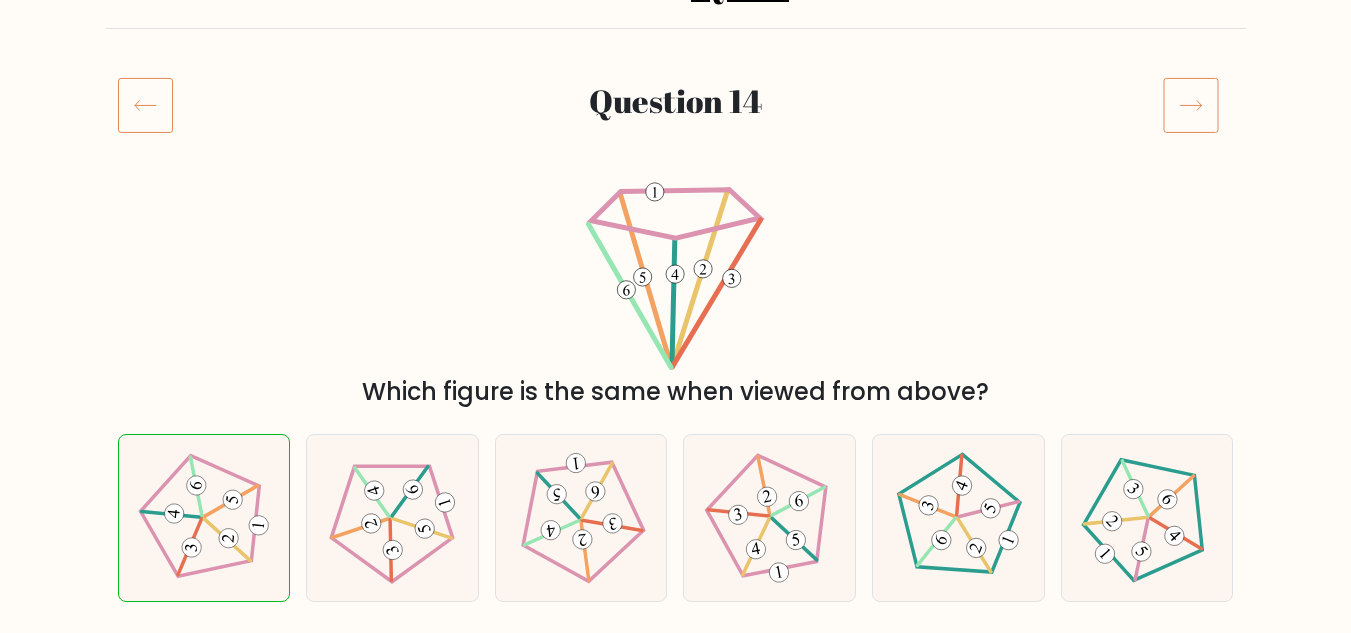 click on "Question 14" at bounding box center [676, 129] 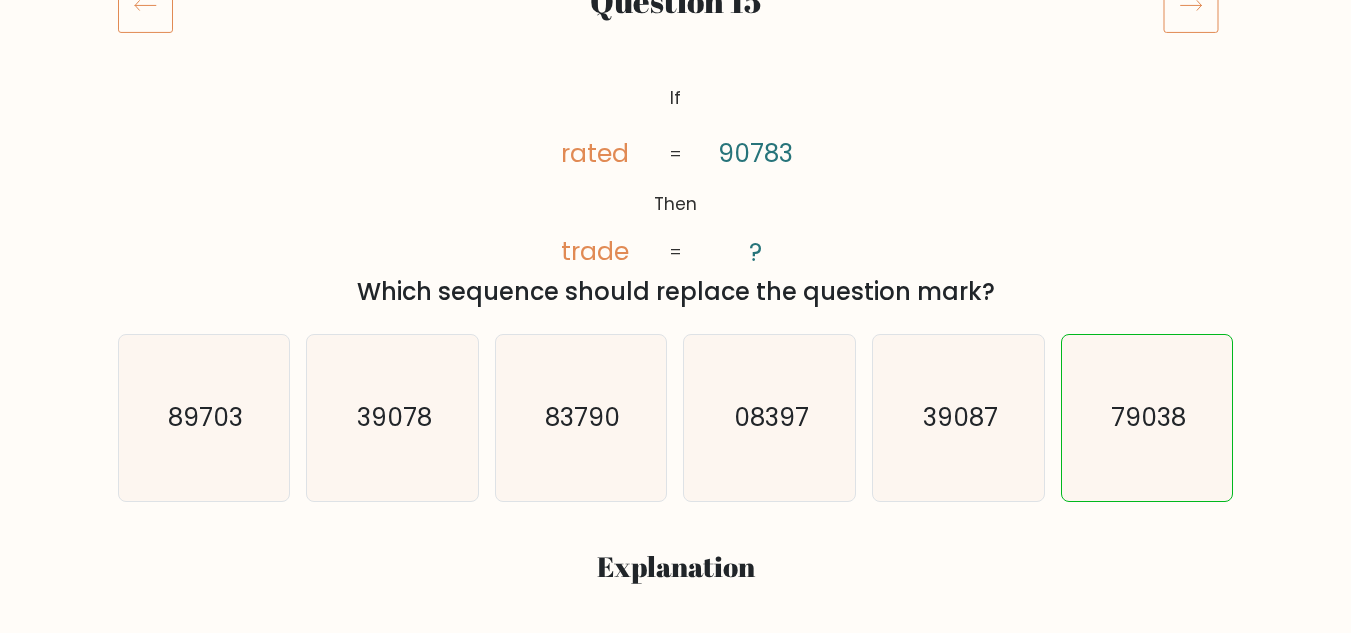 scroll, scrollTop: 100, scrollLeft: 0, axis: vertical 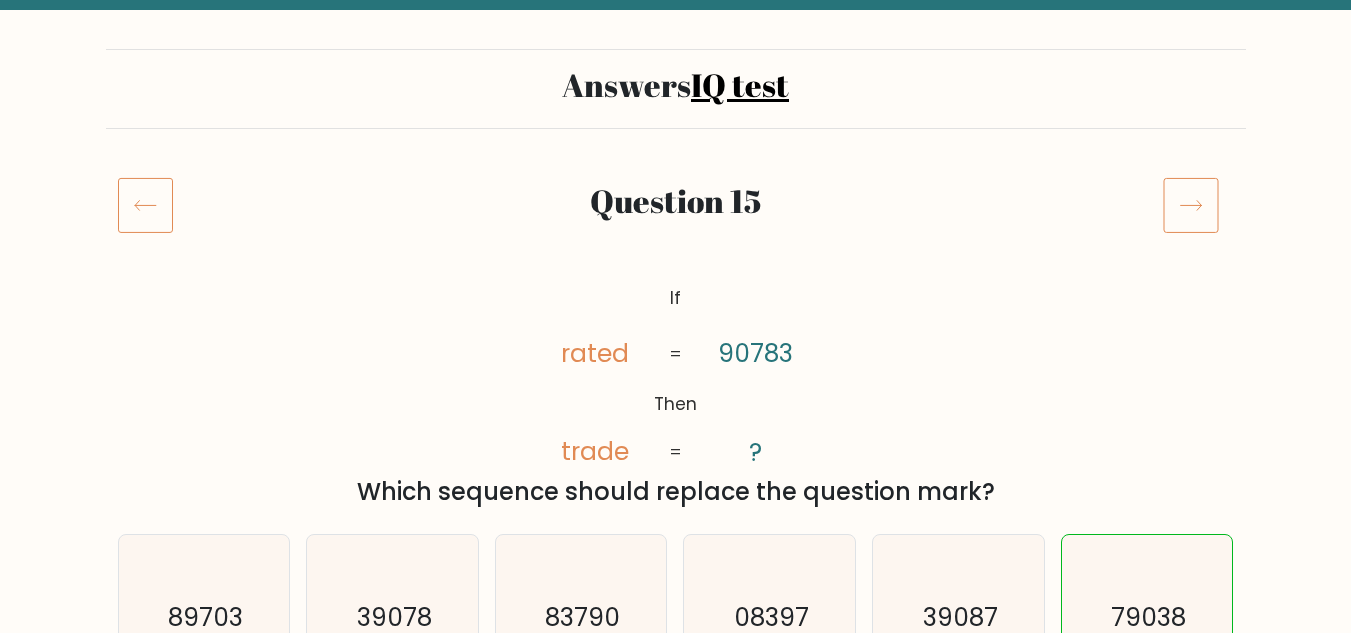 click 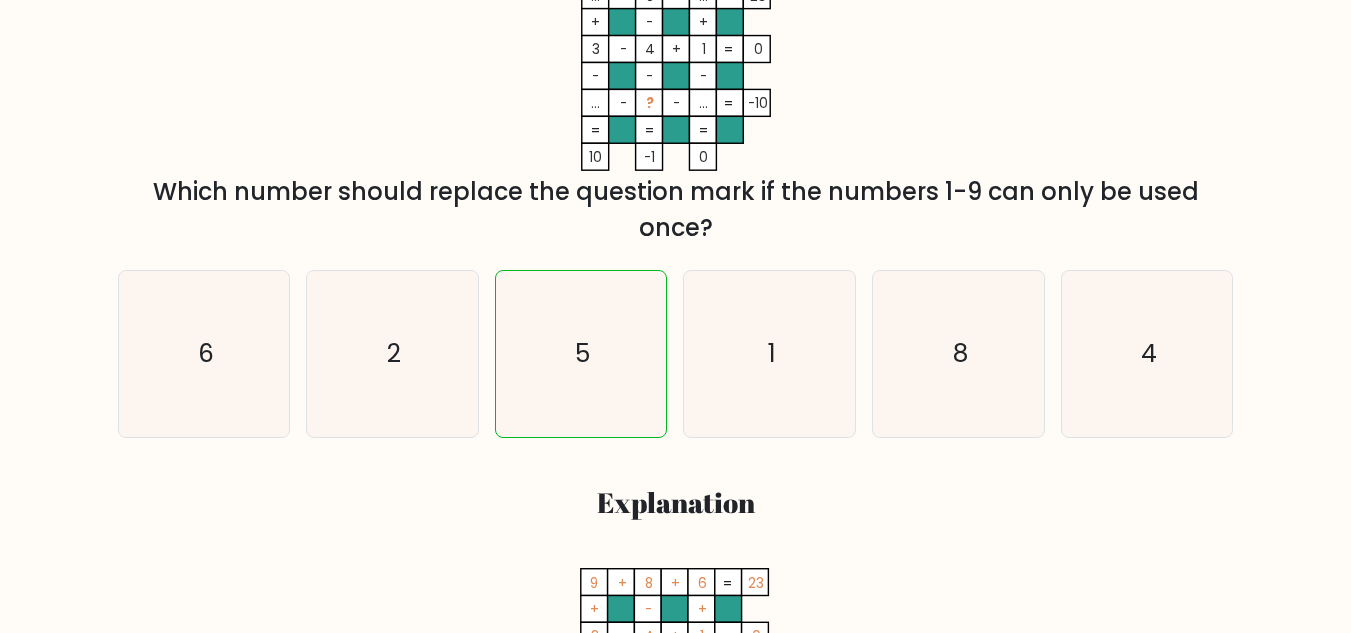 scroll, scrollTop: 0, scrollLeft: 0, axis: both 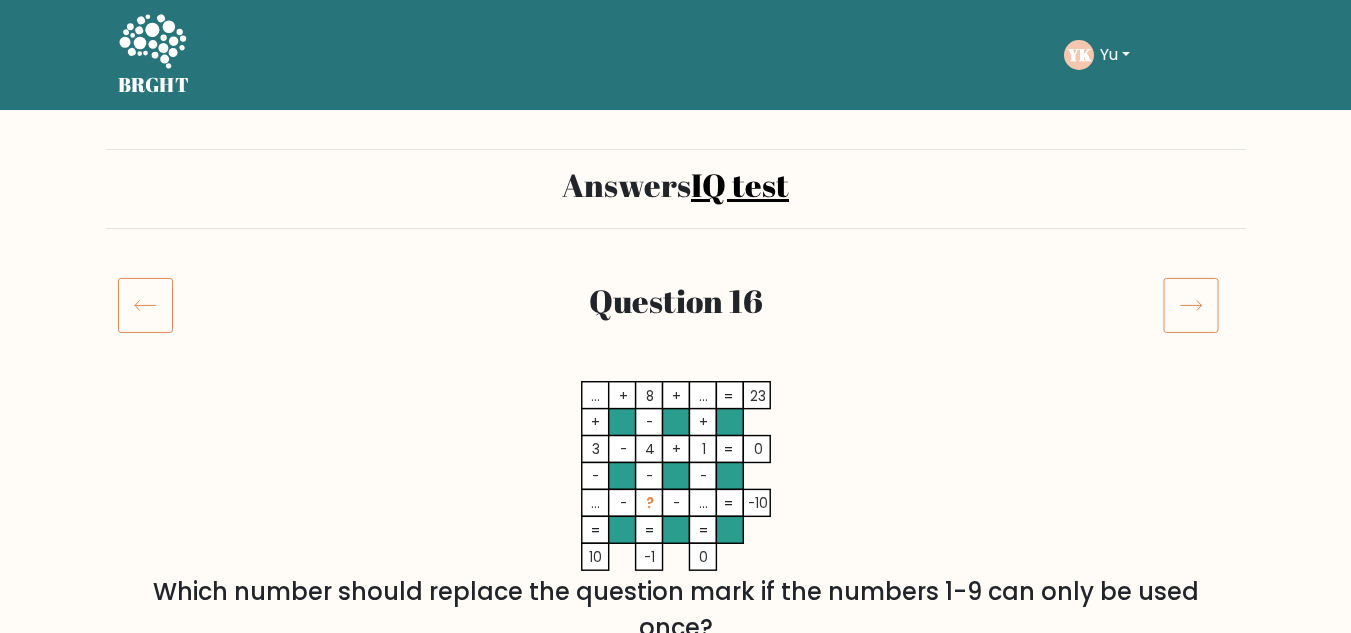 click on "Answers  IQ test
Question 16
...    +    8    +    ...    23    +    -    +    3    -    4    +    1    0    -    -    -    ...    -    ?    -    ...    =   -10    =   =   =   =   10    -1    0    =
Which number should replace the question mark if the numbers 1-9 can only be used once?
a." at bounding box center (675, 2231) 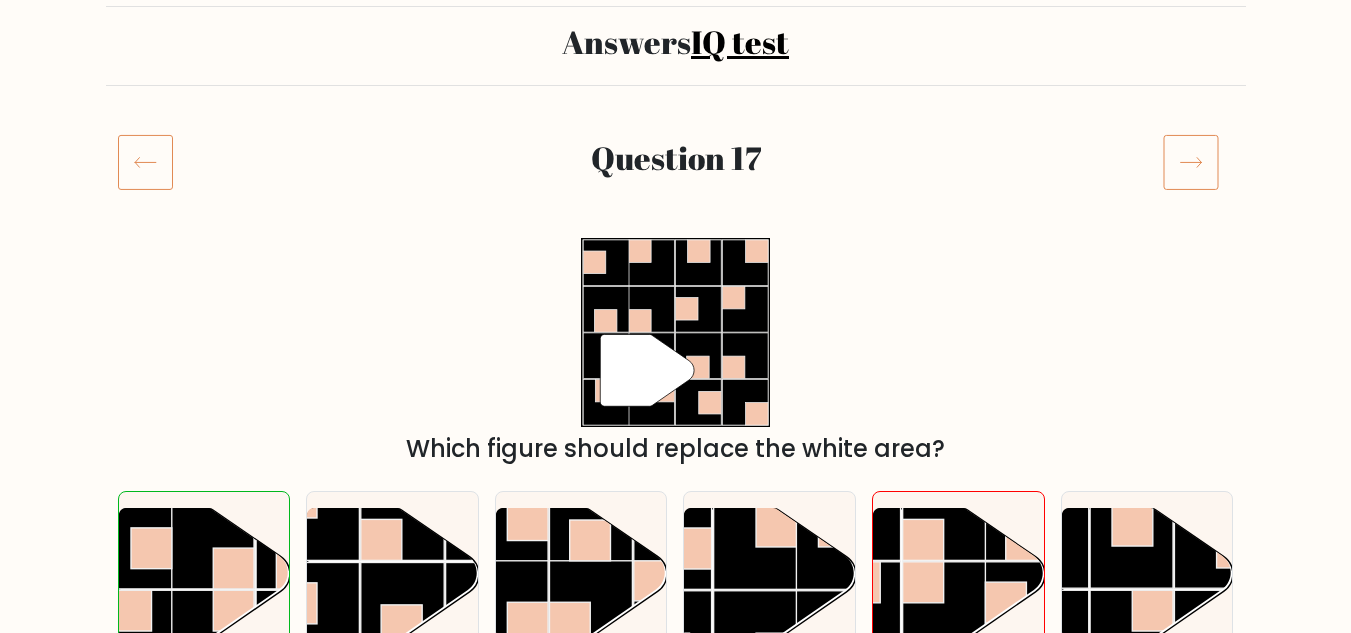 scroll, scrollTop: 100, scrollLeft: 0, axis: vertical 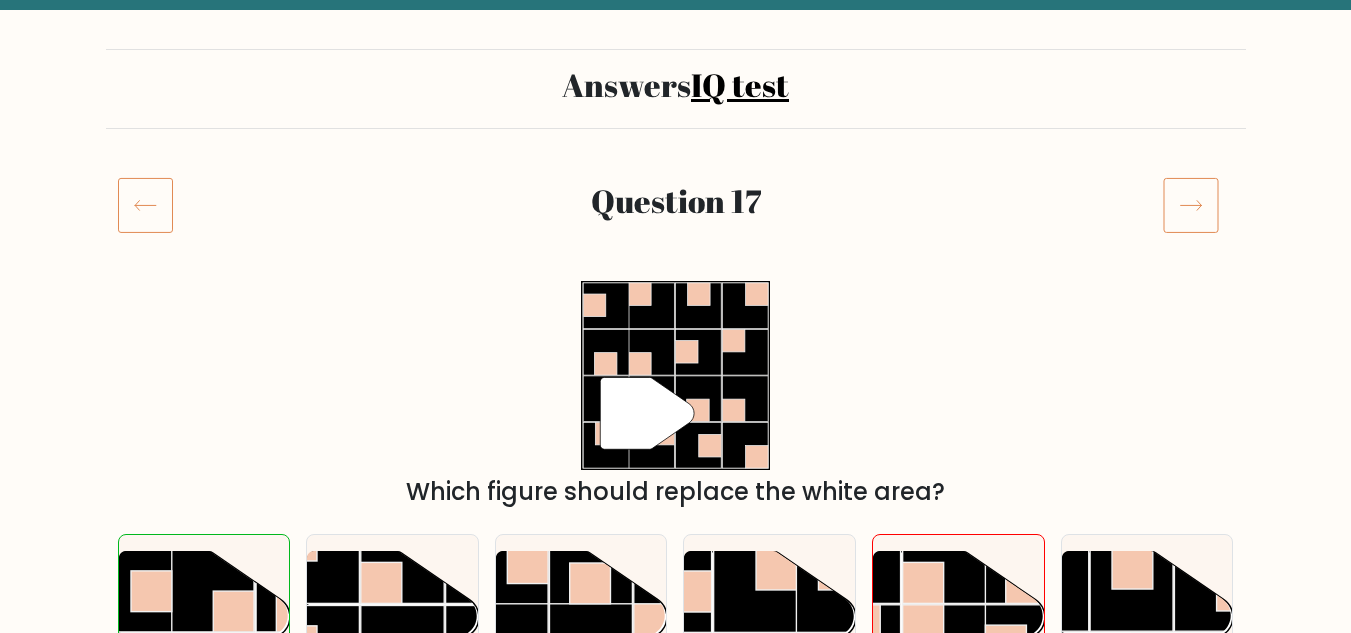 click 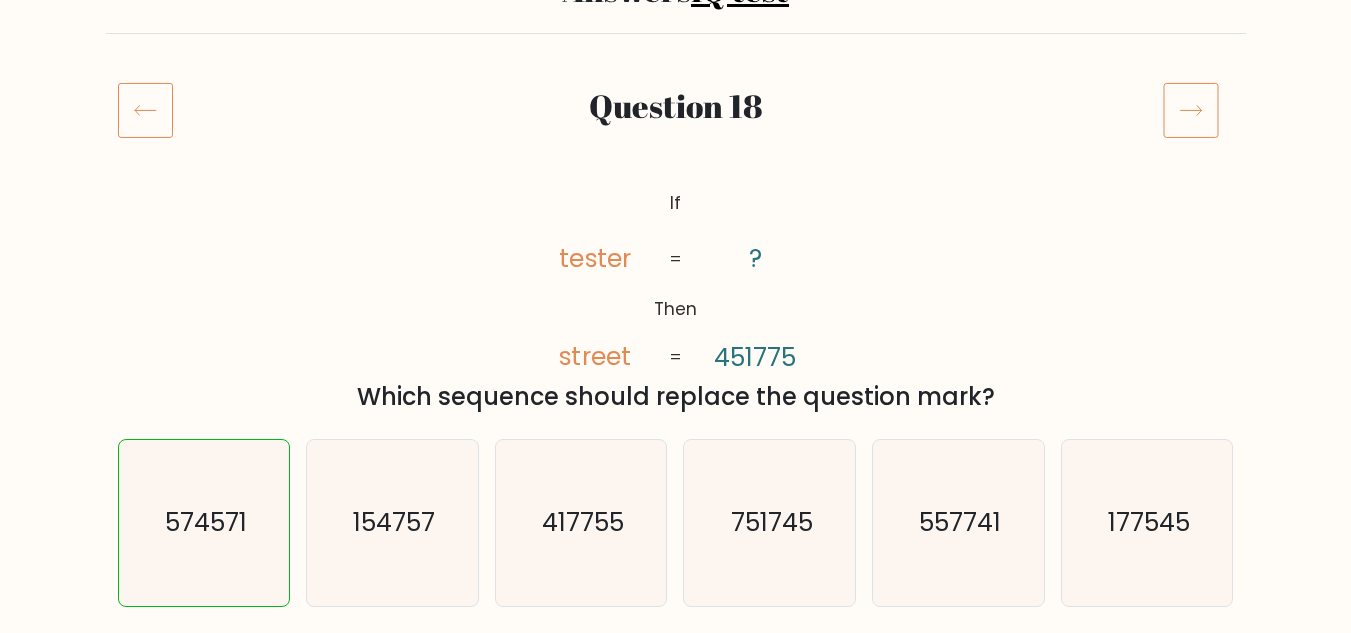 scroll, scrollTop: 200, scrollLeft: 0, axis: vertical 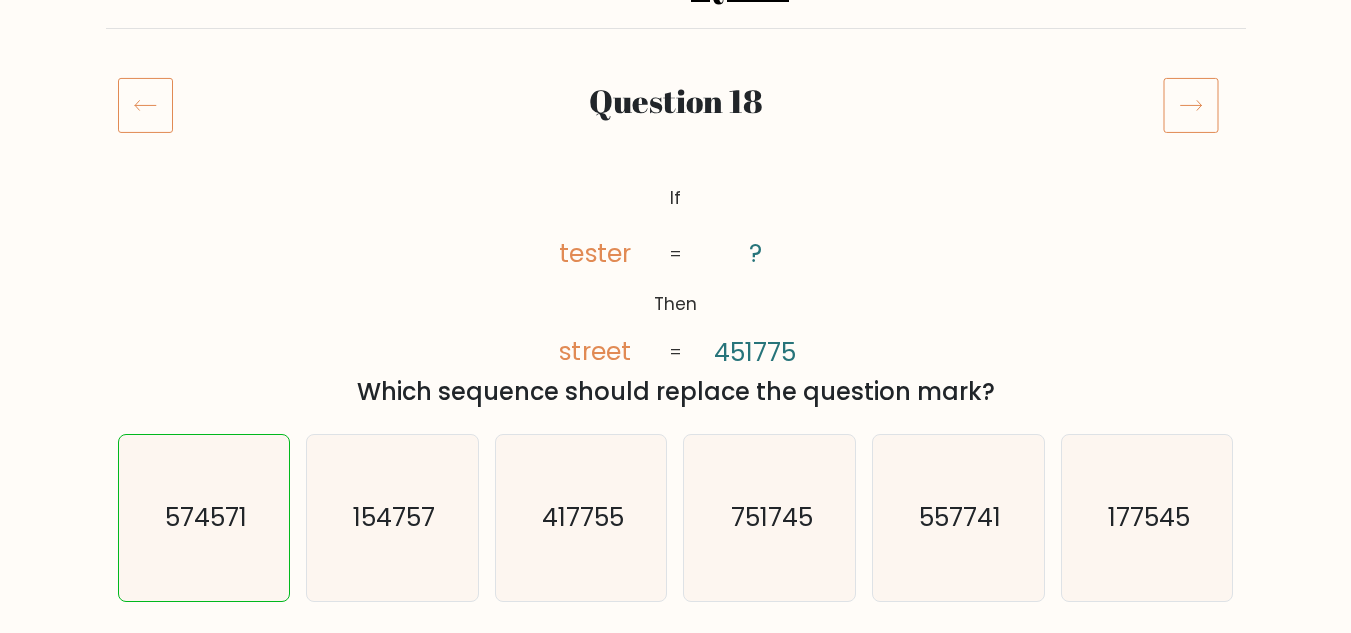click 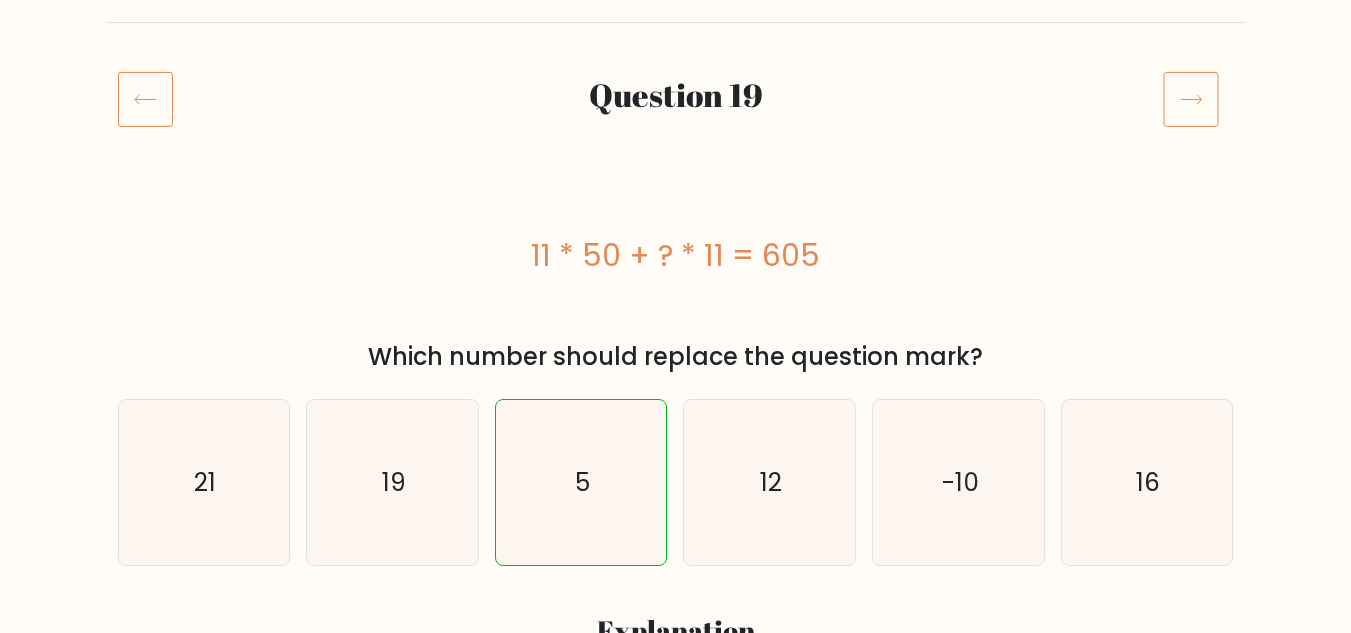 scroll, scrollTop: 300, scrollLeft: 0, axis: vertical 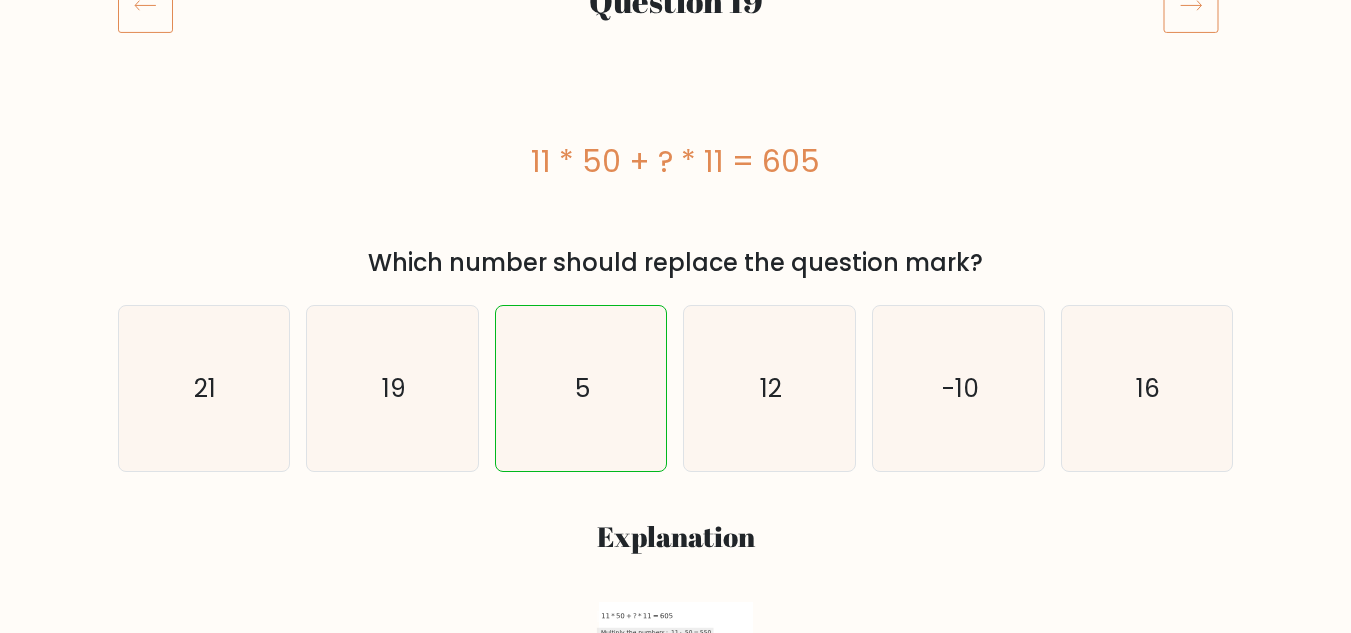 click 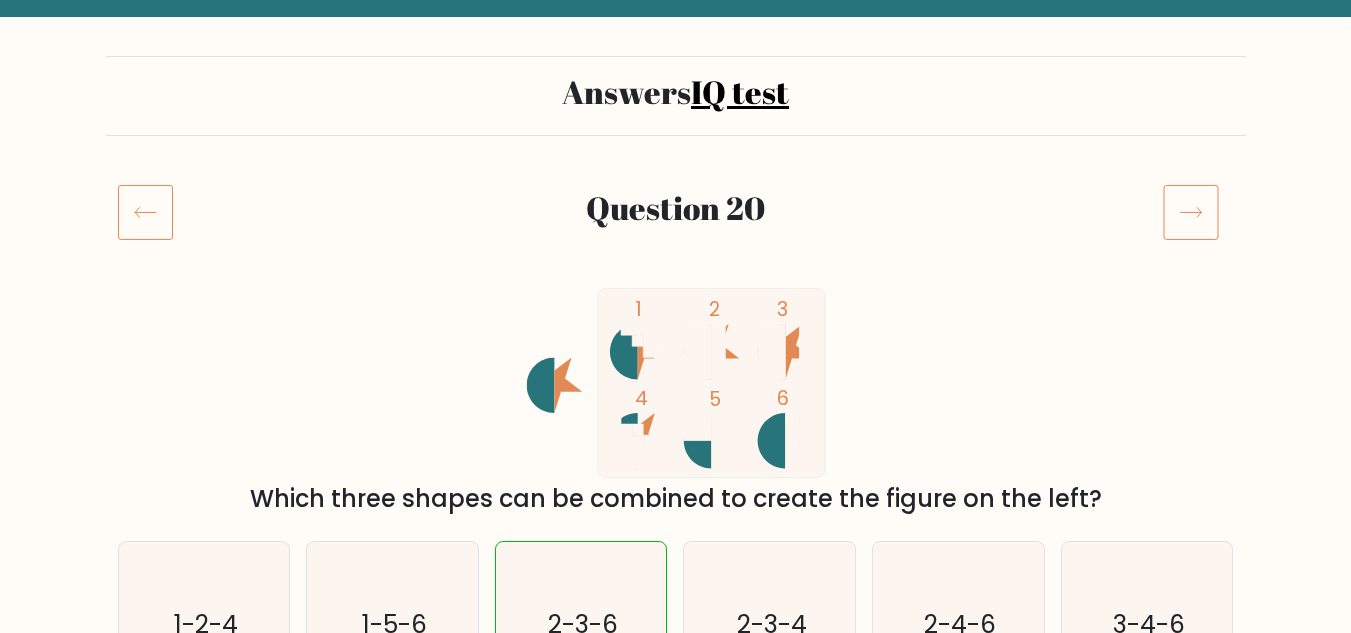 scroll, scrollTop: 200, scrollLeft: 0, axis: vertical 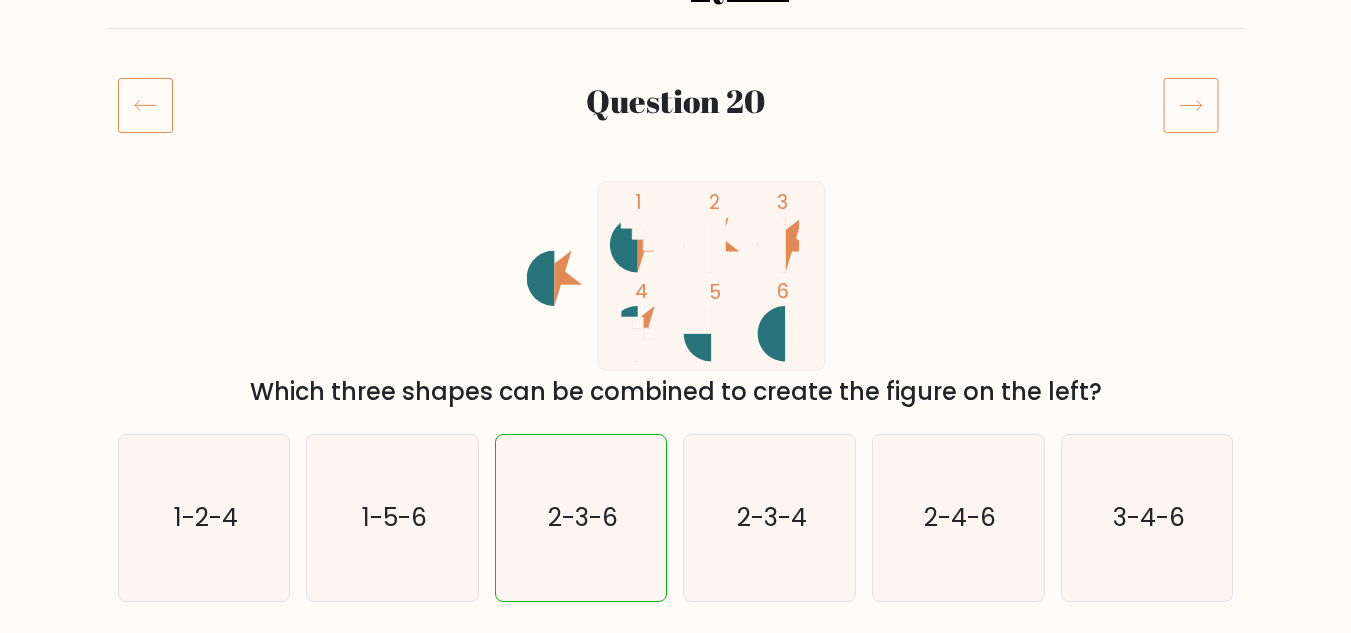 click 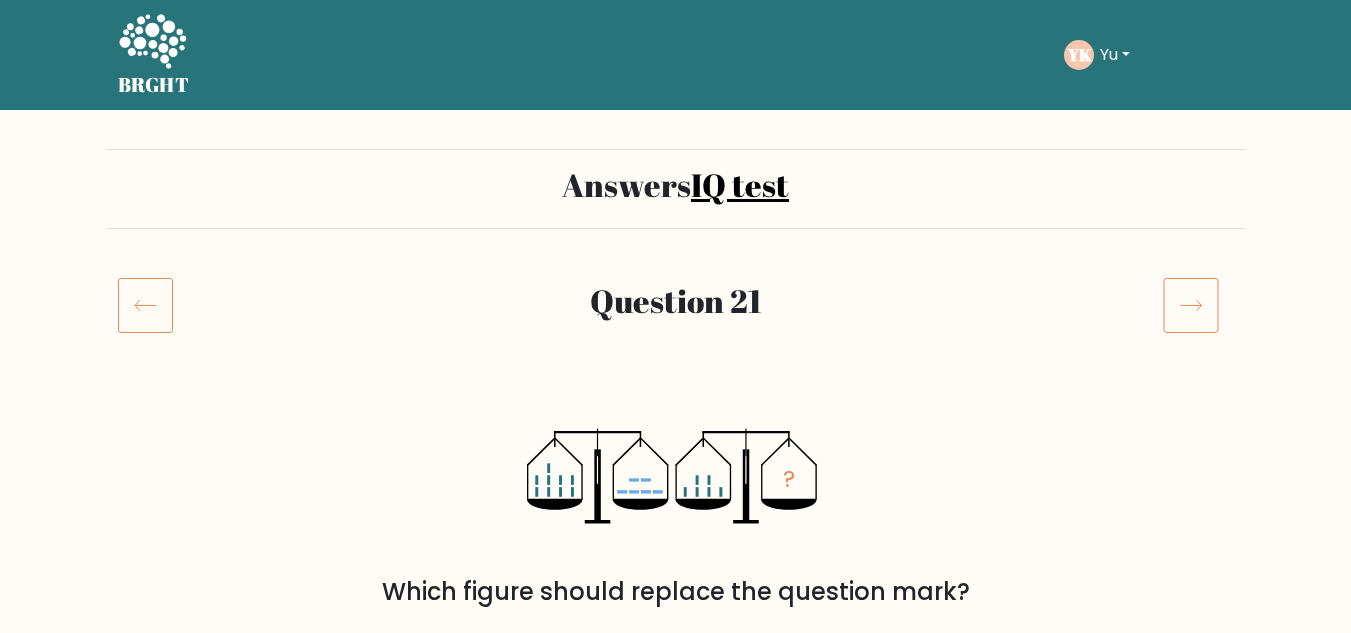 scroll, scrollTop: 300, scrollLeft: 0, axis: vertical 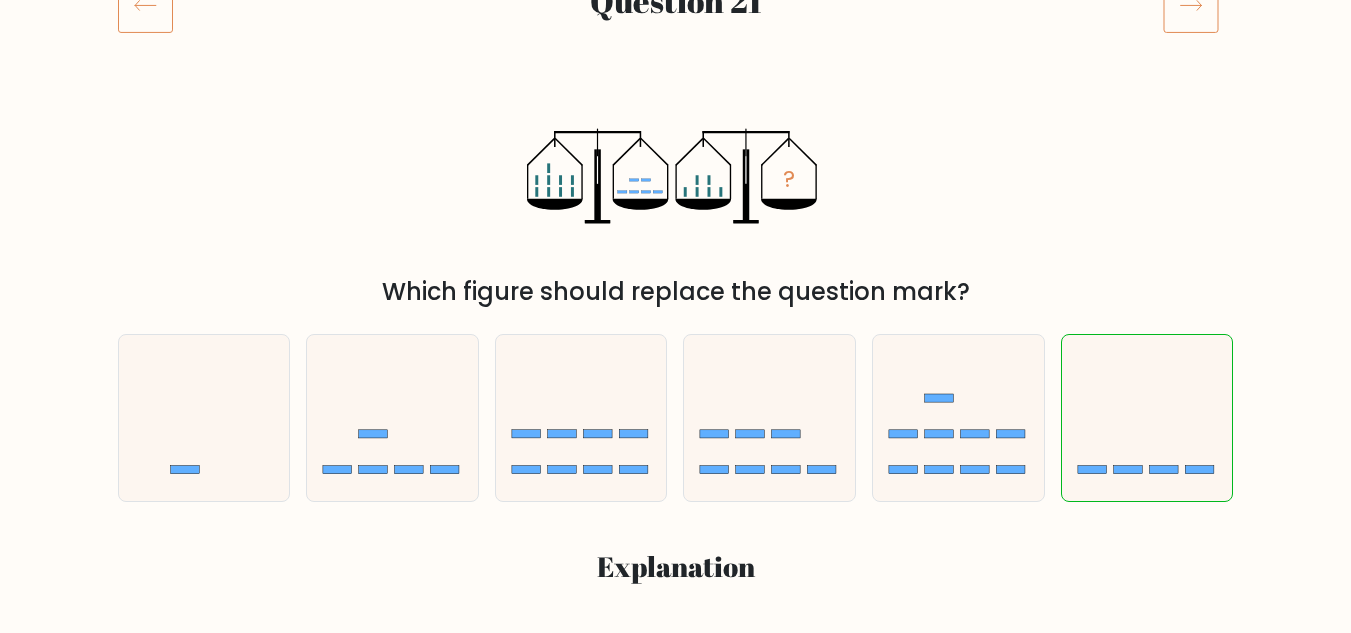 click 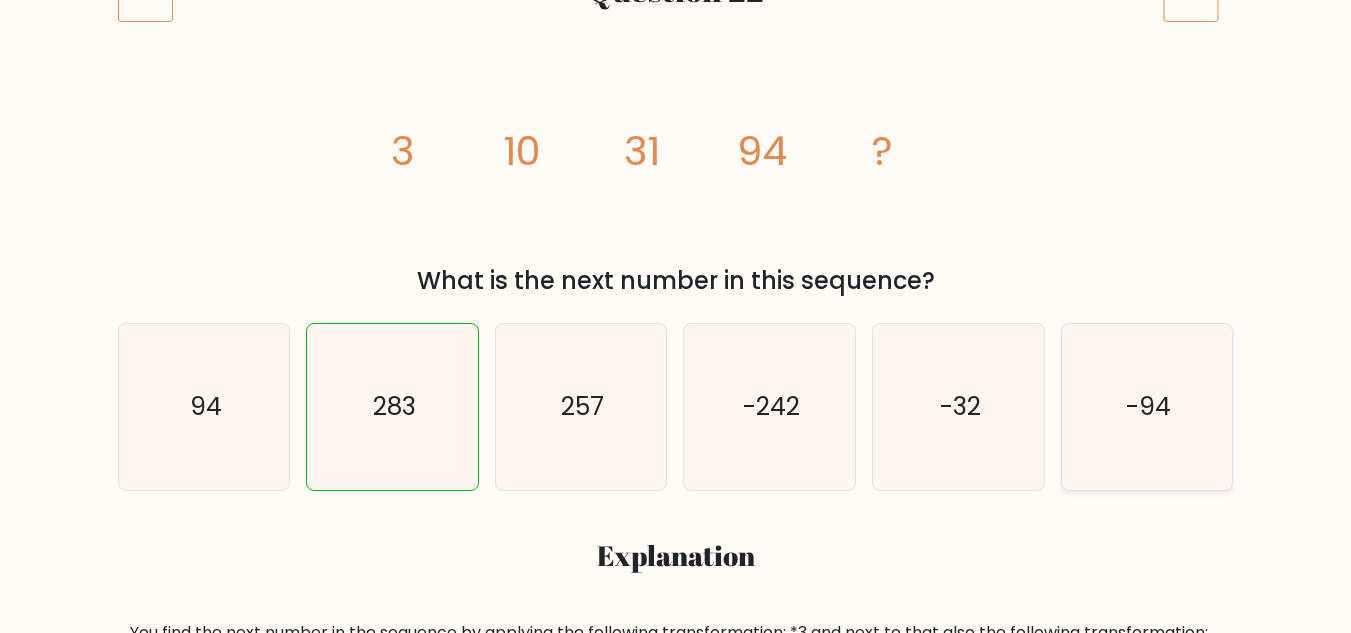 scroll, scrollTop: 300, scrollLeft: 0, axis: vertical 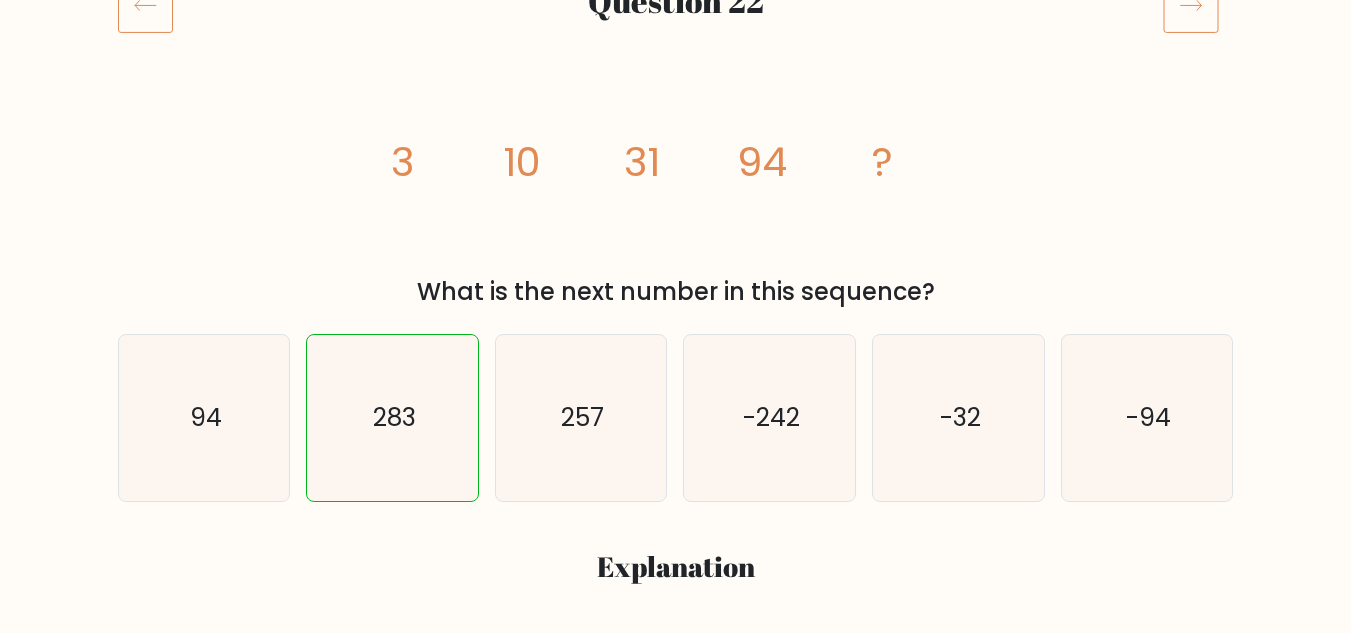 click 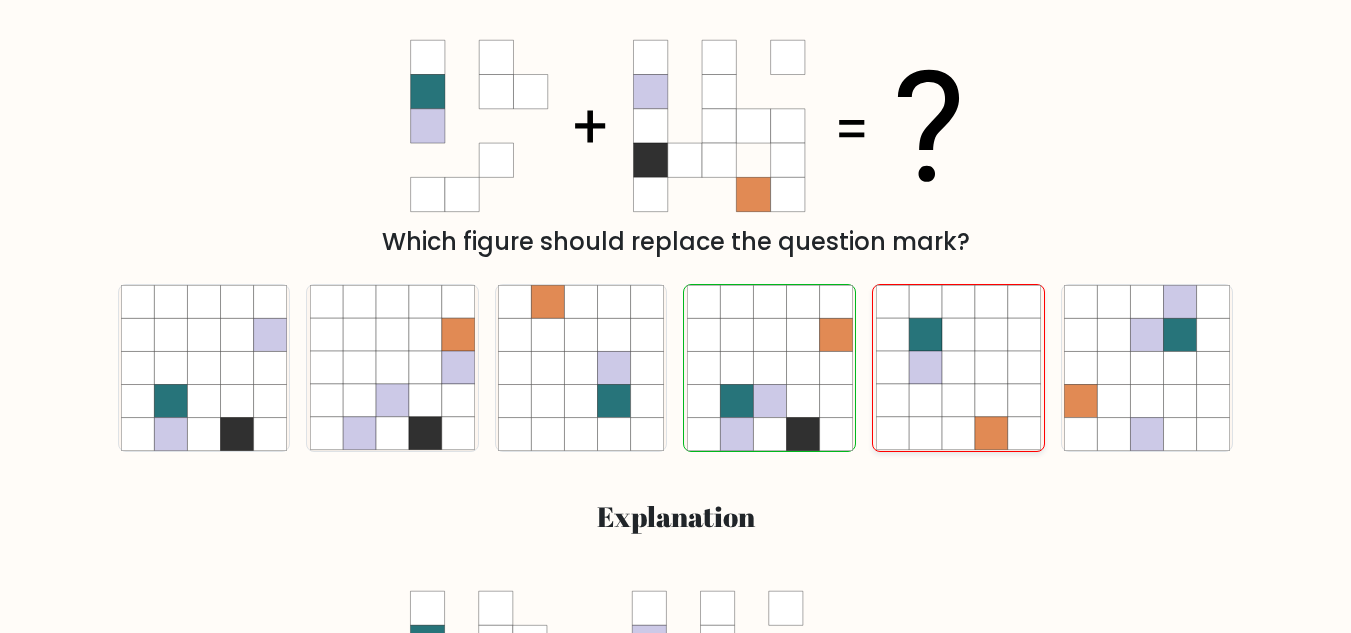 scroll, scrollTop: 200, scrollLeft: 0, axis: vertical 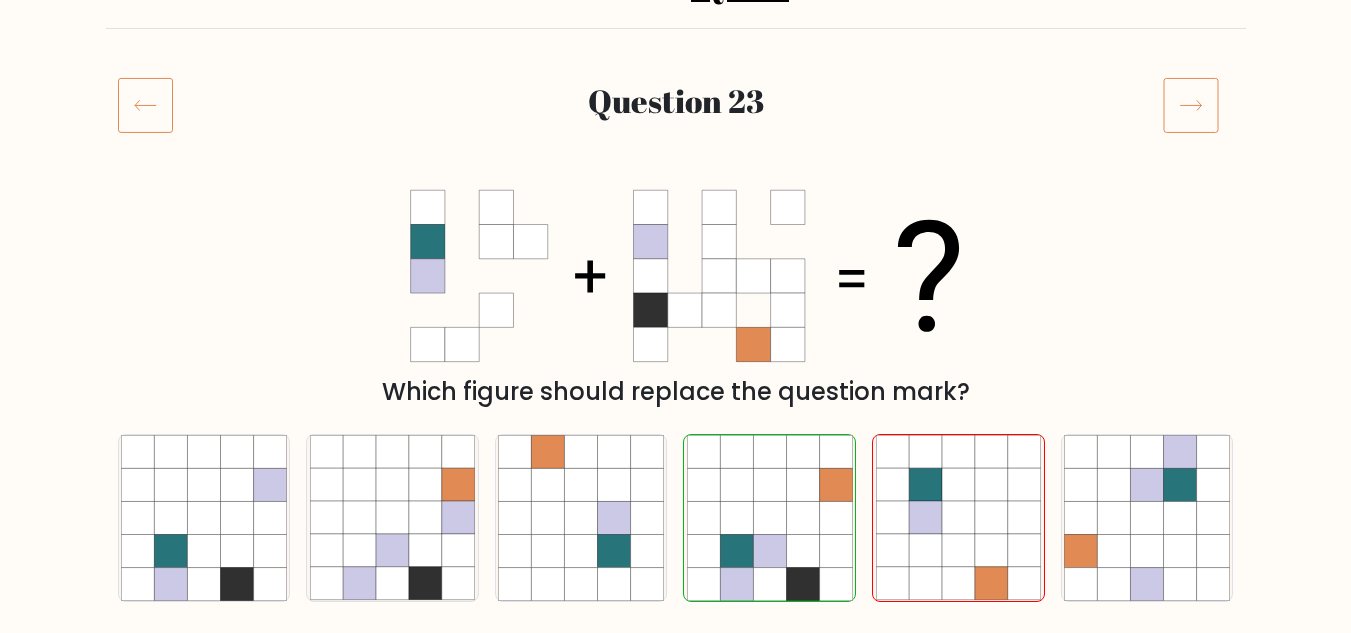click 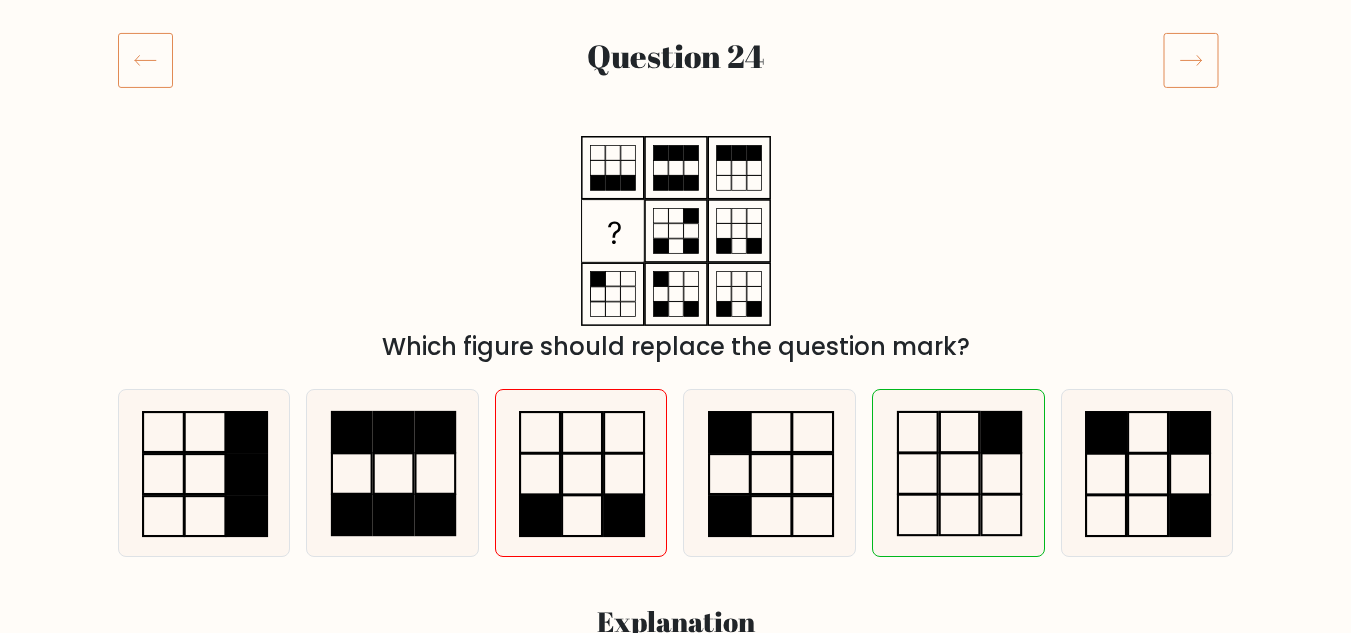scroll, scrollTop: 240, scrollLeft: 0, axis: vertical 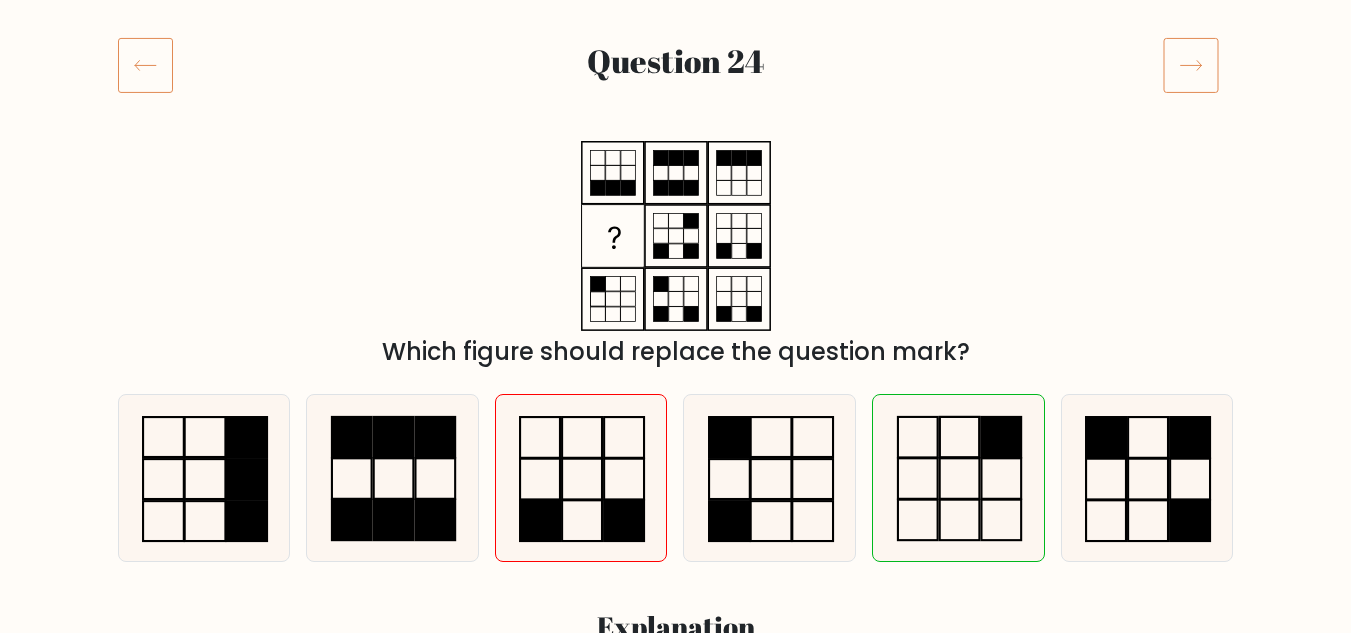 click 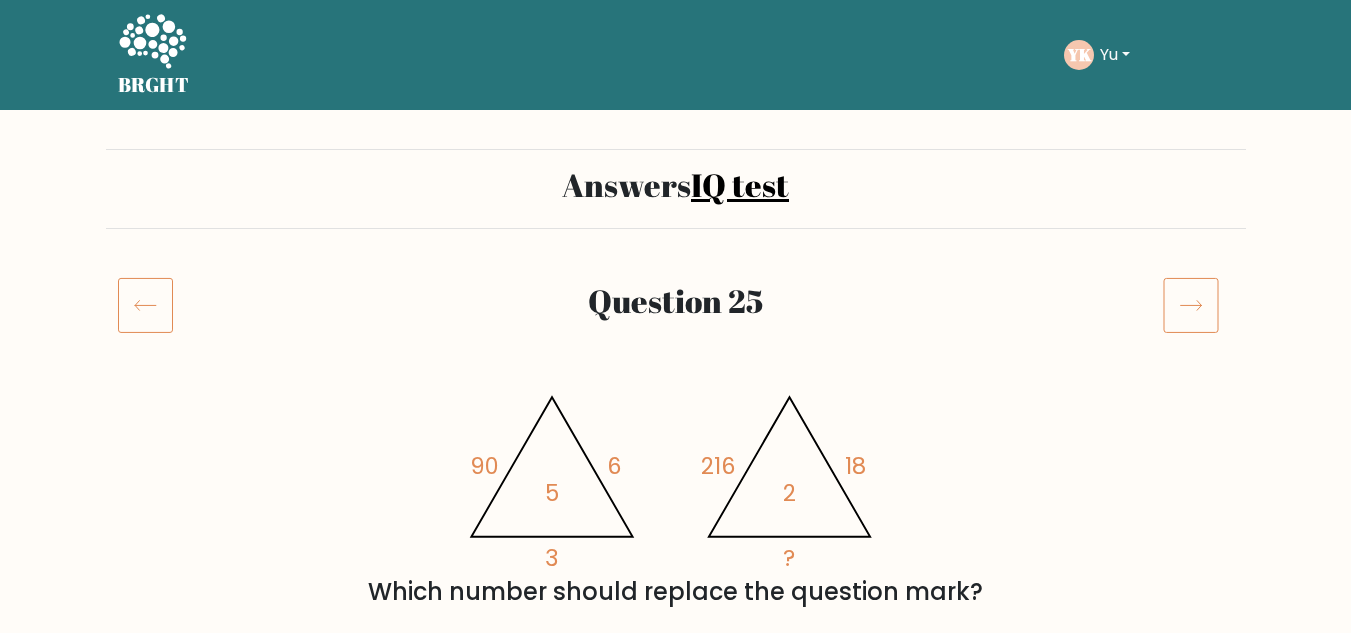 scroll, scrollTop: 0, scrollLeft: 0, axis: both 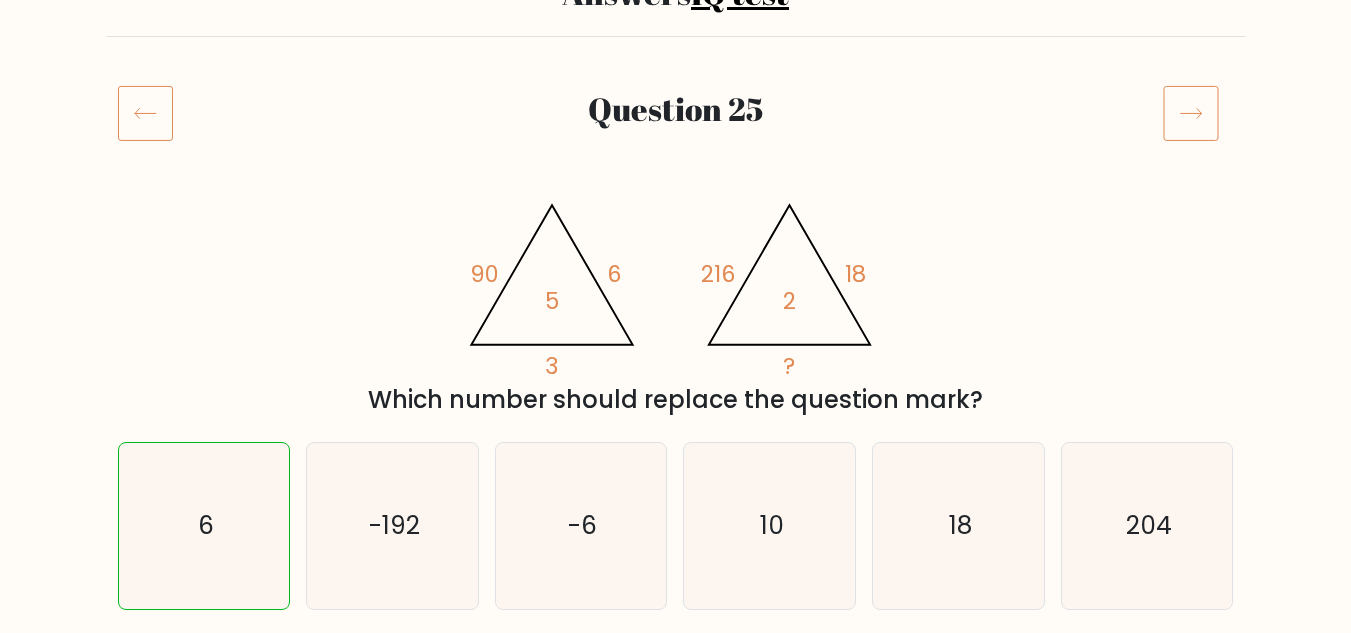 click 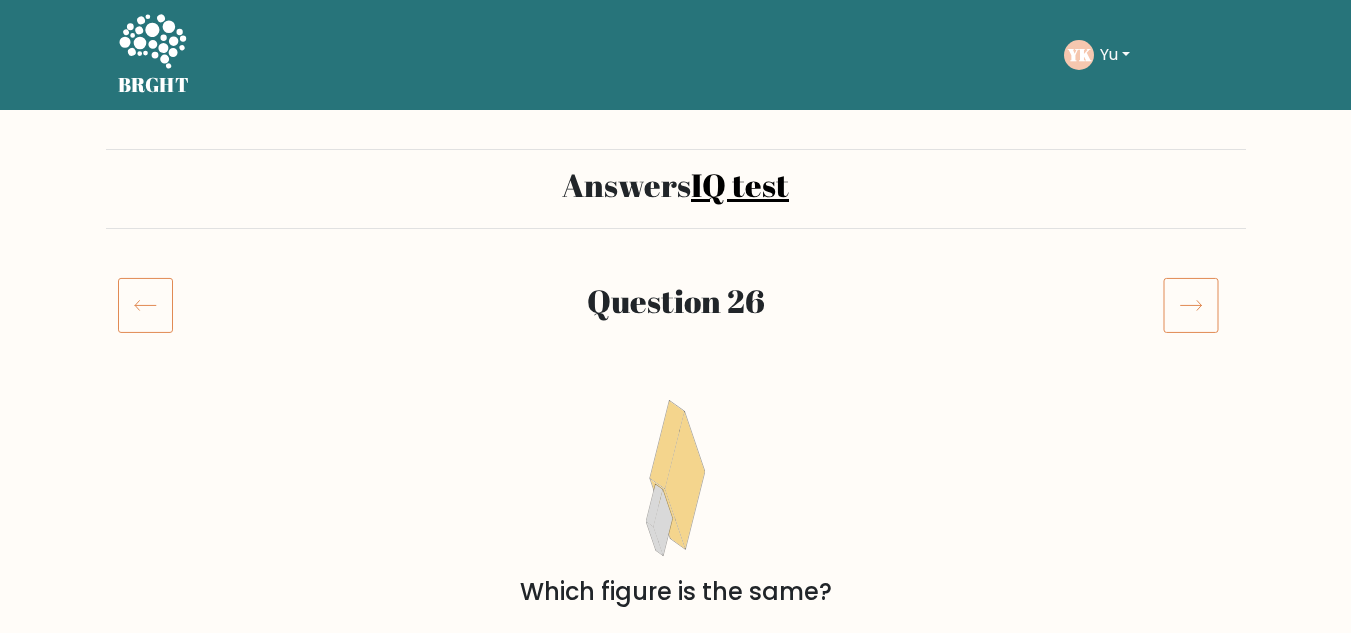 scroll, scrollTop: 0, scrollLeft: 0, axis: both 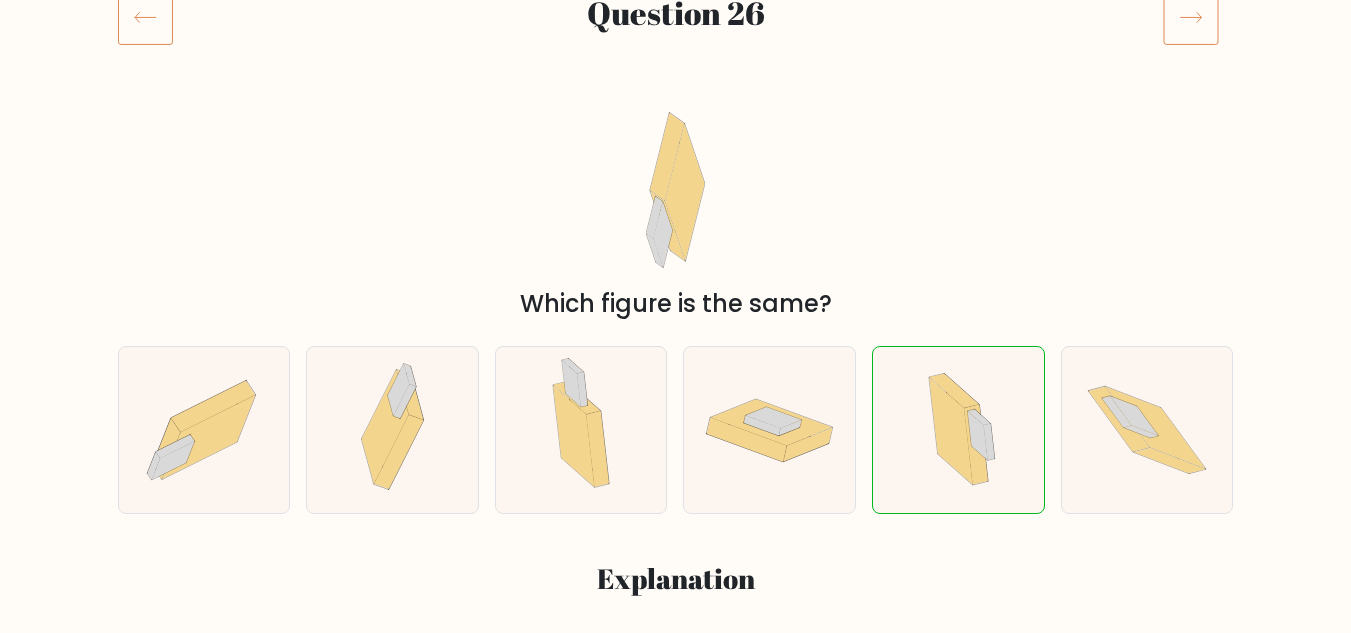 click 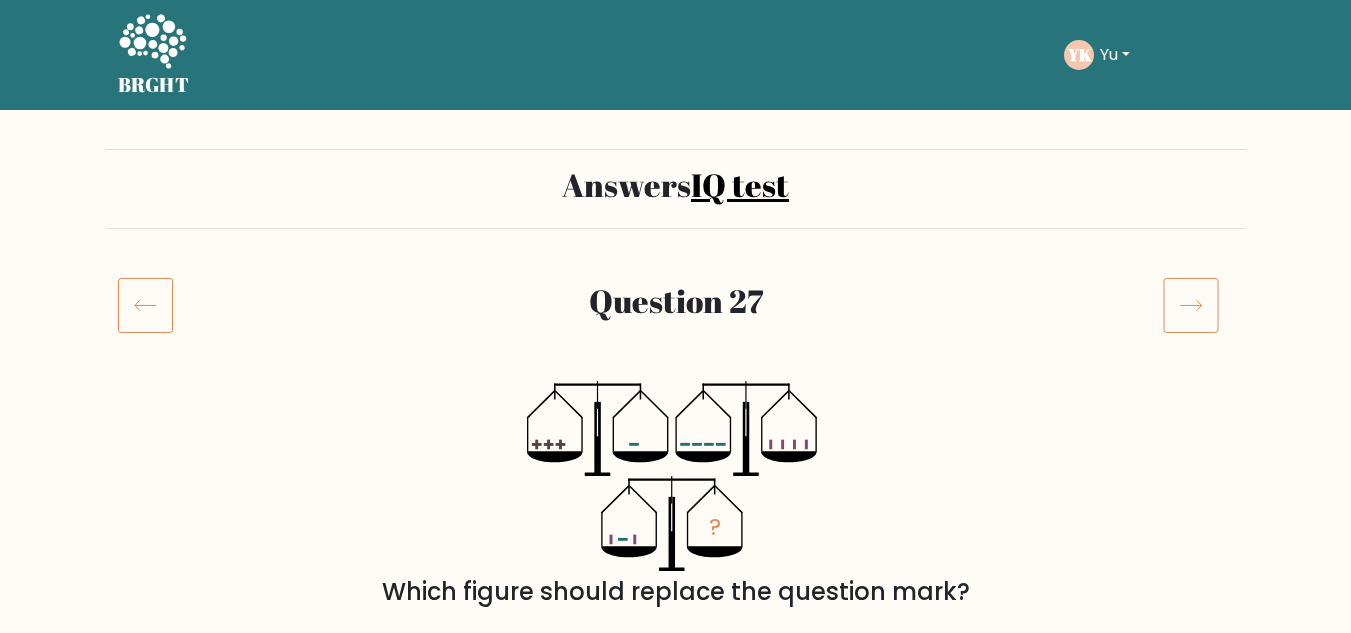 scroll, scrollTop: 0, scrollLeft: 0, axis: both 